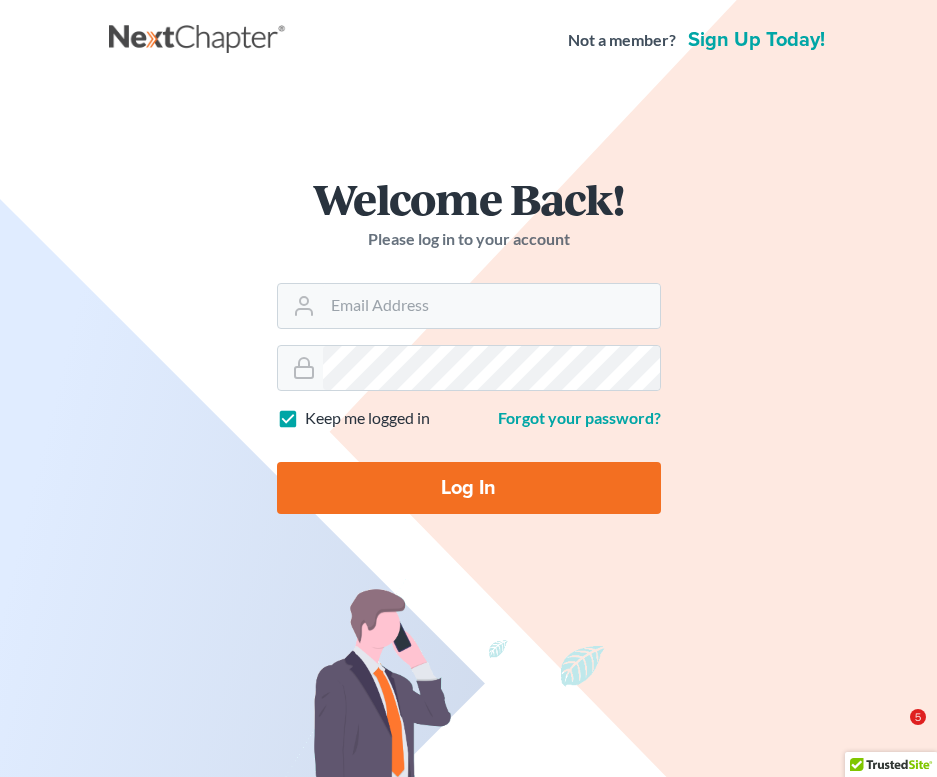 scroll, scrollTop: 0, scrollLeft: 0, axis: both 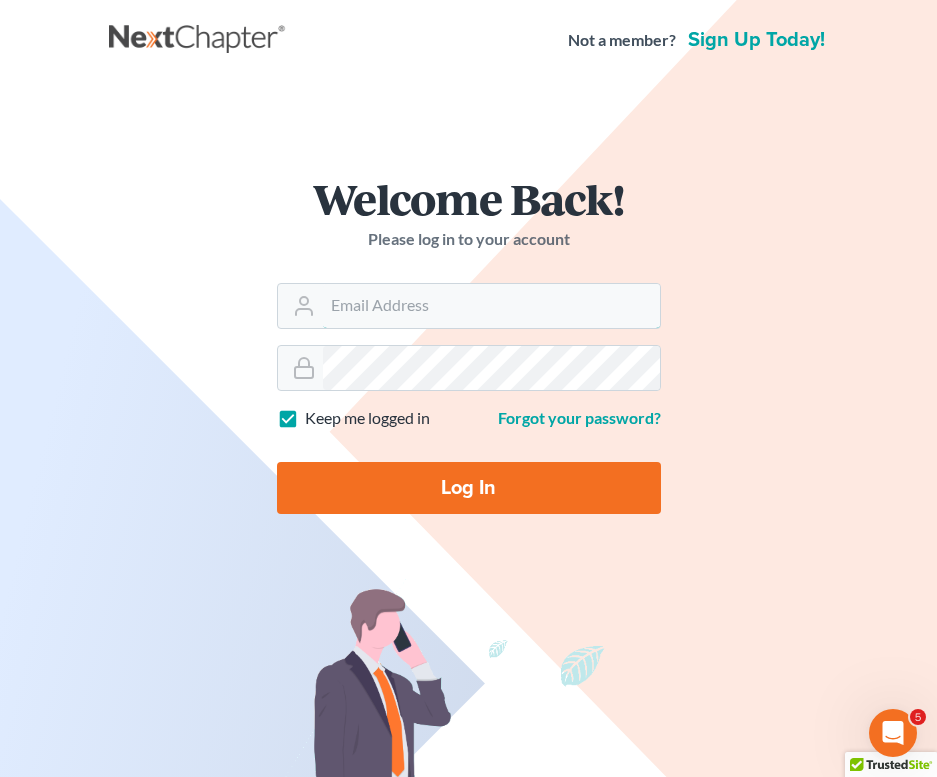 type on "mmanning@tbennerlaw.com" 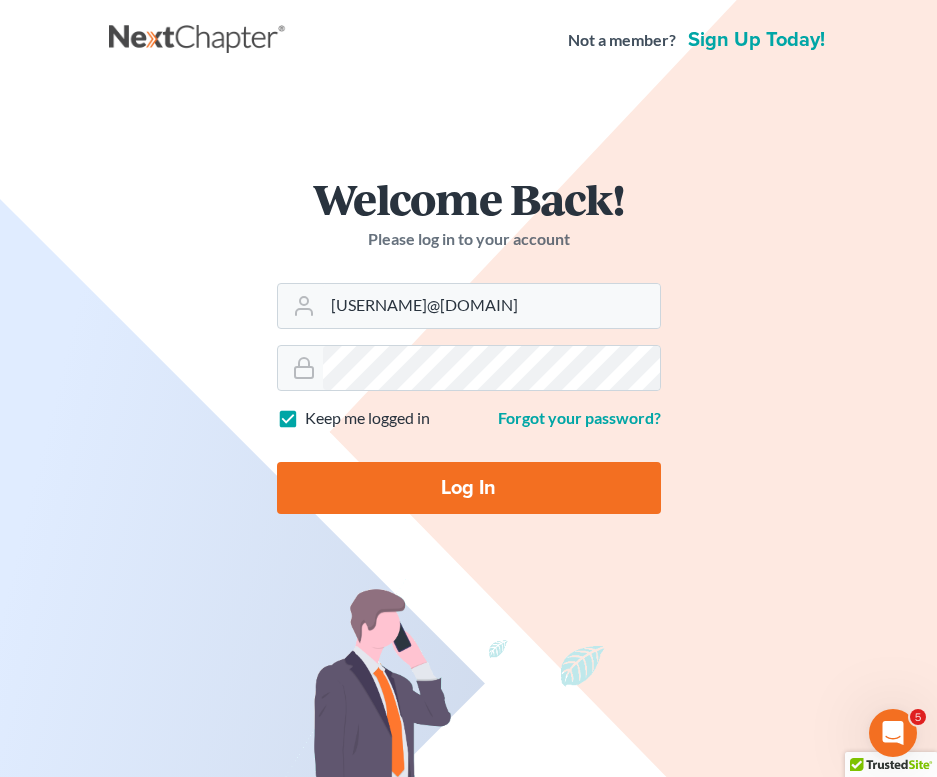 click on "Log In" at bounding box center [469, 488] 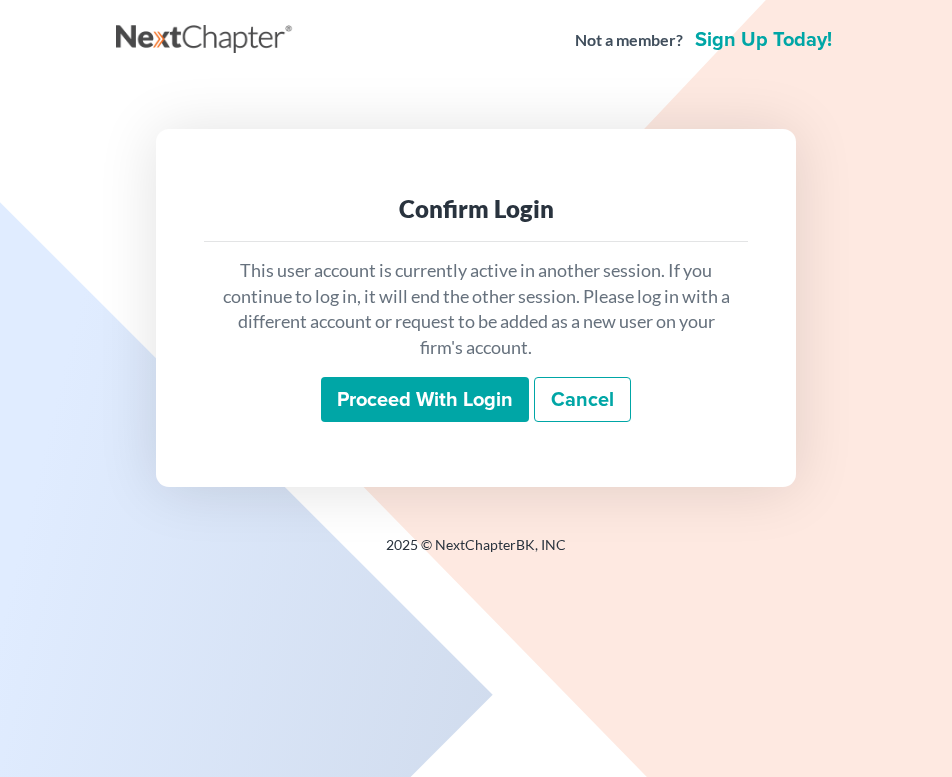 scroll, scrollTop: 0, scrollLeft: 0, axis: both 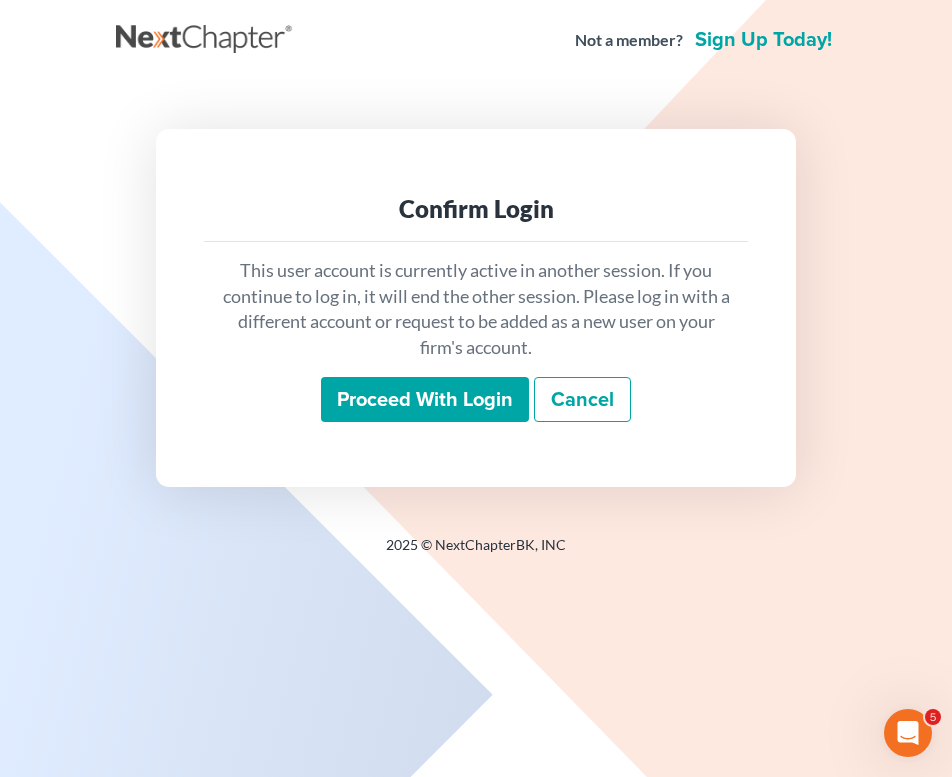 click on "Proceed with login" at bounding box center (425, 400) 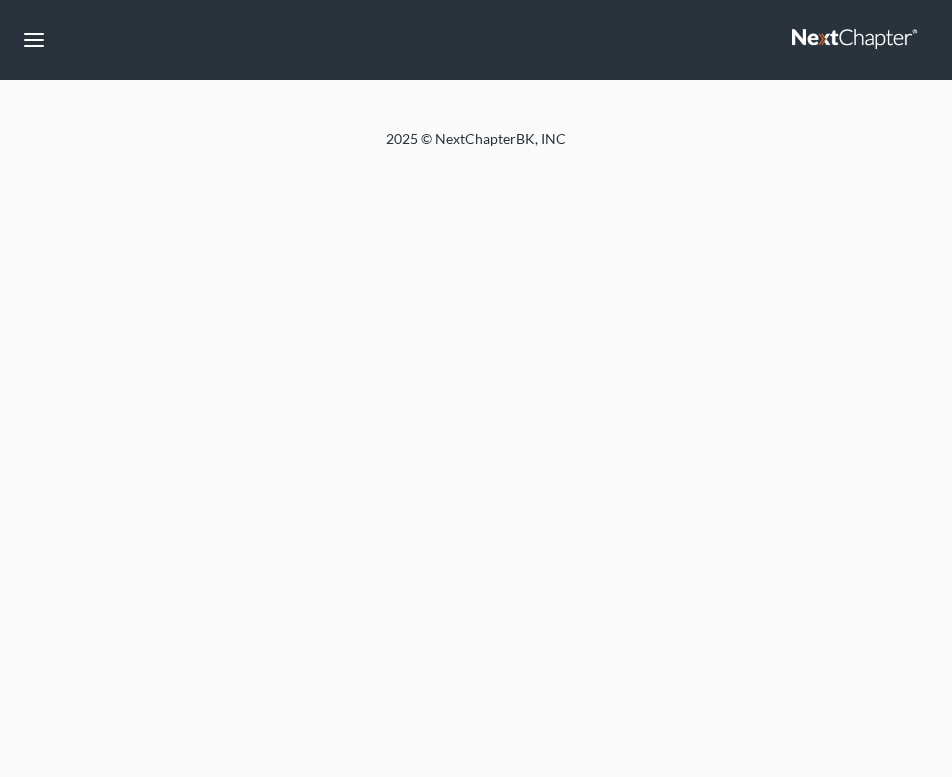 scroll, scrollTop: 0, scrollLeft: 0, axis: both 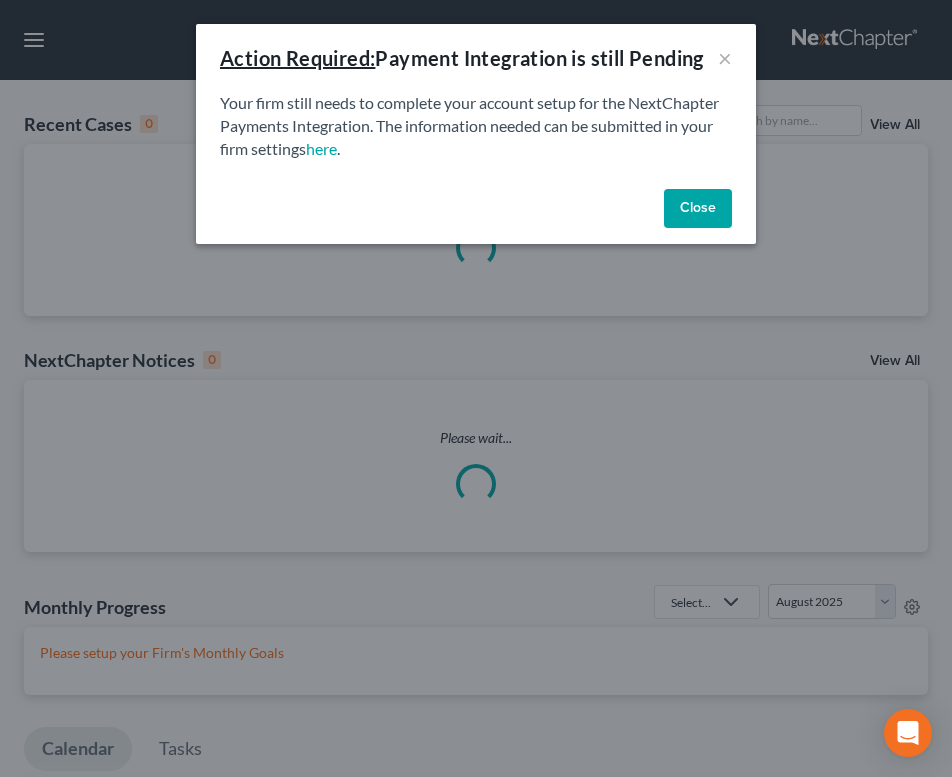 click on "Your firm still needs to complete your account setup for the NextChapter Payments Integration. The information needed can be submitted in your firm settings  here ." at bounding box center (476, 126) 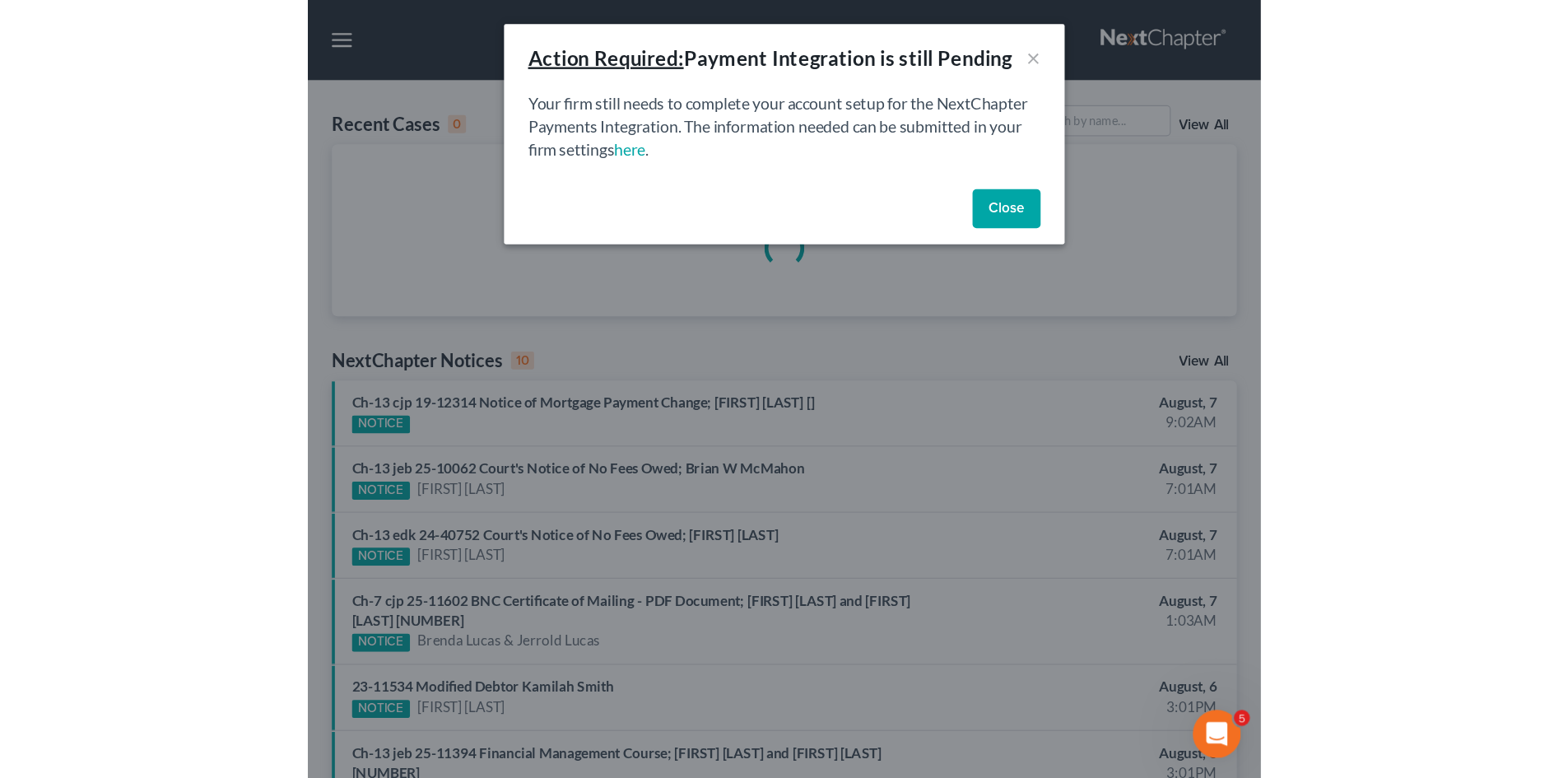 scroll, scrollTop: 0, scrollLeft: 0, axis: both 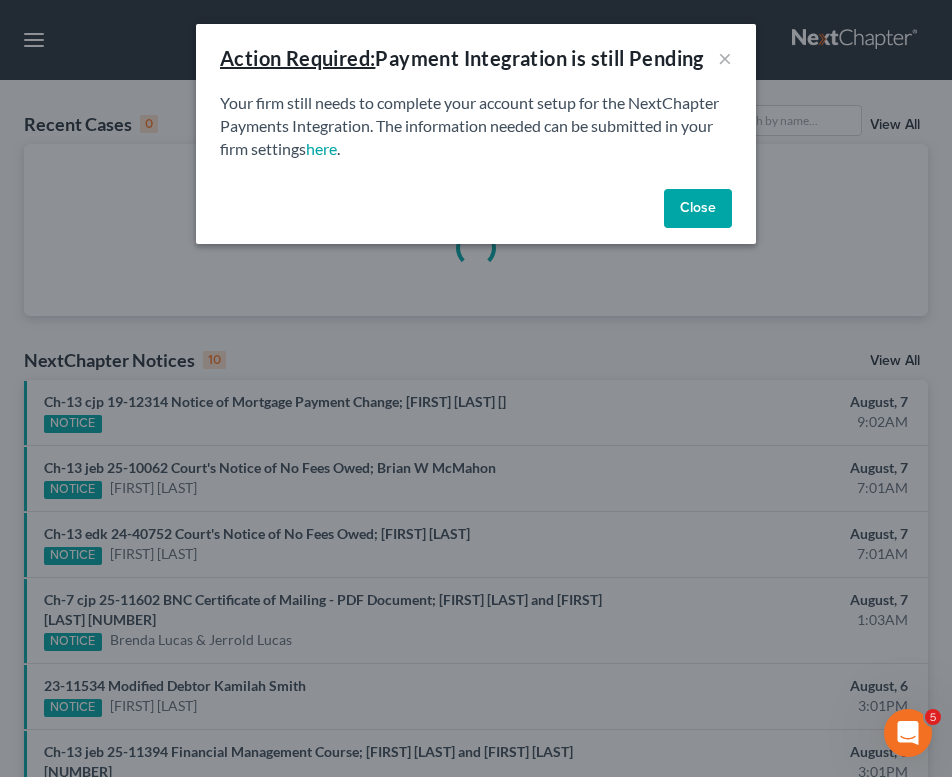 click on "Close" at bounding box center [698, 209] 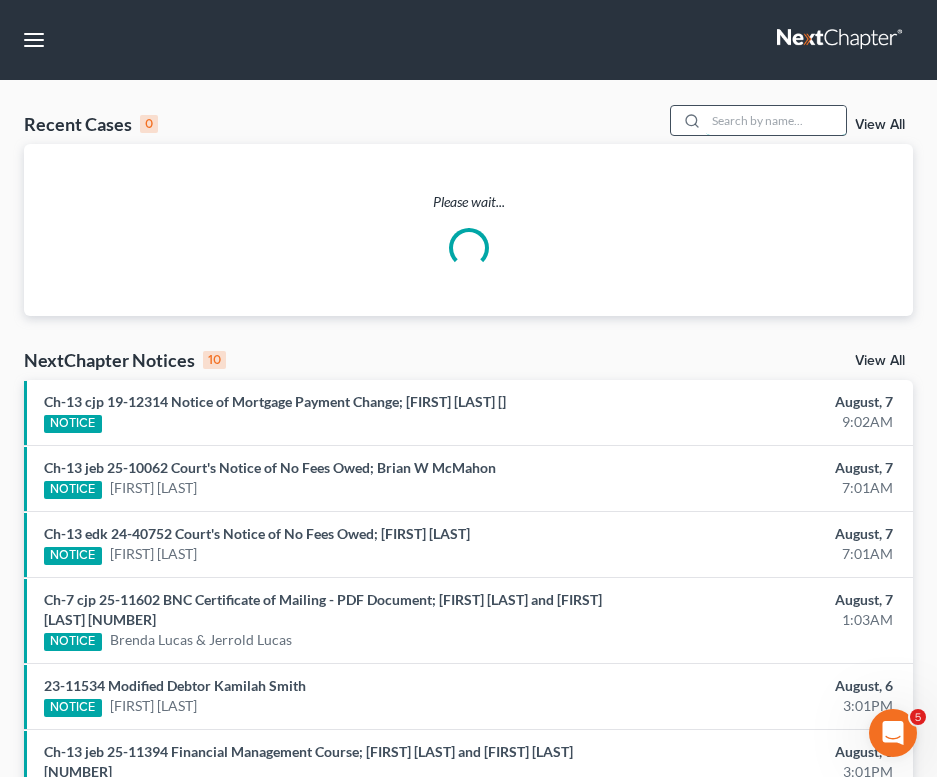 click at bounding box center [776, 120] 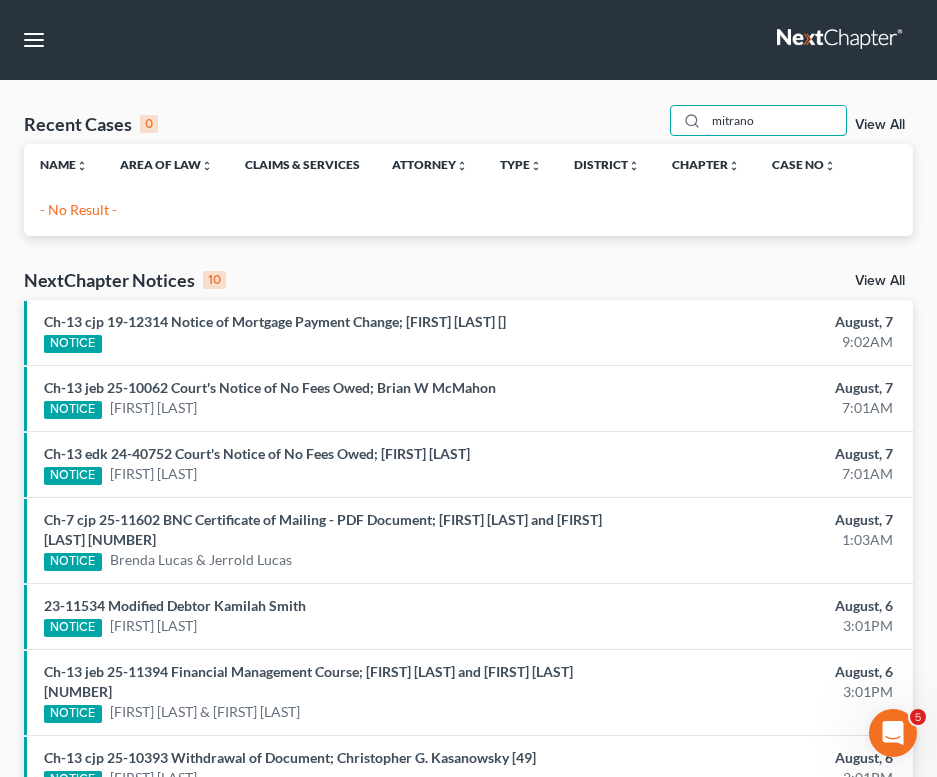 type on "mitrano" 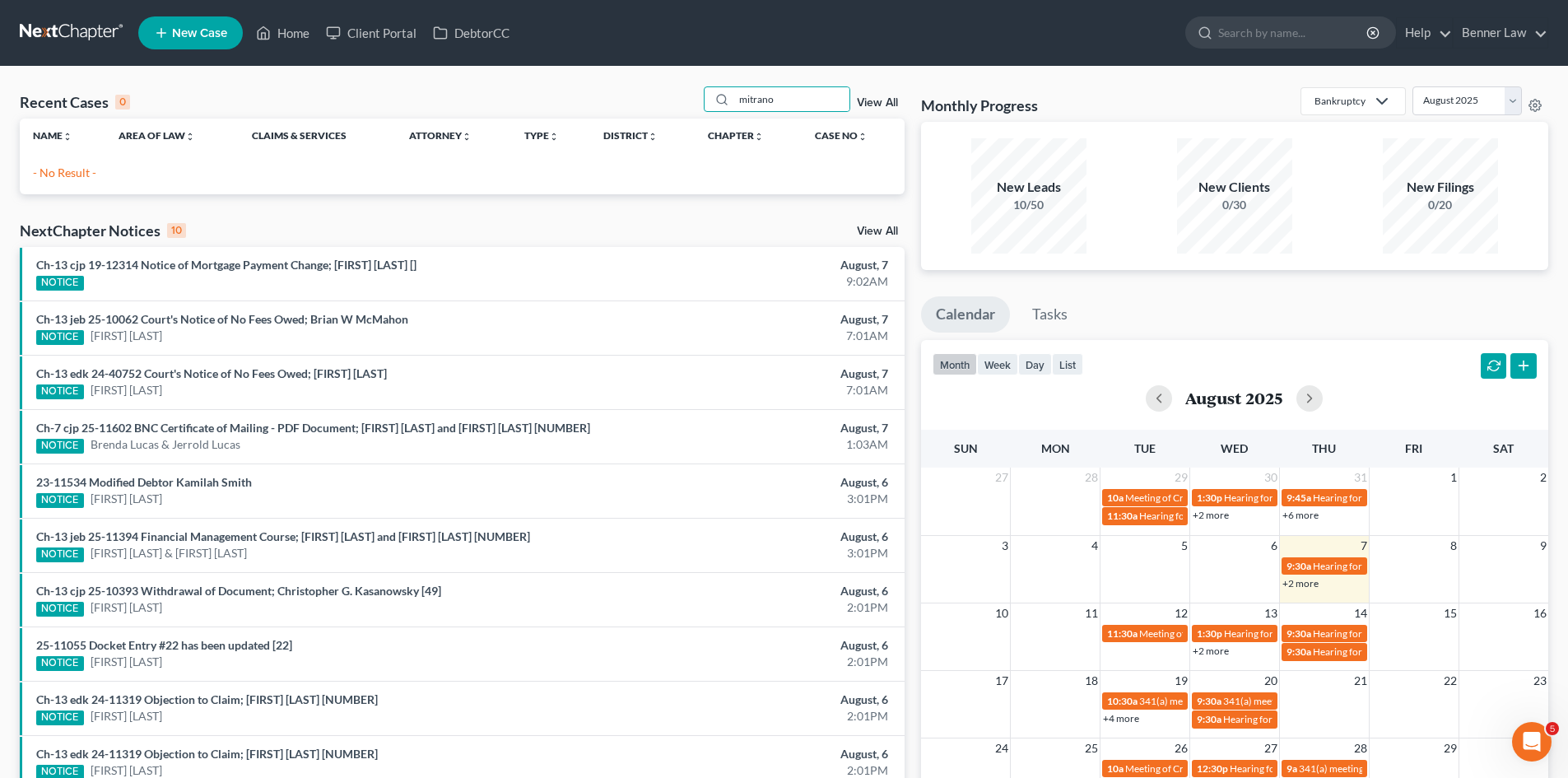 click on "New Case" at bounding box center (190, 33) 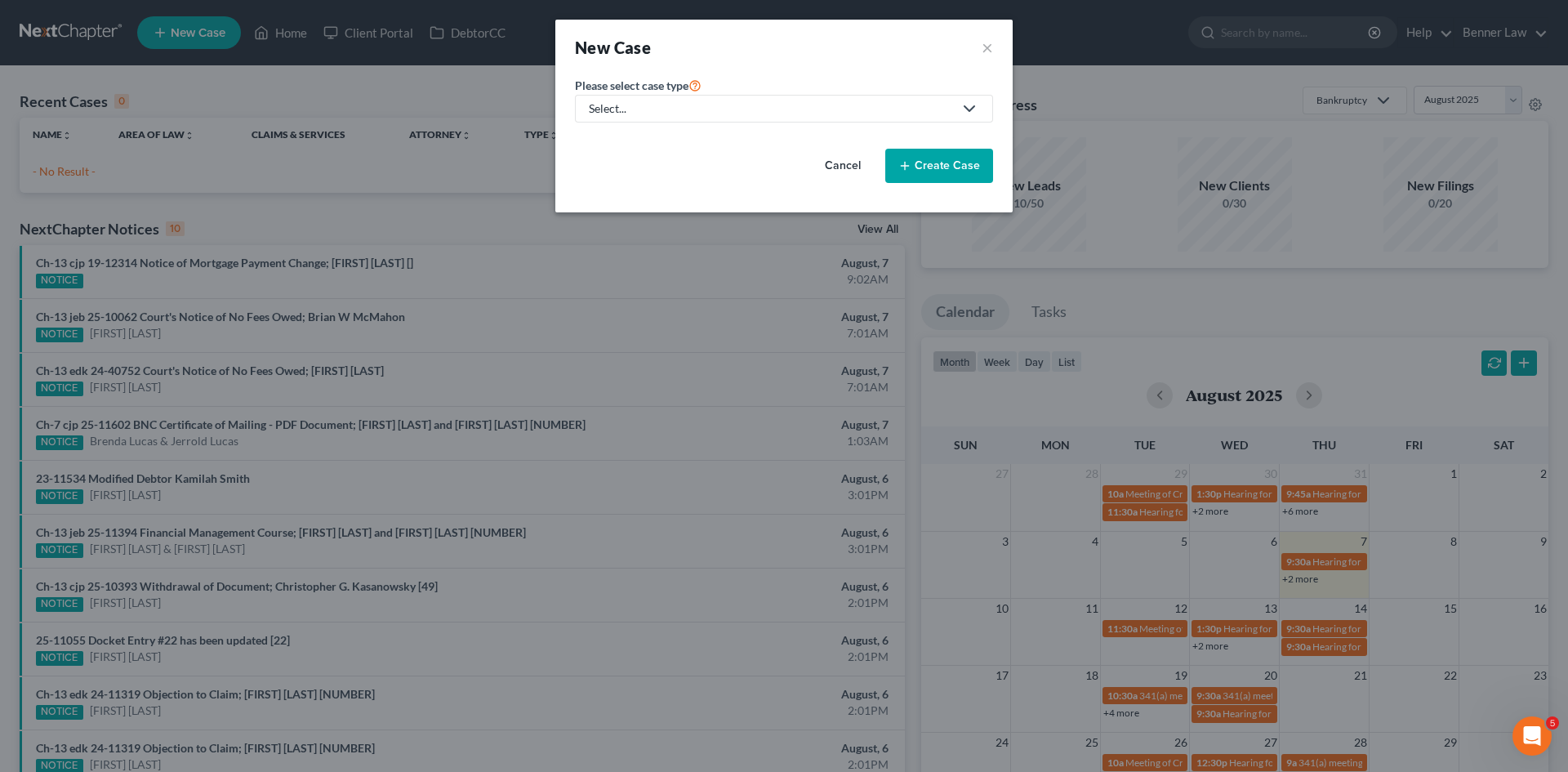 click on "Select..." at bounding box center (784, 109) 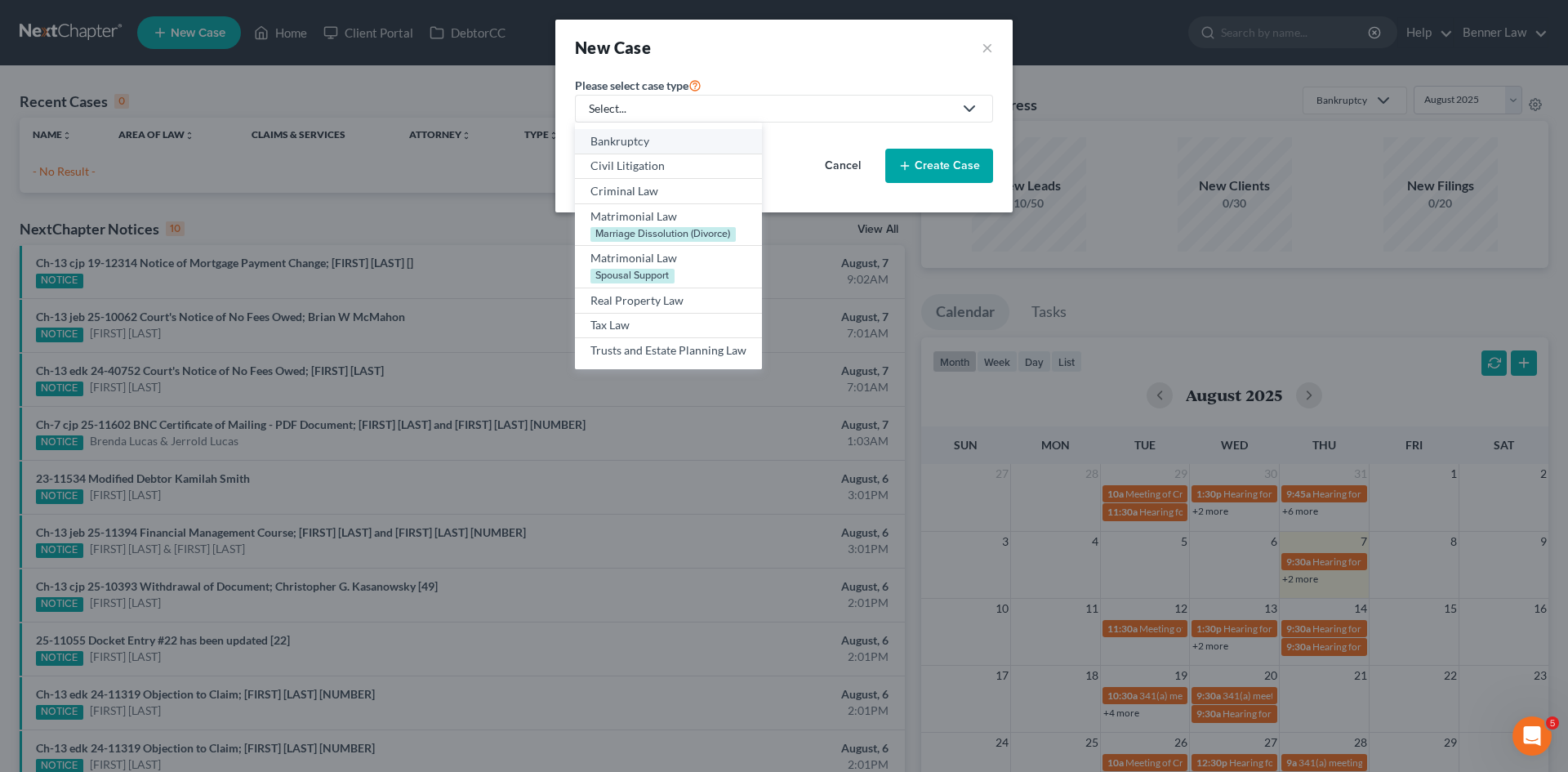 click on "Bankruptcy" at bounding box center [668, 141] 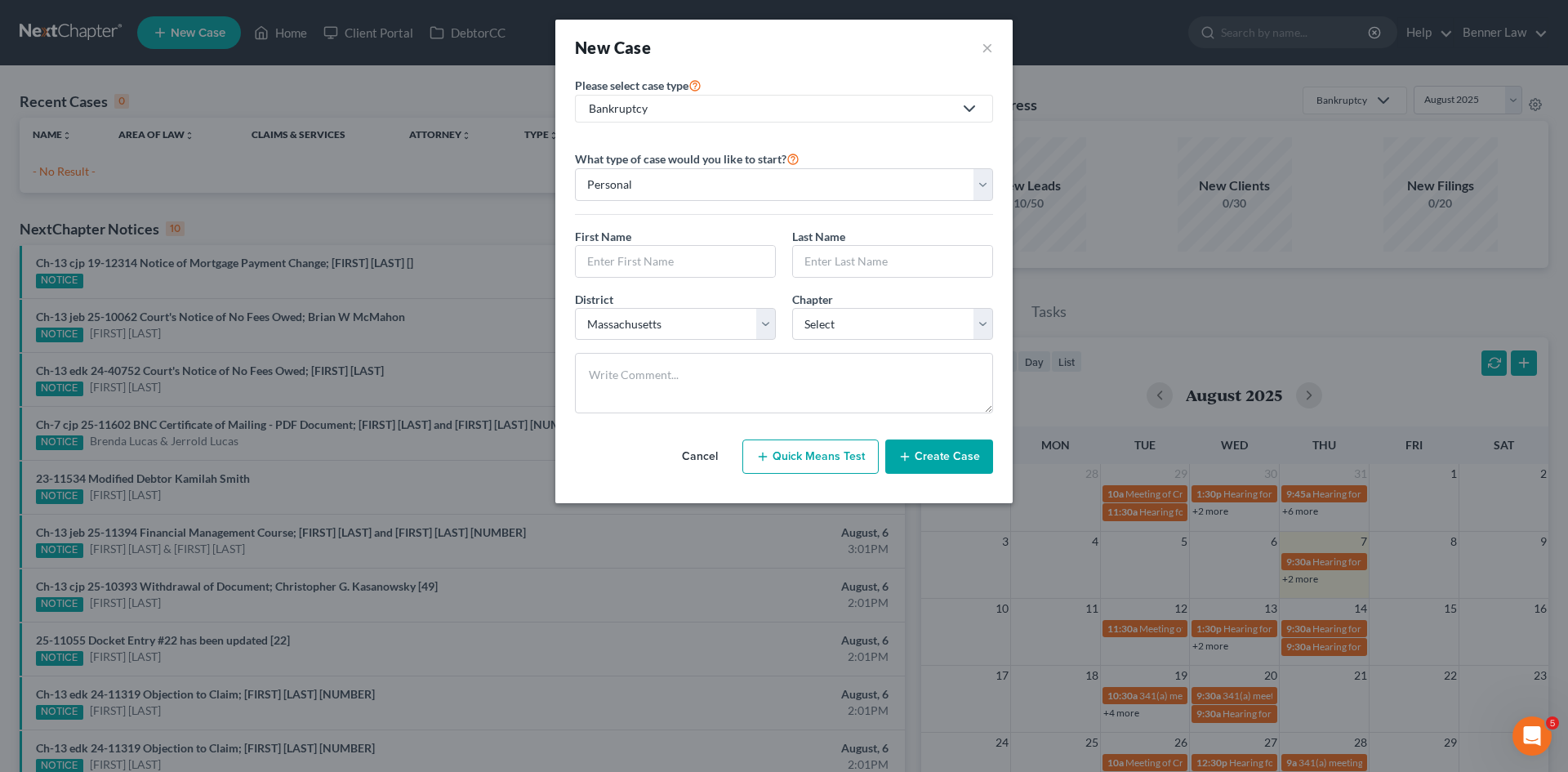 click on "First Name
*" at bounding box center [675, 252] 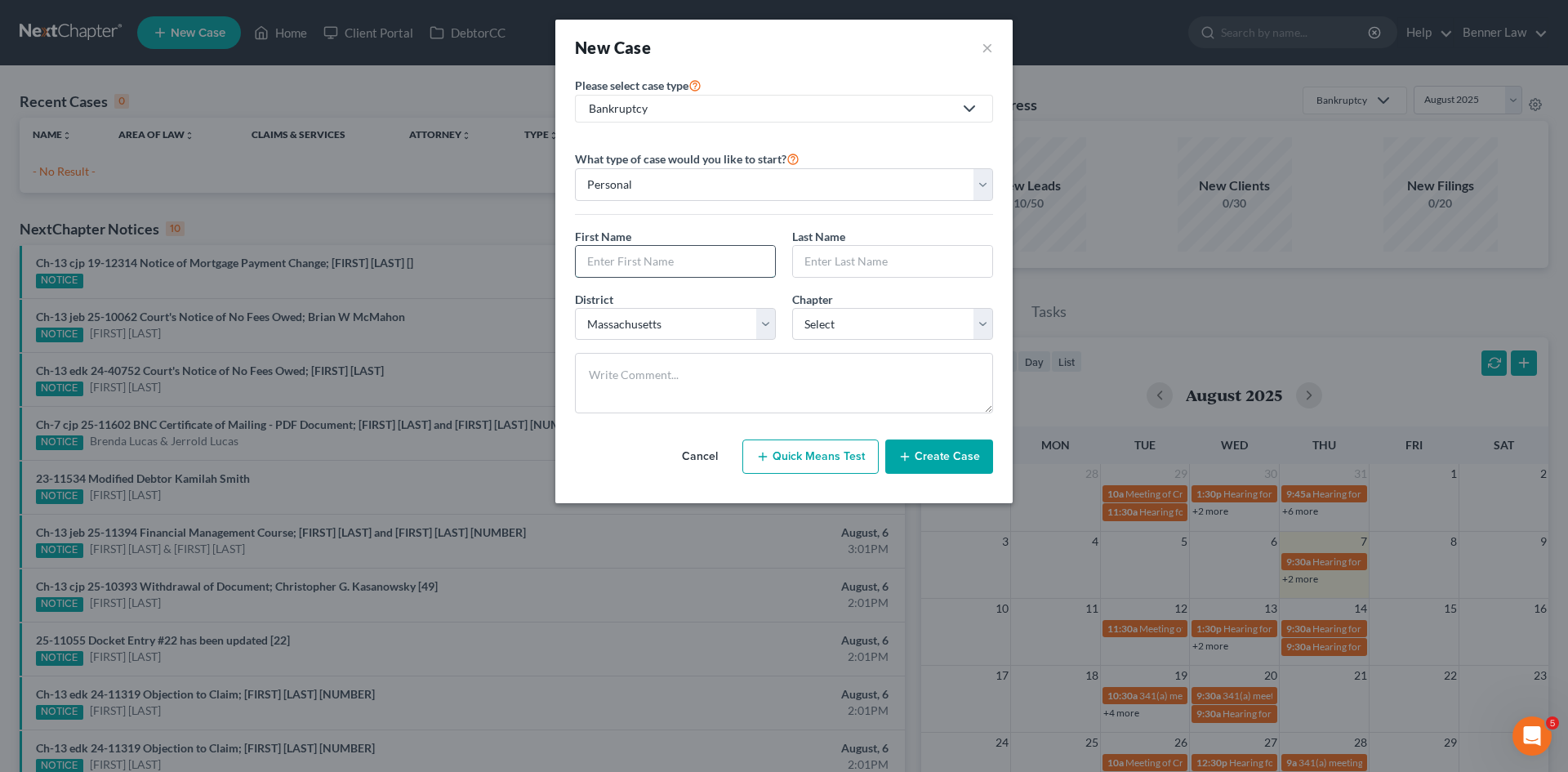 click at bounding box center [675, 261] 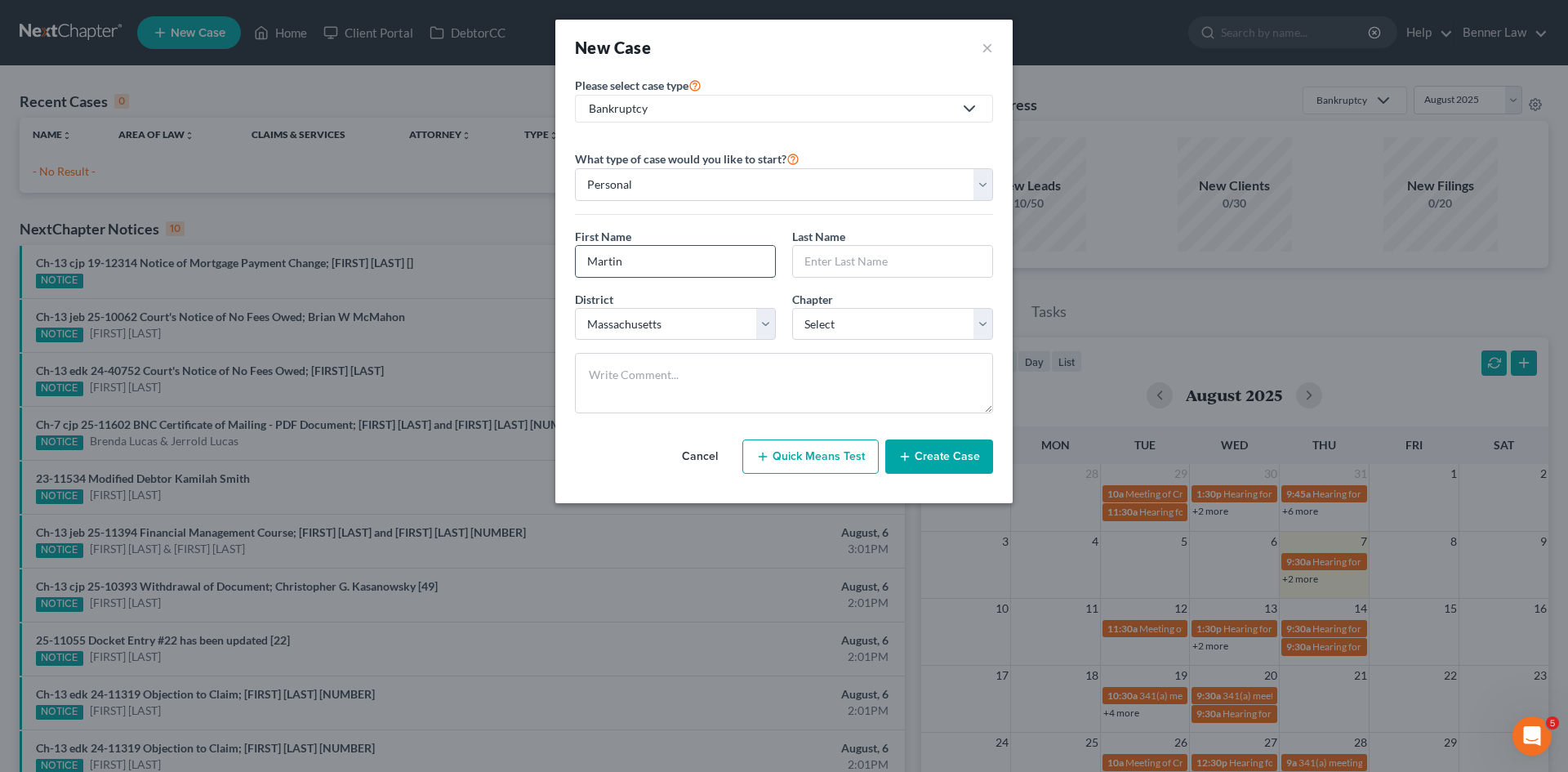 type on "Martin" 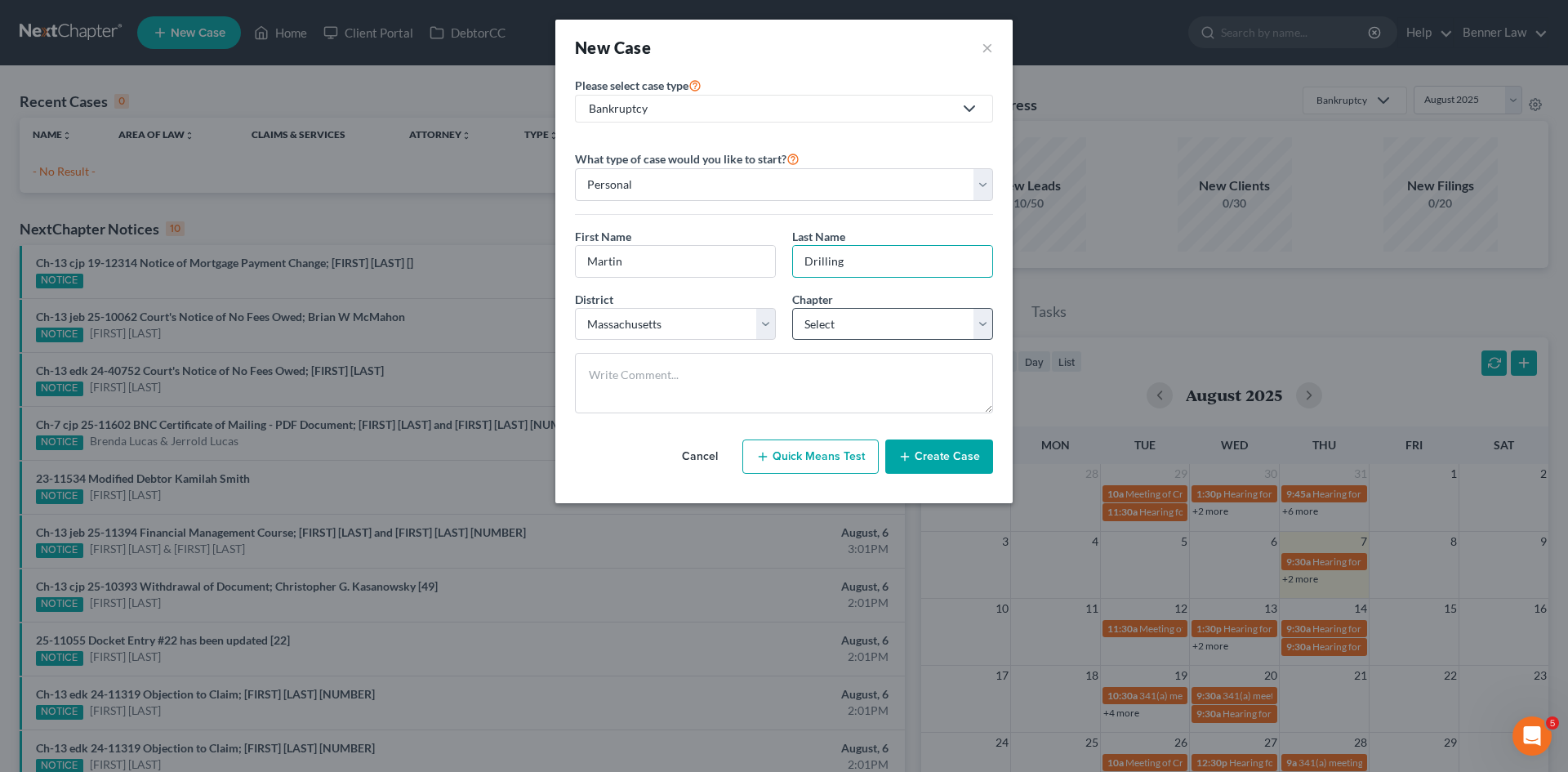 type on "Drilling" 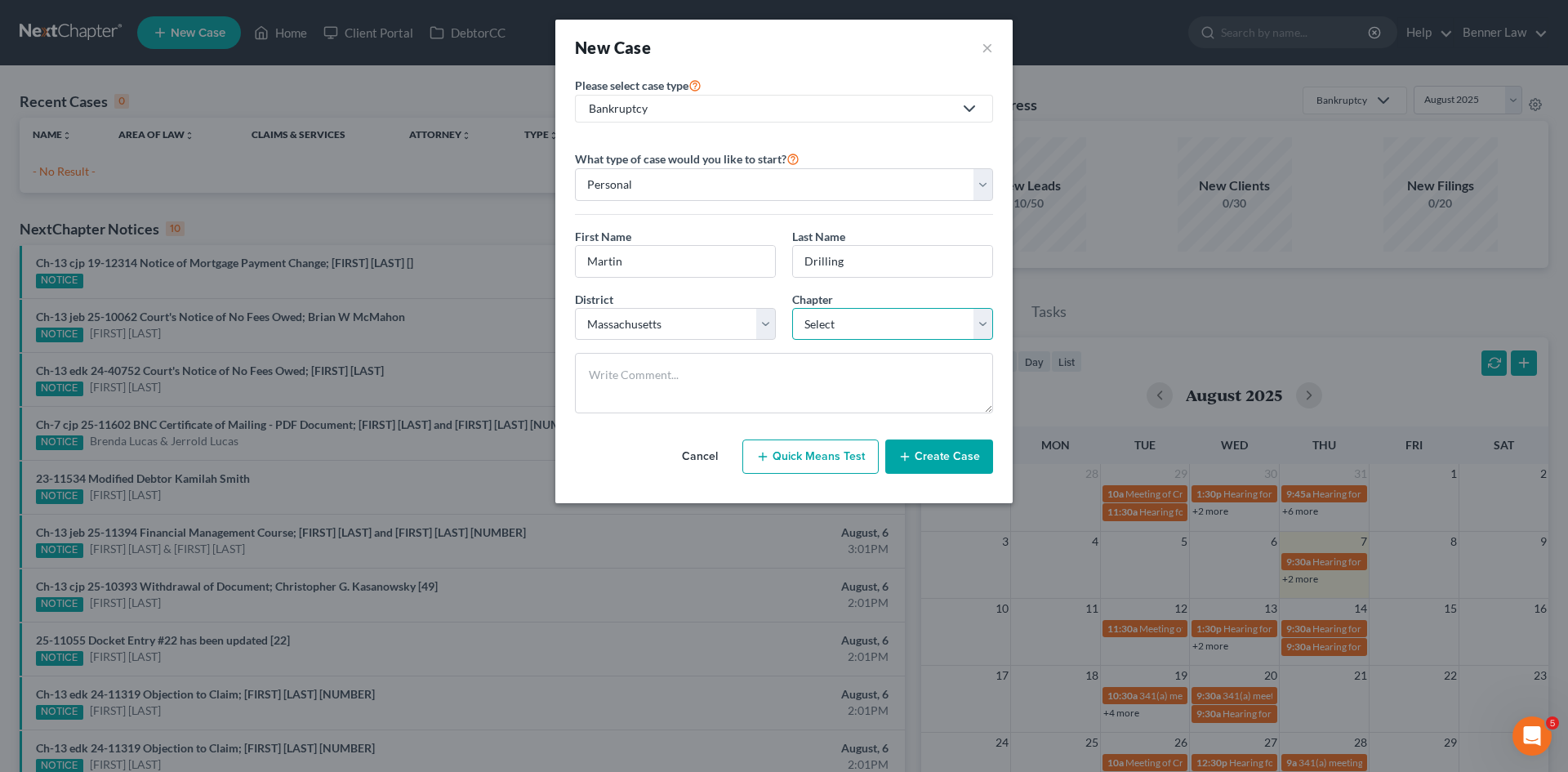 drag, startPoint x: 829, startPoint y: 314, endPoint x: 836, endPoint y: 336, distance: 23.086793 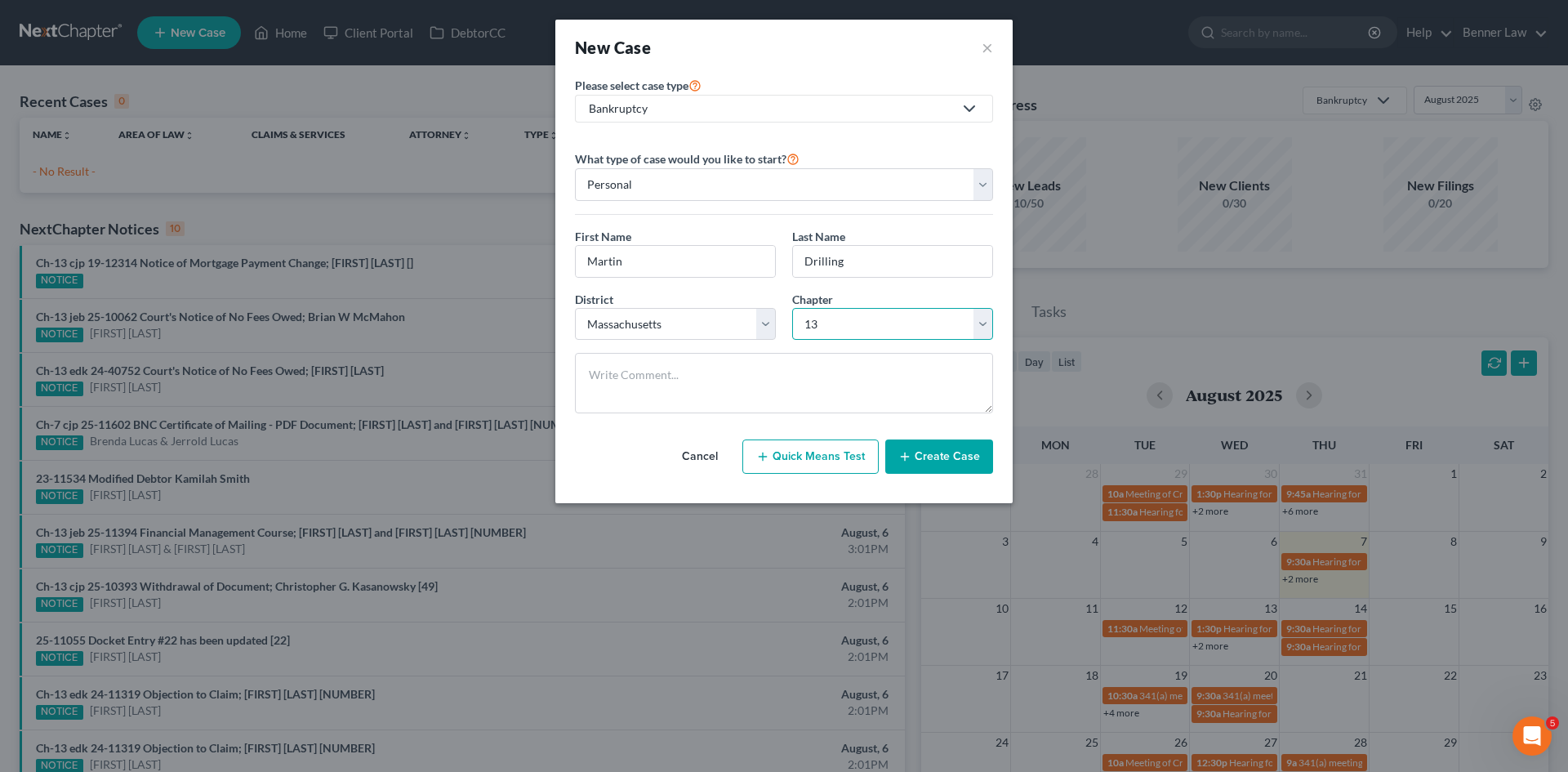 click on "Select 7 11 12 13" at bounding box center [893, 324] 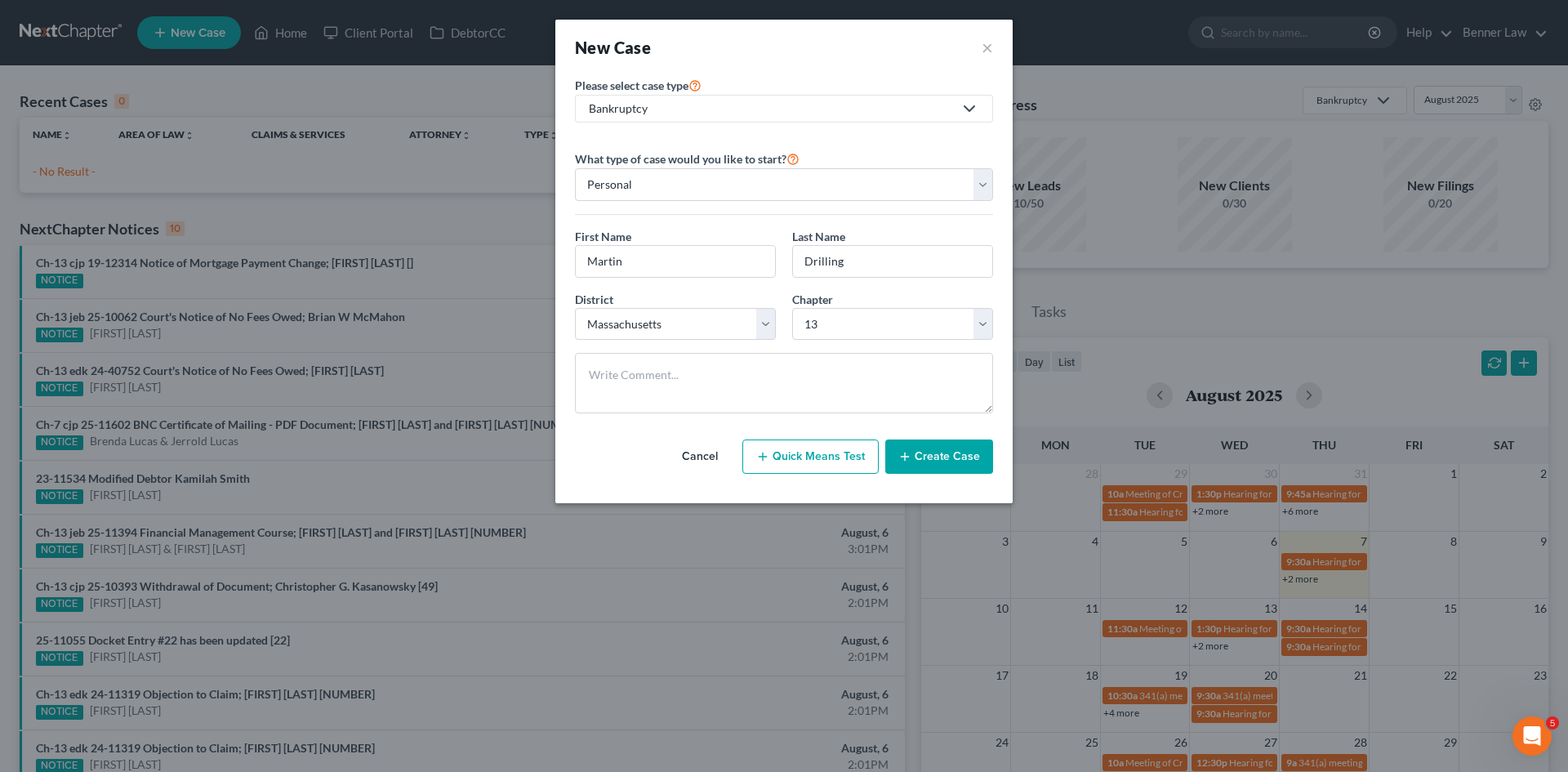 click on "Create Case" at bounding box center (939, 457) 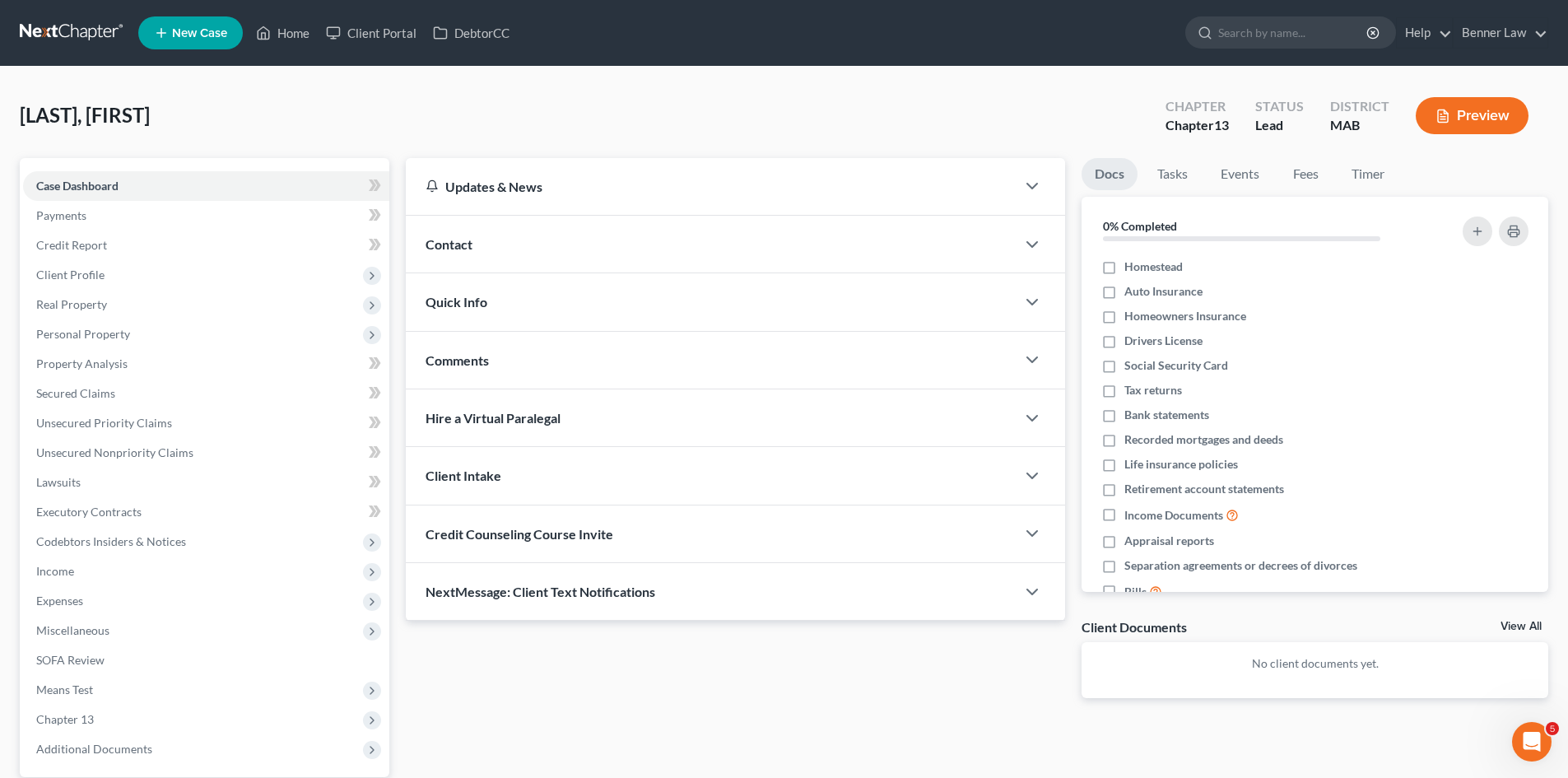 click on "View All" at bounding box center [1521, 627] 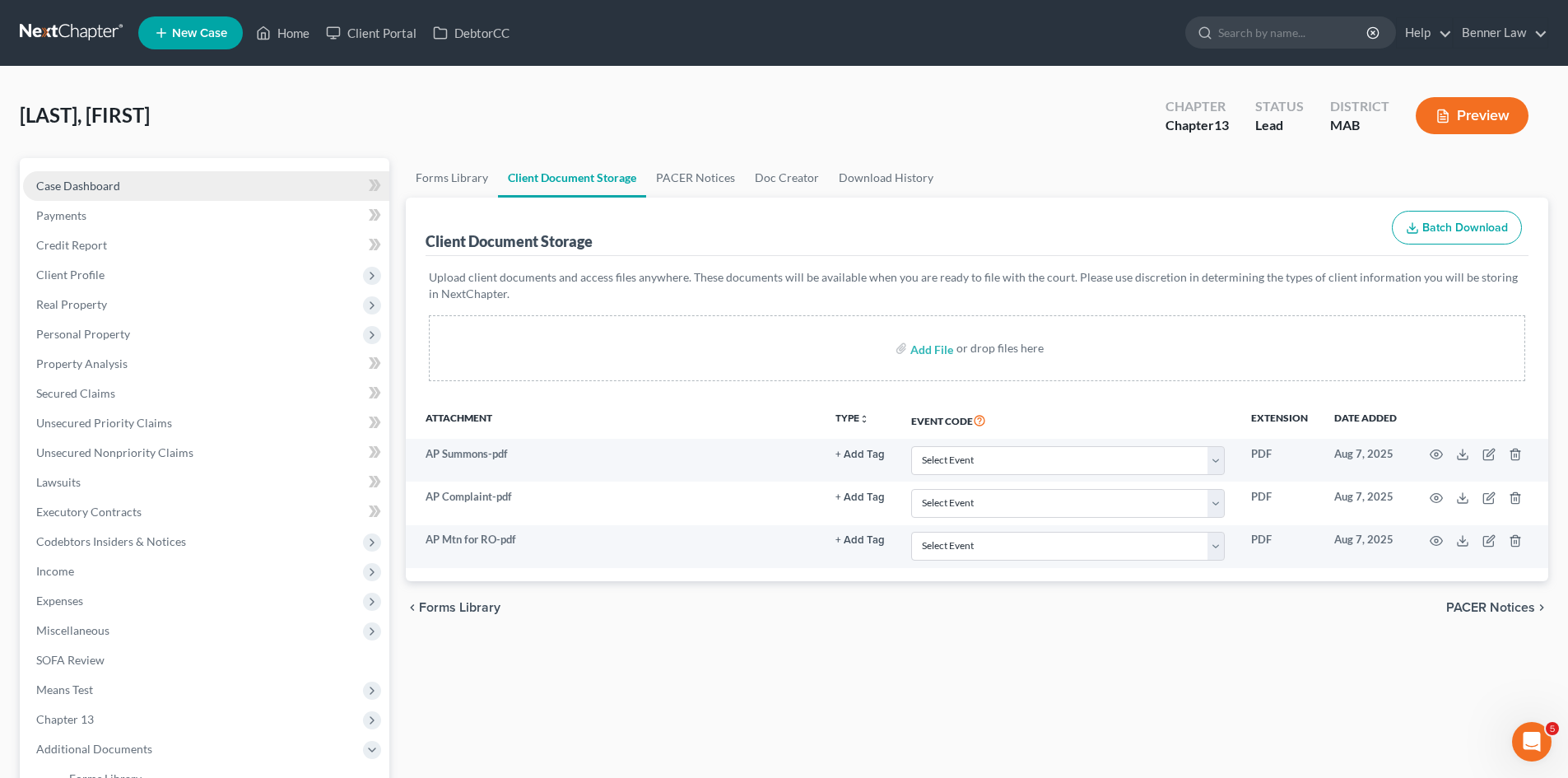 click on "Case Dashboard" at bounding box center [206, 186] 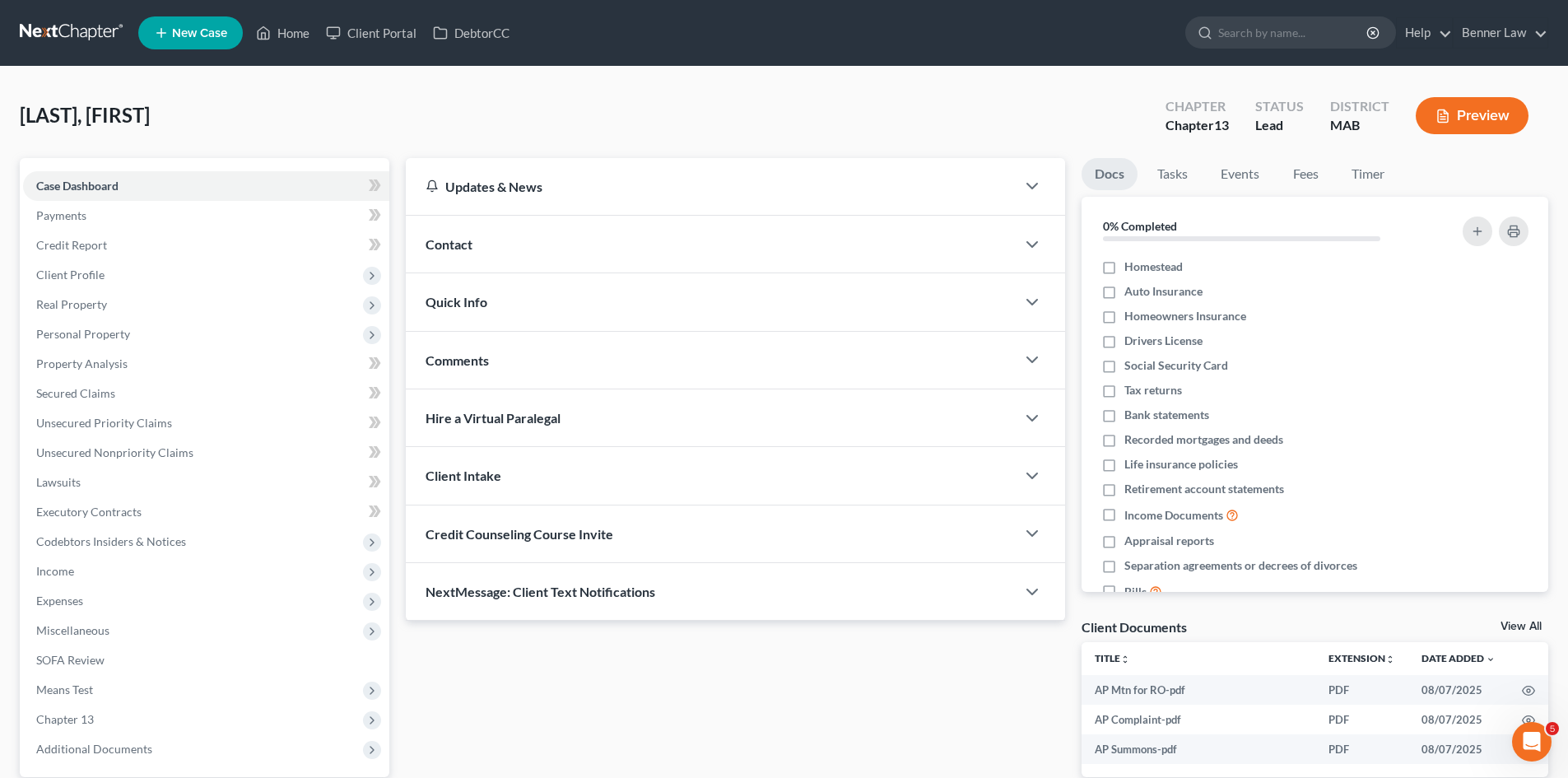 click on "Contact" at bounding box center (710, 244) 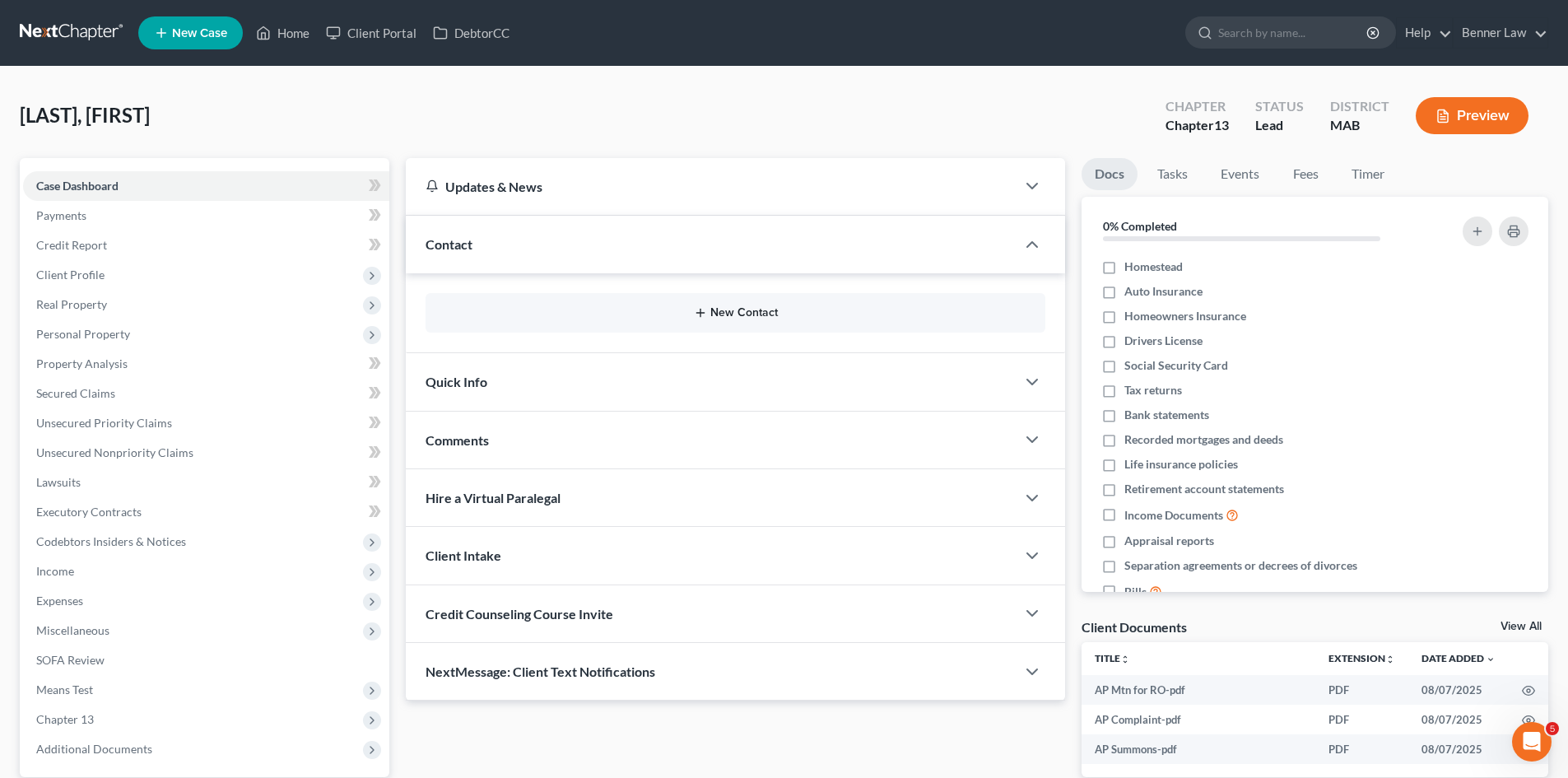 click on "New Contact" at bounding box center [735, 313] 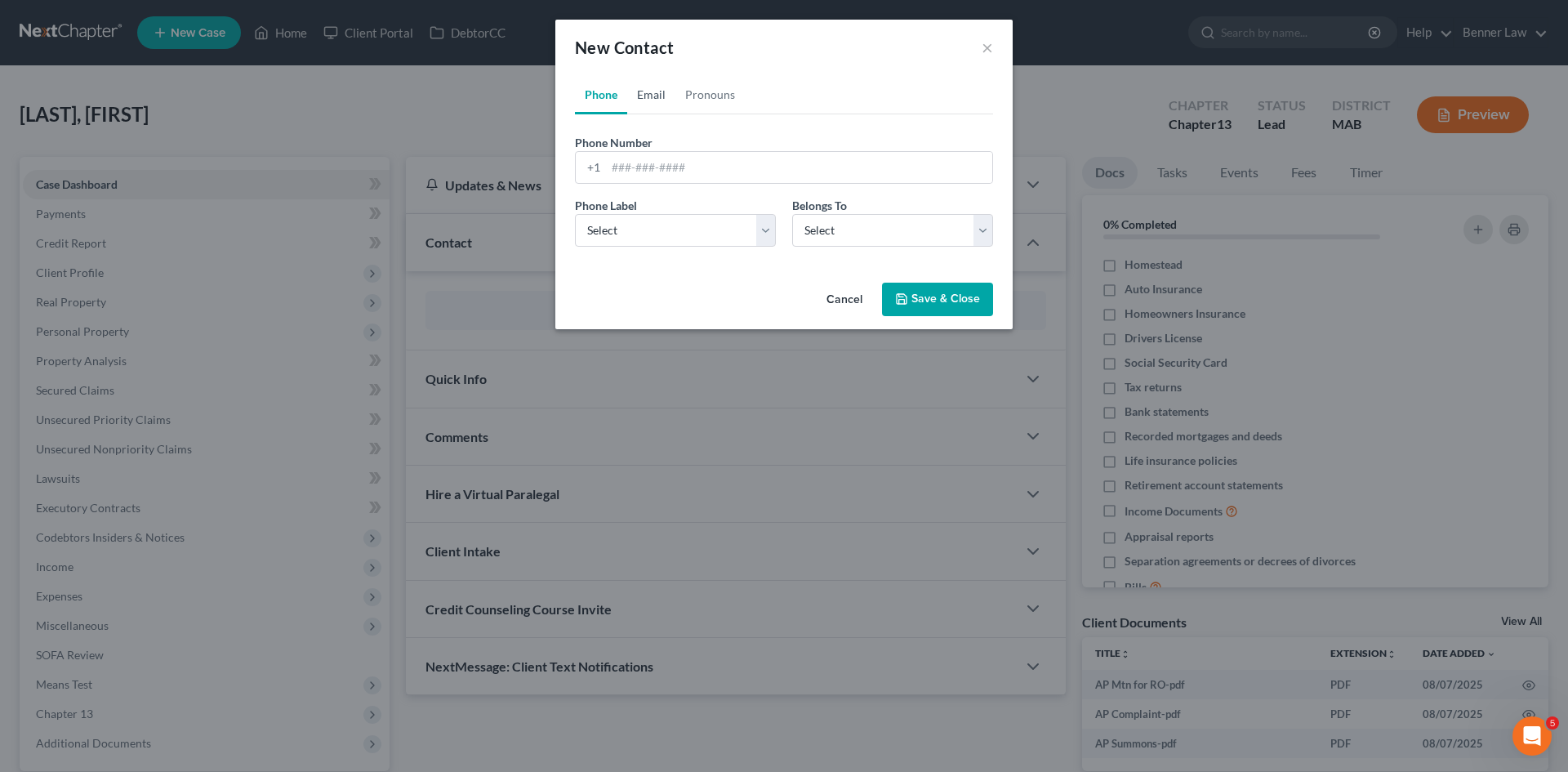click on "Email" at bounding box center [651, 95] 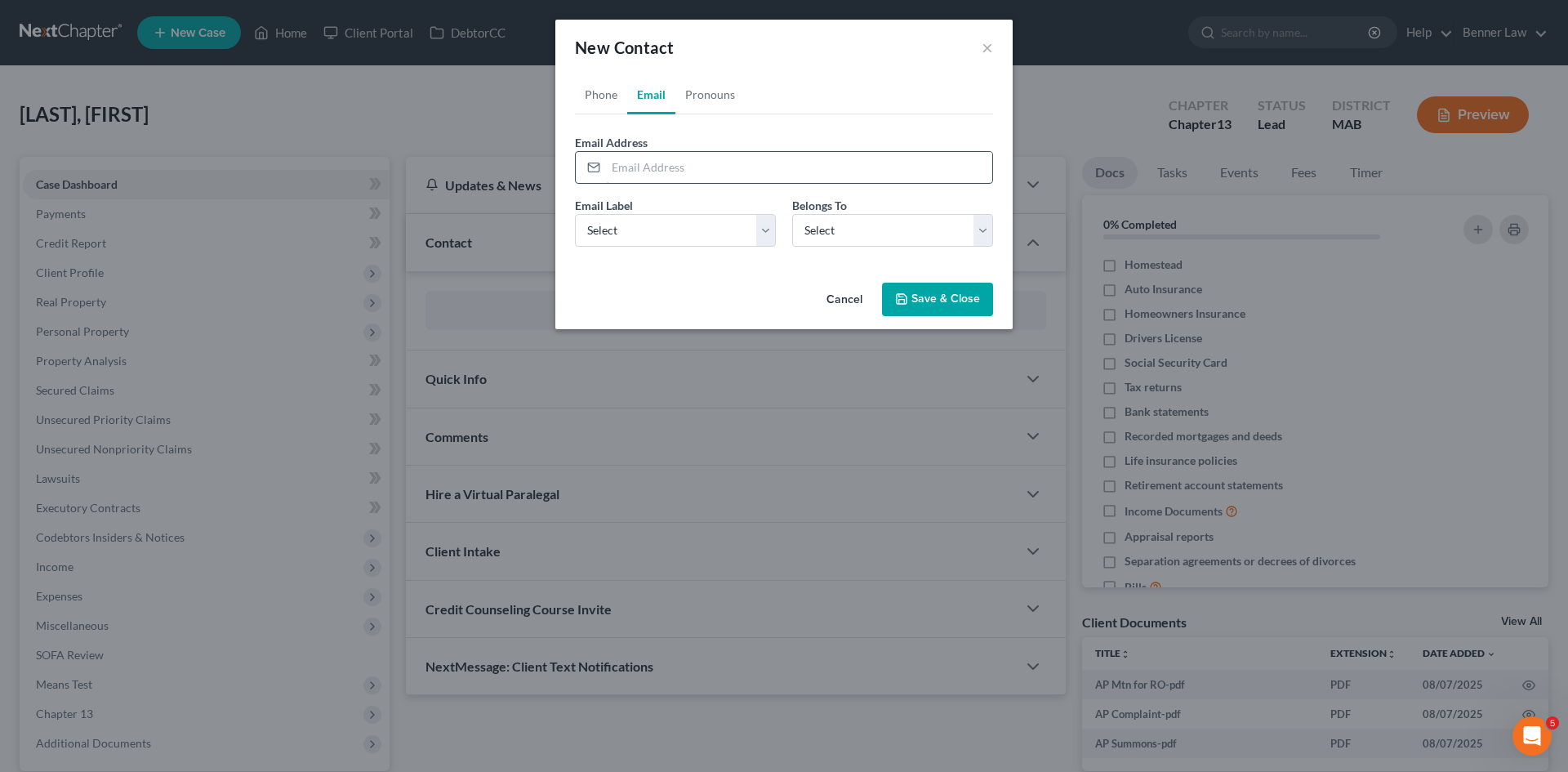 click at bounding box center (799, 167) 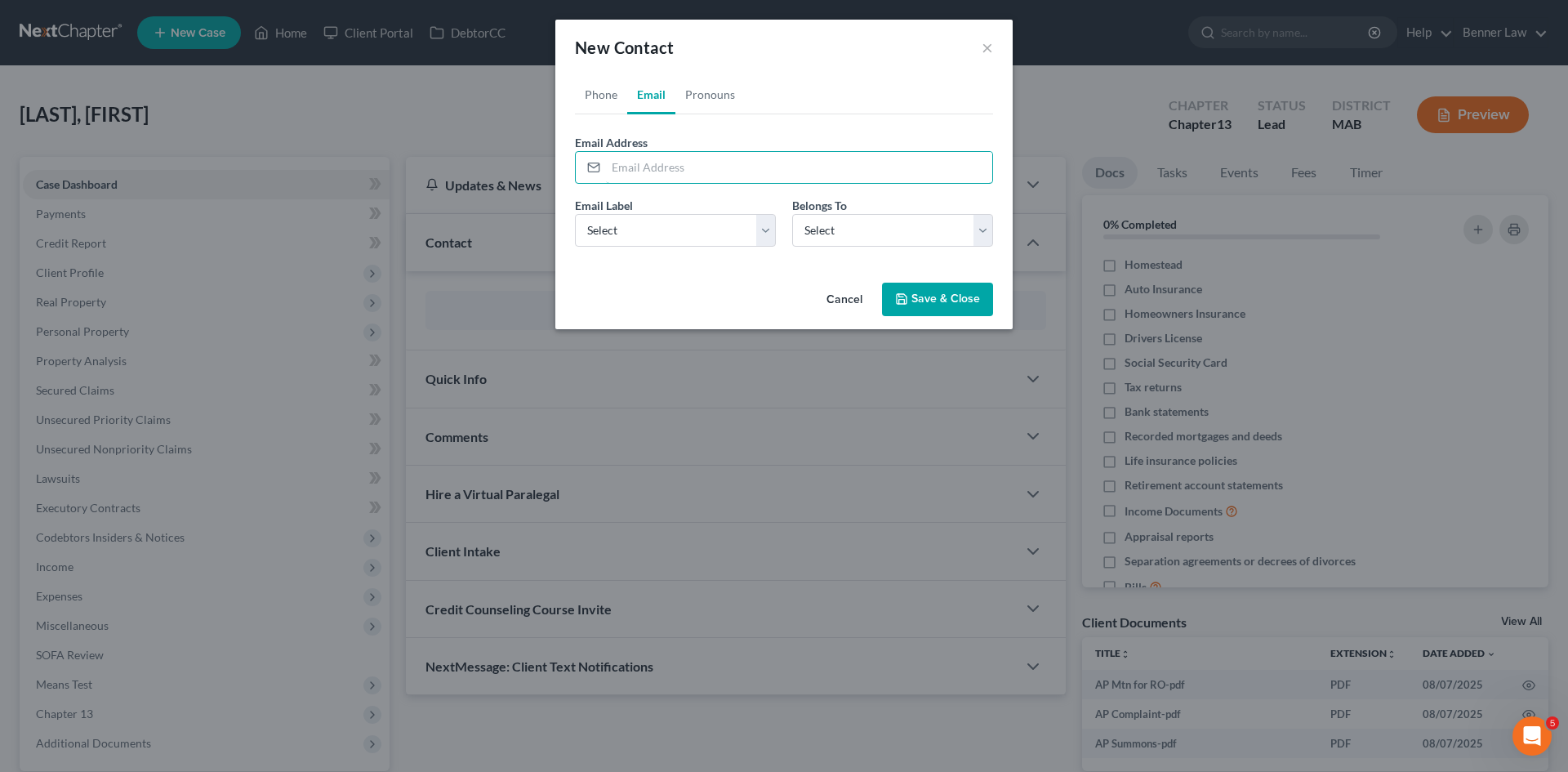 paste on "mdrilling@comcast.net" 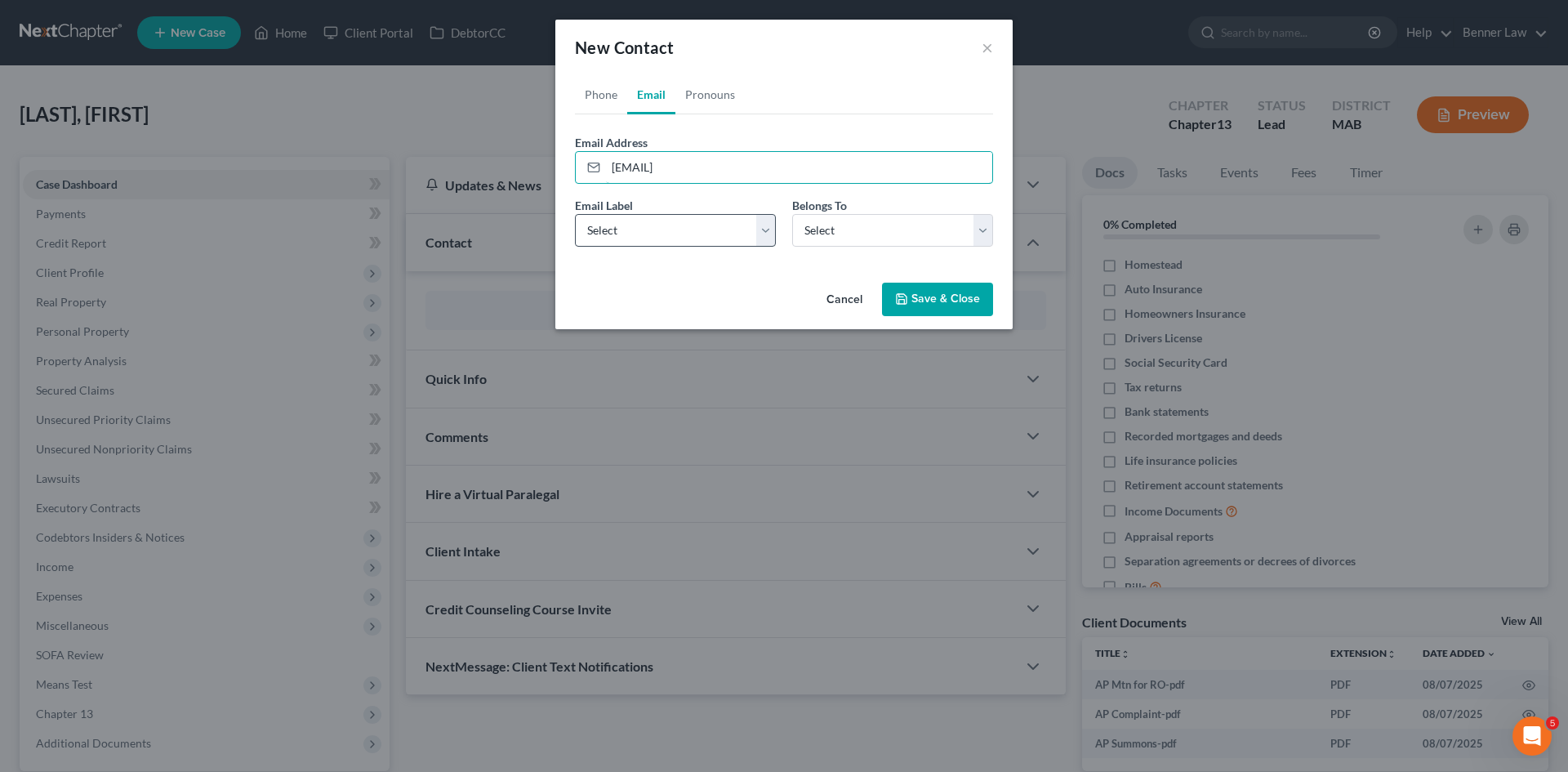type on "mdrilling@comcast.net" 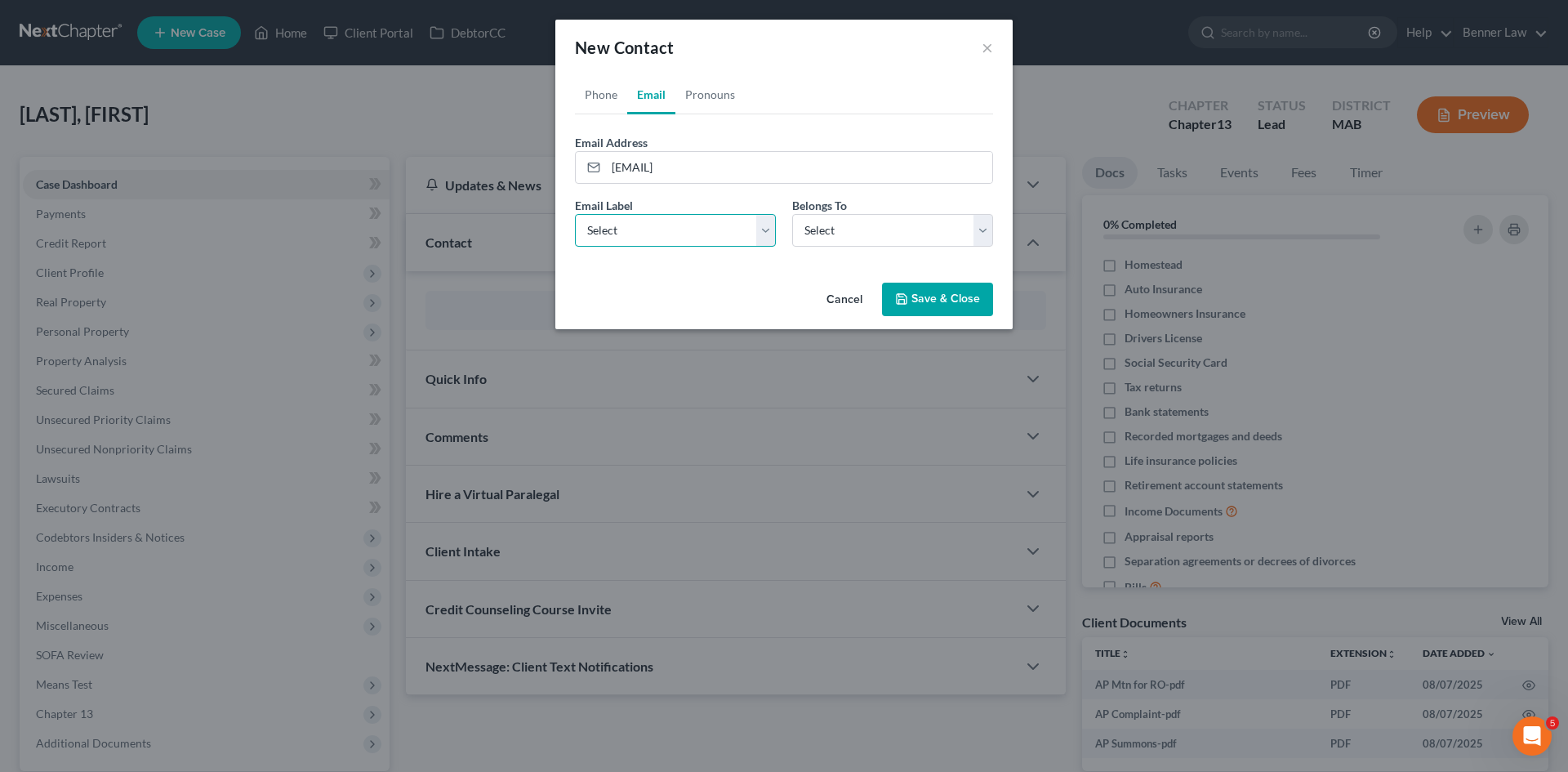 click on "Select Home Work Other" at bounding box center (675, 230) 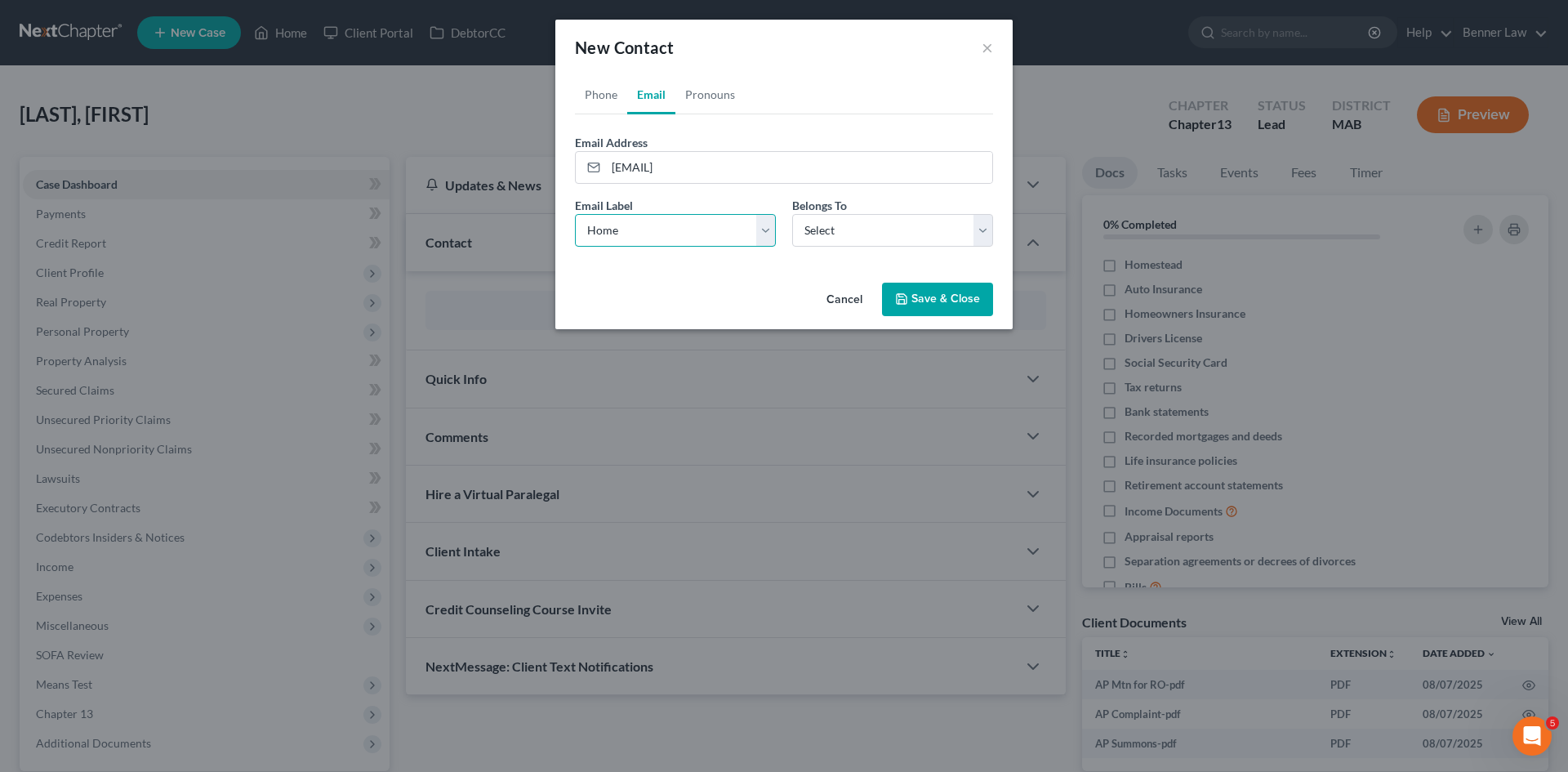 click on "Select Home Work Other" at bounding box center [675, 230] 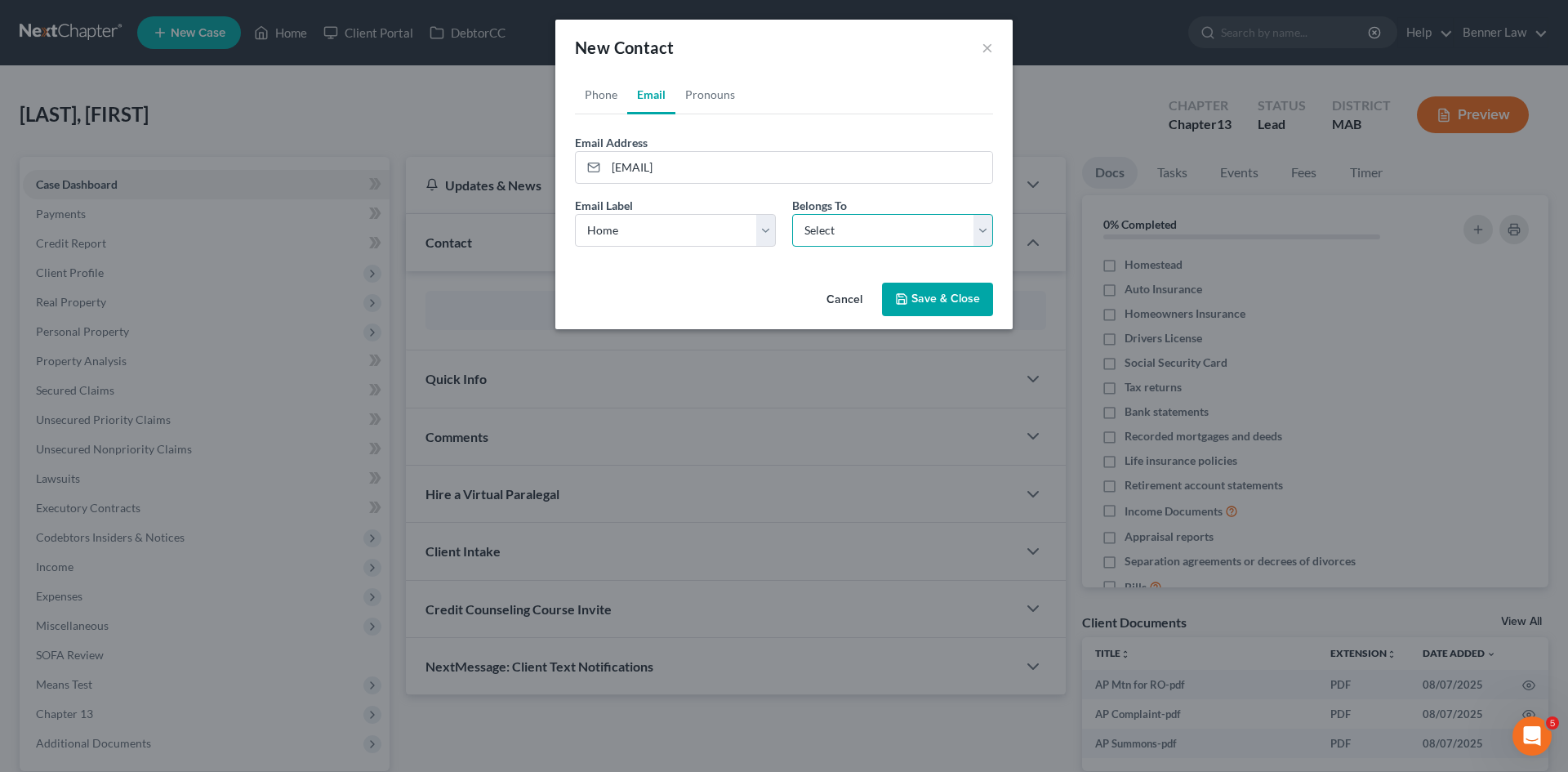click on "Select Client Other" at bounding box center [893, 230] 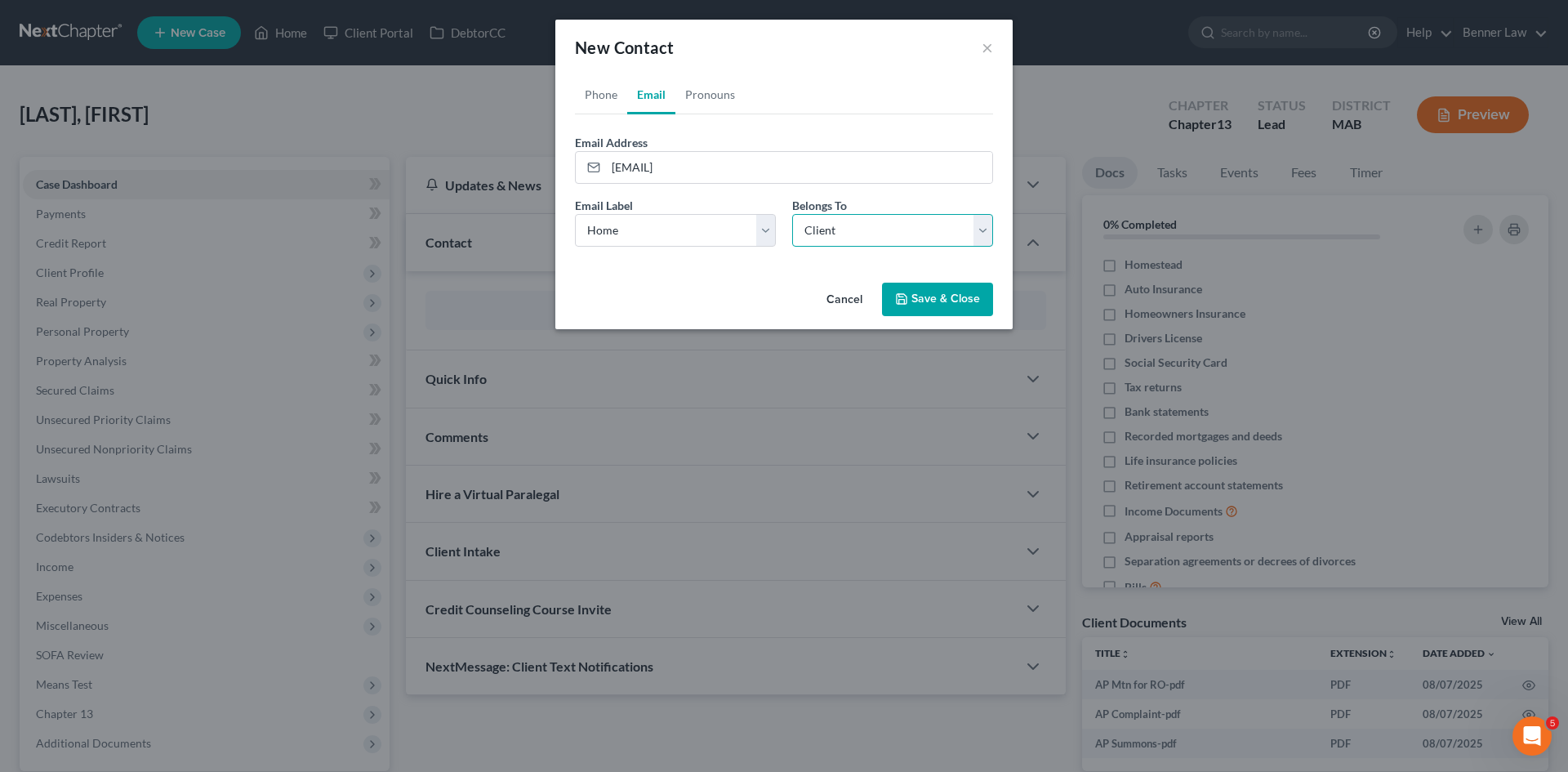 click on "Select Client Other" at bounding box center (893, 230) 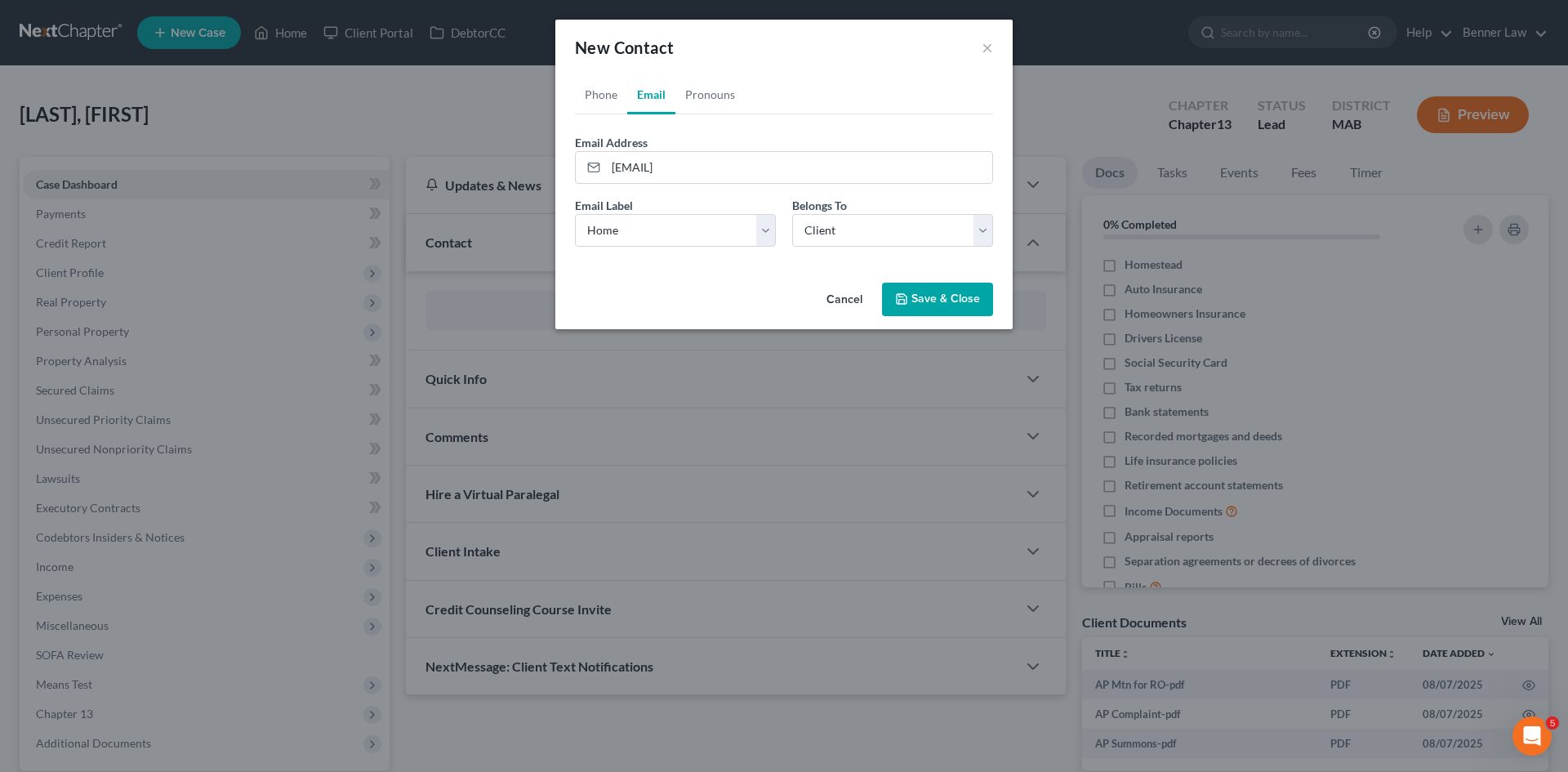 click on "Save & Close" at bounding box center (938, 300) 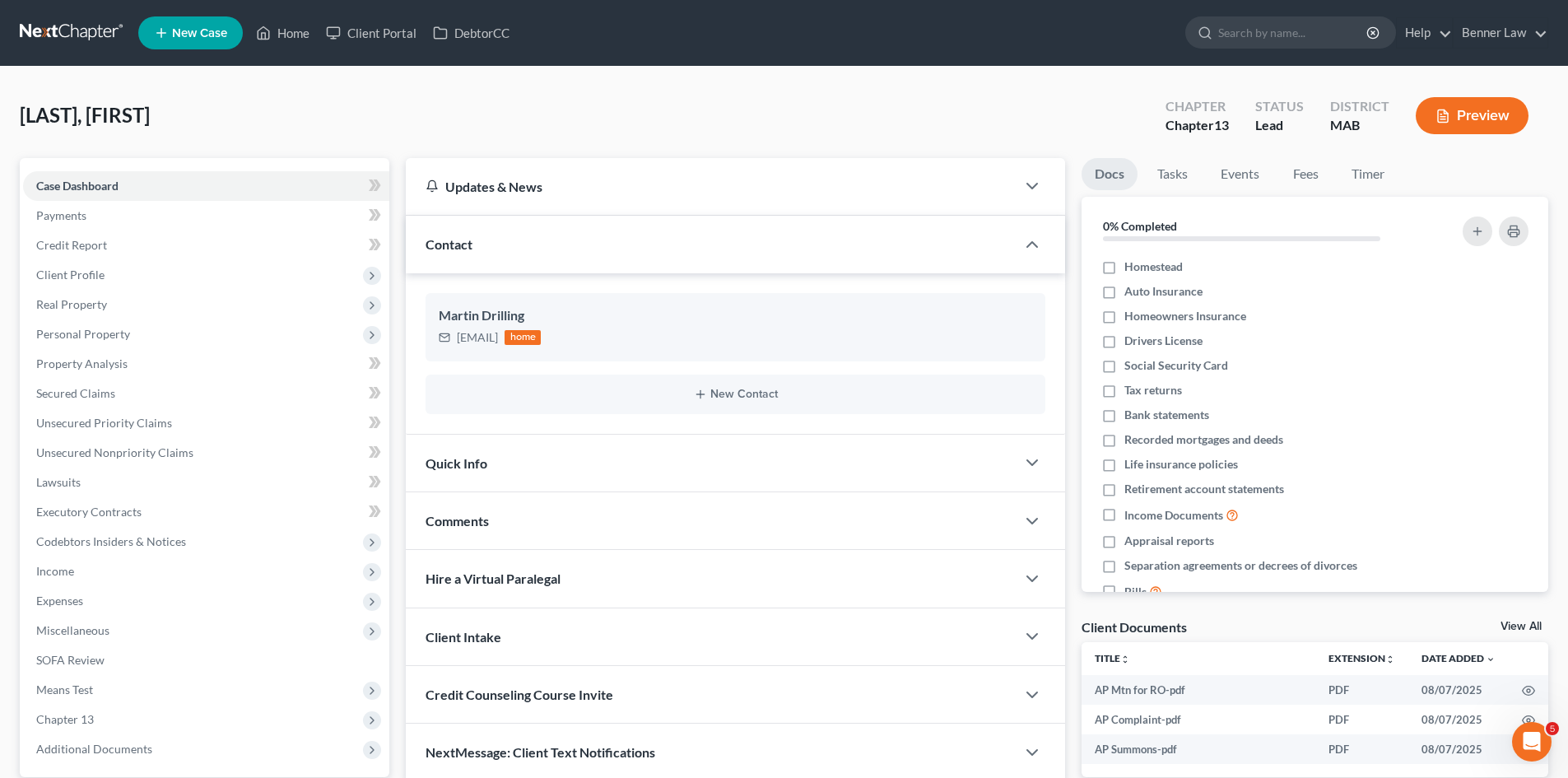click at bounding box center [72, 33] 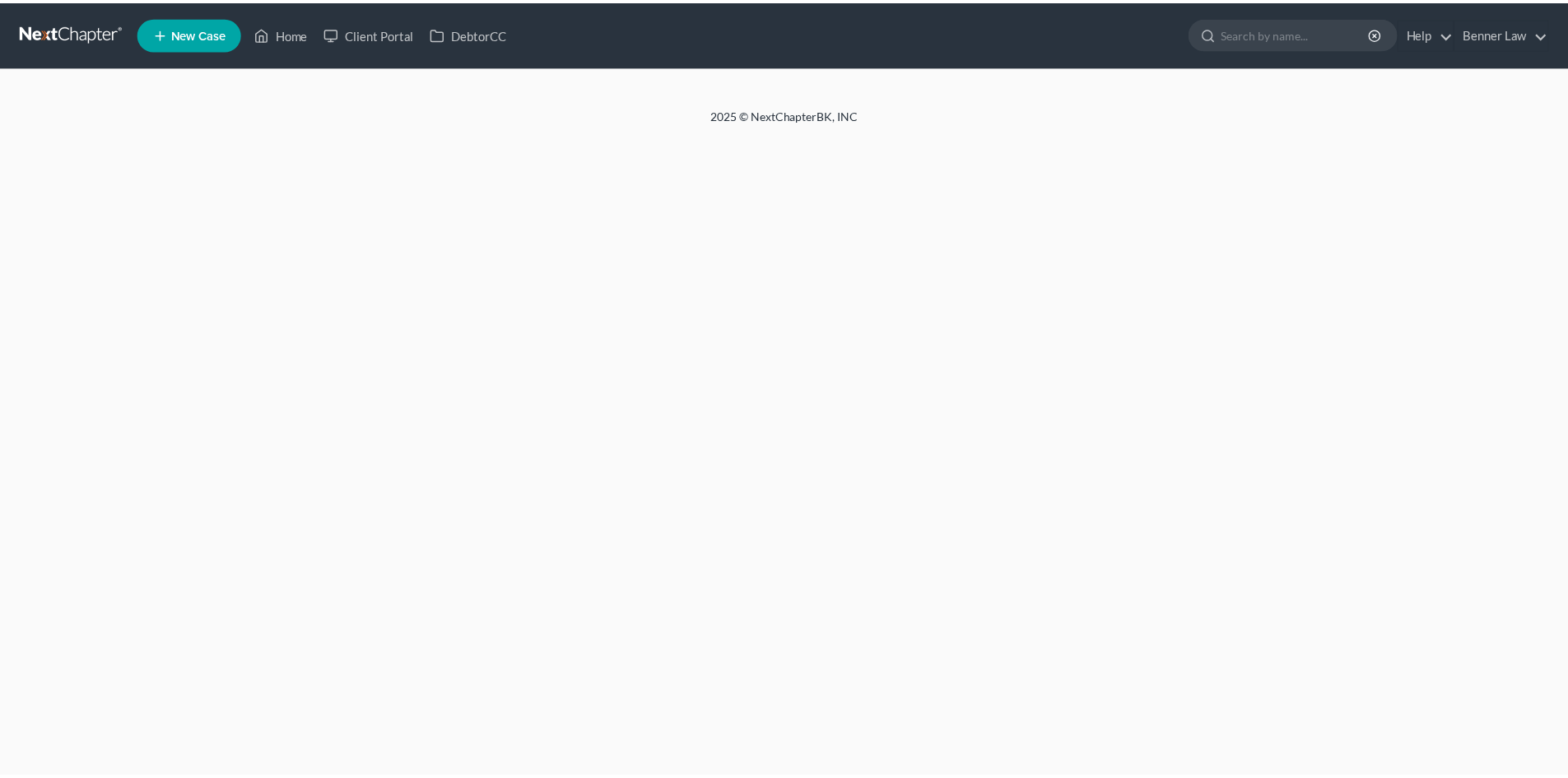 scroll, scrollTop: 0, scrollLeft: 0, axis: both 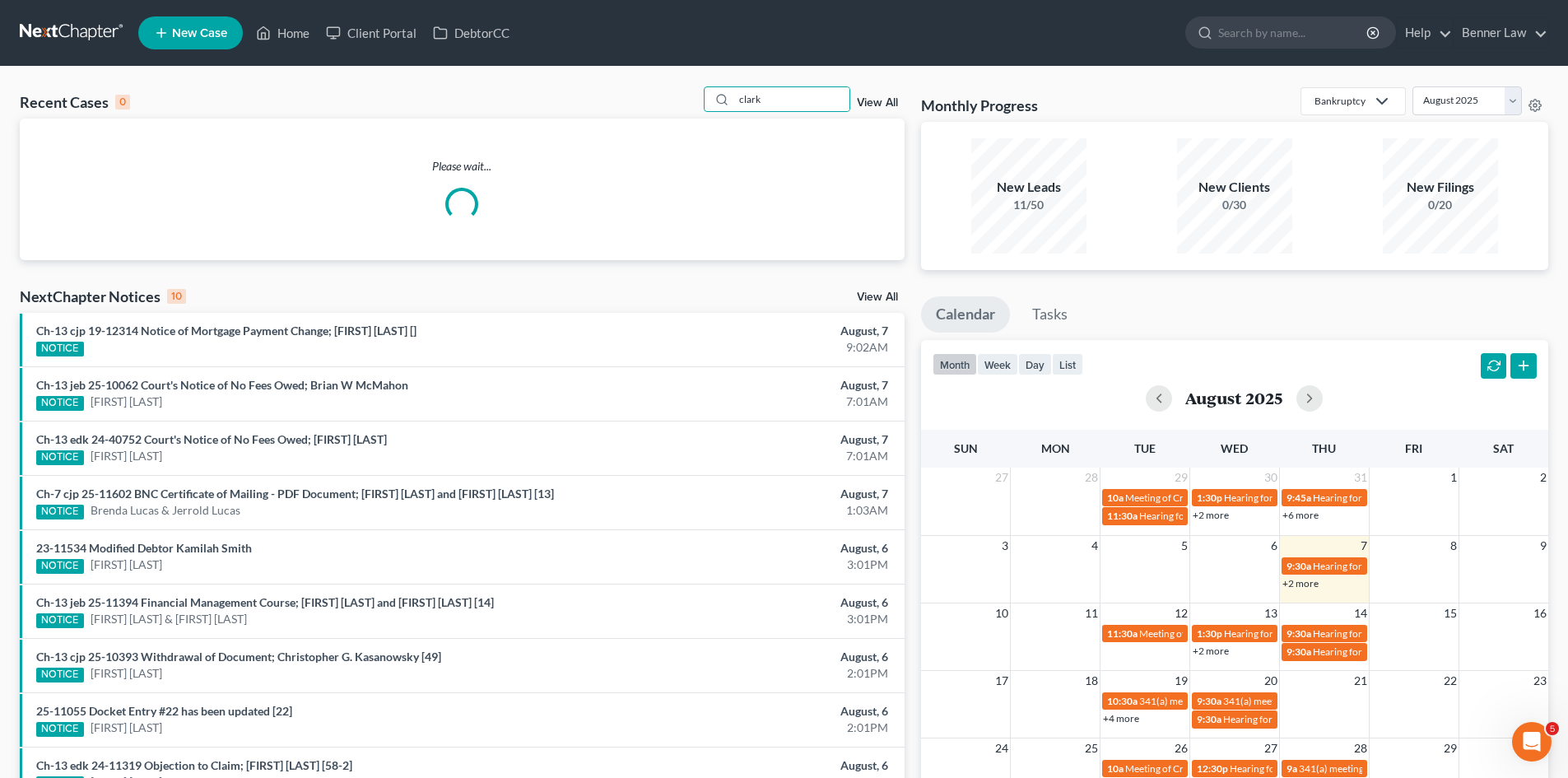type on "clark" 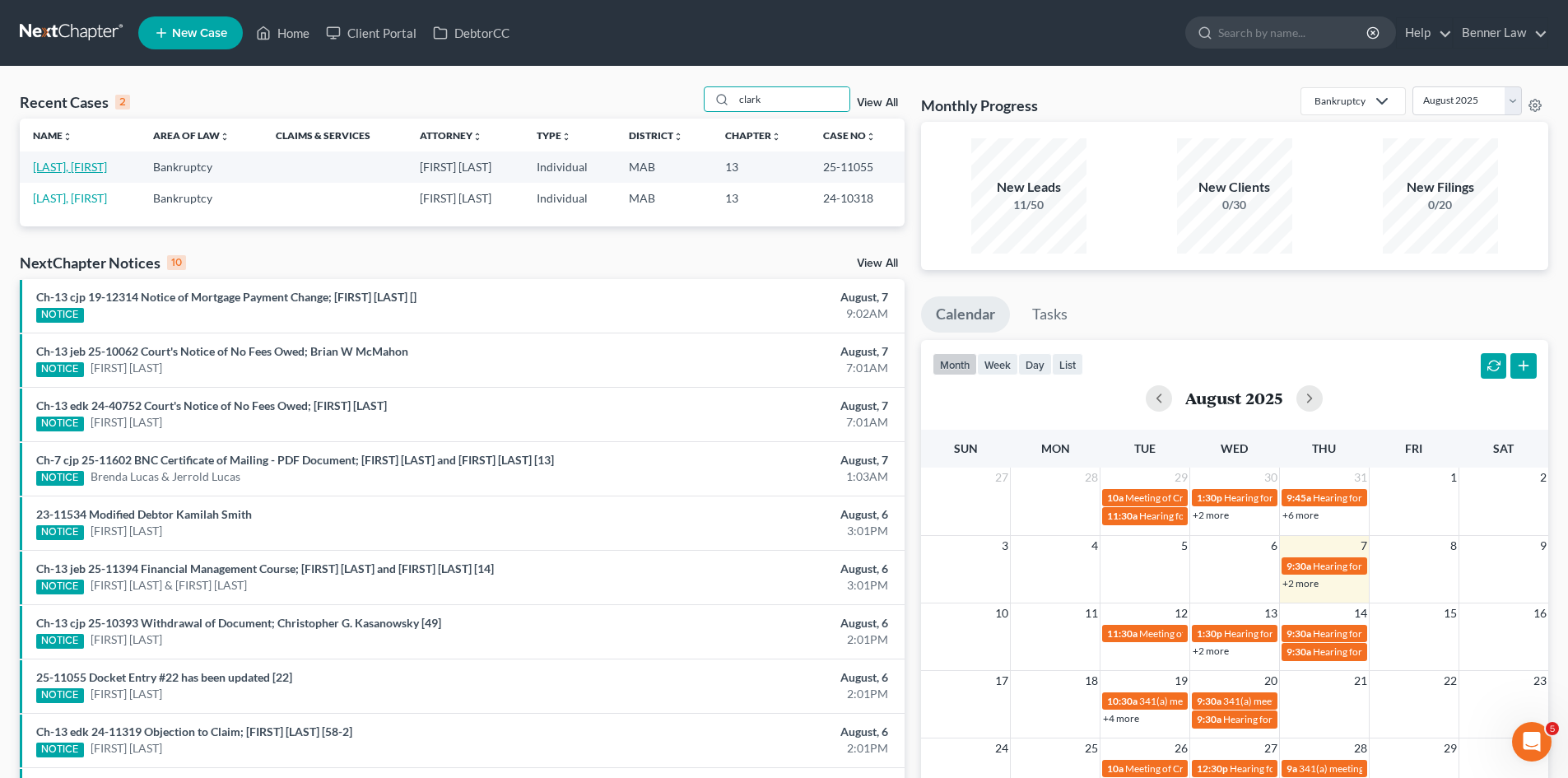 click on "[LAST], [FIRST]" at bounding box center (70, 166) 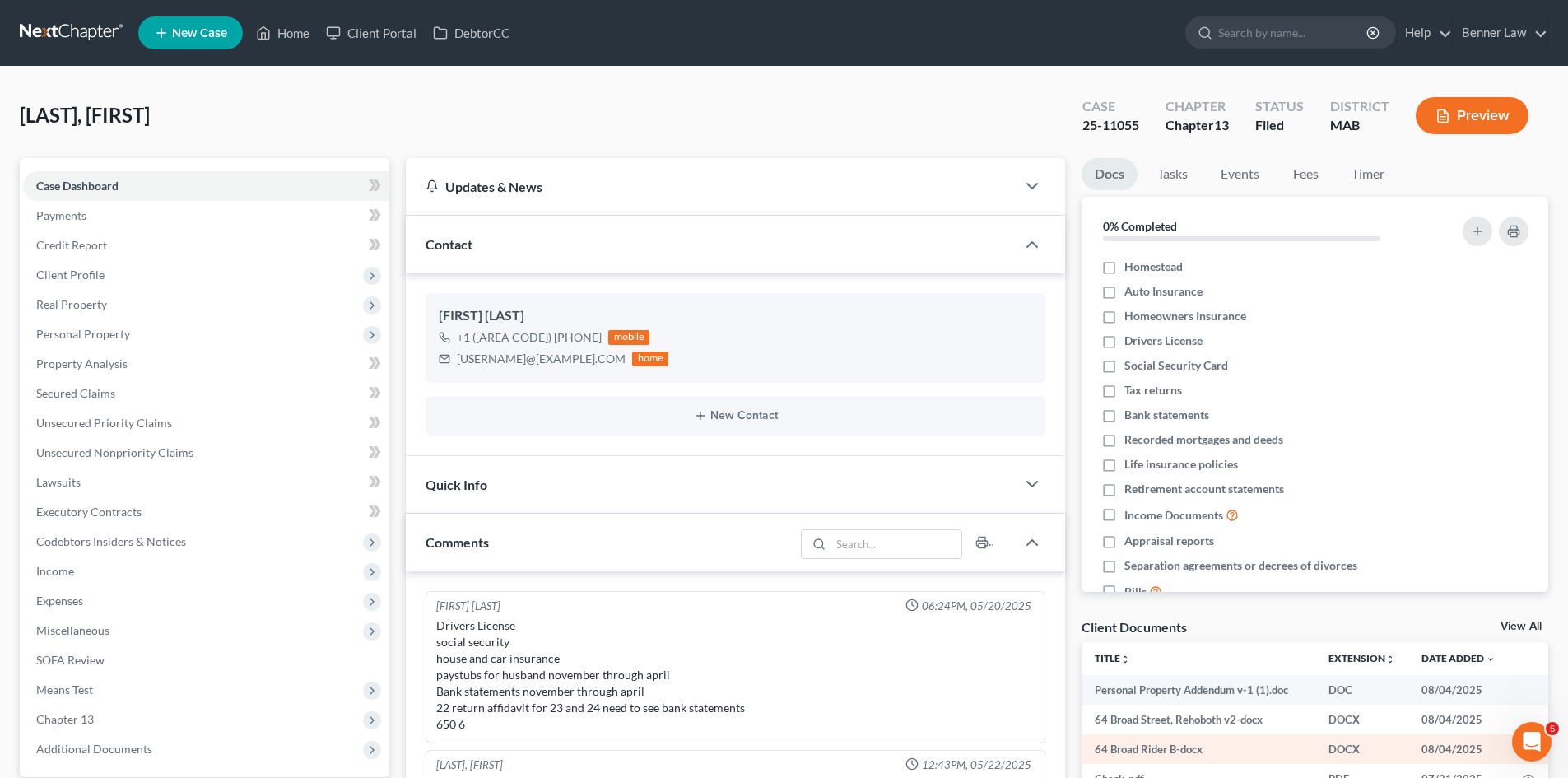 scroll, scrollTop: 137, scrollLeft: 0, axis: vertical 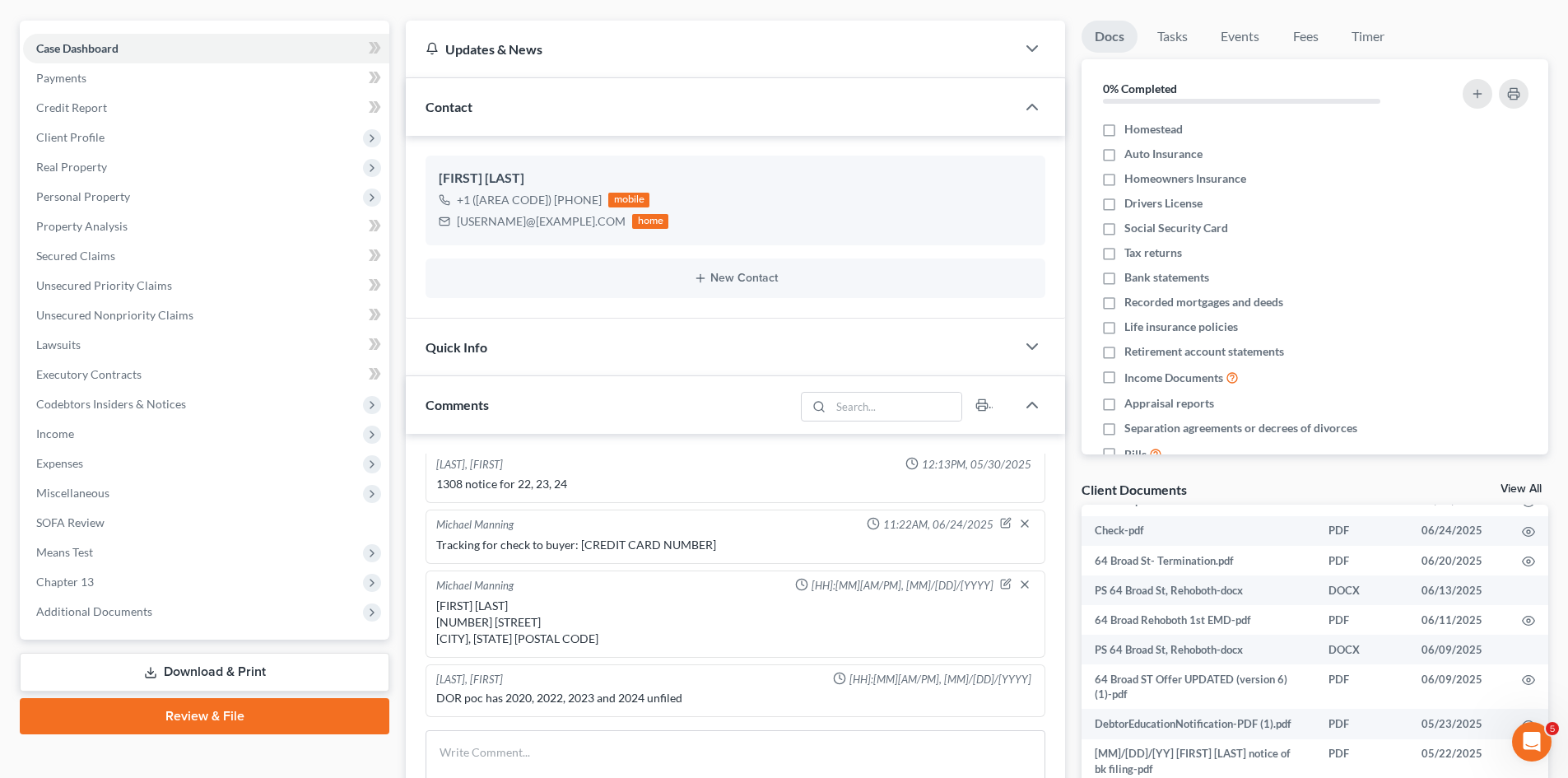click on "Client Documents View All" at bounding box center [1314, 492] 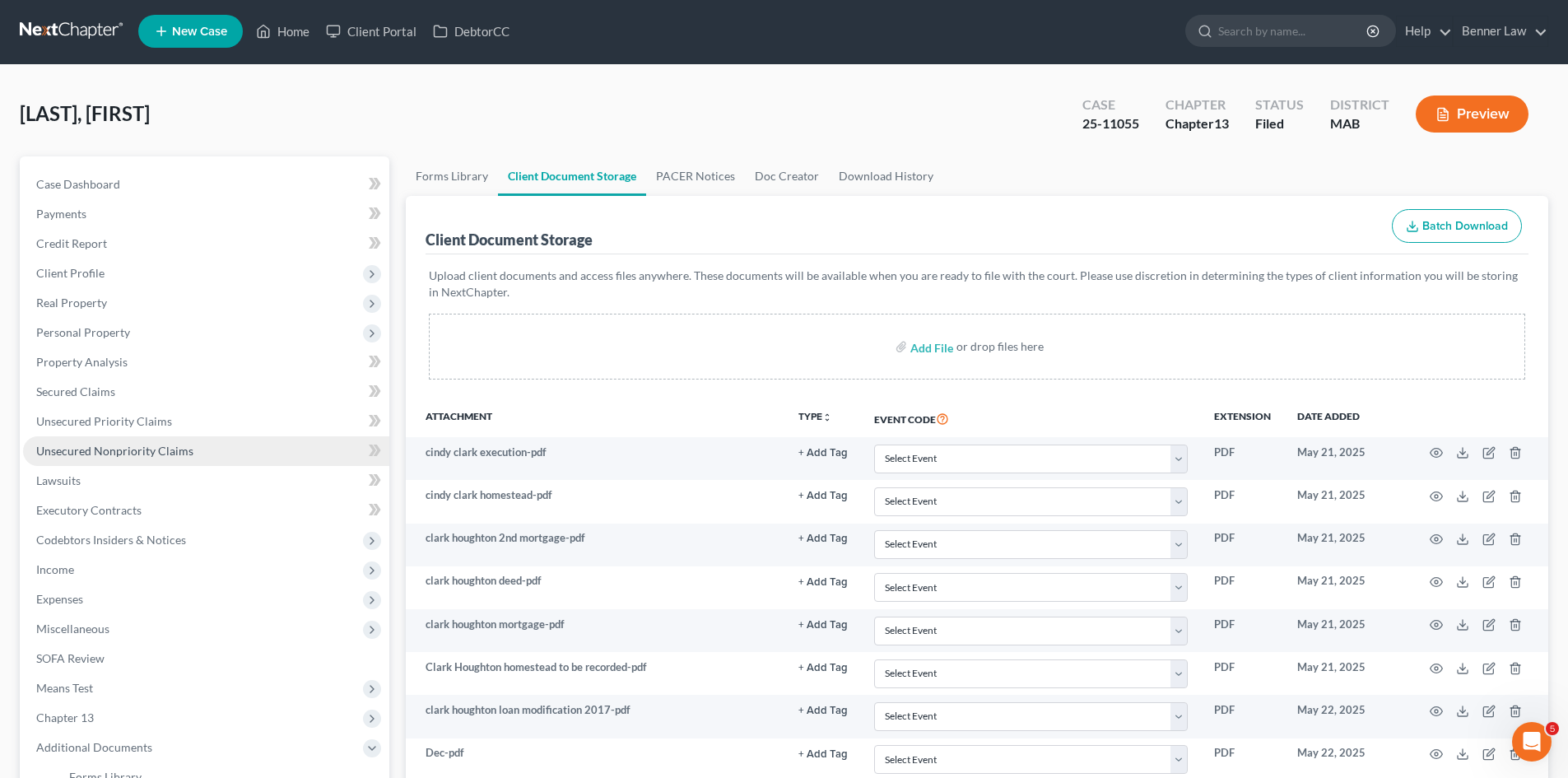 scroll, scrollTop: 0, scrollLeft: 0, axis: both 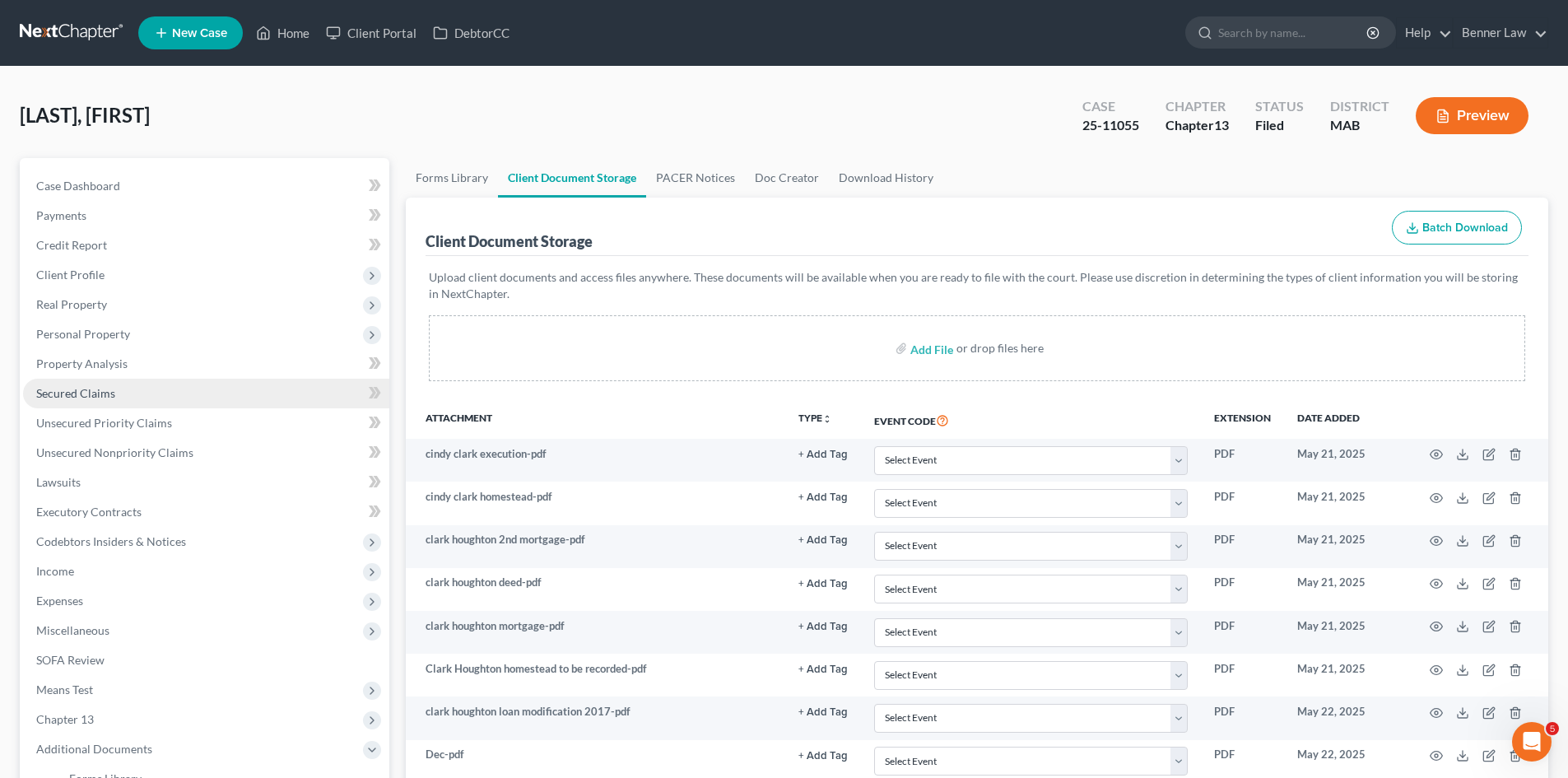 click on "Secured Claims" at bounding box center (76, 393) 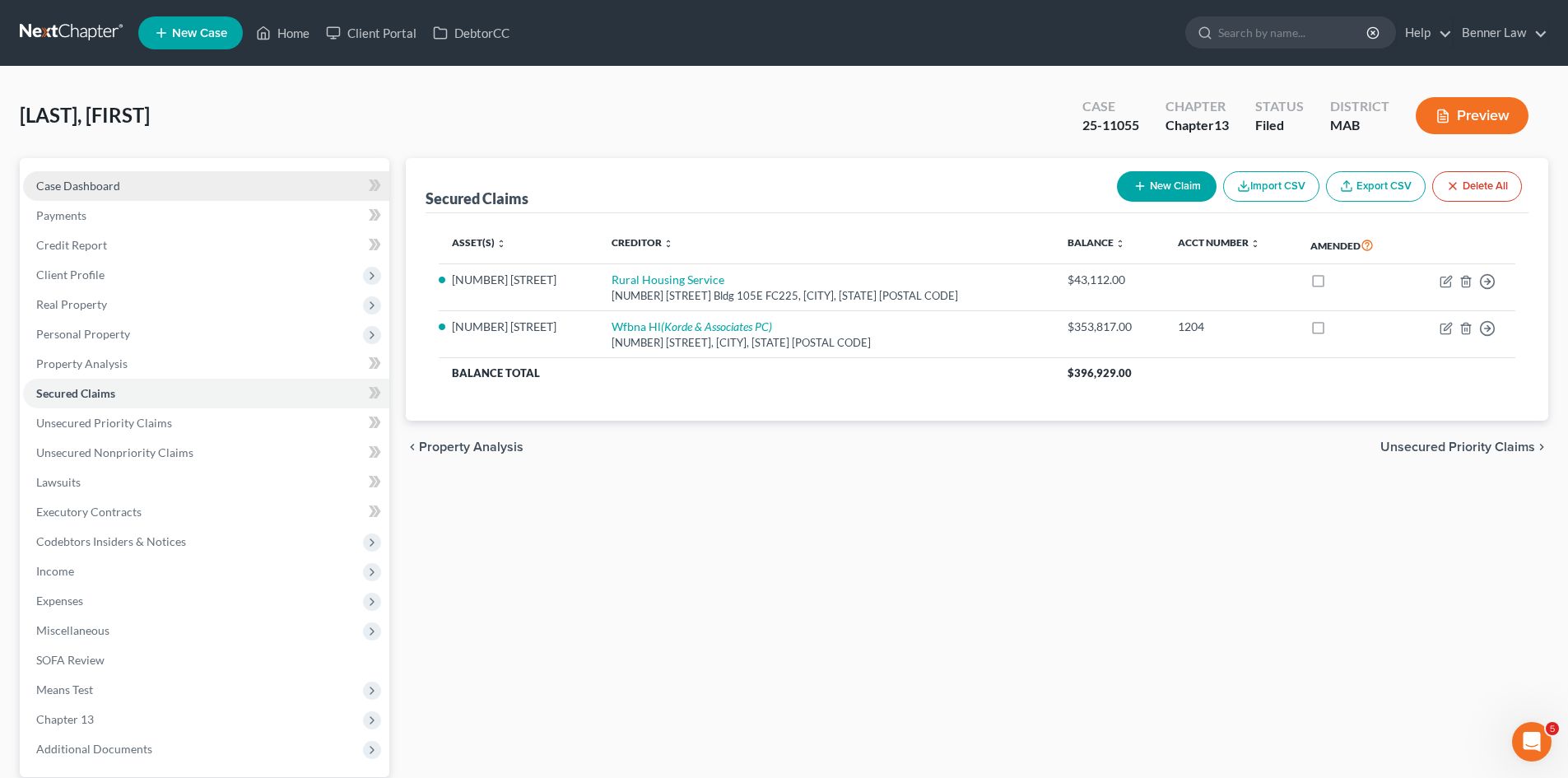 click on "Case Dashboard" at bounding box center [206, 186] 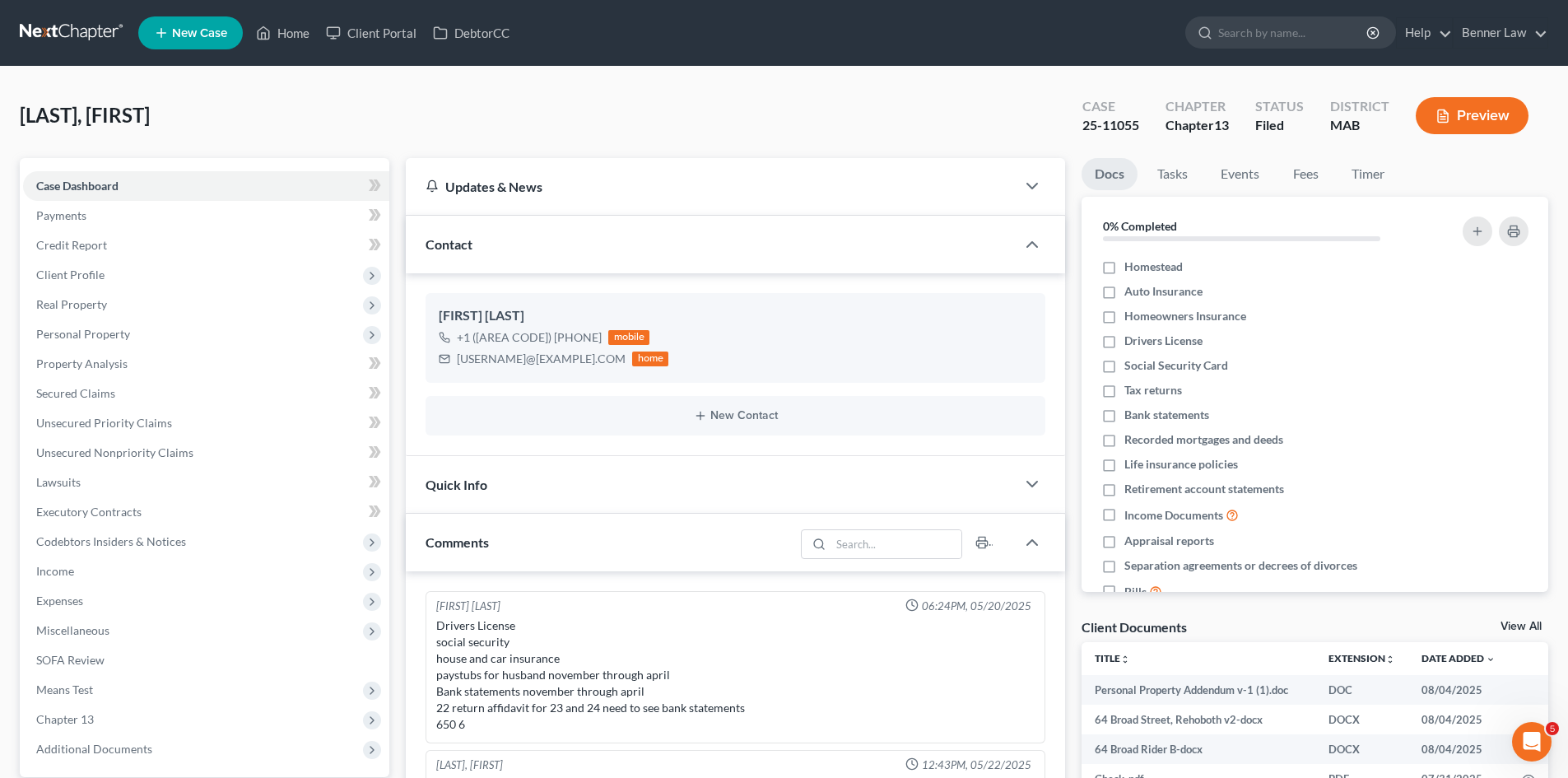 scroll, scrollTop: 315, scrollLeft: 0, axis: vertical 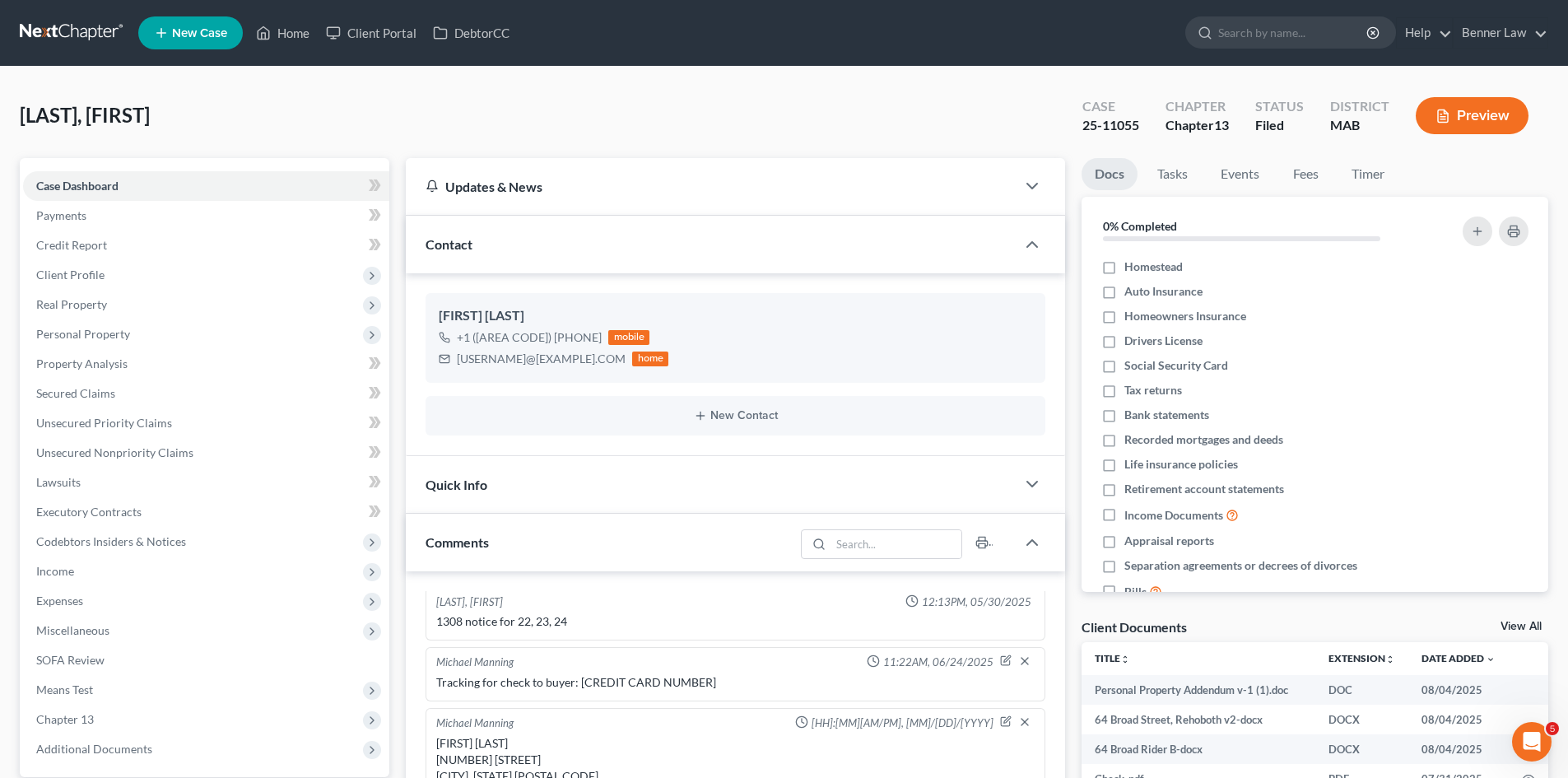 click on "Client Documents View All" at bounding box center (1314, 630) 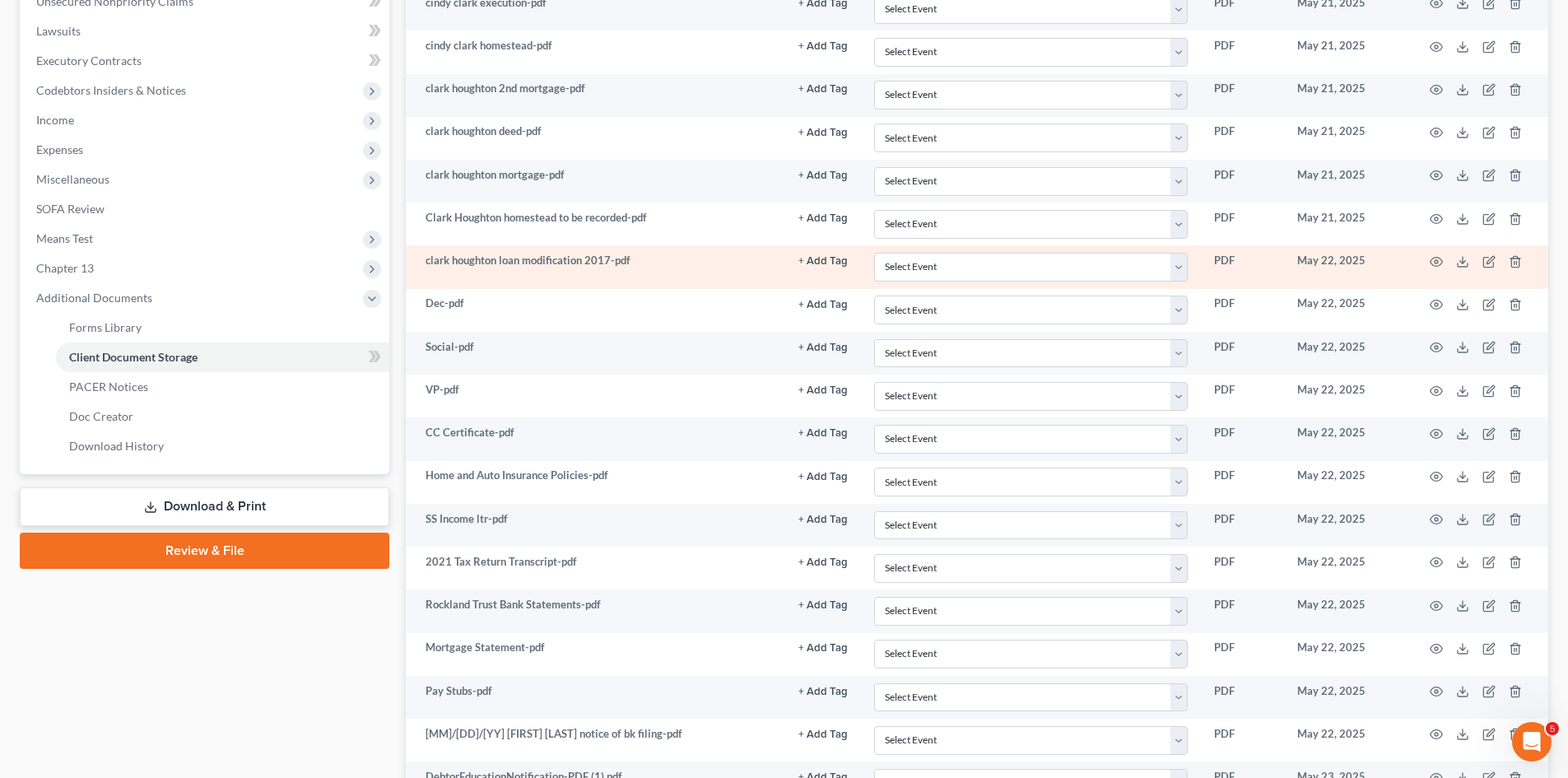 scroll, scrollTop: 549, scrollLeft: 0, axis: vertical 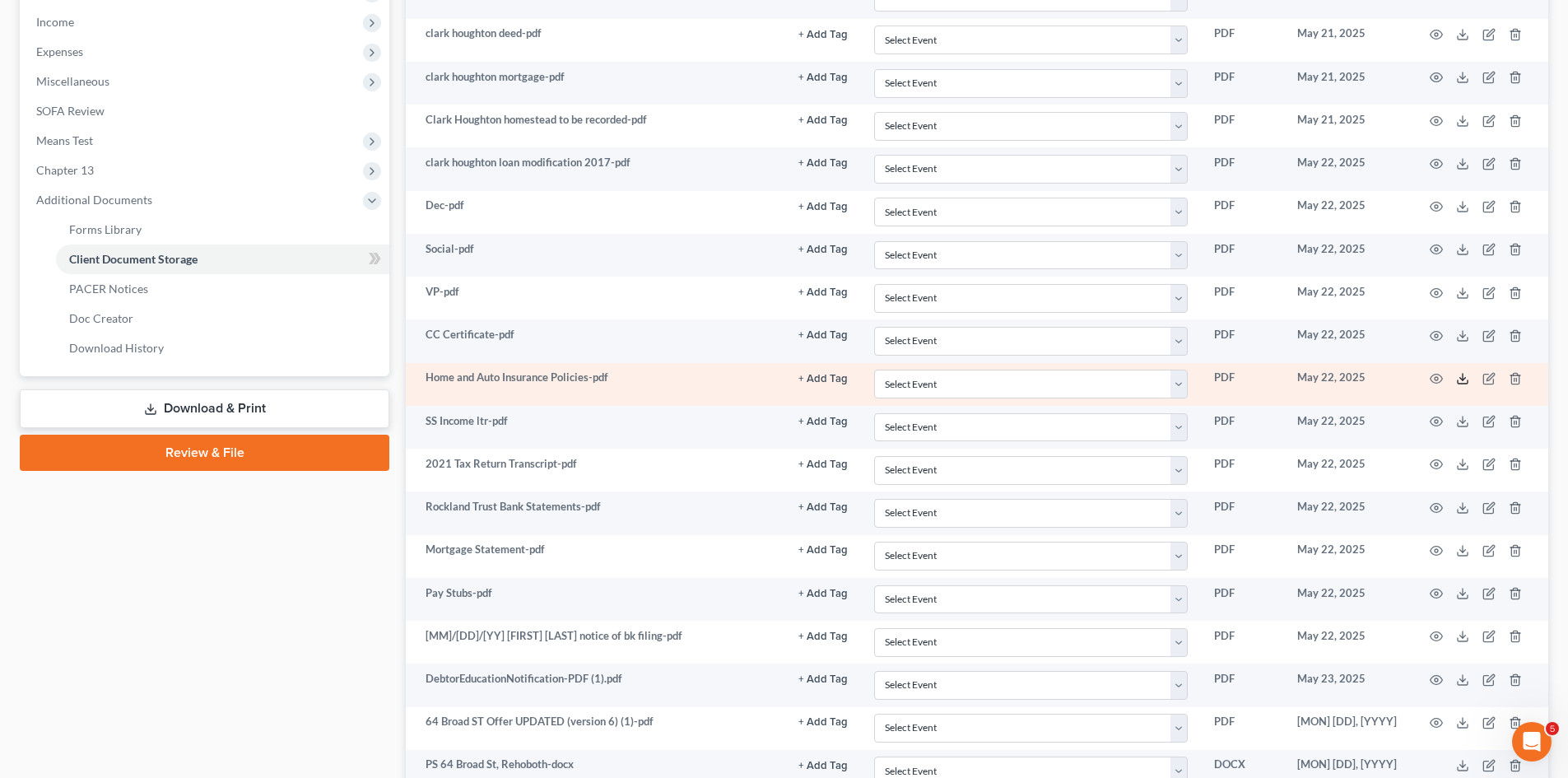 click 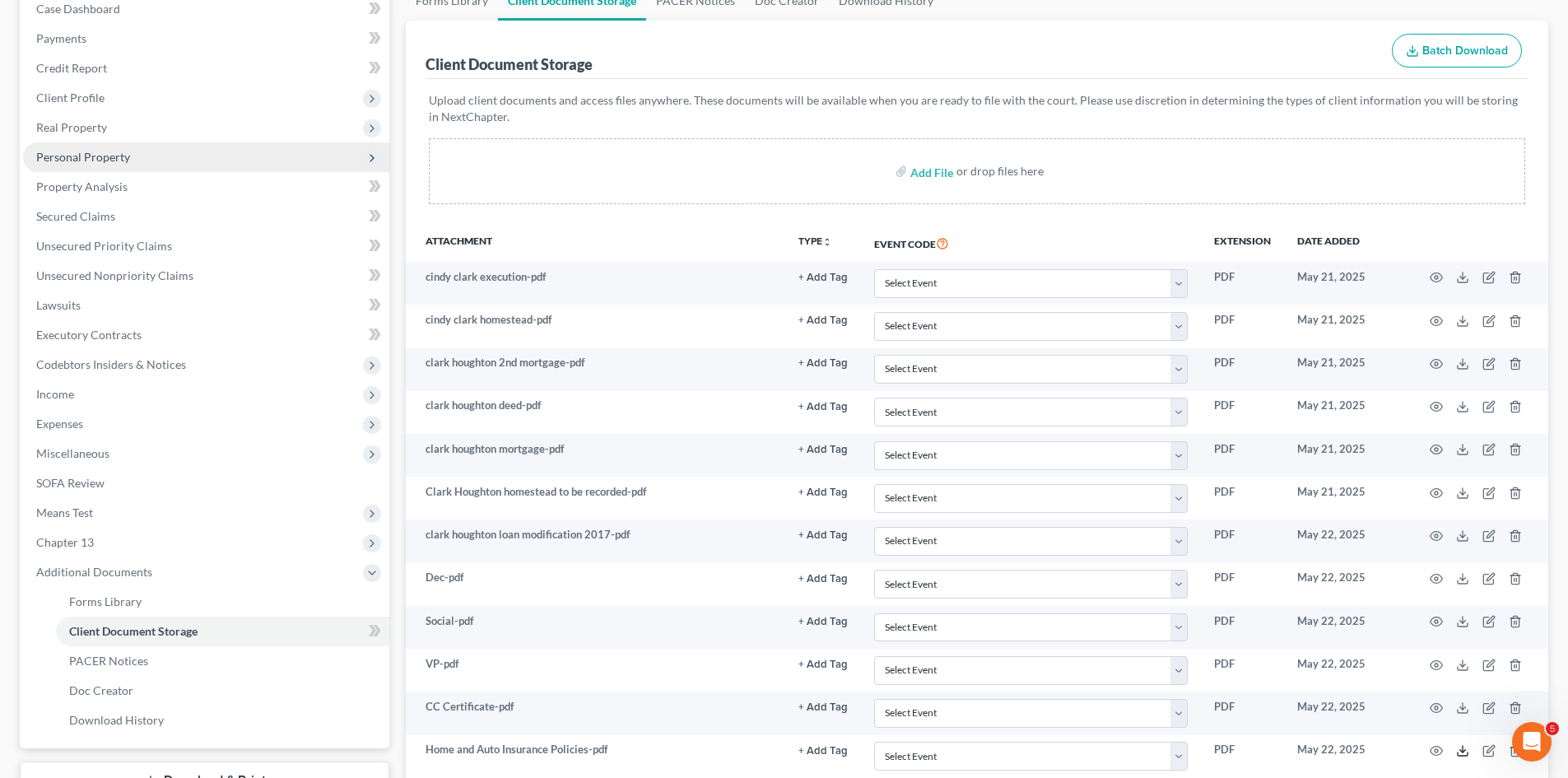 scroll, scrollTop: 137, scrollLeft: 0, axis: vertical 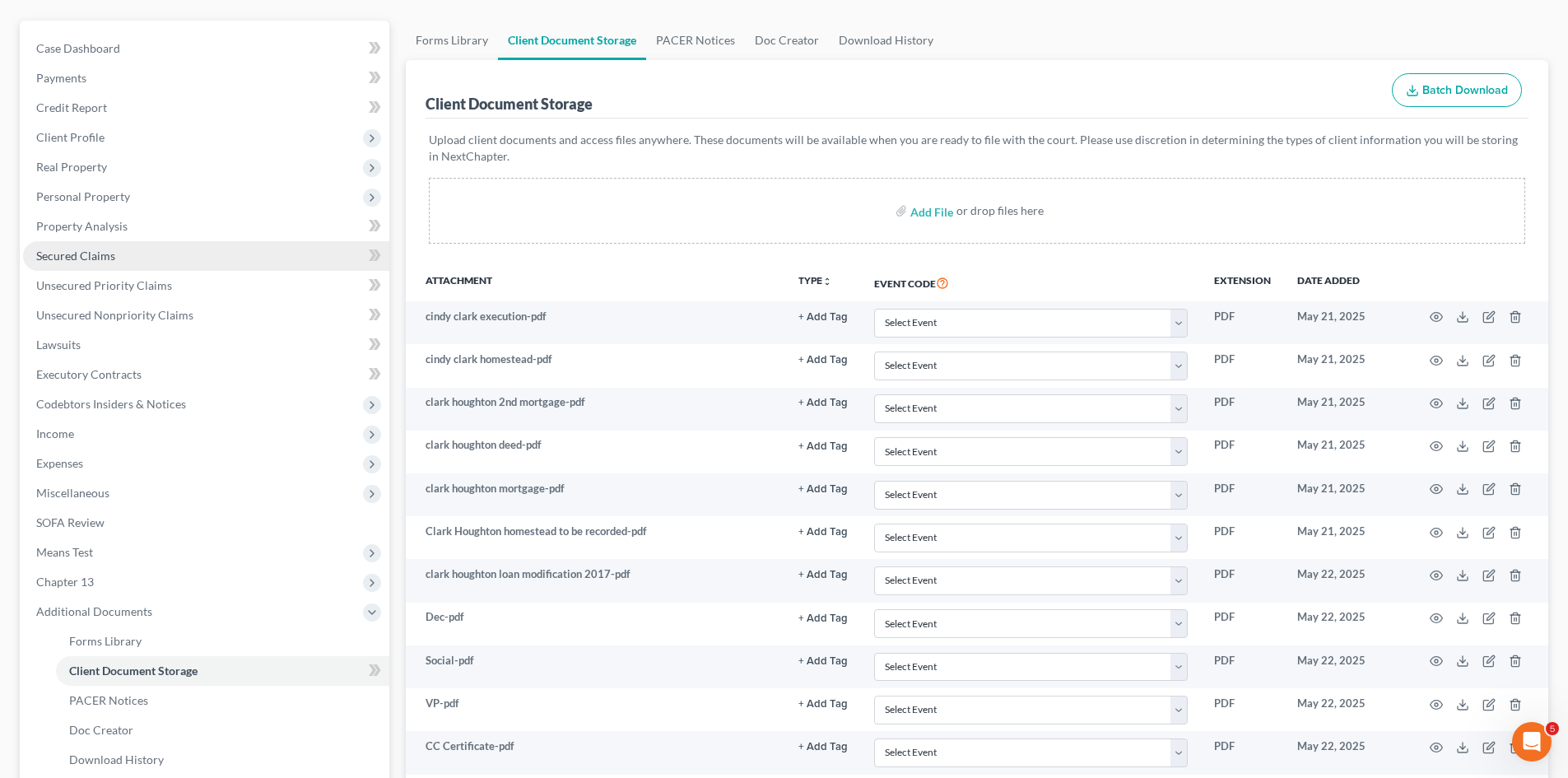 click on "Secured Claims" at bounding box center [76, 255] 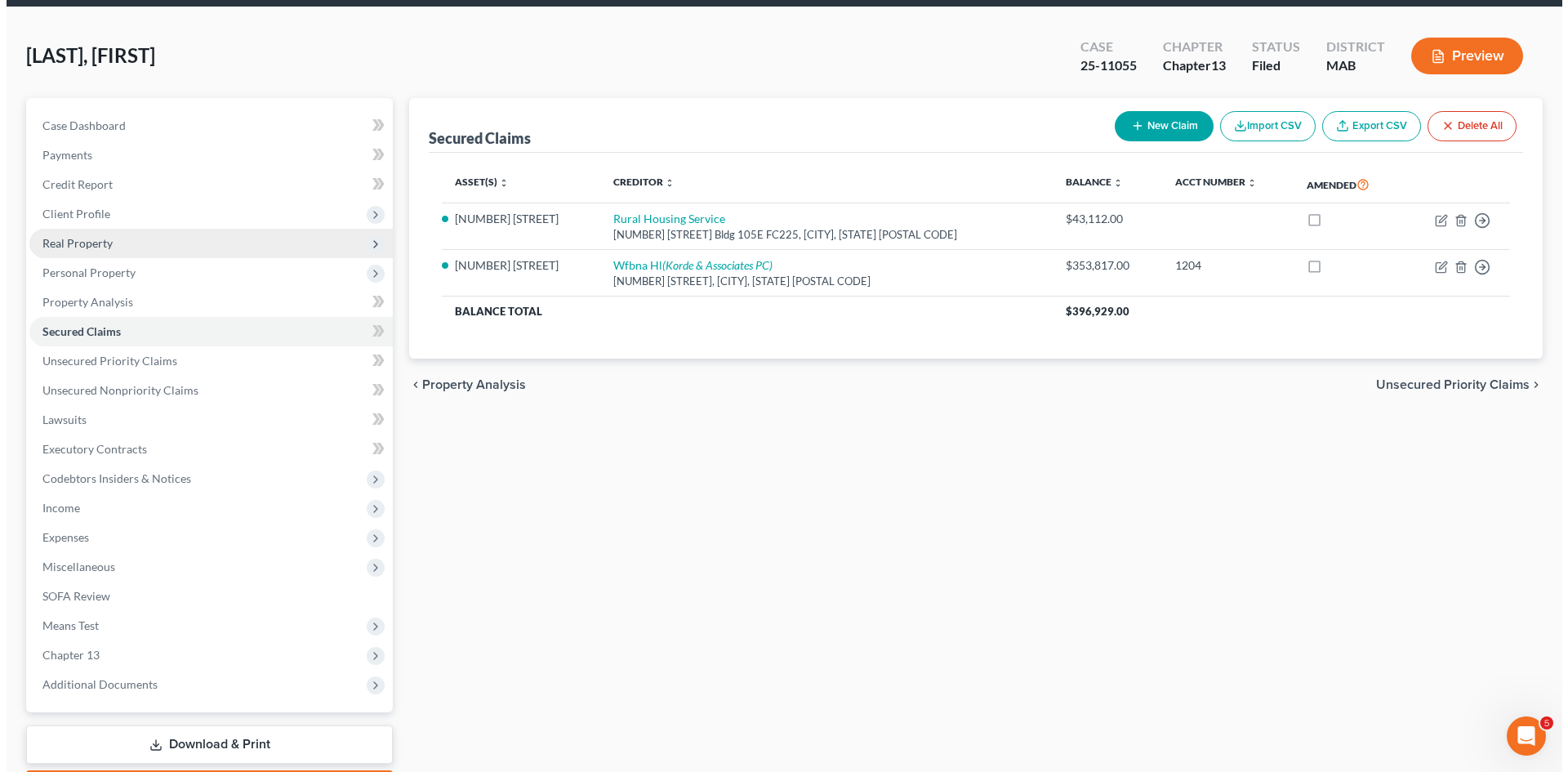 scroll, scrollTop: 0, scrollLeft: 0, axis: both 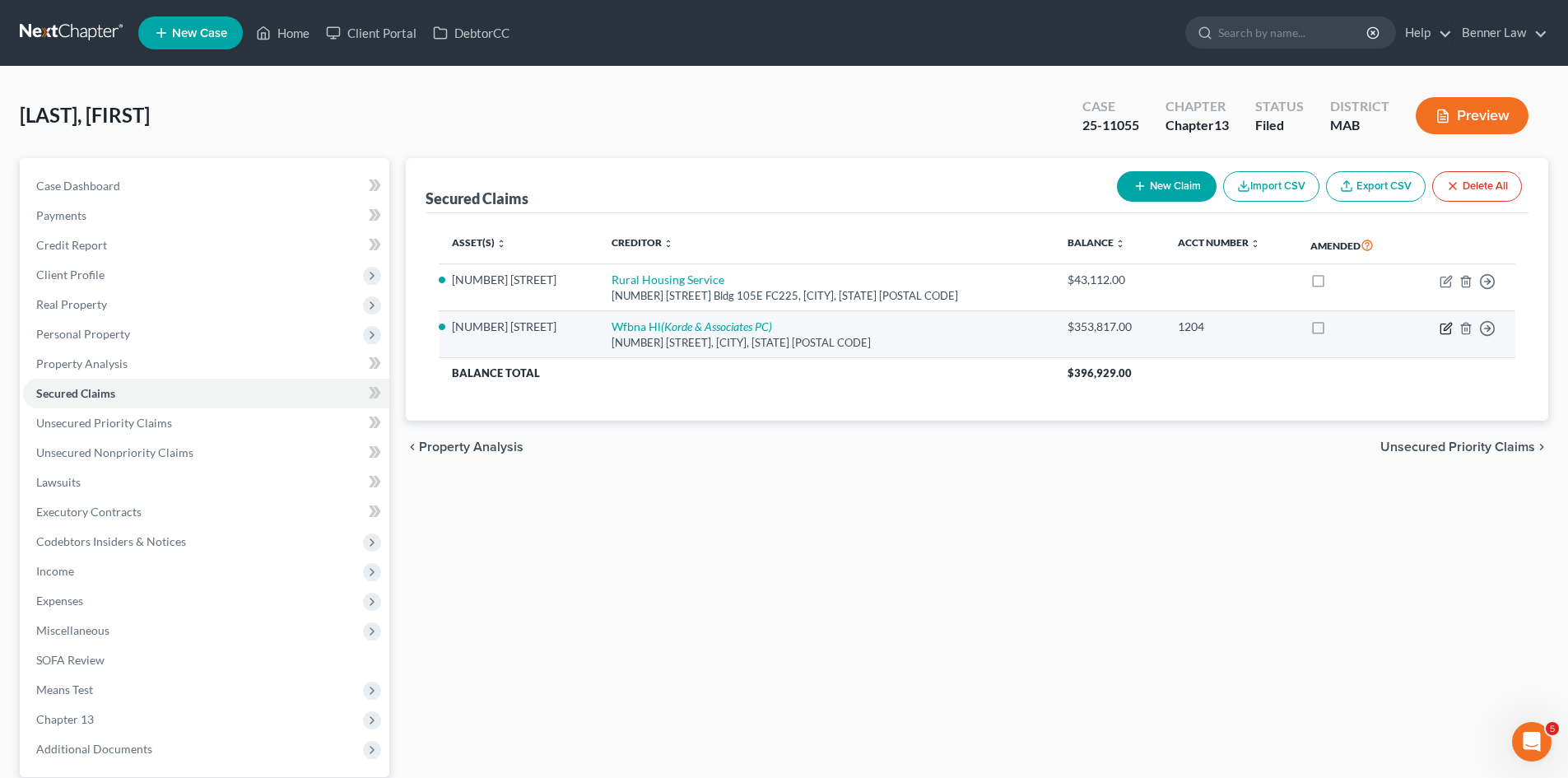 click 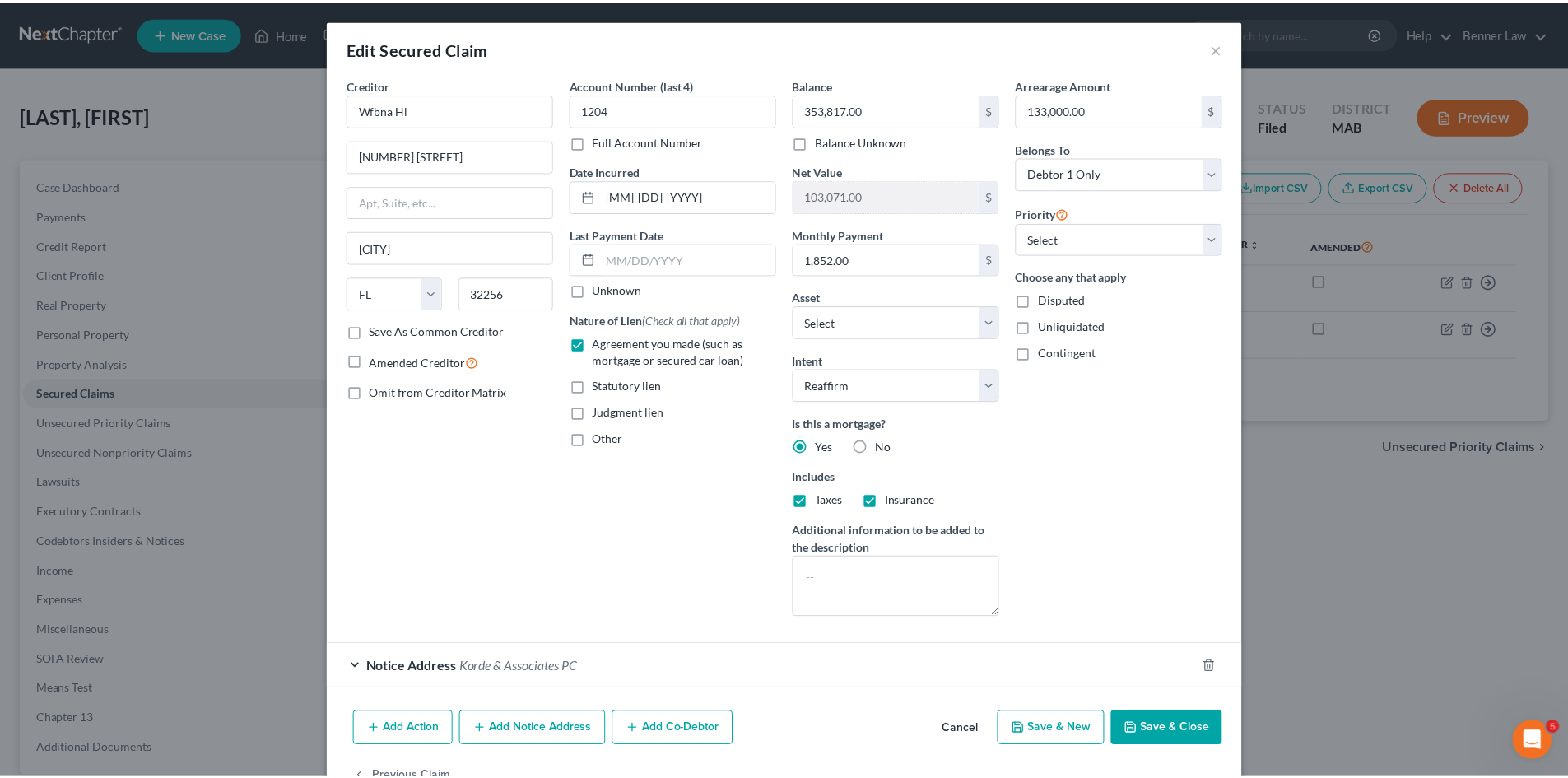 scroll, scrollTop: 49, scrollLeft: 0, axis: vertical 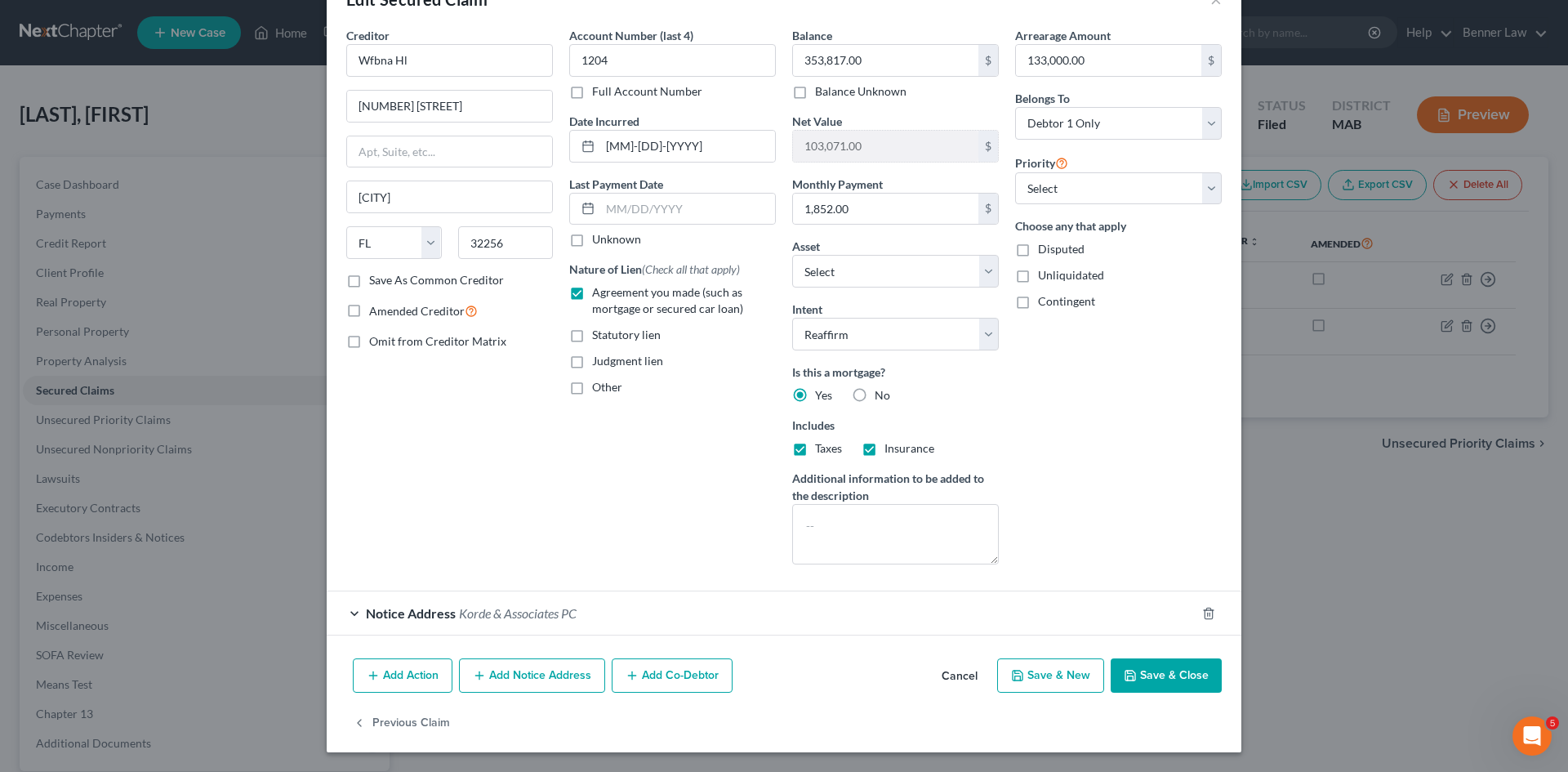 click on "Cancel" at bounding box center (960, 676) 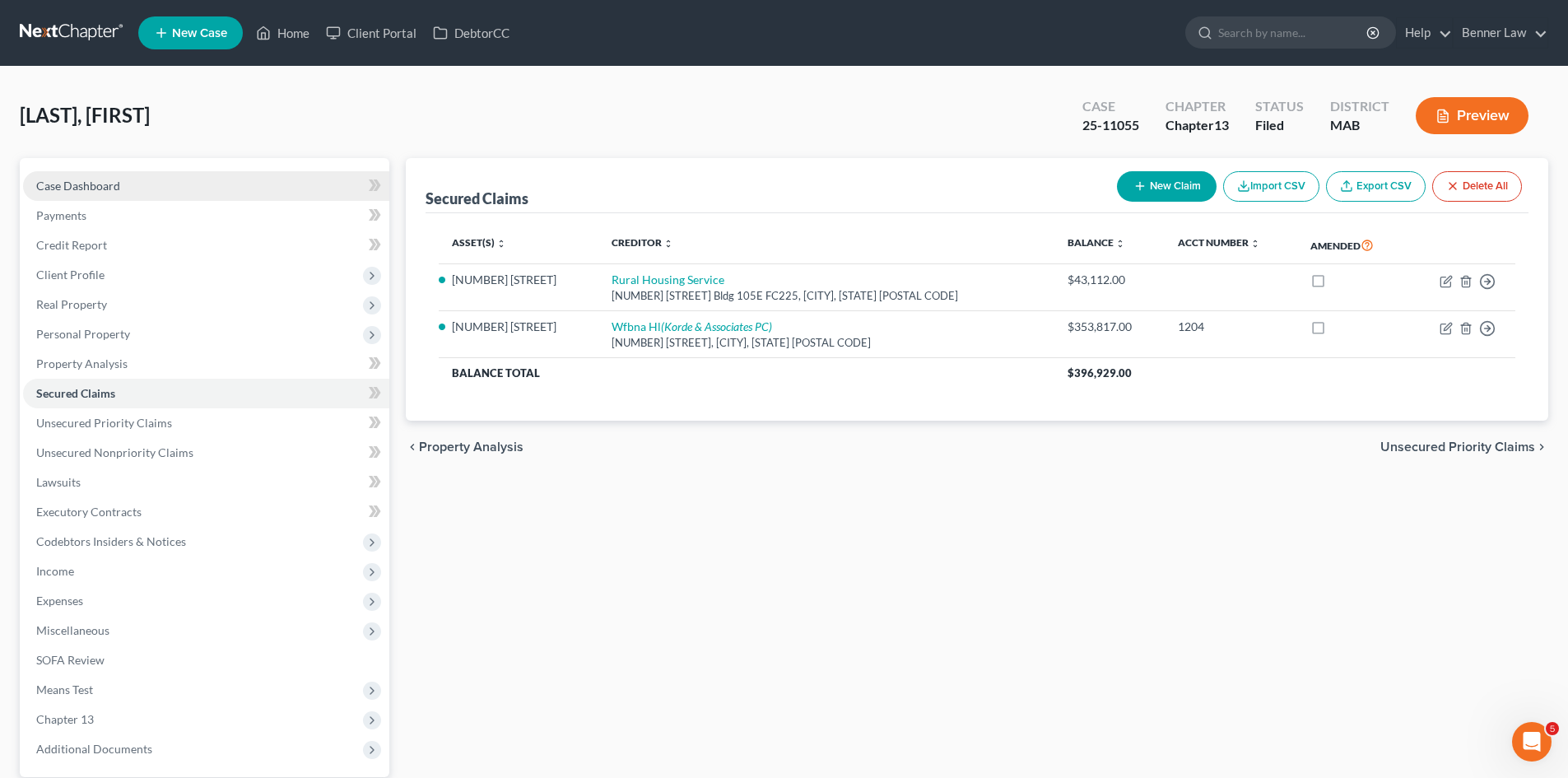 click on "Case Dashboard" at bounding box center (206, 186) 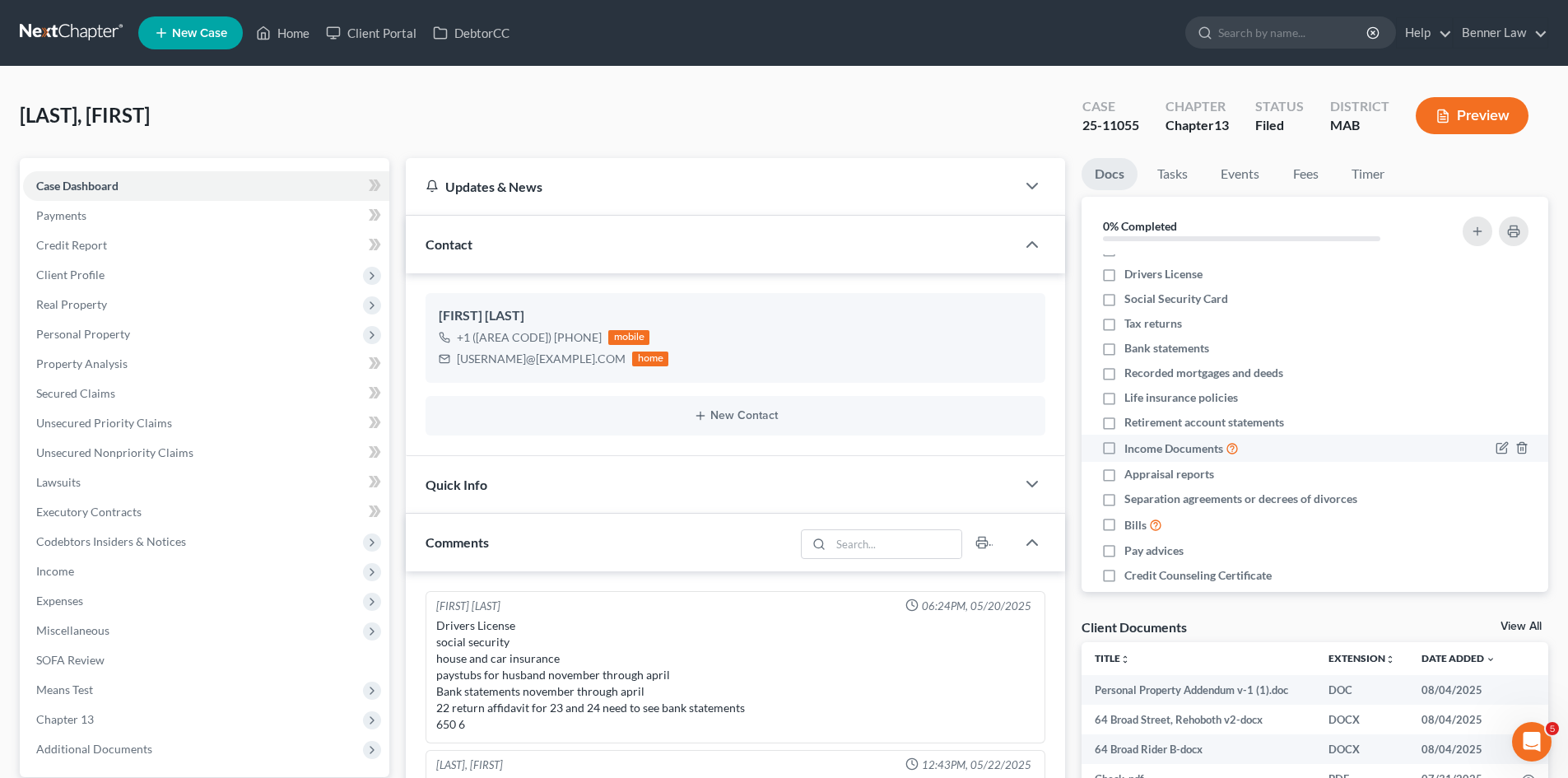 scroll, scrollTop: 89, scrollLeft: 0, axis: vertical 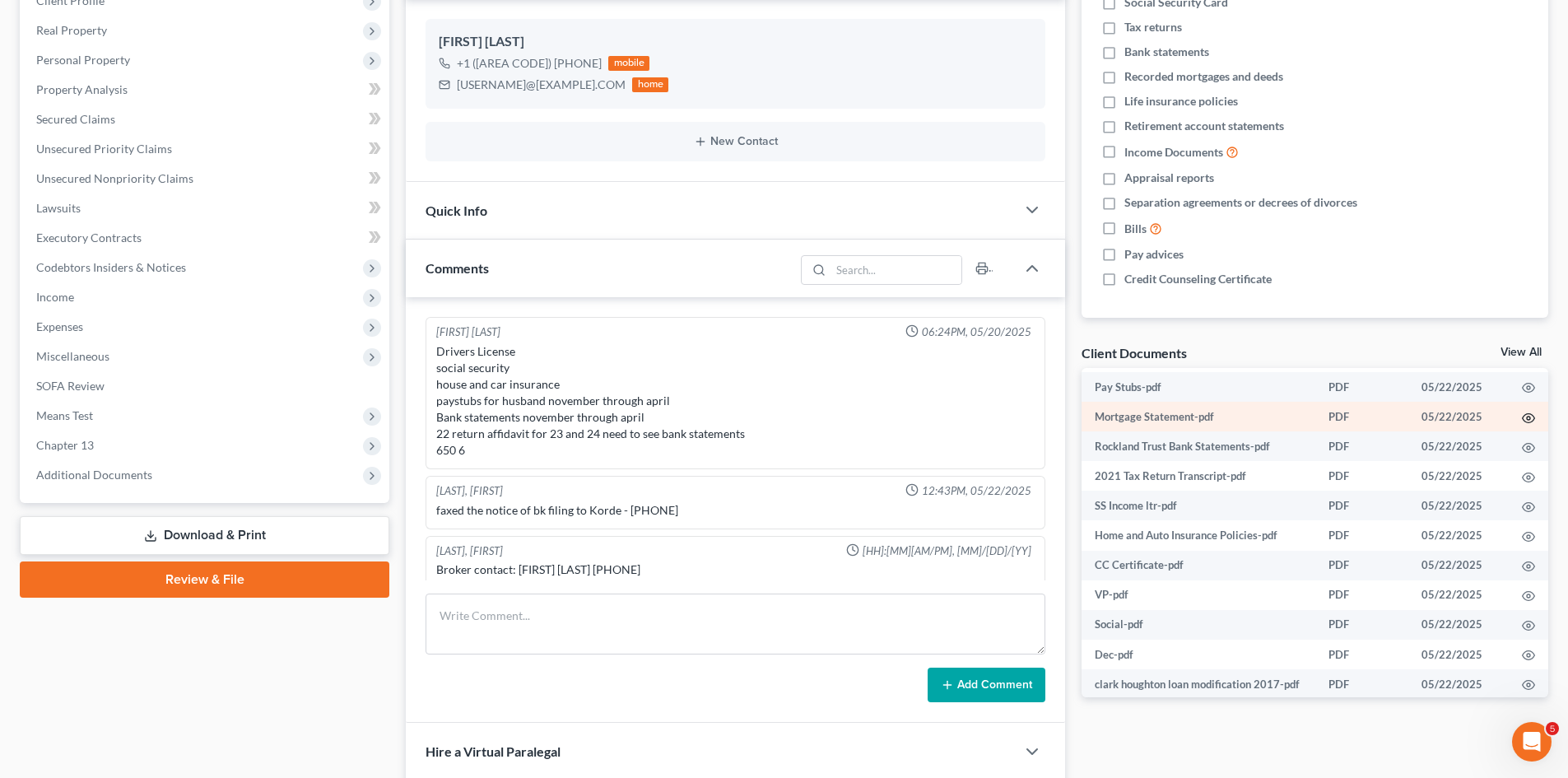 click 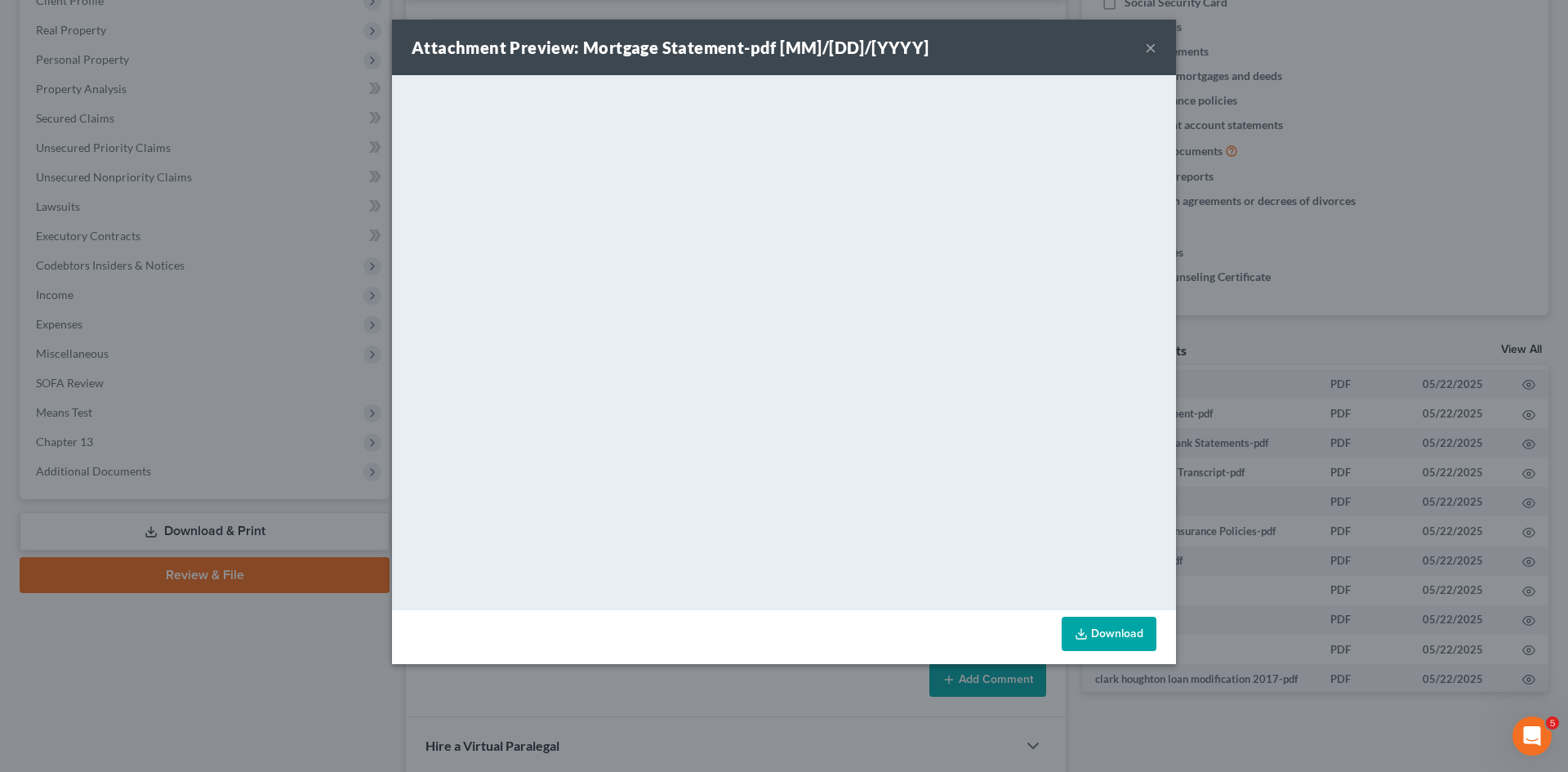 scroll, scrollTop: 529, scrollLeft: 0, axis: vertical 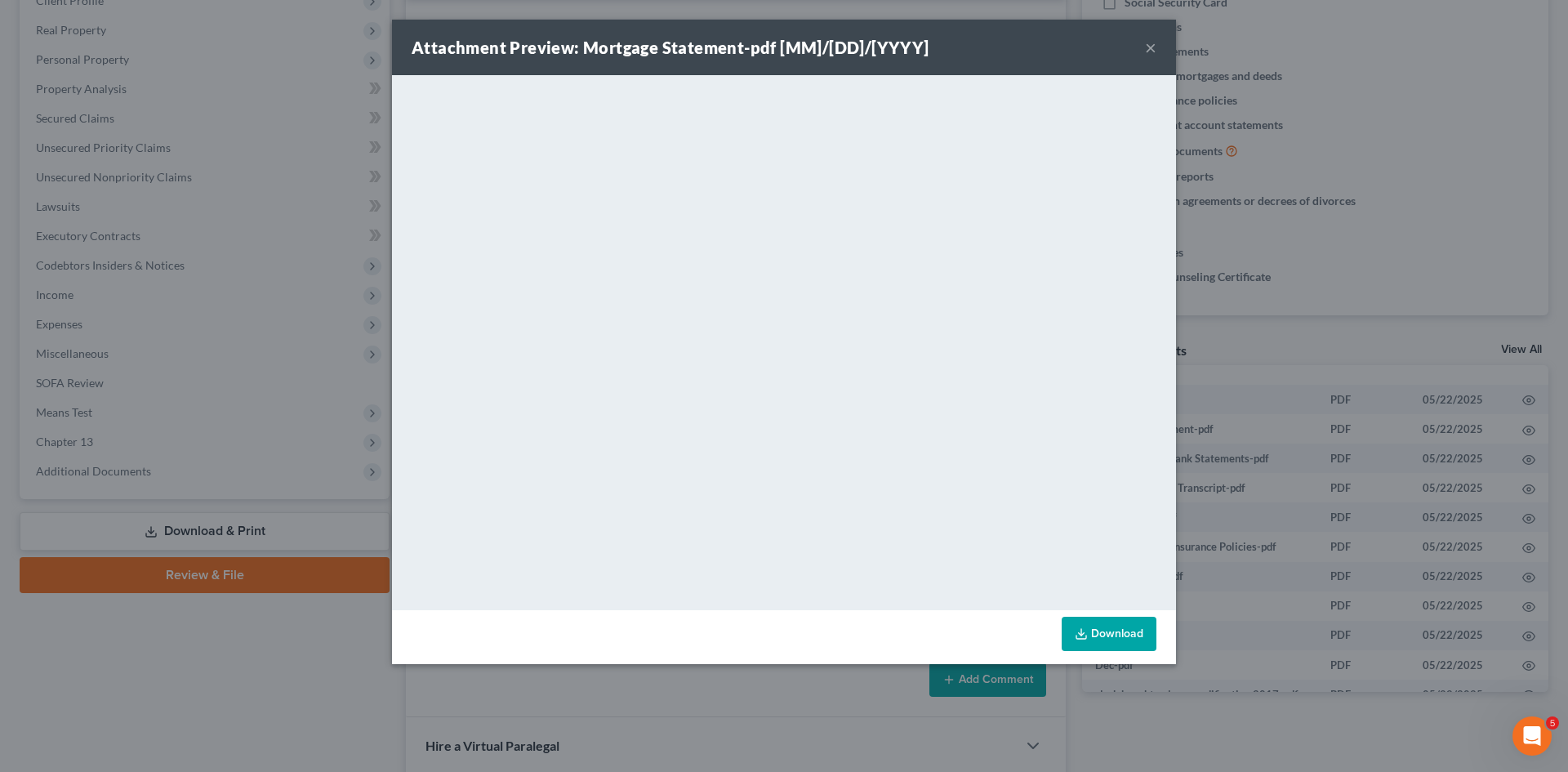 click on "Attachment Preview: Mortgage Statement-pdf 05/22/2025 ×
<object ng-attr-data='https://nextchapter-prod.s3.amazonaws.com/uploads/attachment/file/11443852/58cba055-296e-44e5-8653-20ffb2c3824d.pdf?X-Amz-Expires=3000&X-Amz-Date=20250807T132007Z&X-Amz-Algorithm=AWS4-HMAC-SHA256&X-Amz-Credential=AKIAJMWBS4AI7W4T6GHQ%2F20250807%2Fus-east-1%2Fs3%2Faws4_request&X-Amz-SignedHeaders=host&X-Amz-Signature=1df337b9e1f693be74d7ea685fd0992a7540c669d84b8f0778d7a5270a1ea64a' type='application/pdf' width='100%' height='650px'></object>
<p><a href='https://nextchapter-prod.s3.amazonaws.com/uploads/attachment/file/11443852/58cba055-296e-44e5-8653-20ffb2c3824d.pdf?X-Amz-Expires=3000&X-Amz-Date=20250807T132007Z&X-Amz-Algorithm=AWS4-HMAC-SHA256&X-Amz-Credential=AKIAJMWBS4AI7W4T6GHQ%2F20250807%2Fus-east-1%2Fs3%2Faws4_request&X-Amz-SignedHeaders=host&X-Amz-Signature=1df337b9e1f693be74d7ea685fd0992a7540c669d84b8f0778d7a5270a1ea64a' target='_blank'>Click here</a> to open in a new window.</p>
Download" at bounding box center (784, 386) 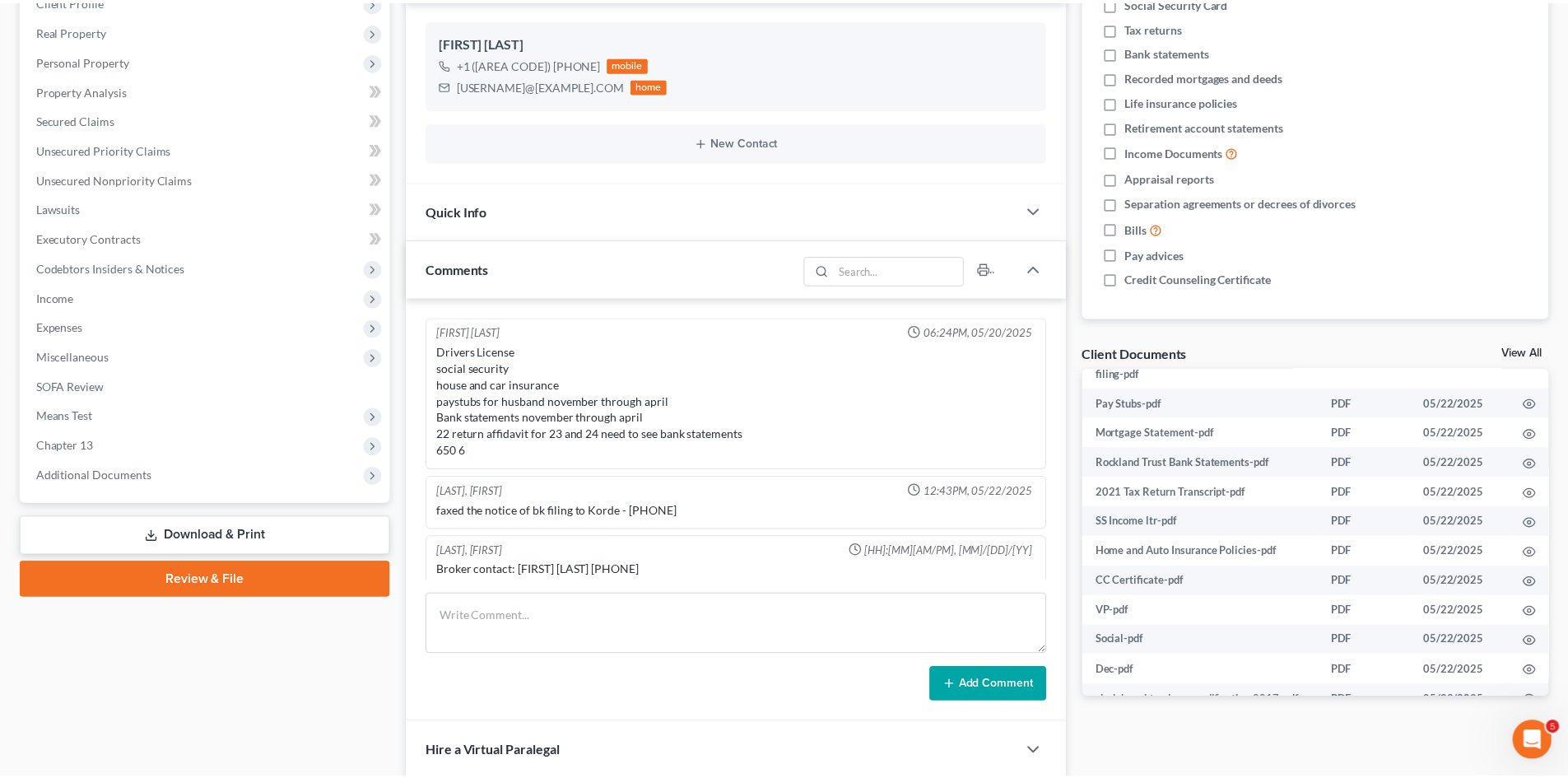 scroll, scrollTop: 71, scrollLeft: 0, axis: vertical 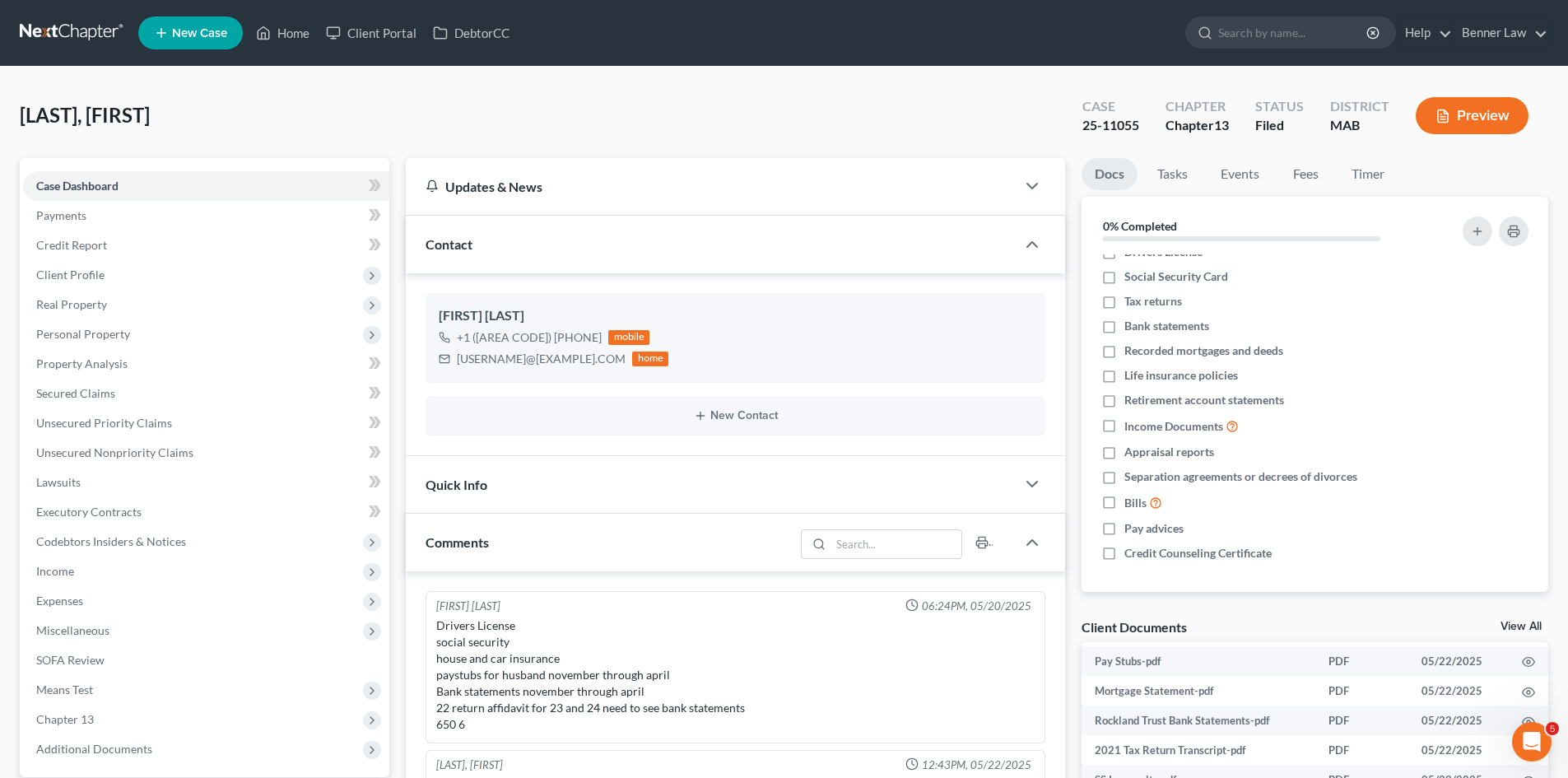 click at bounding box center (72, 33) 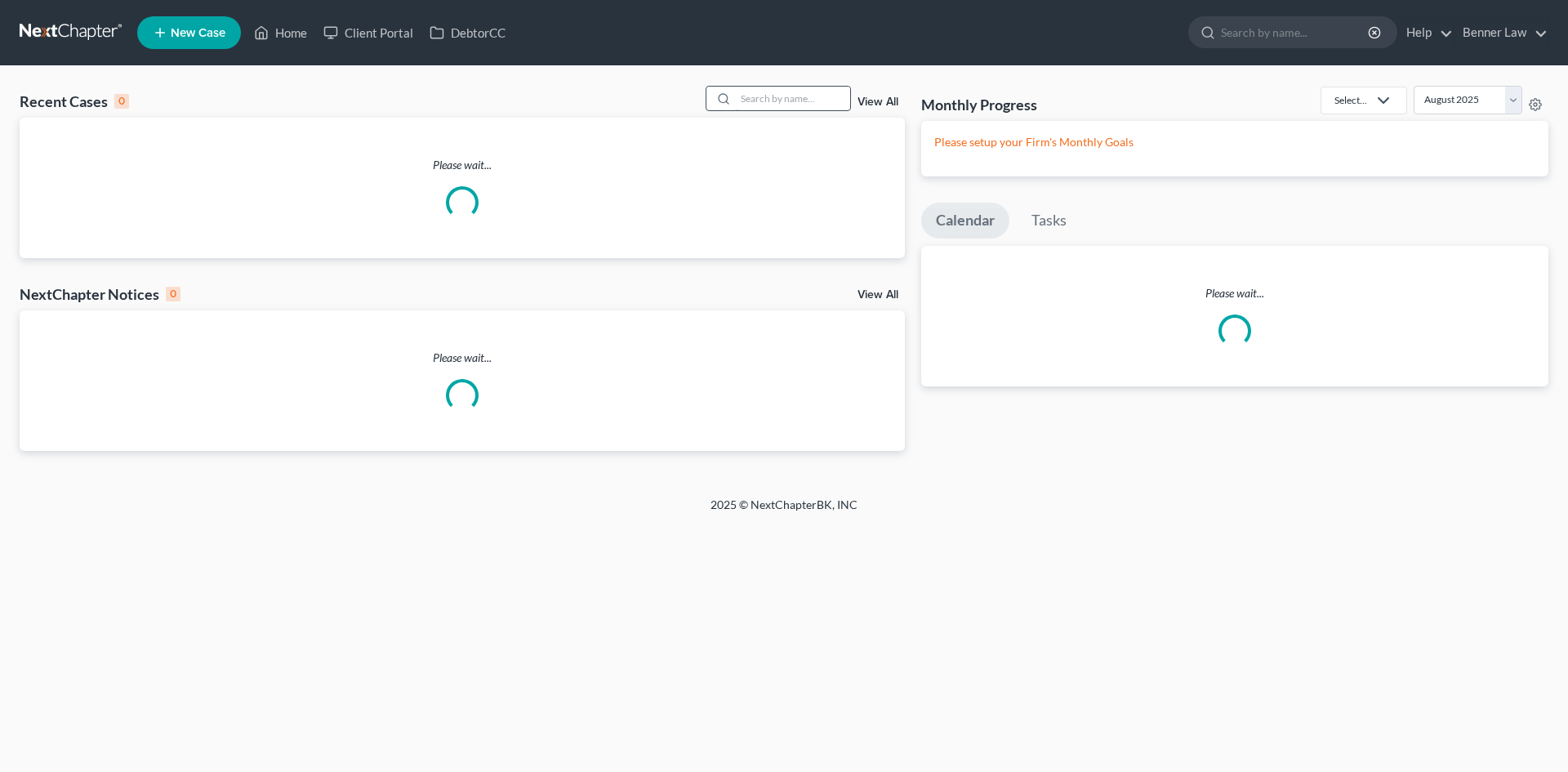 click at bounding box center (793, 98) 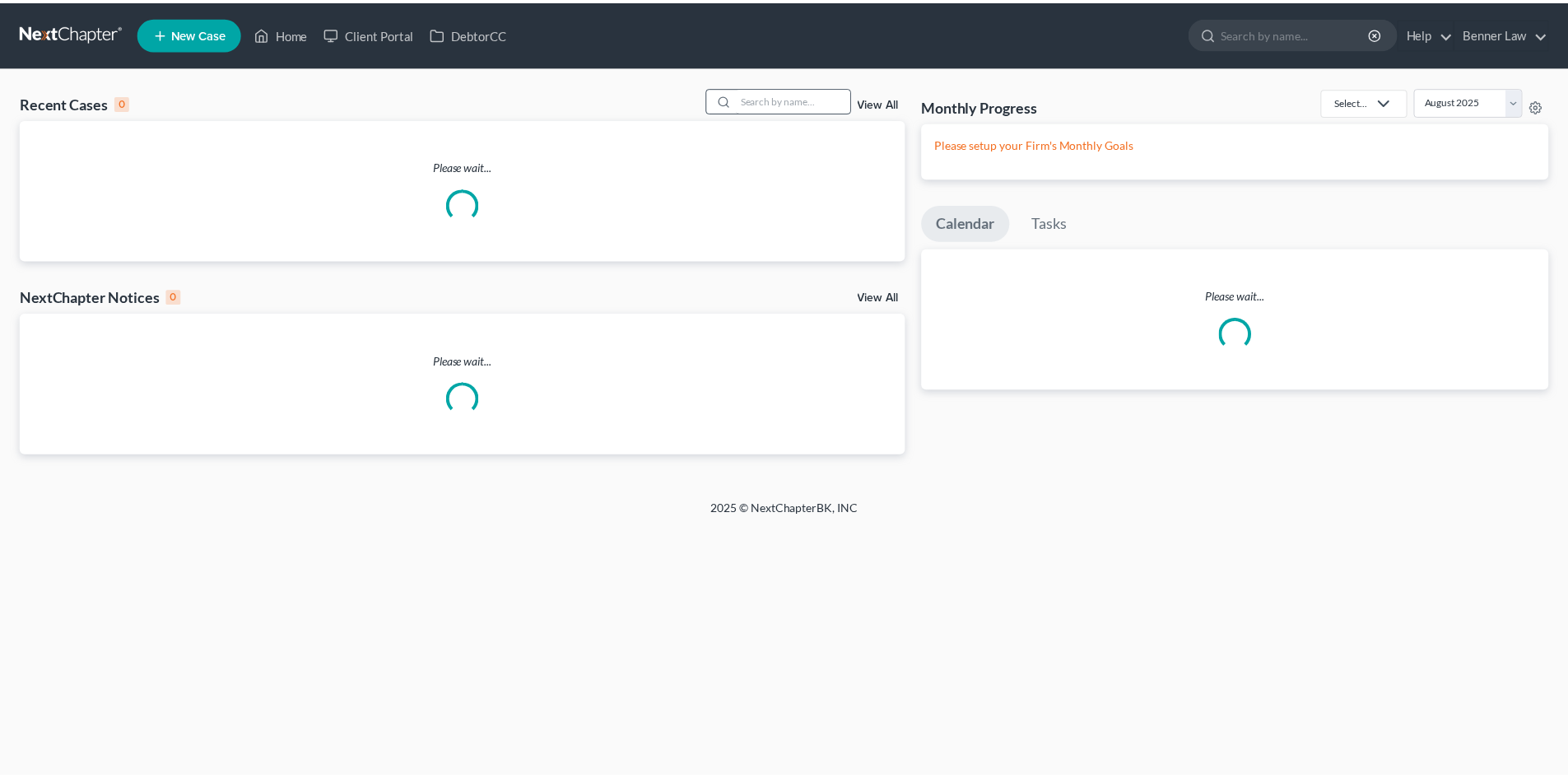 scroll, scrollTop: 0, scrollLeft: 0, axis: both 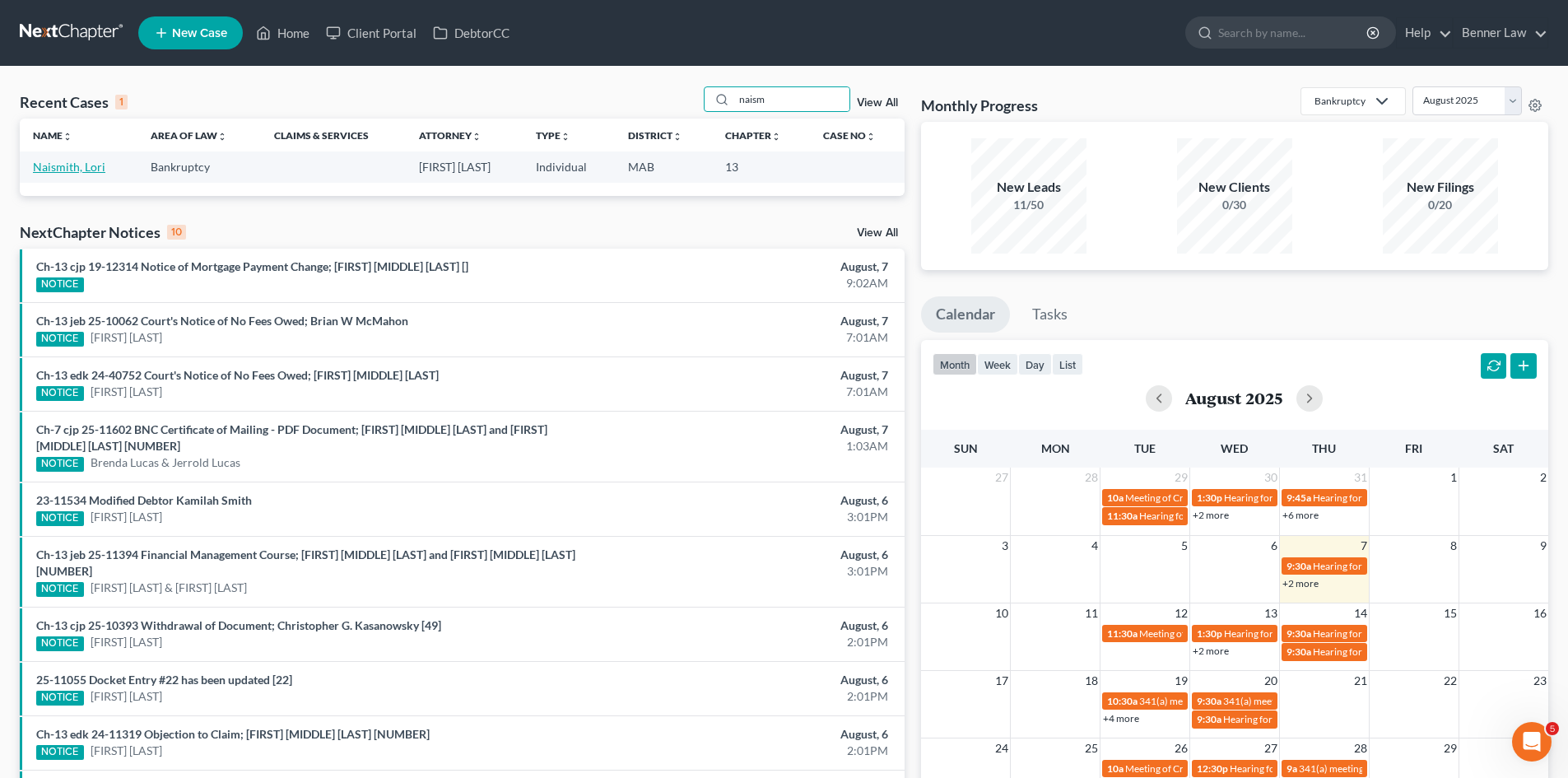 type on "naism" 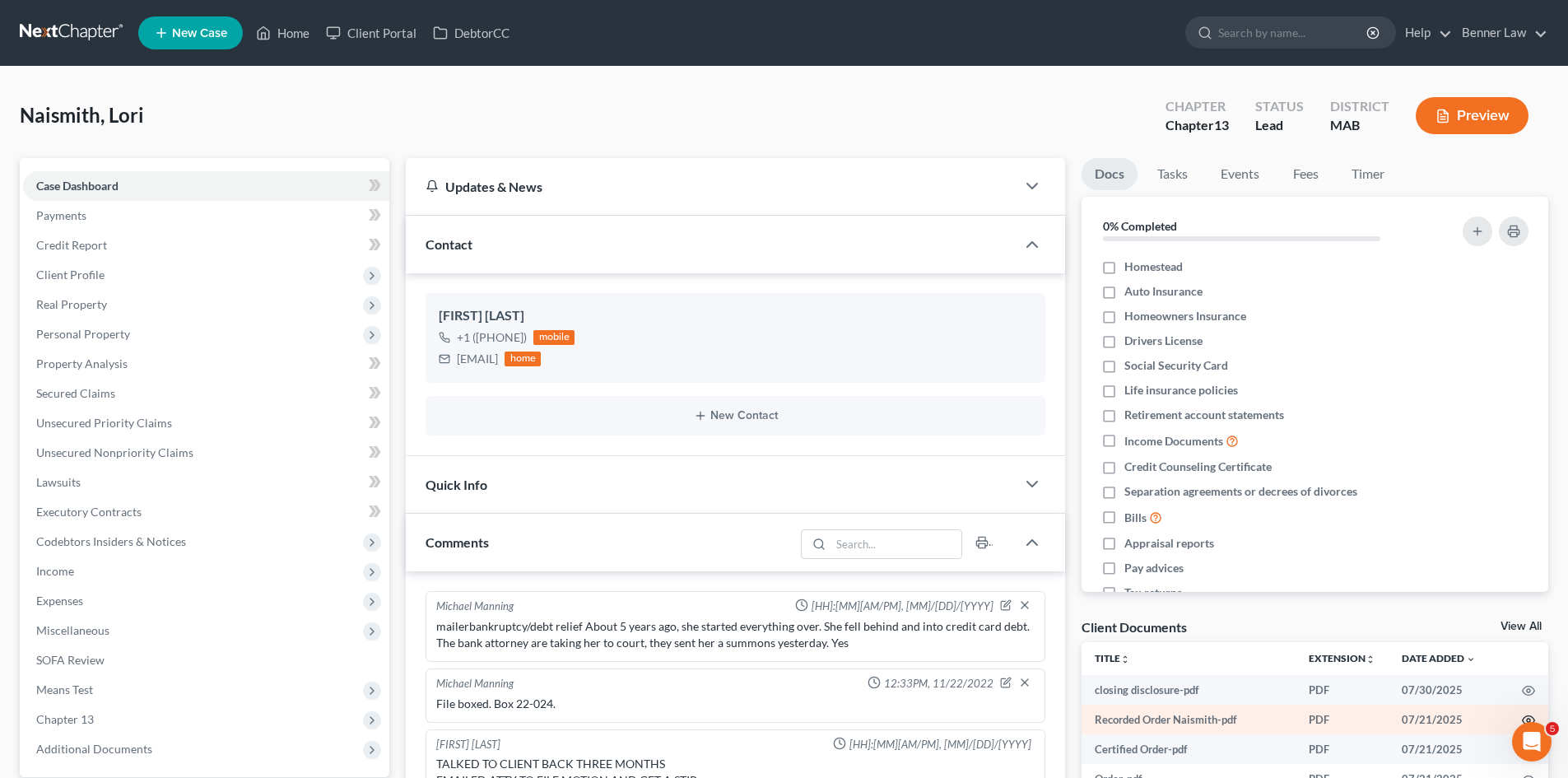 scroll, scrollTop: 156, scrollLeft: 0, axis: vertical 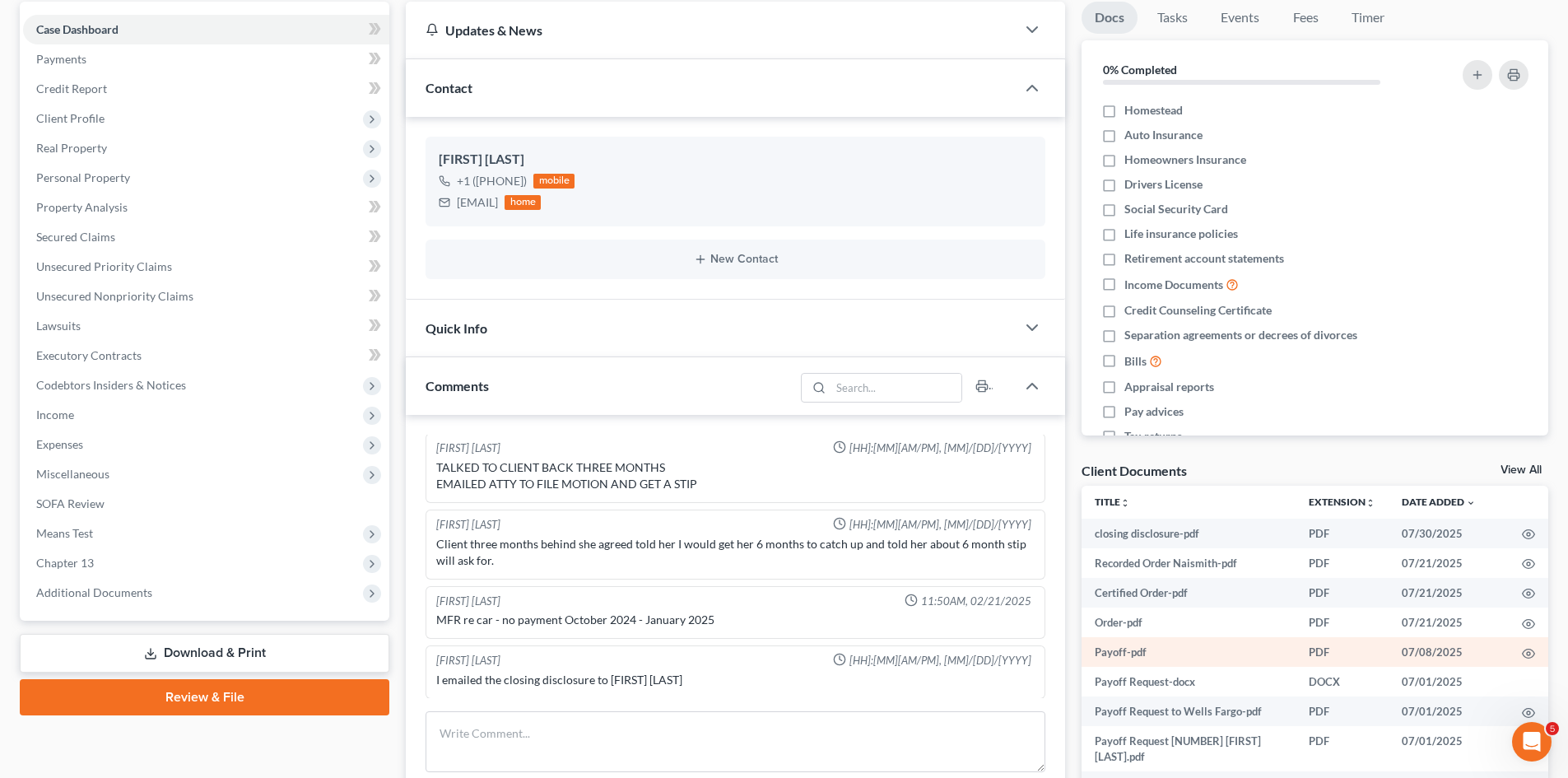 click at bounding box center [1528, 652] 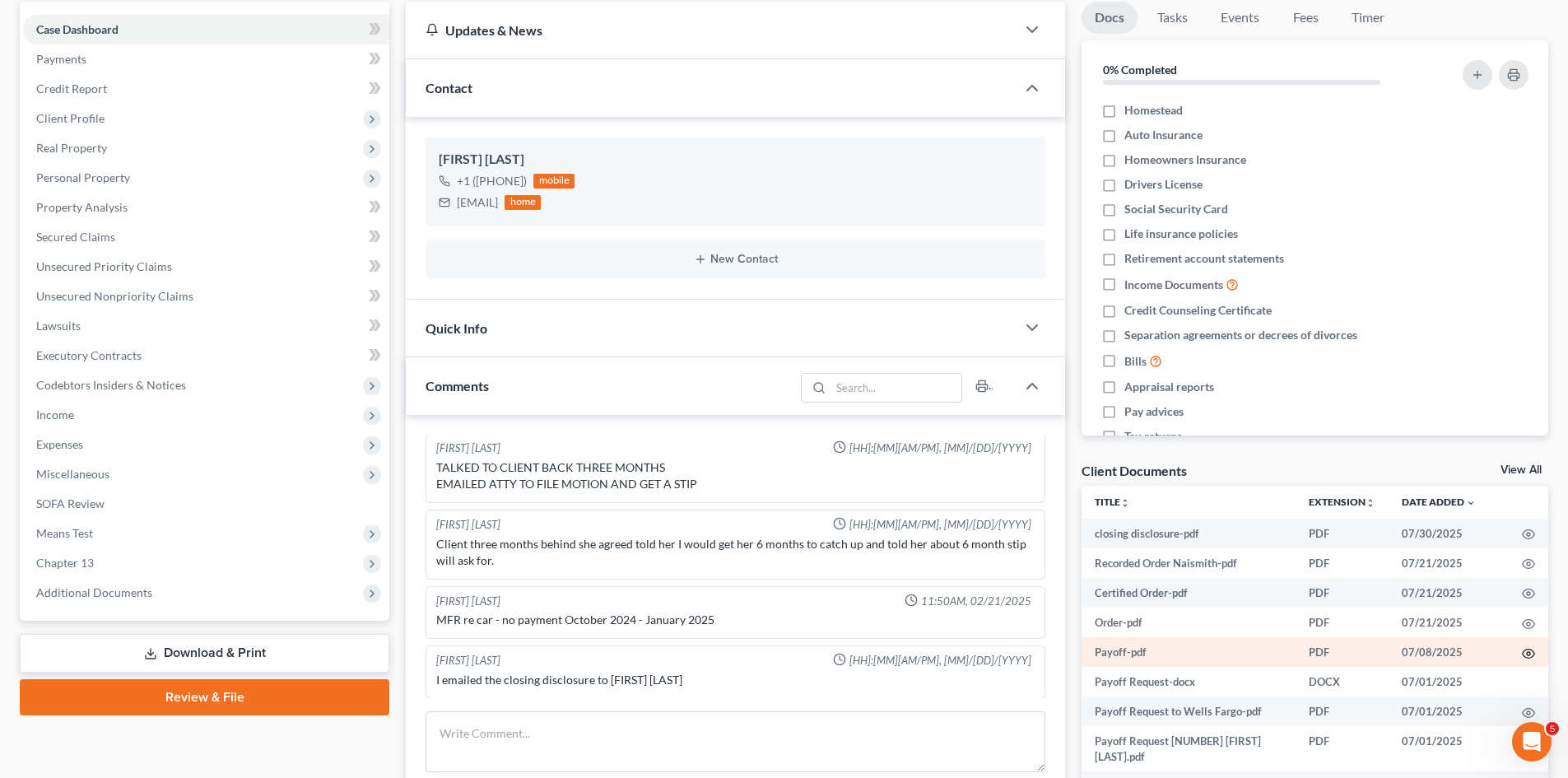click 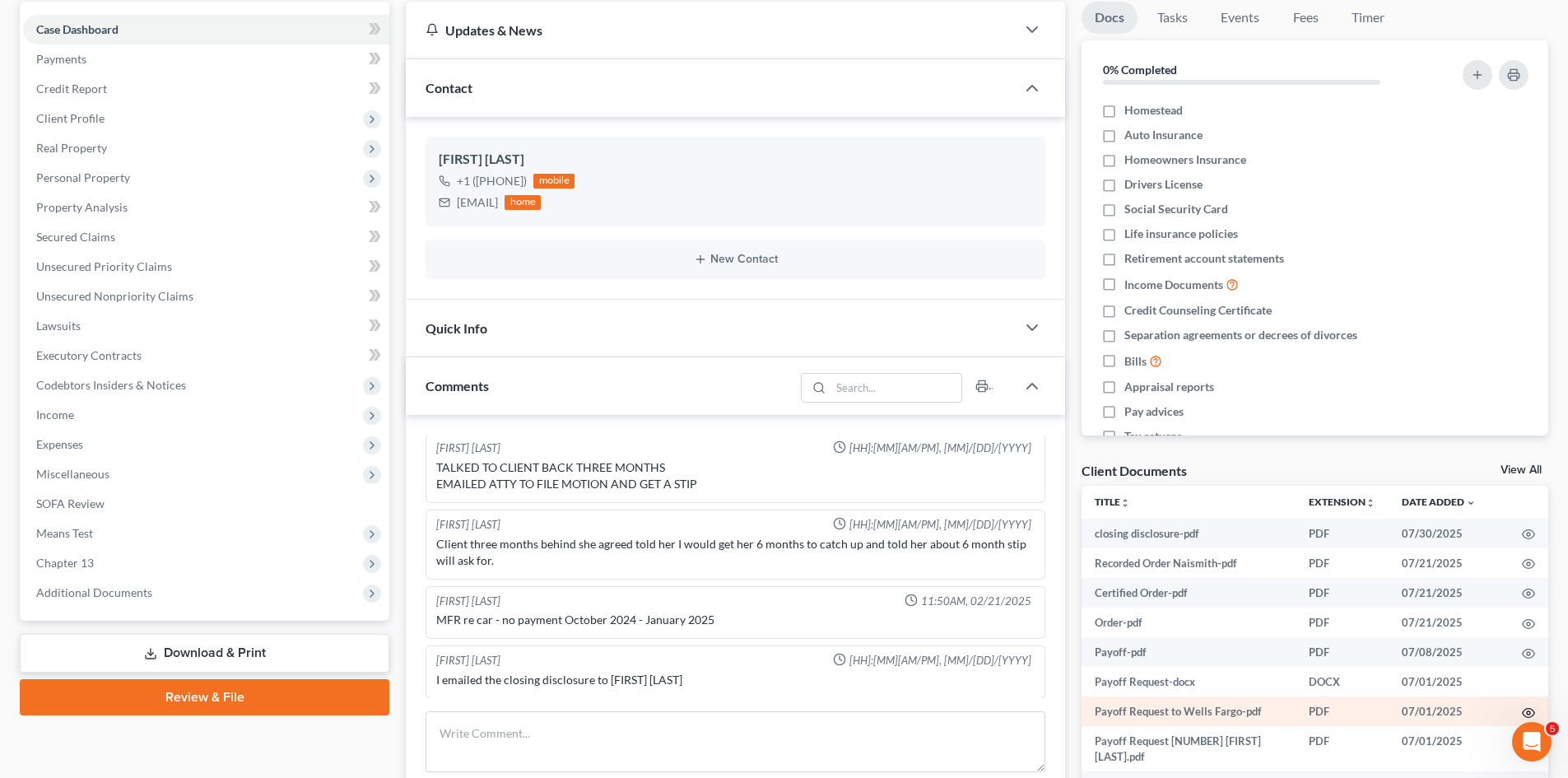 click 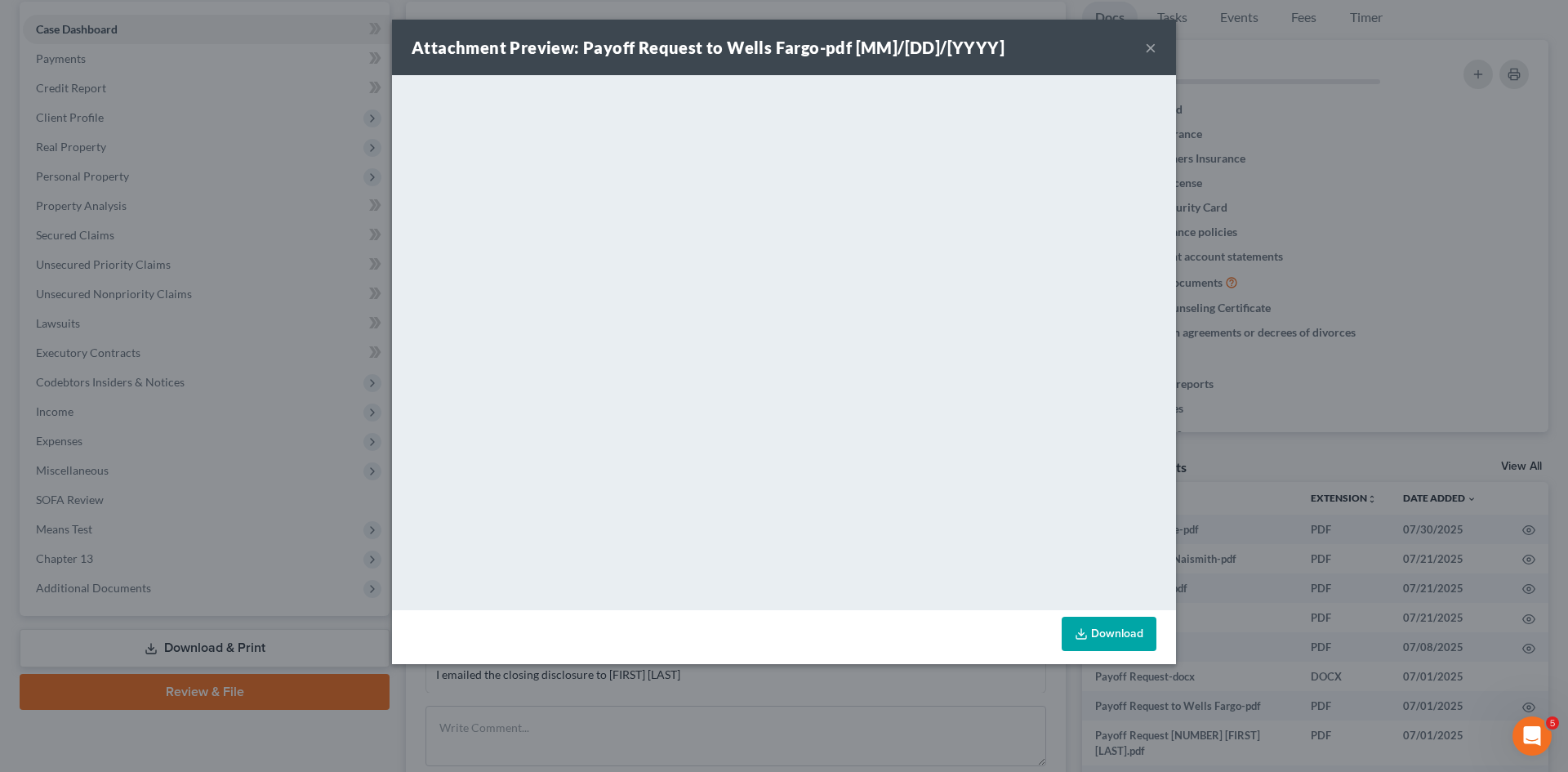 click on "Attachment Preview: Payoff Request to Wells Fargo-pdf 07/01/2025 ×
<object ng-attr-data='https://nextchapter-prod.s3.amazonaws.com/uploads/attachment/file/11787443/20d9b9f9-ed53-4d91-98e8-45d6faaaa80f.pdf?X-Amz-Expires=3000&X-Amz-Date=20250807T132220Z&X-Amz-Algorithm=AWS4-HMAC-SHA256&X-Amz-Credential=AKIAJMWBS4AI7W4T6GHQ%2F20250807%2Fus-east-1%2Fs3%2Faws4_request&X-Amz-SignedHeaders=host&X-Amz-Signature=b9a4e73457264bef6a9922a37d0c019a287b6131de6e95f6e34b585ad2d5751d' type='application/pdf' width='100%' height='650px'></object>
<p><a href='https://nextchapter-prod.s3.amazonaws.com/uploads/attachment/file/11787443/20d9b9f9-ed53-4d91-98e8-45d6faaaa80f.pdf?X-Amz-Expires=3000&X-Amz-Date=20250807T132220Z&X-Amz-Algorithm=AWS4-HMAC-SHA256&X-Amz-Credential=AKIAJMWBS4AI7W4T6GHQ%2F20250807%2Fus-east-1%2Fs3%2Faws4_request&X-Amz-SignedHeaders=host&X-Amz-Signature=b9a4e73457264bef6a9922a37d0c019a287b6131de6e95f6e34b585ad2d5751d' target='_blank'>Click here</a> to open in a new window.</p>" at bounding box center [784, 386] 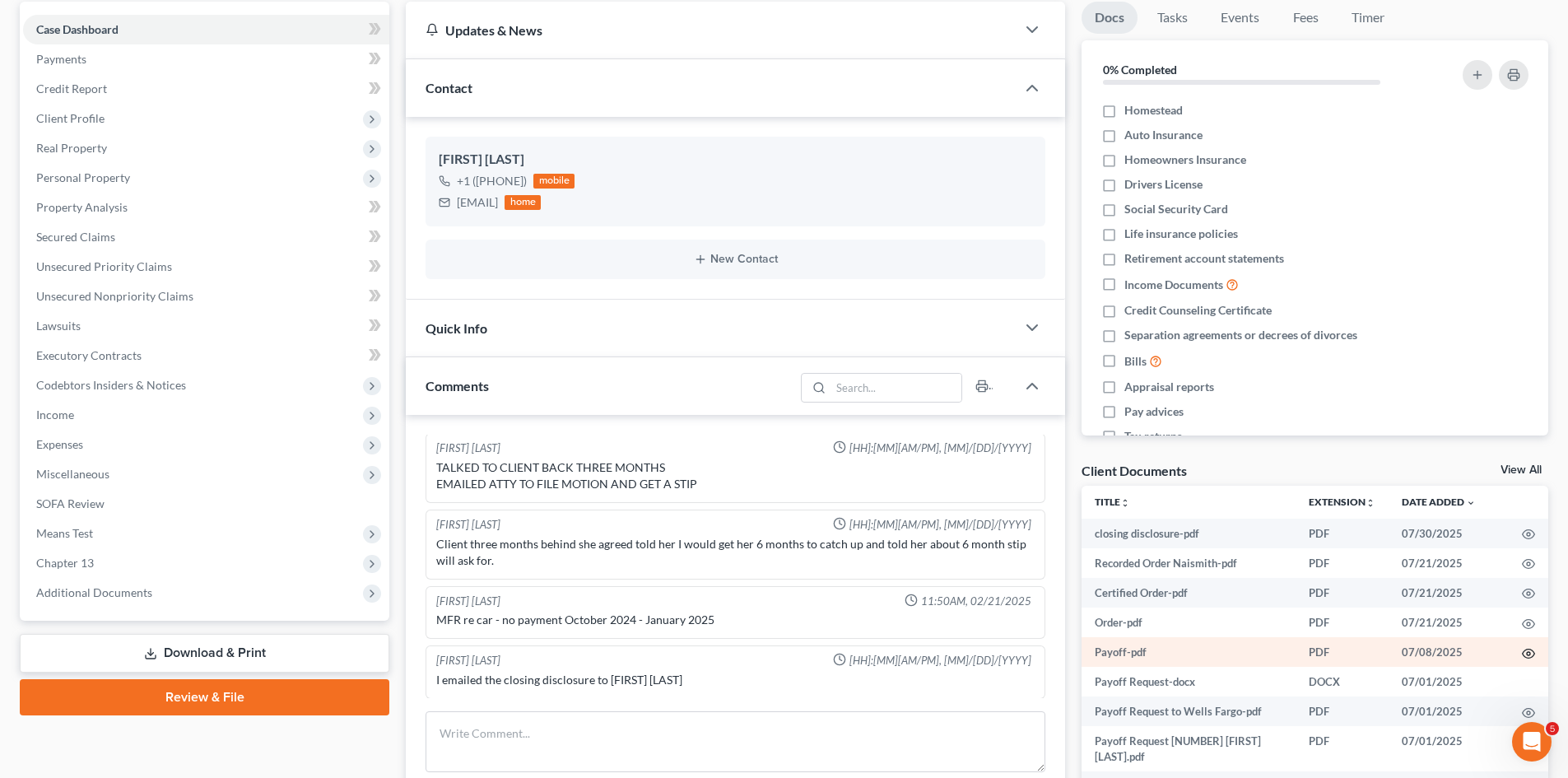 click 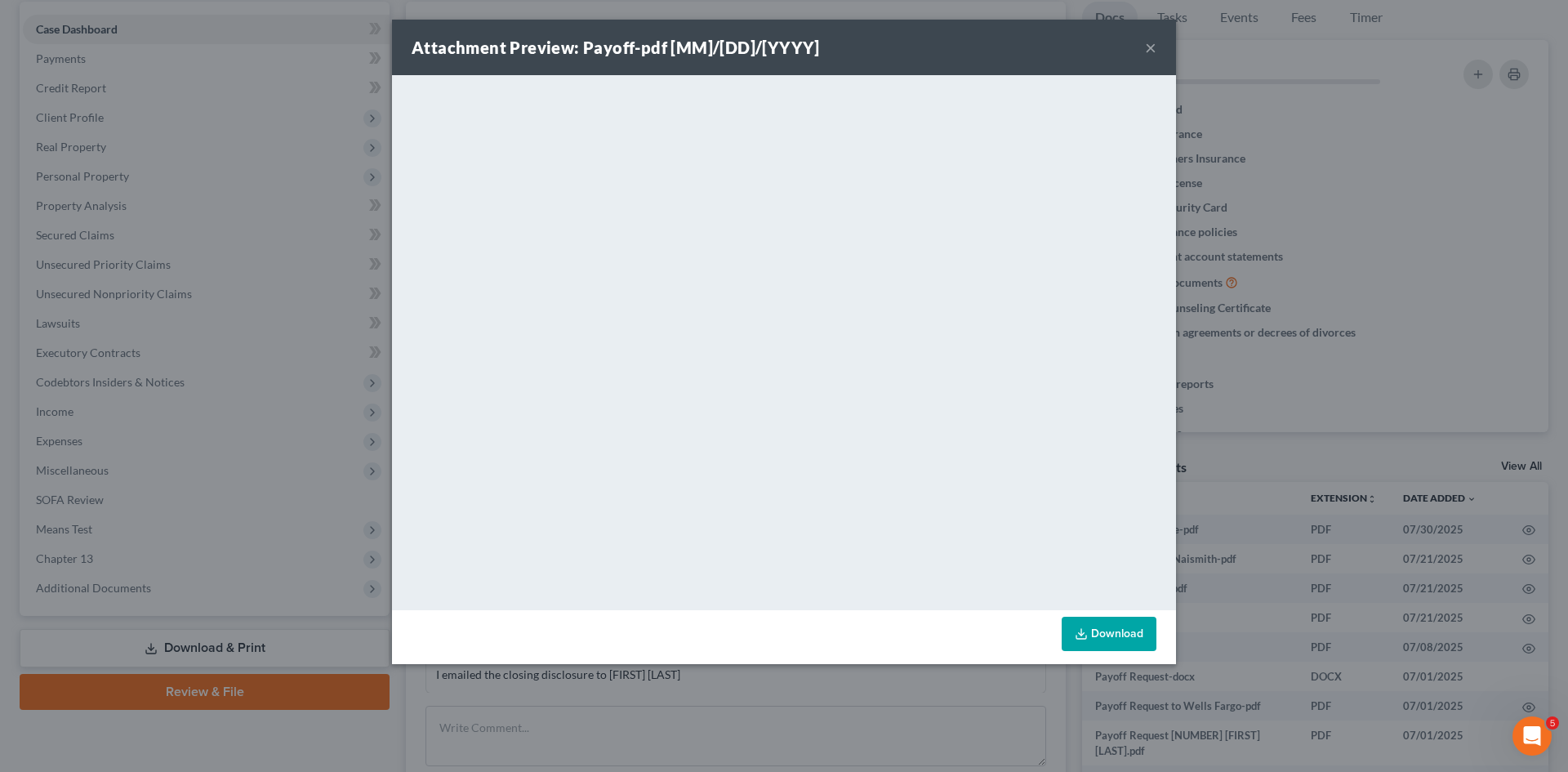 click on "×" at bounding box center [1151, 47] 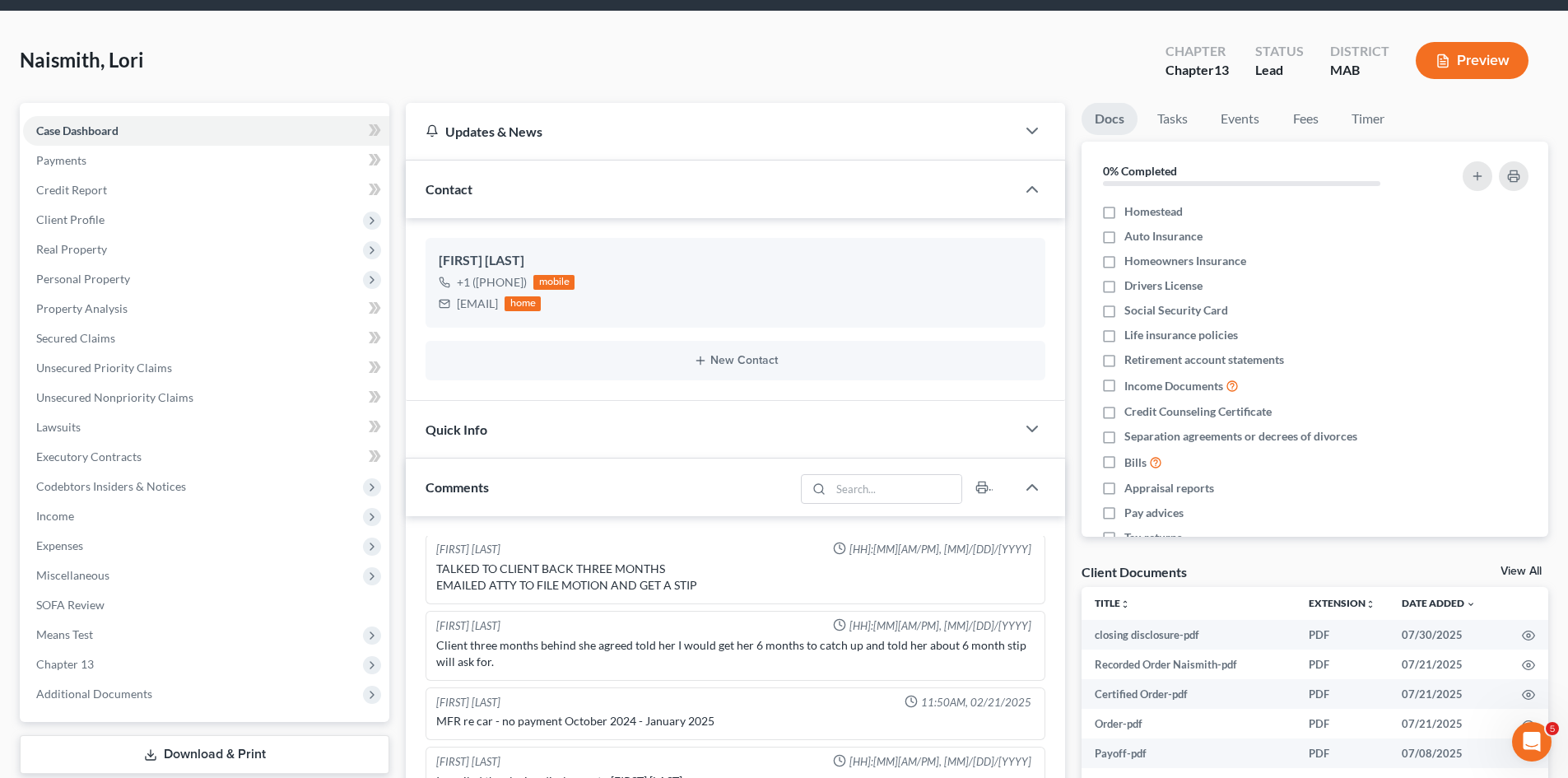 scroll, scrollTop: 0, scrollLeft: 0, axis: both 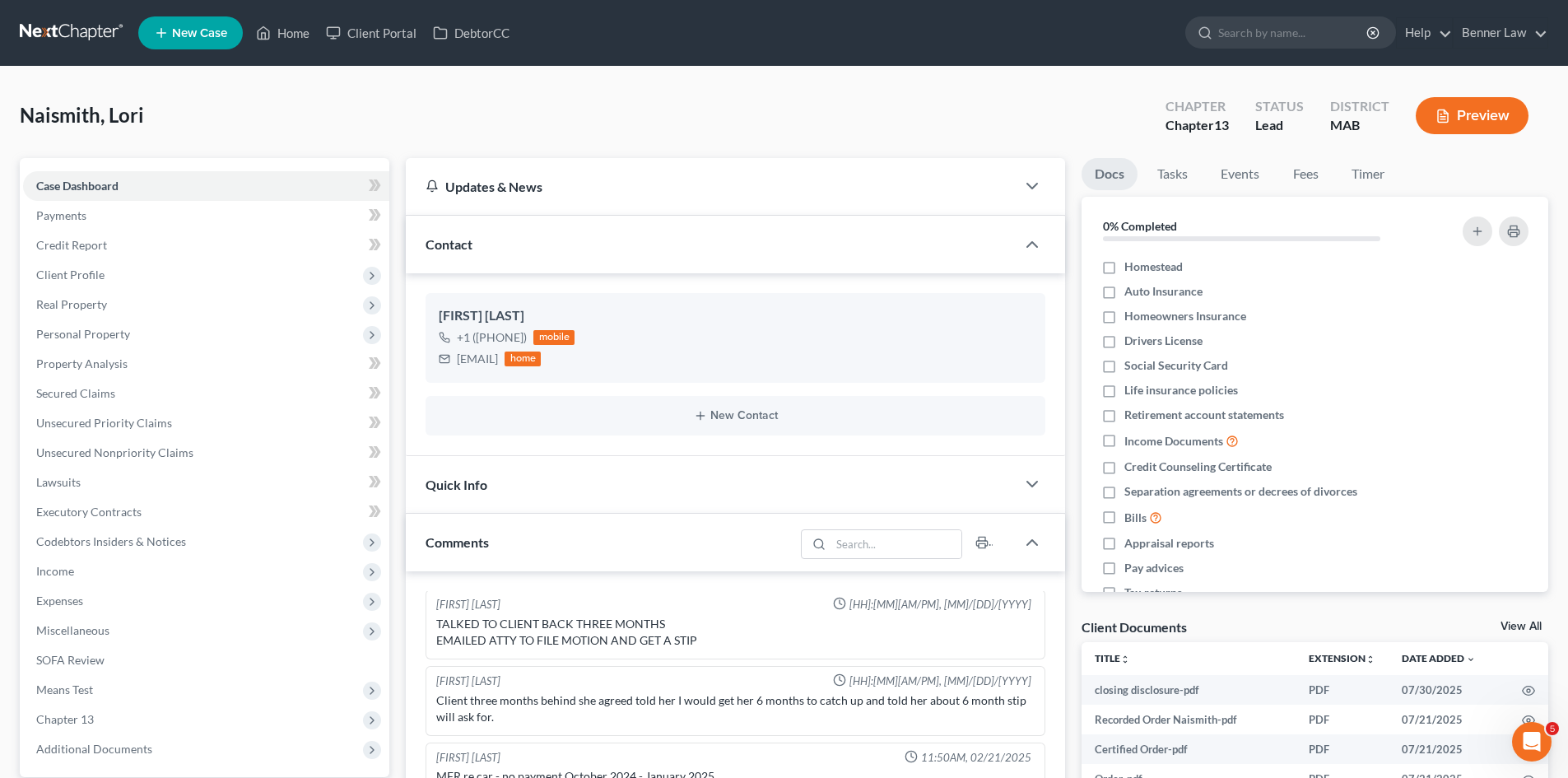 click at bounding box center [72, 33] 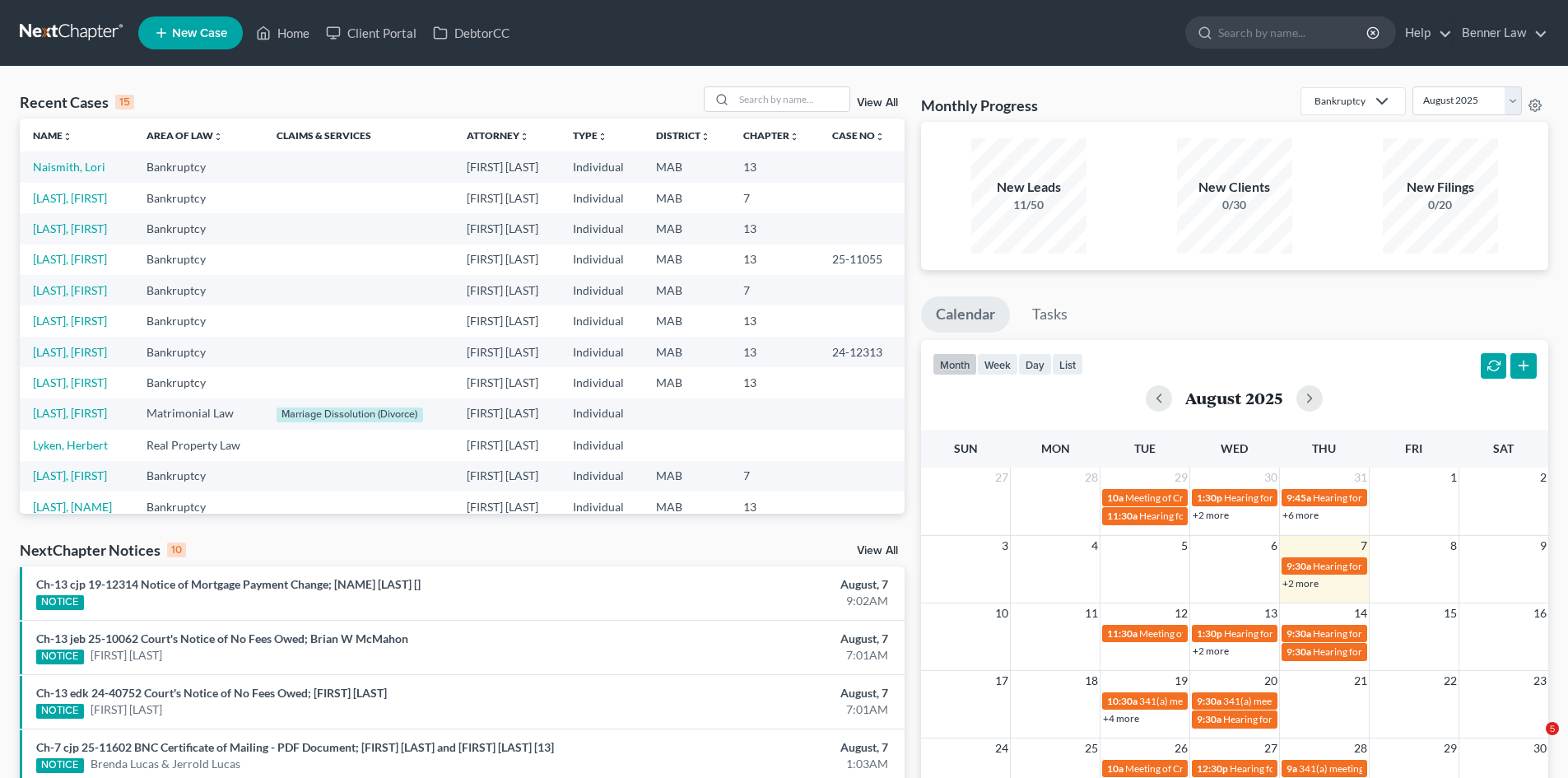 scroll, scrollTop: 0, scrollLeft: 0, axis: both 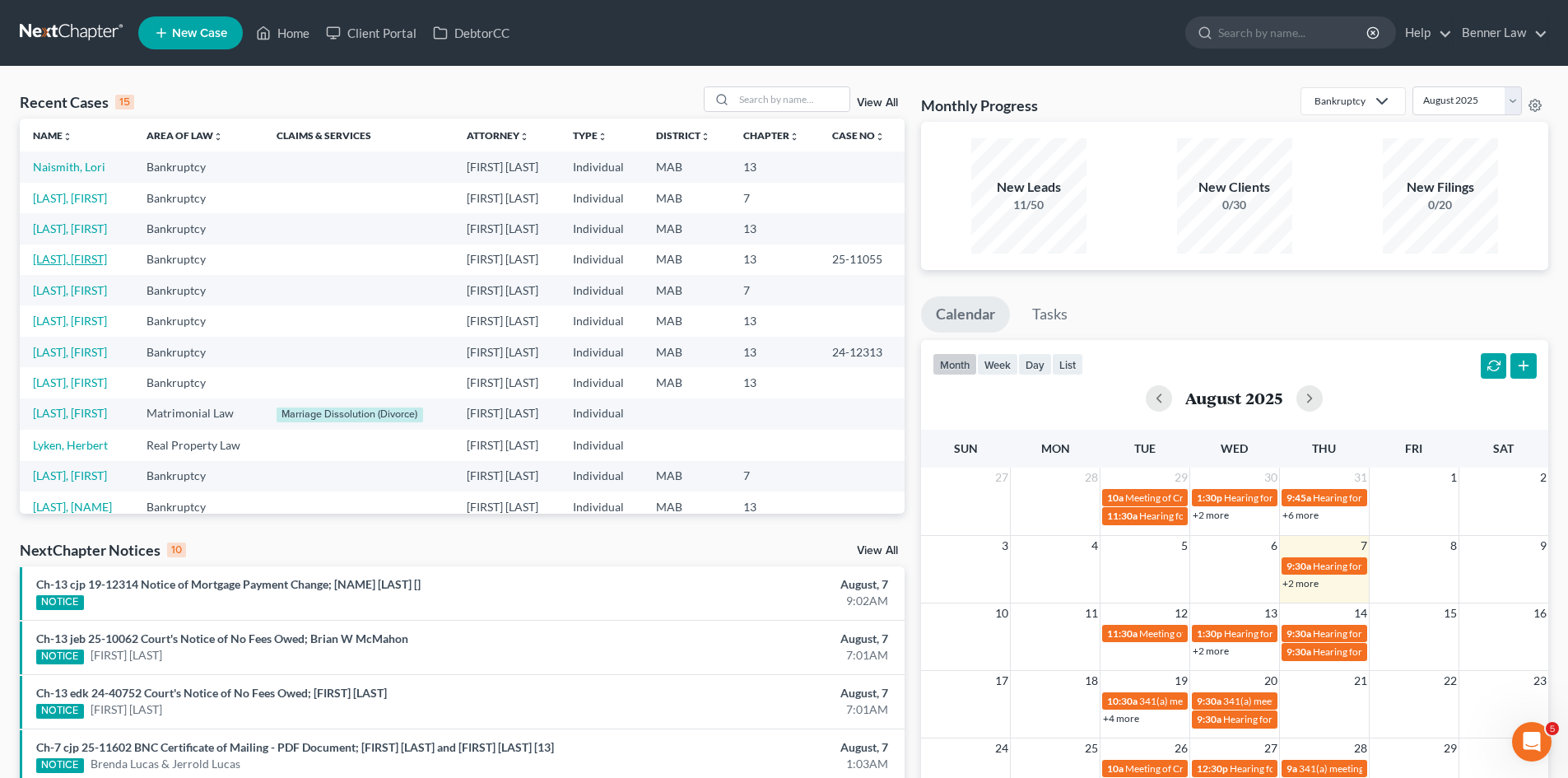 click on "[LAST], [FIRST]" at bounding box center [70, 259] 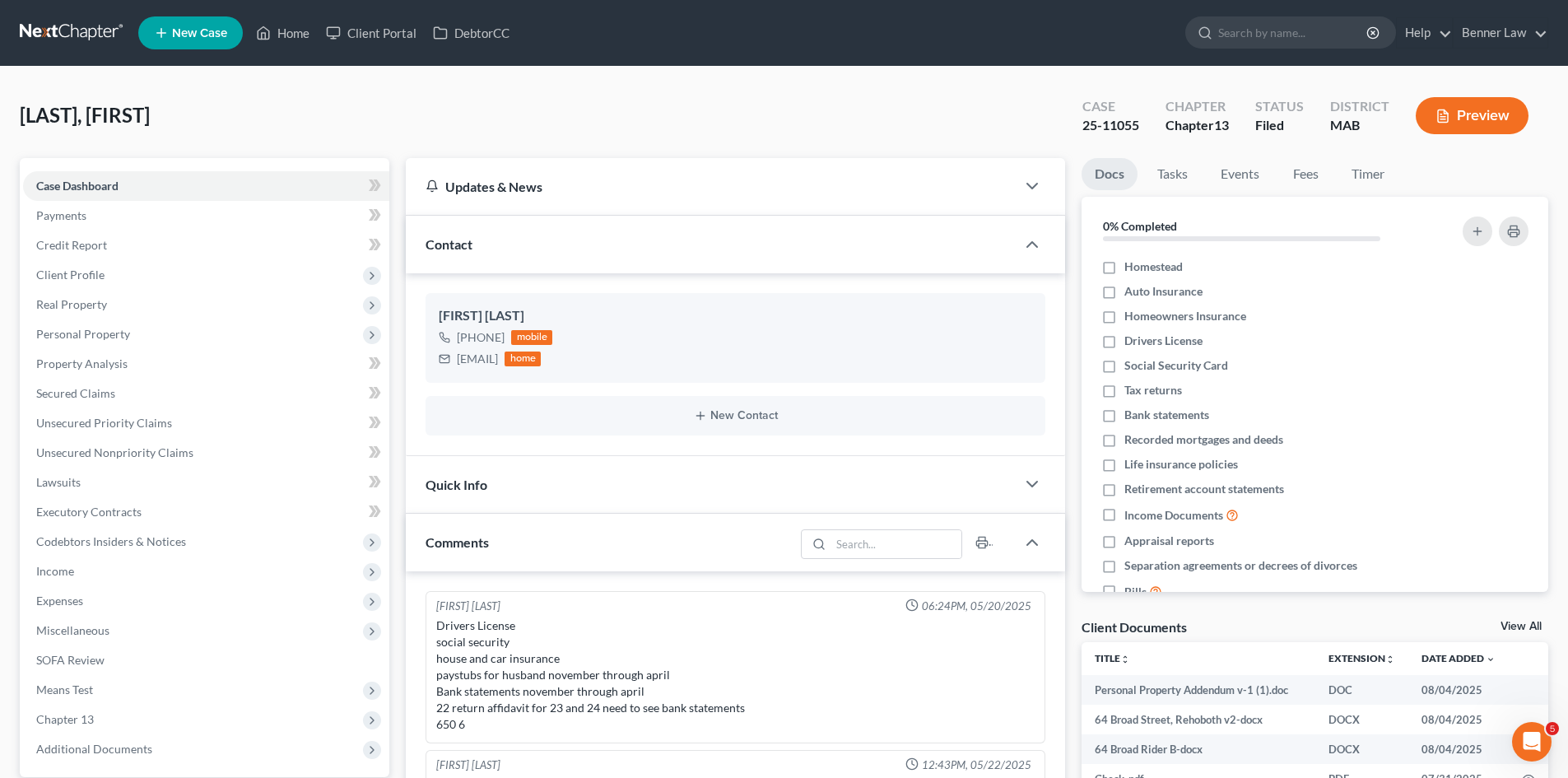 scroll, scrollTop: 315, scrollLeft: 0, axis: vertical 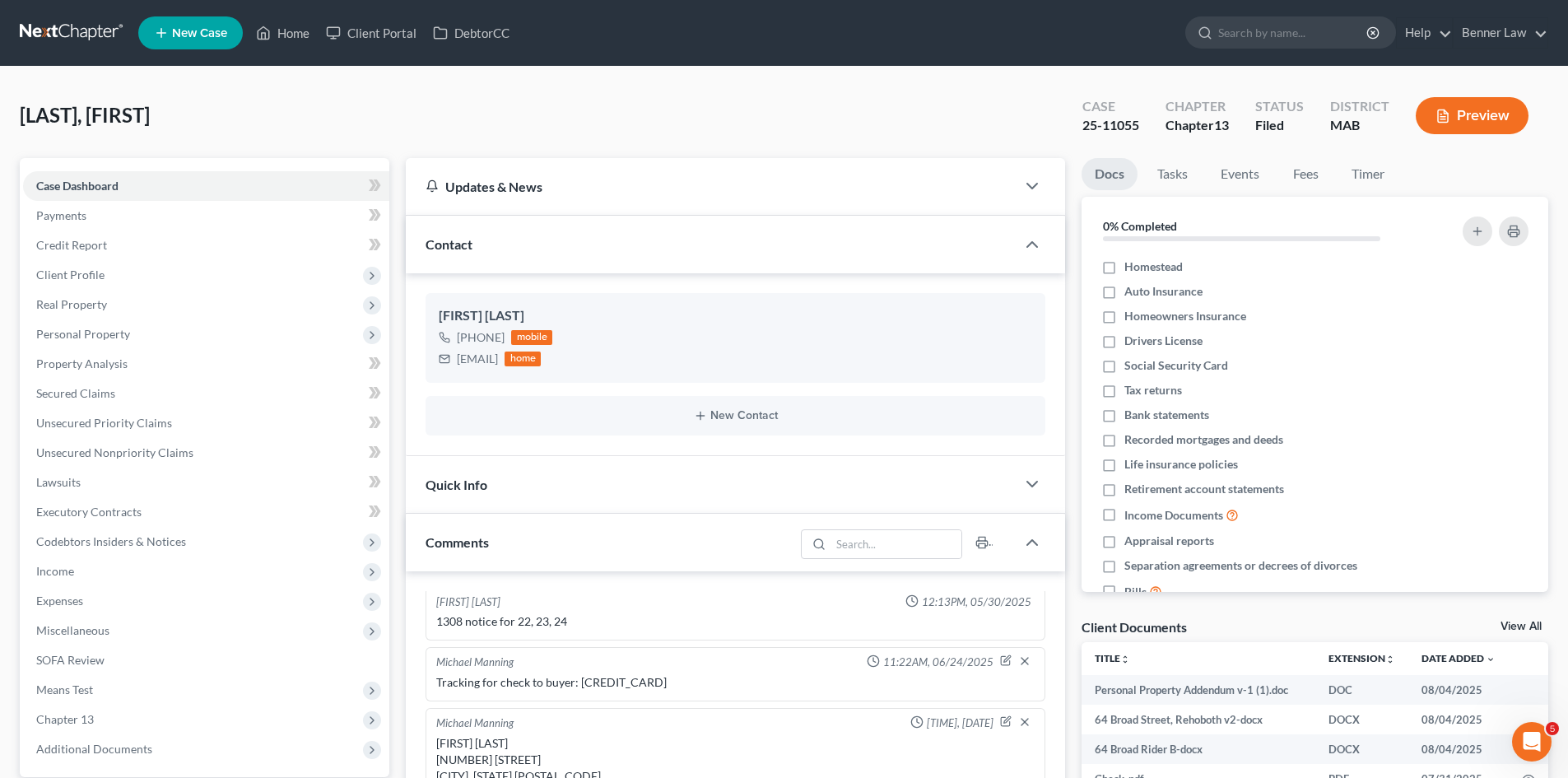 click on "View All" at bounding box center (1521, 627) 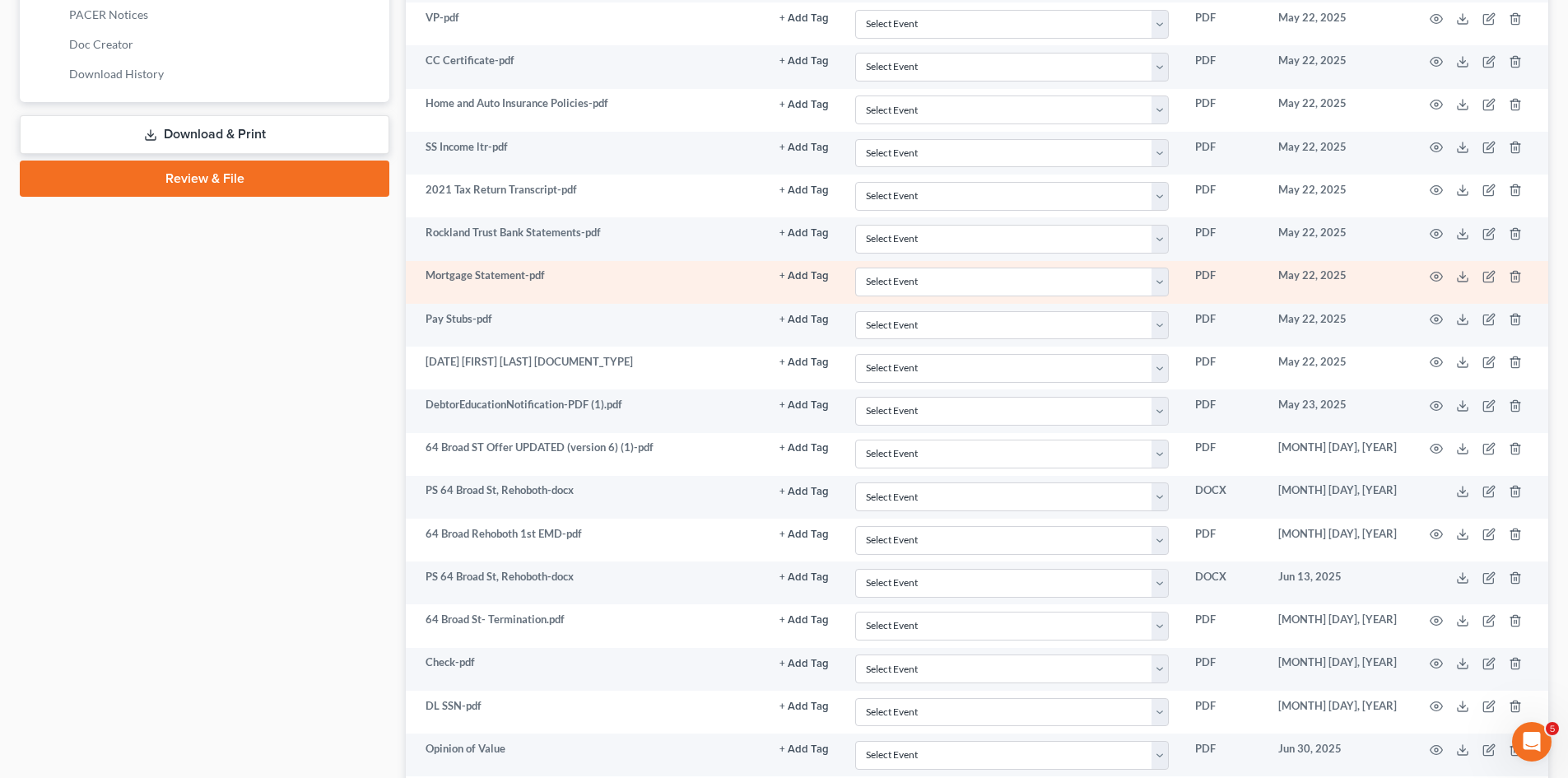 scroll, scrollTop: 961, scrollLeft: 0, axis: vertical 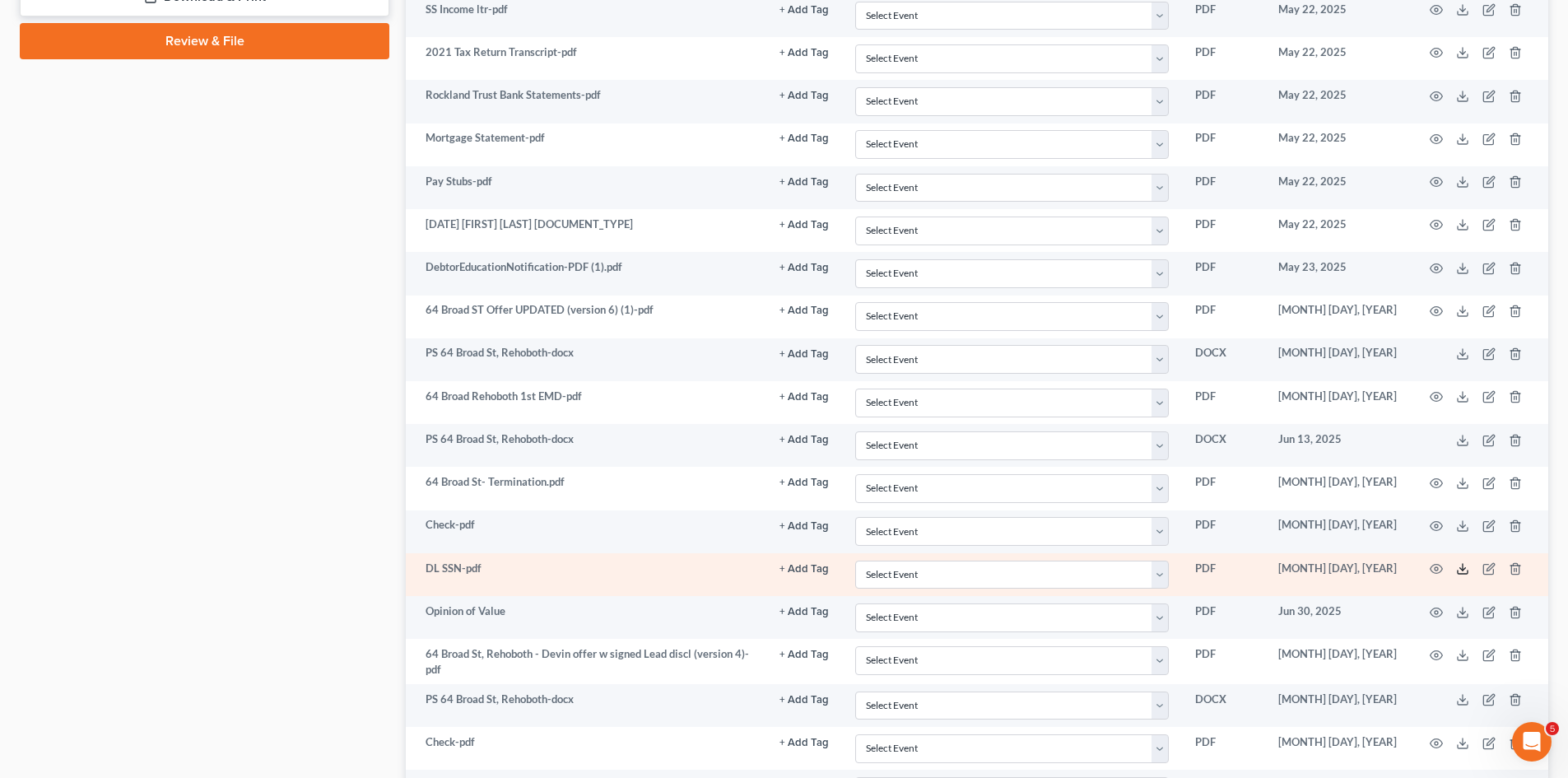 click 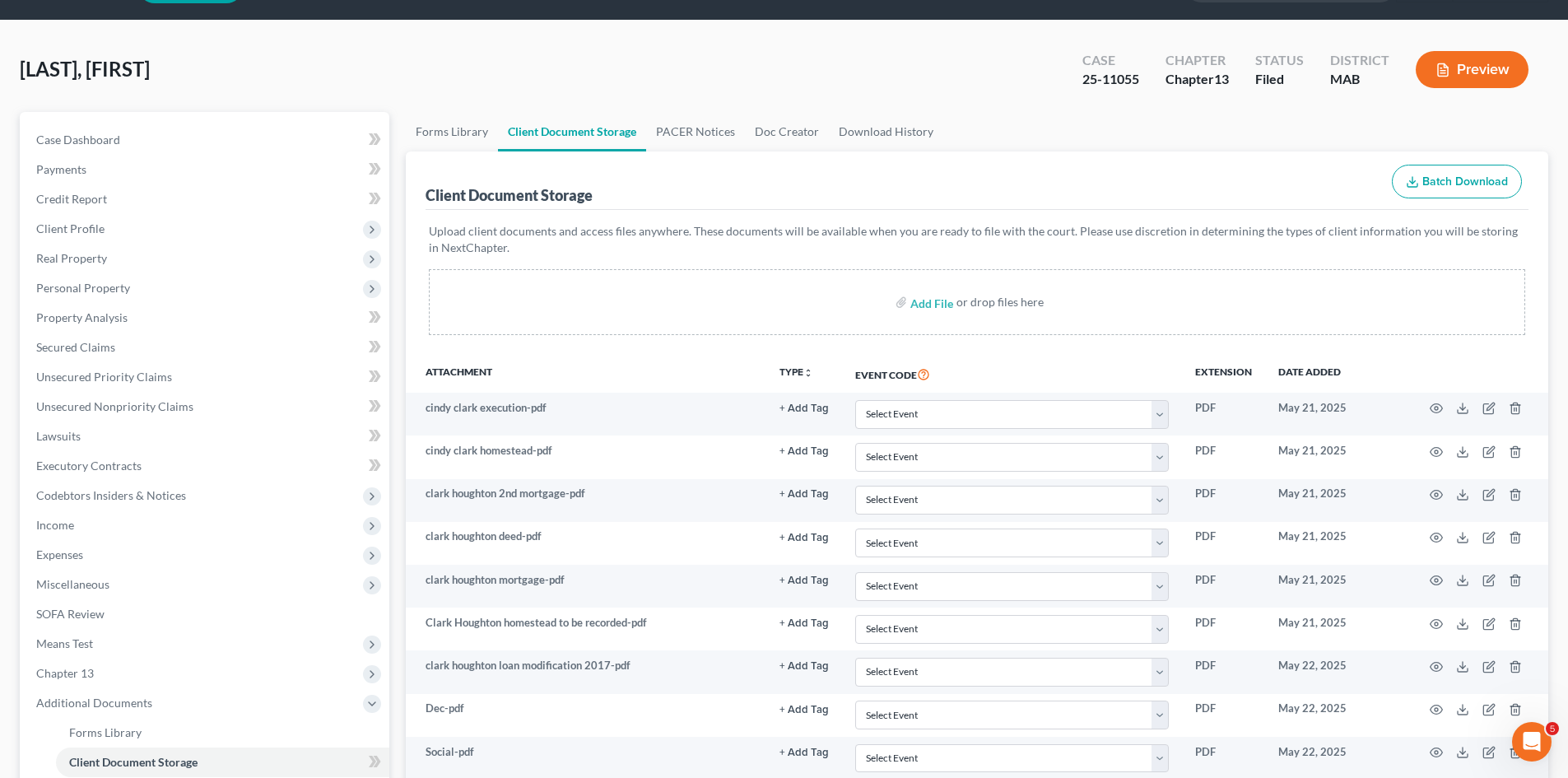 scroll, scrollTop: 0, scrollLeft: 0, axis: both 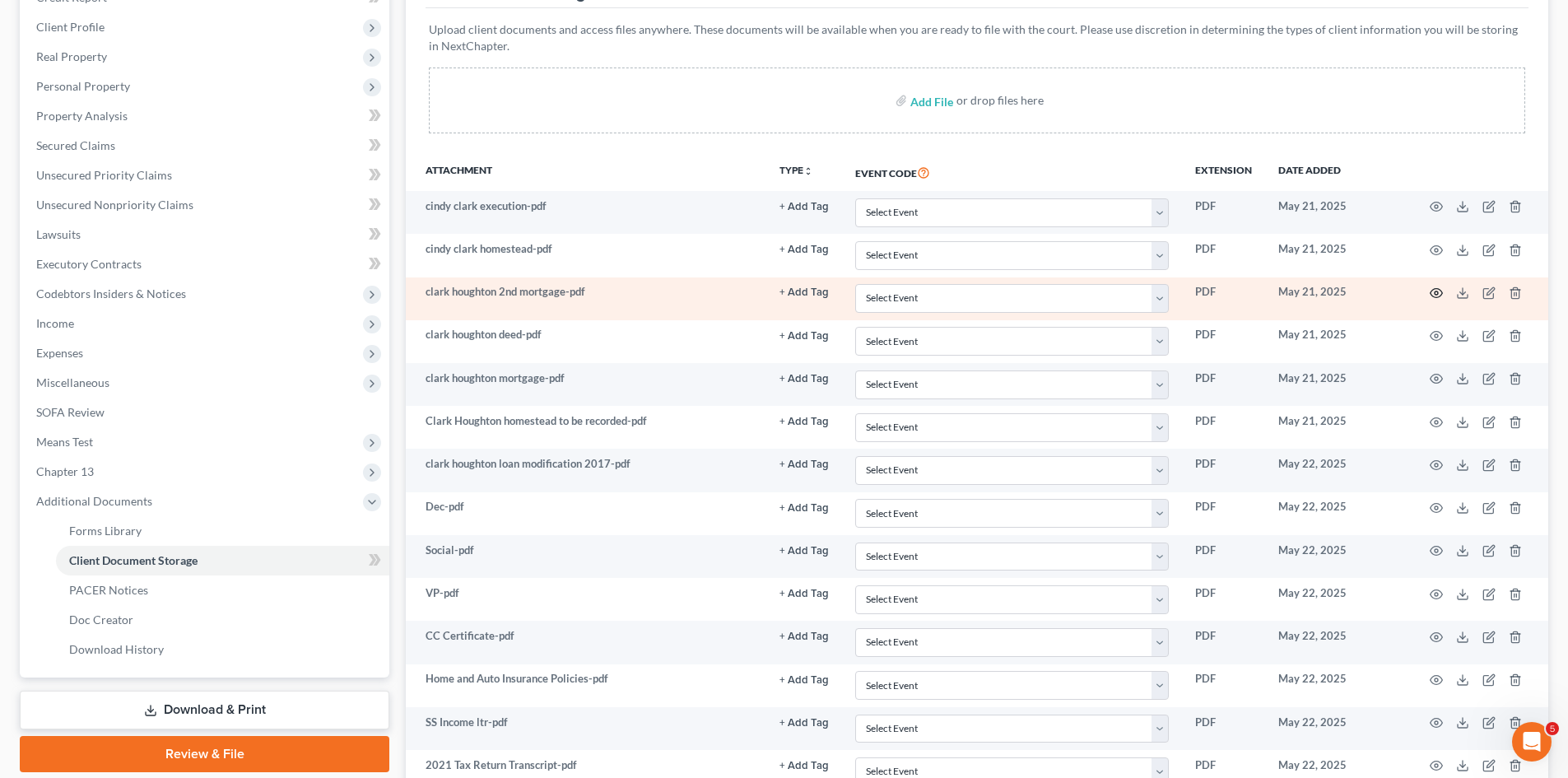 click 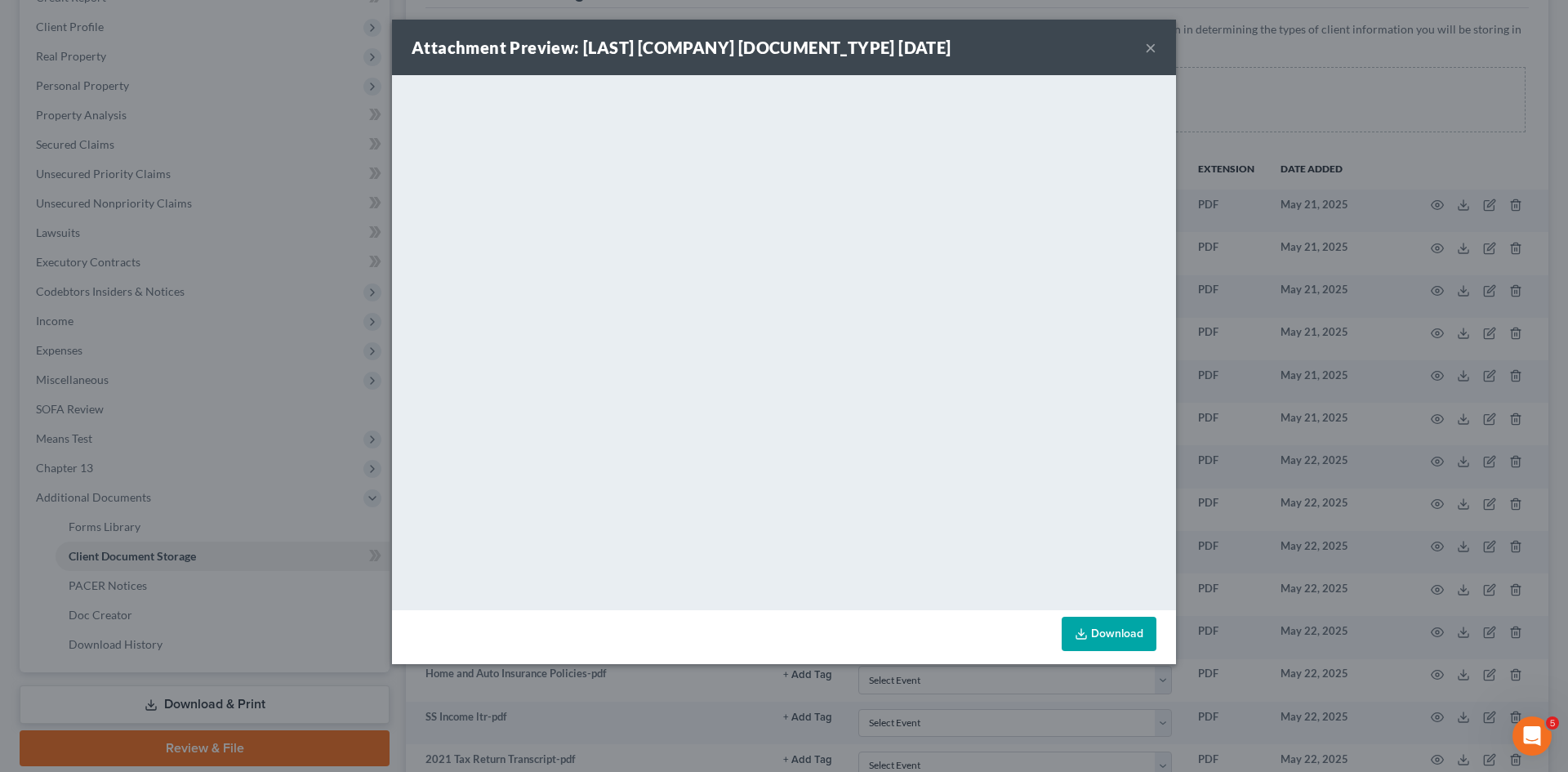 click on "Attachment Preview: [LAST] [COMPANY] [DOCUMENT_TYPE] [DATE] ×
<object ng-attr-data='[URL]' type='application/pdf' width='100%' height='650px'></object>
<p>
<a href='[URL]' target='_blank'>Click here</a> to open in a new window.
</p>
Download" at bounding box center [784, 386] 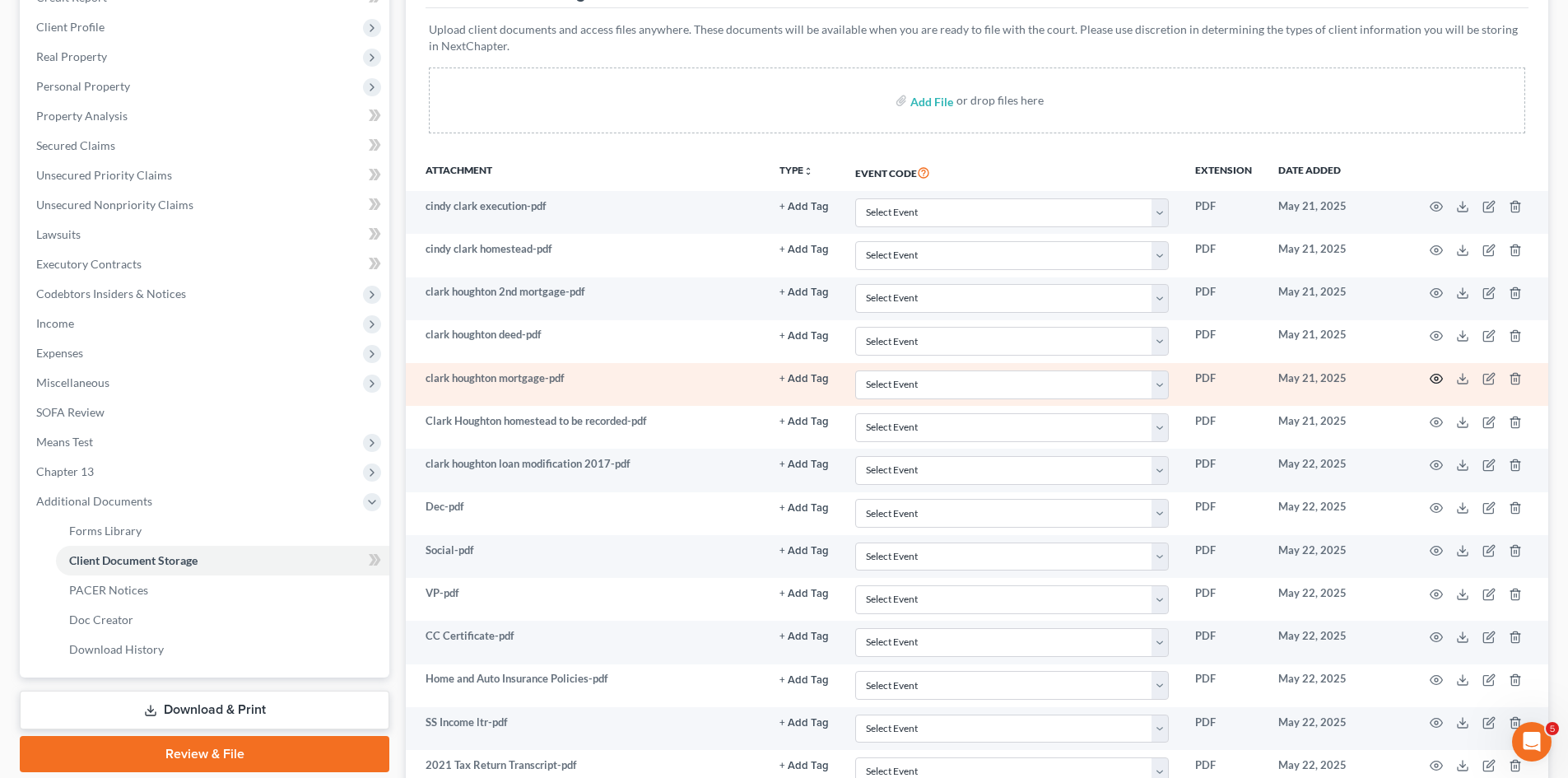 click 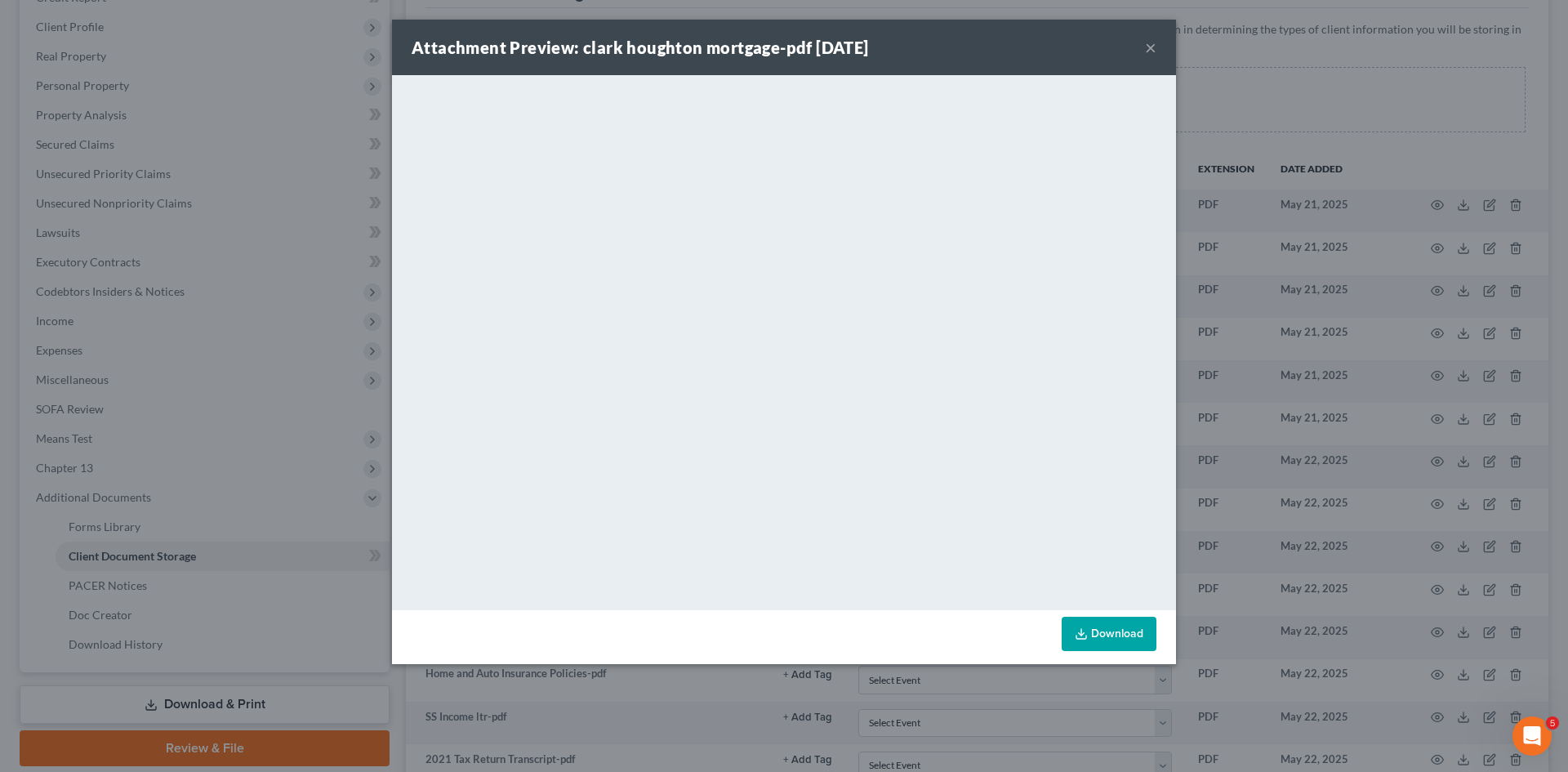 click on "Attachment Preview: [LAST] [COMPANY] [DOCUMENT_TYPE] [DATE] ×
<object ng-attr-data='[URL]' type='application/pdf' width='100%' height='650px'></object>
<p>
<a href='[URL]' target='_blank'>Click here</a> to open in a new window.
</p>
Download" at bounding box center [784, 386] 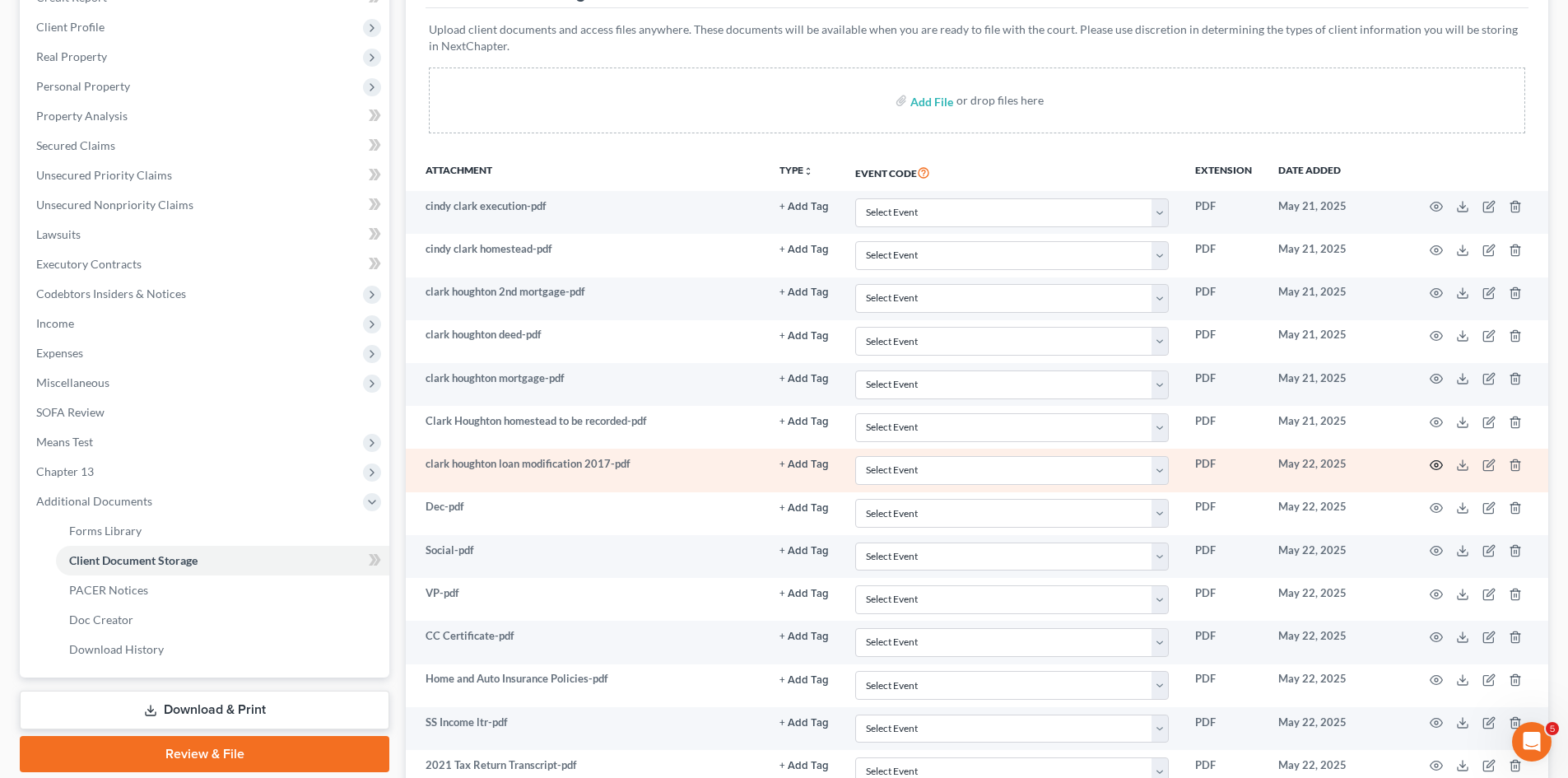 click 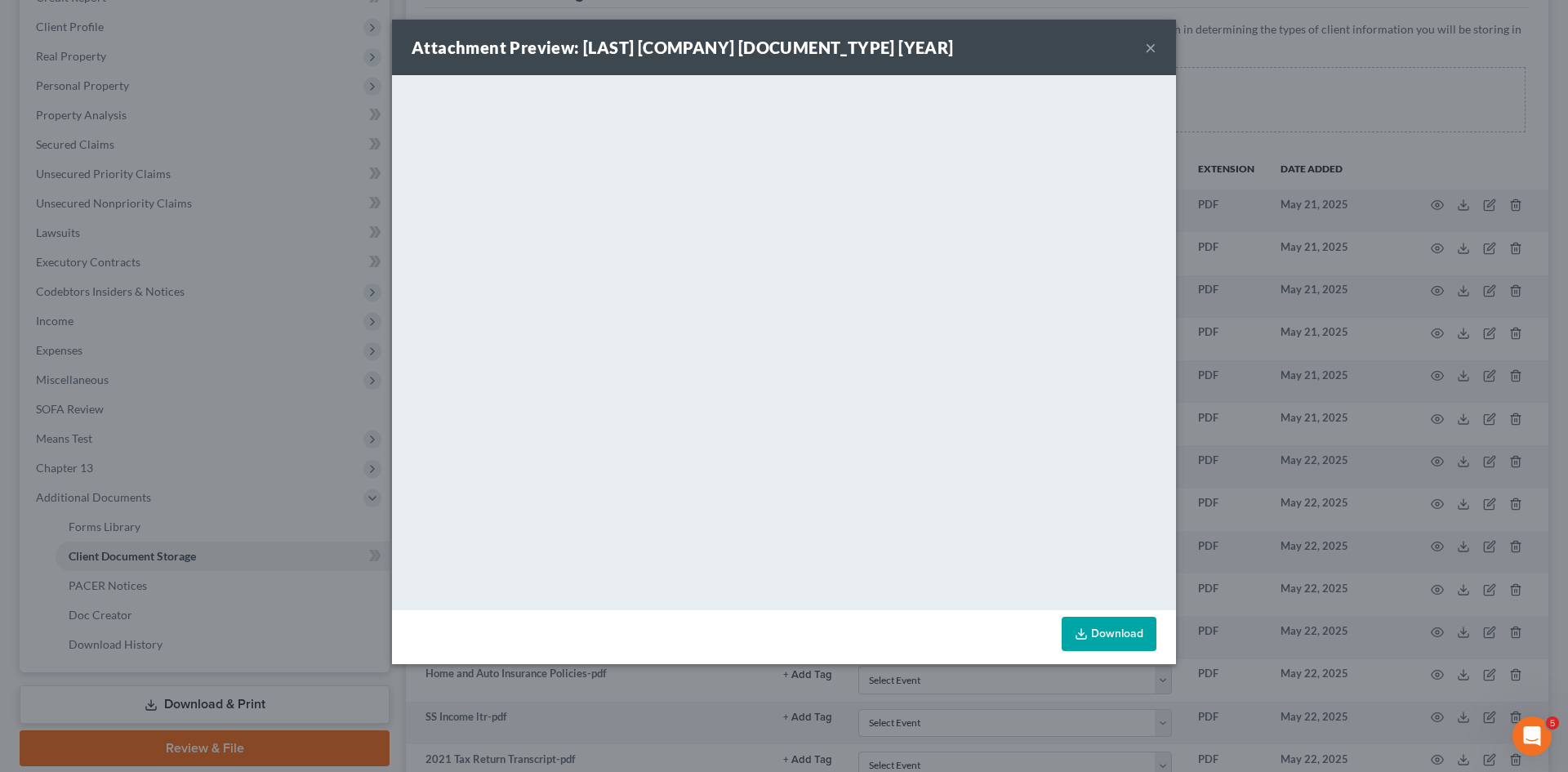 click on "Attachment Preview: [LAST] [COMPANY] [DOCUMENT_TYPE] [DATE] ×
<object ng-attr-data='[URL]' type='application/pdf' width='100%' height='650px'></object>
<p>
<a href='[URL]' target='_blank'>Click here</a> to open in a new window.
</p>" at bounding box center (784, 386) 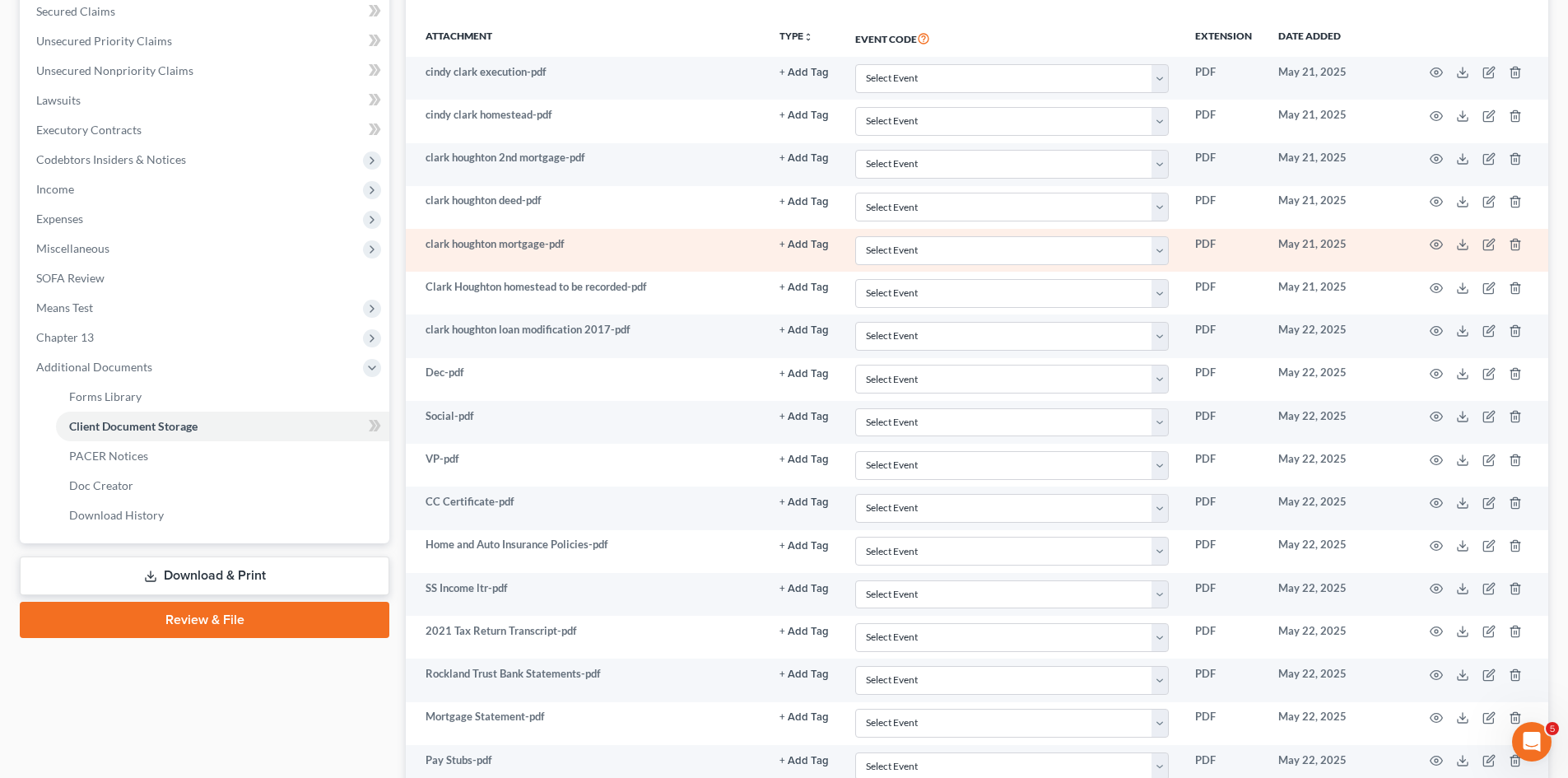 scroll, scrollTop: 523, scrollLeft: 0, axis: vertical 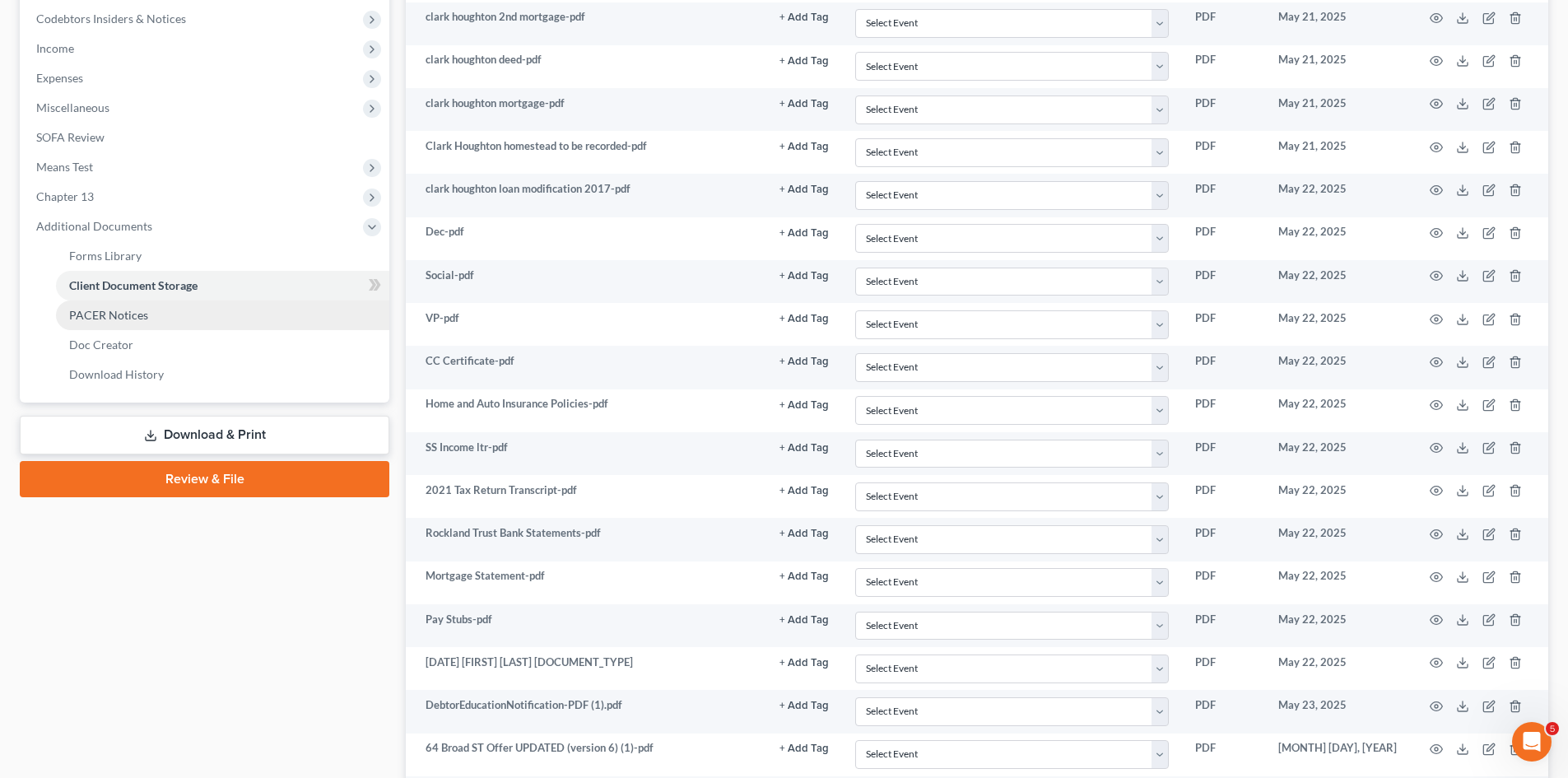 click on "PACER Notices" at bounding box center [222, 315] 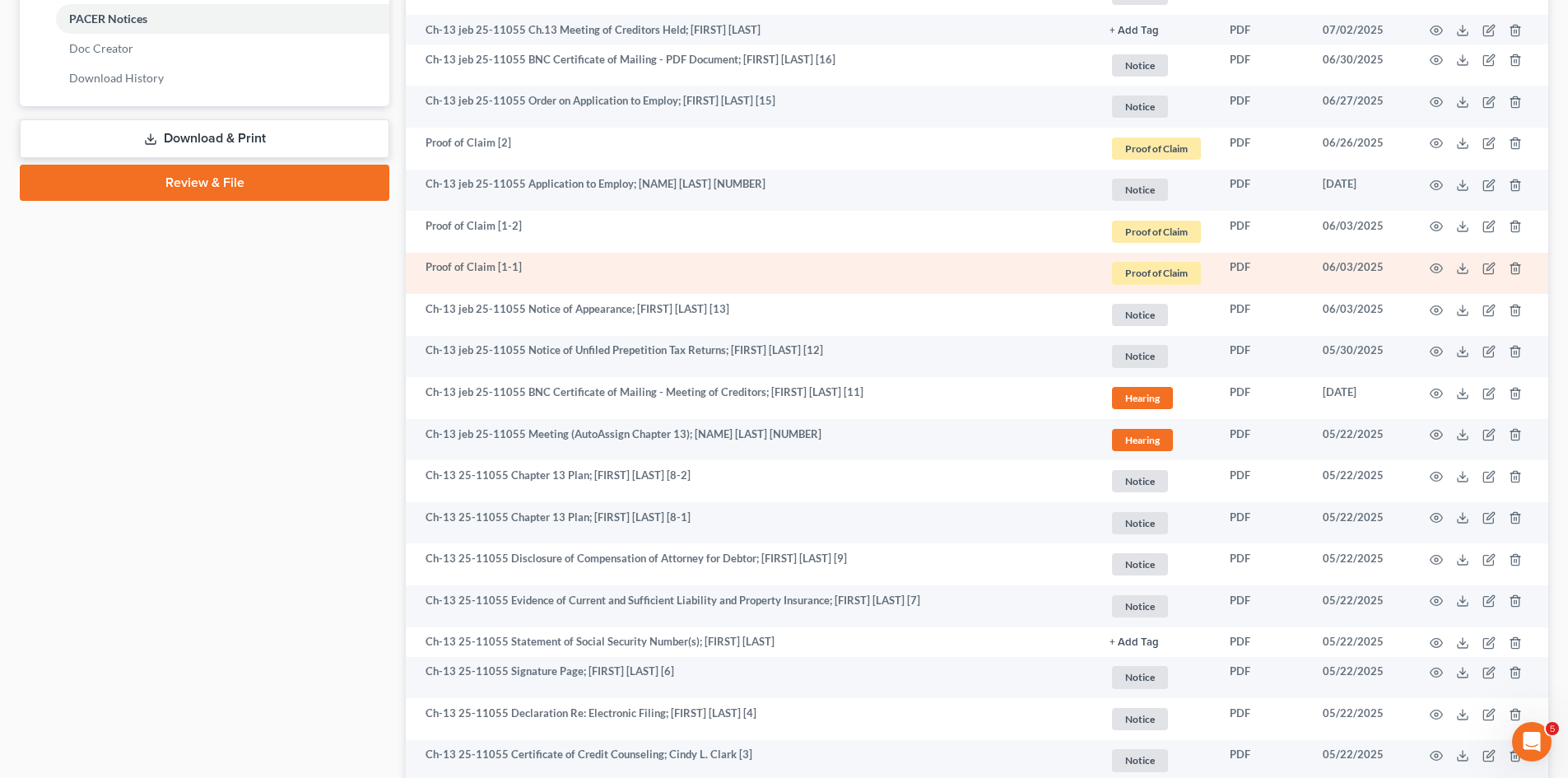 scroll, scrollTop: 760, scrollLeft: 0, axis: vertical 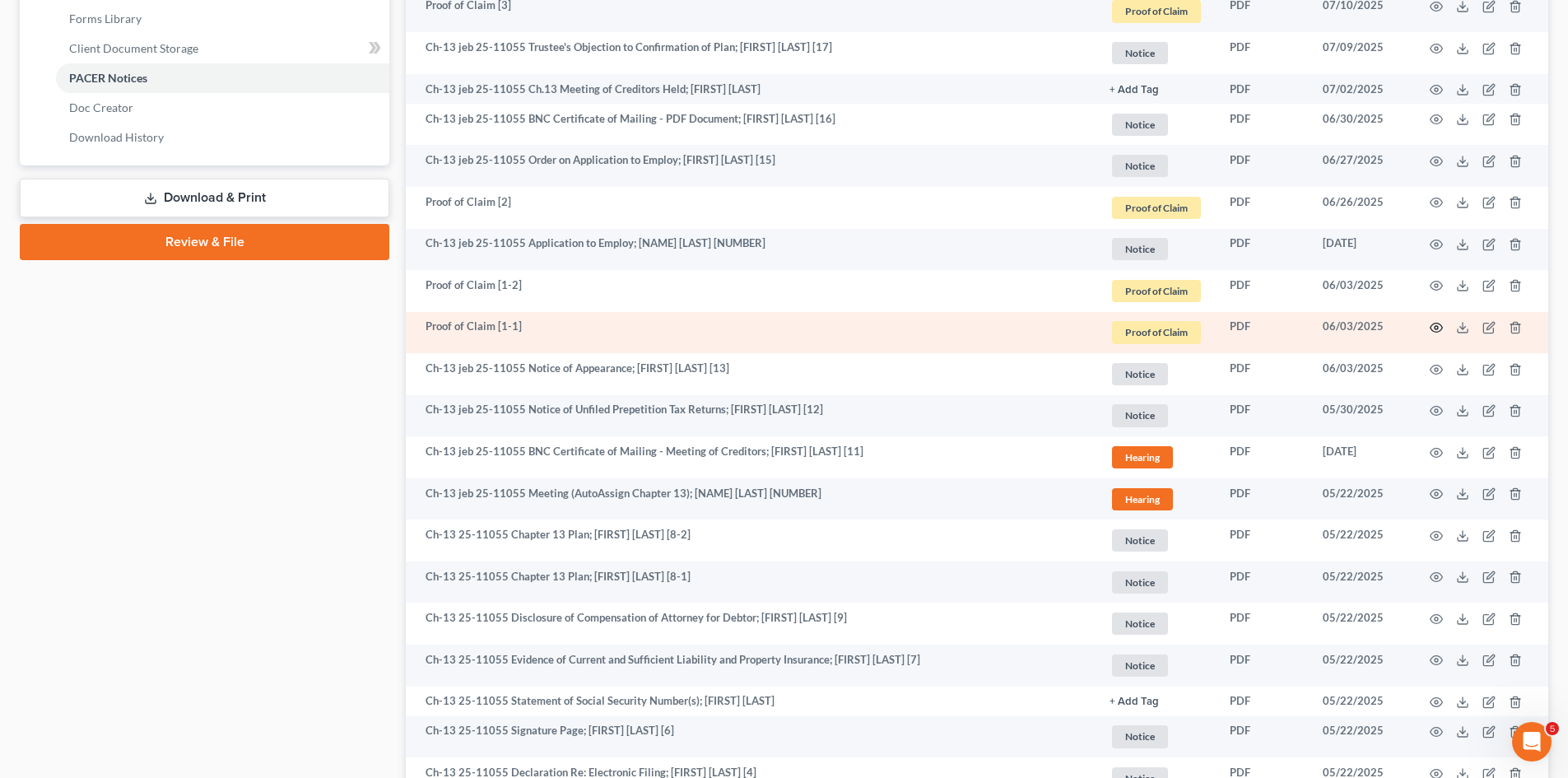 click 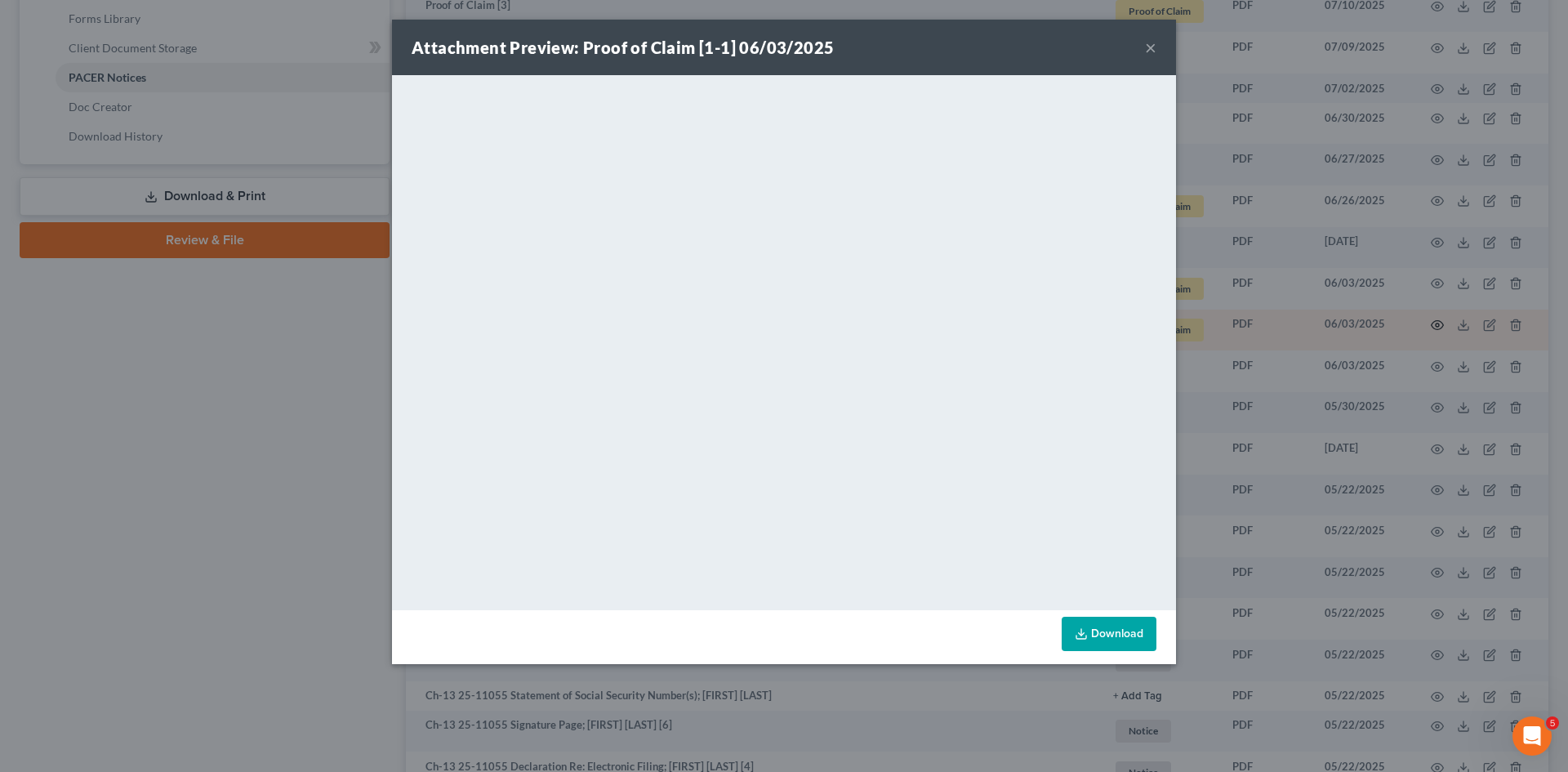 click on "Attachment Preview: Proof of Claim [1-1] [DATE] ×
<object ng-attr-data='[URL]' type='application/pdf' width='100%' height='650px'></object>
<p><a href='[URL]' target='_blank'>Click here</a> to open in a new window.</p>
Download" at bounding box center [784, 386] 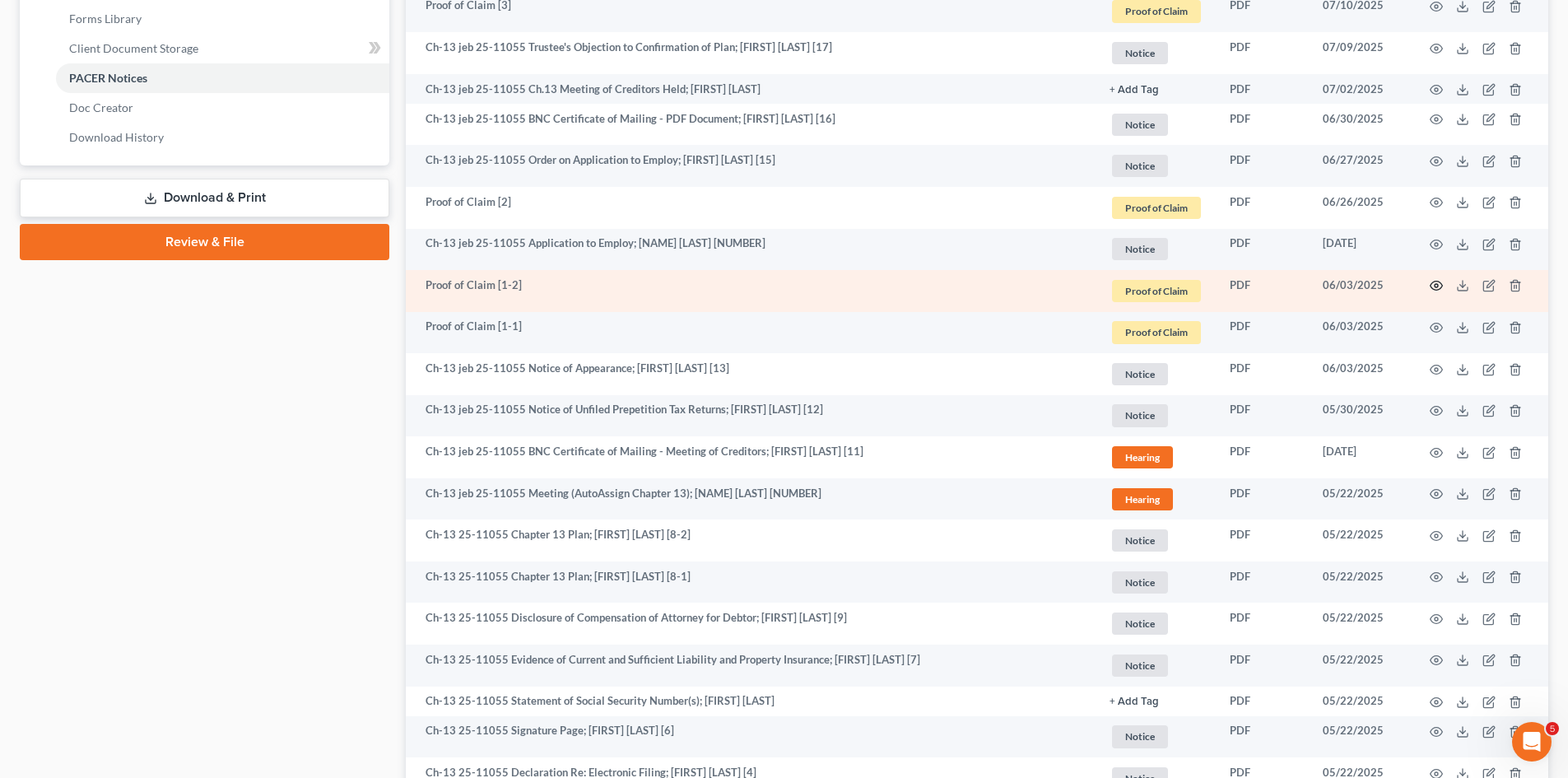 click 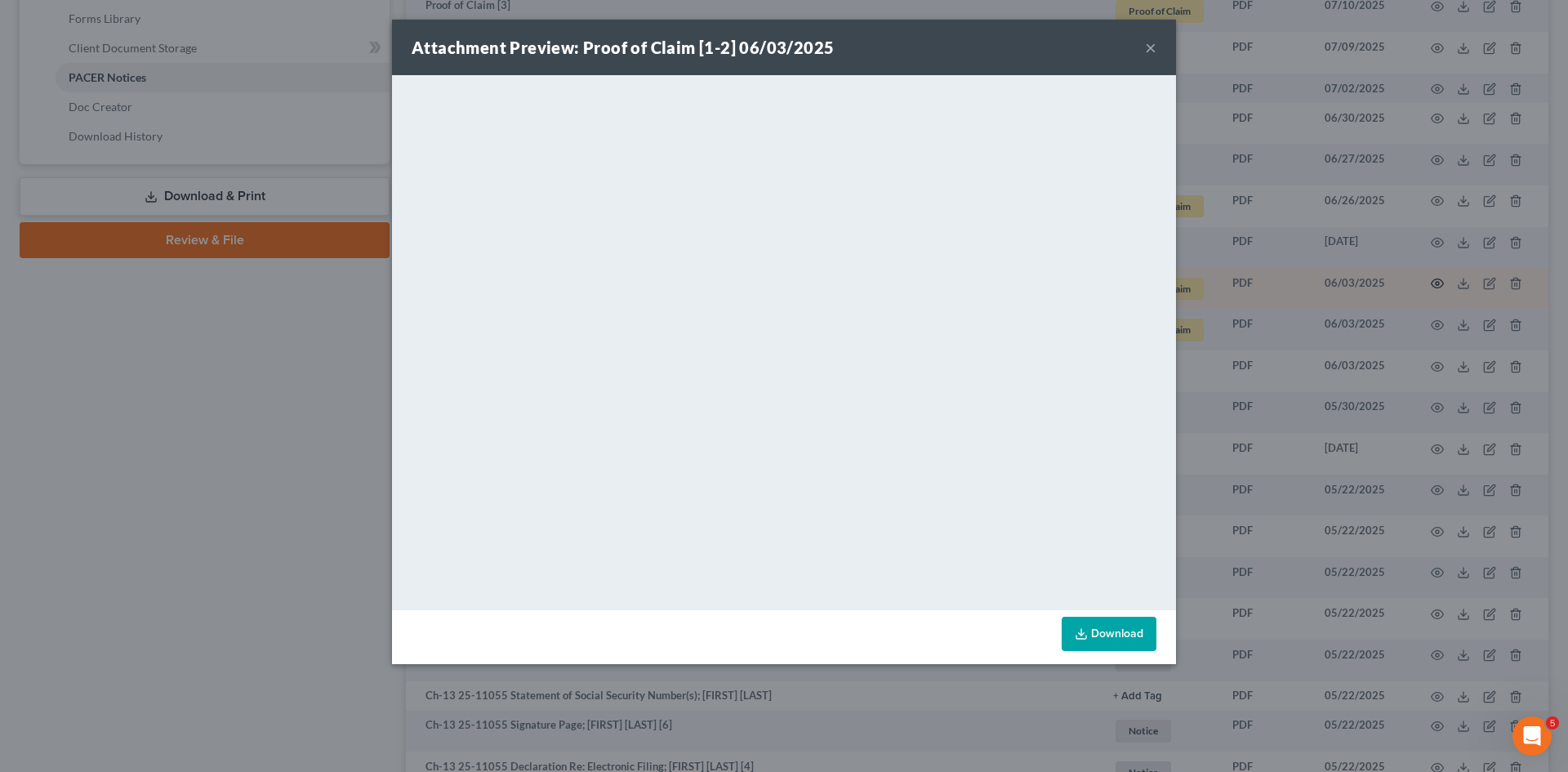 click on "Attachment Preview: Proof of Claim [1-2] 06/03/2025 ×
<object ng-attr-data='https://nextchapter-prod.s3.amazonaws.com/uploads/attachment/file/11511330/70de3ef9-143d-4daa-aea0-3fb0ca57a243.pdf?X-Amz-Expires=3000&X-Amz-Date=20250807T133056Z&X-Amz-Algorithm=AWS4-HMAC-SHA256&X-Amz-Credential=AKIAJMWBS4AI7W4T6GHQ%2F20250807%2Fus-east-1%2Fs3%2Faws4_request&X-Amz-SignedHeaders=host&X-Amz-Signature=4ee6fc153944dd1567c54642de5c260978ff3dcc5b0e4c5db0a9a23a3c1b92b1' type='application/pdf' width='100%' height='650px'></object>
<p><a href='https://nextchapter-prod.s3.amazonaws.com/uploads/attachment/file/11511330/70de3ef9-143d-4daa-aea0-3fb0ca57a243.pdf?X-Amz-Expires=3000&X-Amz-Date=20250807T133056Z&X-Amz-Algorithm=AWS4-HMAC-SHA256&X-Amz-Credential=AKIAJMWBS4AI7W4T6GHQ%2F20250807%2Fus-east-1%2Fs3%2Faws4_request&X-Amz-SignedHeaders=host&X-Amz-Signature=4ee6fc153944dd1567c54642de5c260978ff3dcc5b0e4c5db0a9a23a3c1b92b1' target='_blank'>Click here</a> to open in a new window.</p>
Download" at bounding box center [784, 386] 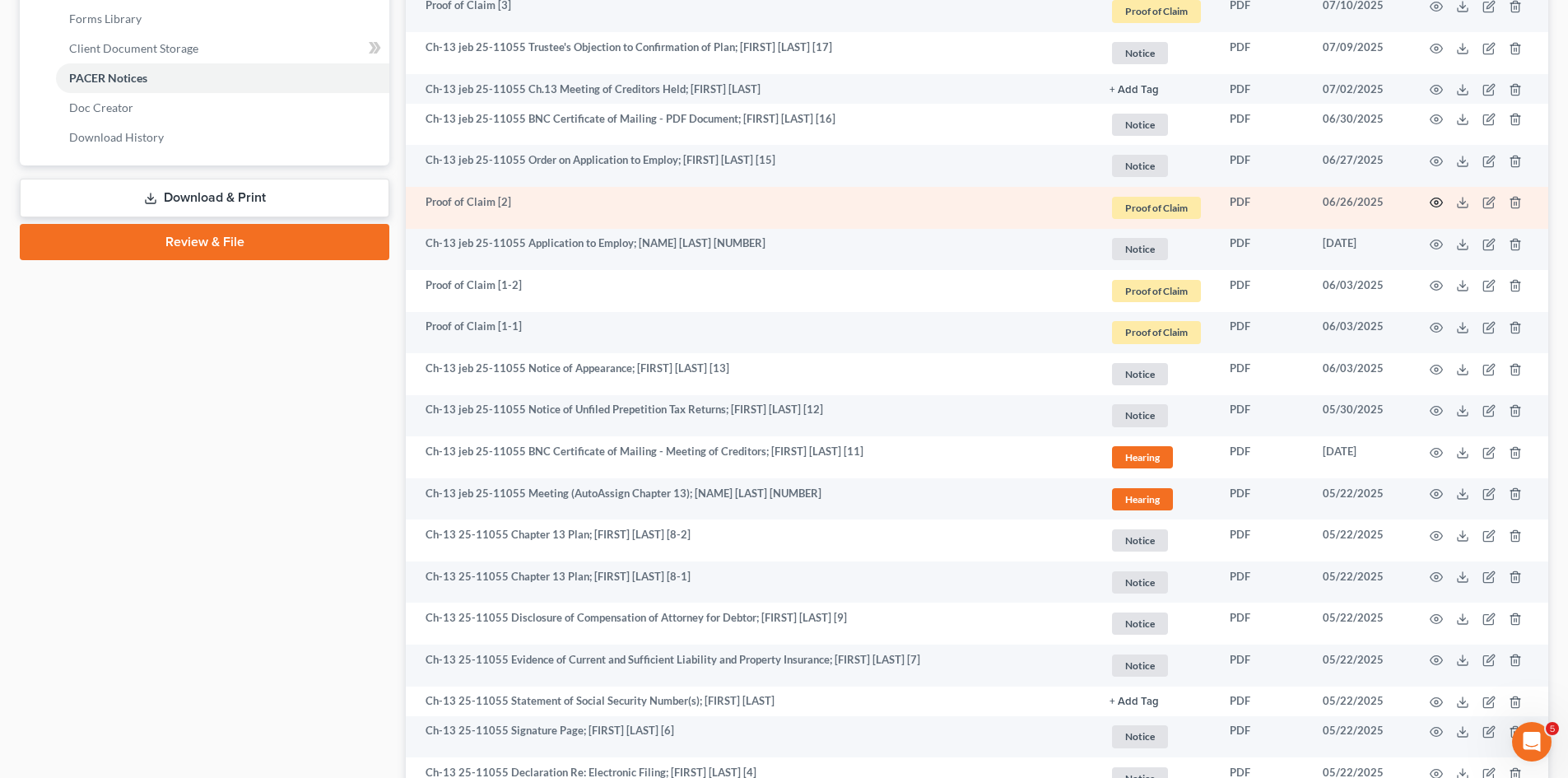 click 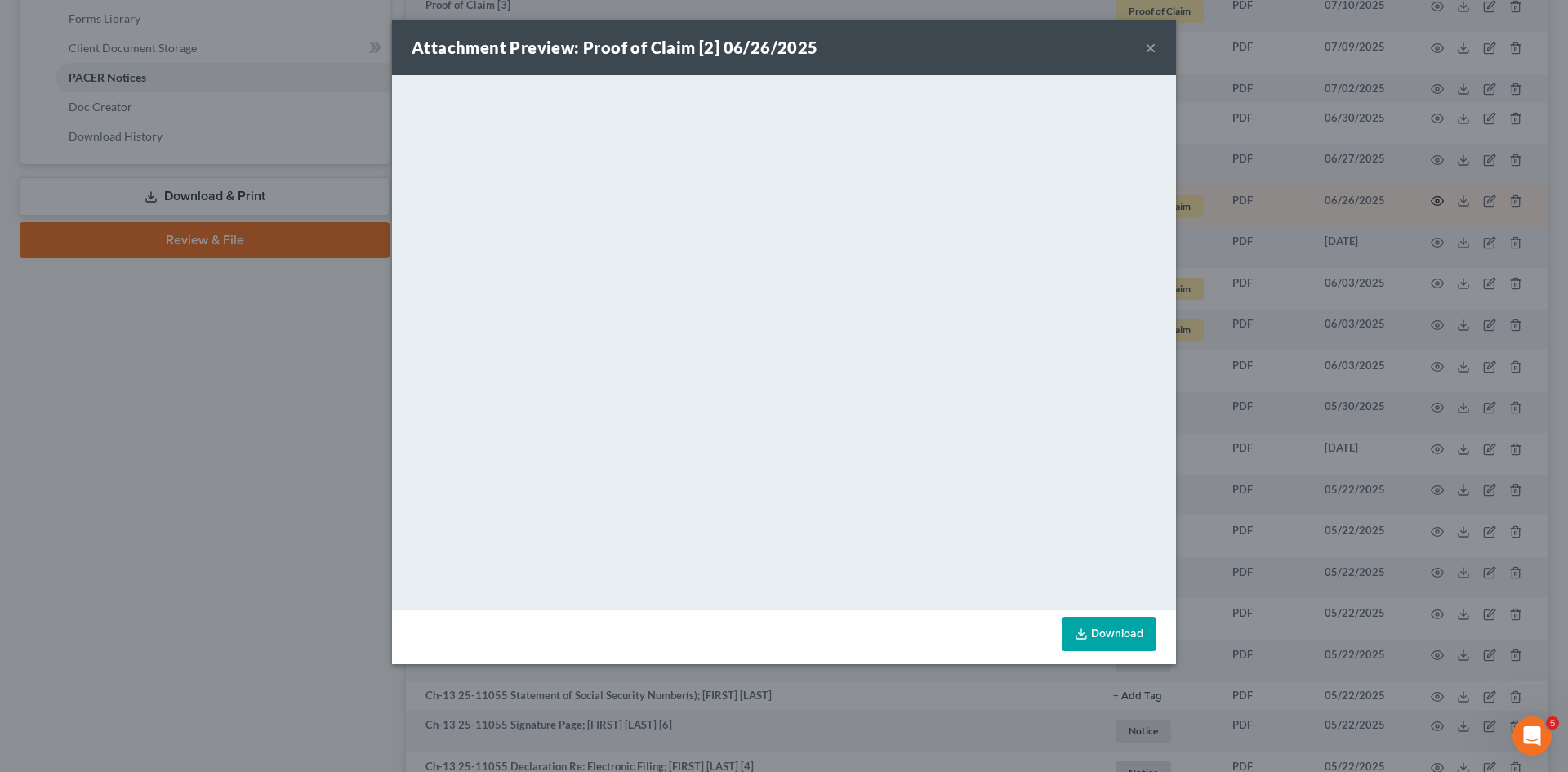 click on "Attachment Preview: Proof of Claim [2] 06/26/2025 ×
<object ng-attr-data='https://nextchapter-prod.s3.amazonaws.com/uploads/attachment/file/11672415/512adf0d-63ba-4fd7-b4e1-6471e508f922.pdf?X-Amz-Expires=3000&X-Amz-Date=20250807T133056Z&X-Amz-Algorithm=AWS4-HMAC-SHA256&X-Amz-Credential=AKIAJMWBS4AI7W4T6GHQ%2F20250807%2Fus-east-1%2Fs3%2Faws4_request&X-Amz-SignedHeaders=host&X-Amz-Signature=95c072c540e94eb5037d1574ba7a356cb654dca450704956490a896eb64b9b67' type='application/pdf' width='100%' height='650px'></object>
<p><a href='https://nextchapter-prod.s3.amazonaws.com/uploads/attachment/file/11672415/512adf0d-63ba-4fd7-b4e1-6471e508f922.pdf?X-Amz-Expires=3000&X-Amz-Date=20250807T133056Z&X-Amz-Algorithm=AWS4-HMAC-SHA256&X-Amz-Credential=AKIAJMWBS4AI7W4T6GHQ%2F20250807%2Fus-east-1%2Fs3%2Faws4_request&X-Amz-SignedHeaders=host&X-Amz-Signature=95c072c540e94eb5037d1574ba7a356cb654dca450704956490a896eb64b9b67' target='_blank'>Click here</a> to open in a new window.</p>
Download" at bounding box center (784, 386) 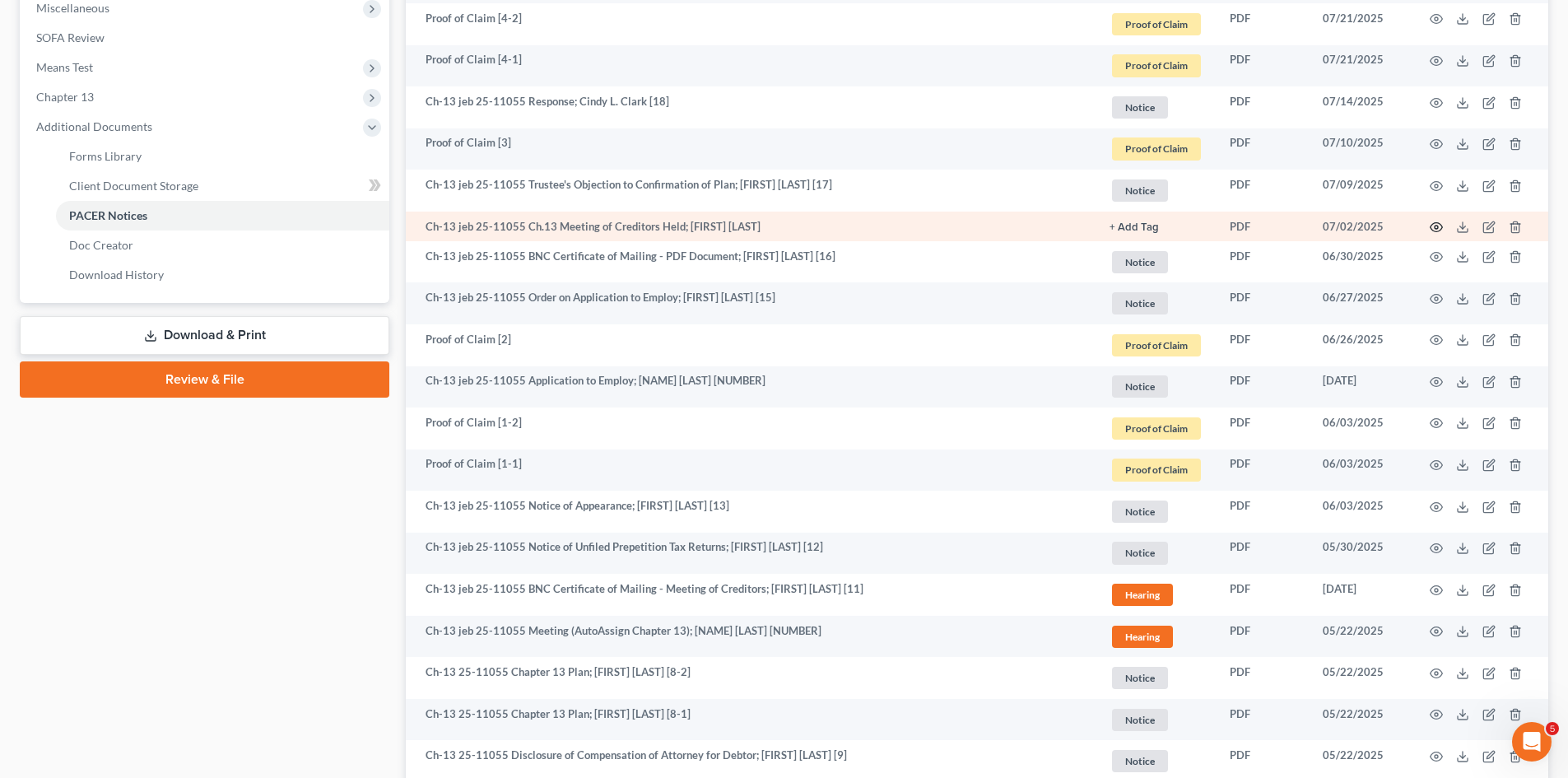 scroll, scrollTop: 485, scrollLeft: 0, axis: vertical 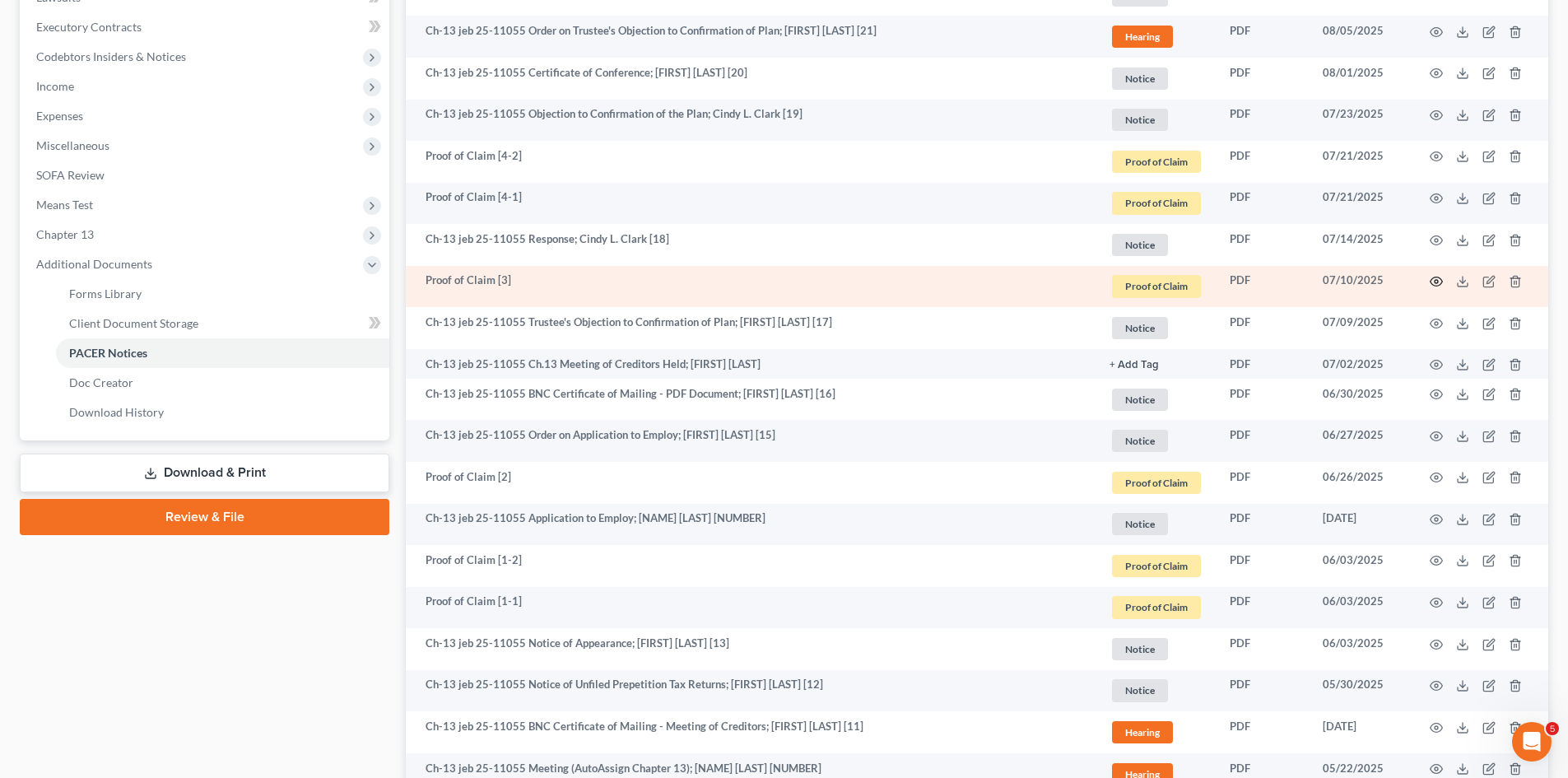 click 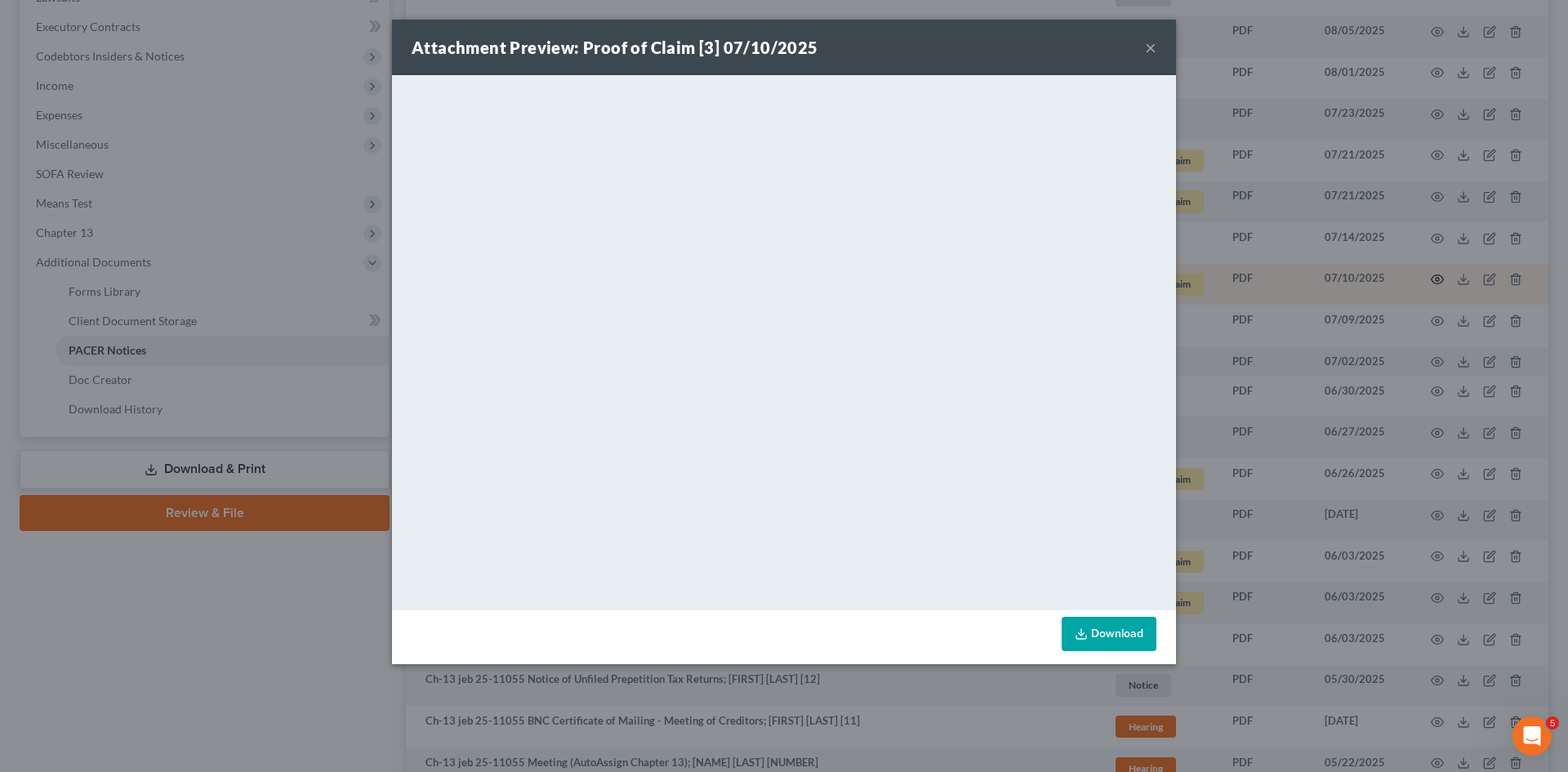 click on "Attachment Preview: Proof of Claim [3] 07/10/2025 ×
<object ng-attr-data='https://nextchapter-prod.s3.amazonaws.com/uploads/attachment/file/11839540/bbe8d2da-44a0-4f0e-a73d-b728f0db5372.pdf?X-Amz-Expires=3000&X-Amz-Date=20250807T133056Z&X-Amz-Algorithm=AWS4-HMAC-SHA256&X-Amz-Credential=AKIAJMWBS4AI7W4T6GHQ%2F20250807%2Fus-east-1%2Fs3%2Faws4_request&X-Amz-SignedHeaders=host&X-Amz-Signature=ca593ccc70831d9fc991cc0f602a6cf86a99ff7ba84942cc7eb11a56f8c510a3' type='application/pdf' width='100%' height='650px'></object>
<p><a href='https://nextchapter-prod.s3.amazonaws.com/uploads/attachment/file/11839540/bbe8d2da-44a0-4f0e-a73d-b728f0db5372.pdf?X-Amz-Expires=3000&X-Amz-Date=20250807T133056Z&X-Amz-Algorithm=AWS4-HMAC-SHA256&X-Amz-Credential=AKIAJMWBS4AI7W4T6GHQ%2F20250807%2Fus-east-1%2Fs3%2Faws4_request&X-Amz-SignedHeaders=host&X-Amz-Signature=ca593ccc70831d9fc991cc0f602a6cf86a99ff7ba84942cc7eb11a56f8c510a3' target='_blank'>Click here</a> to open in a new window.</p>
Download" at bounding box center (784, 386) 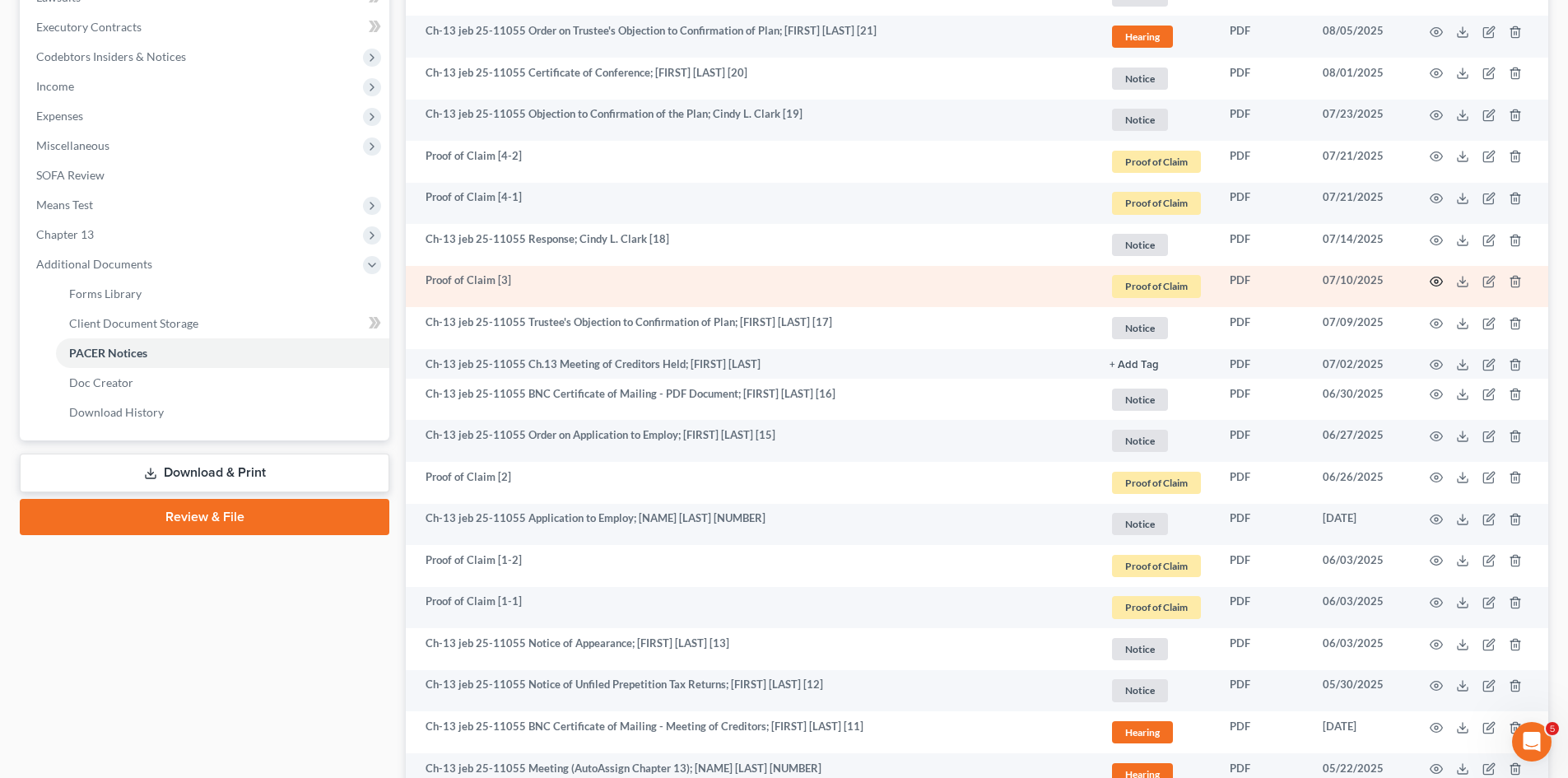 scroll, scrollTop: 348, scrollLeft: 0, axis: vertical 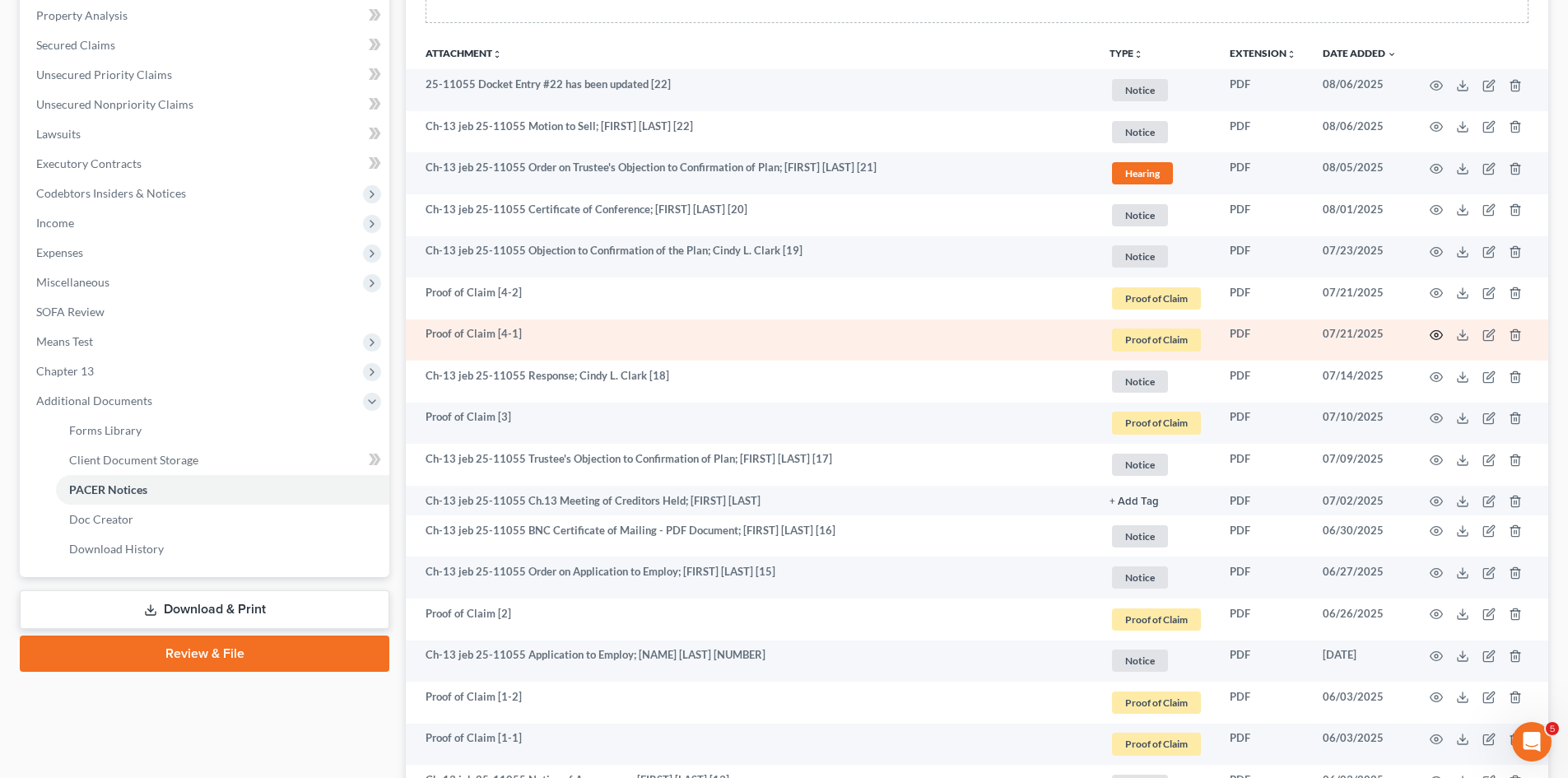 click 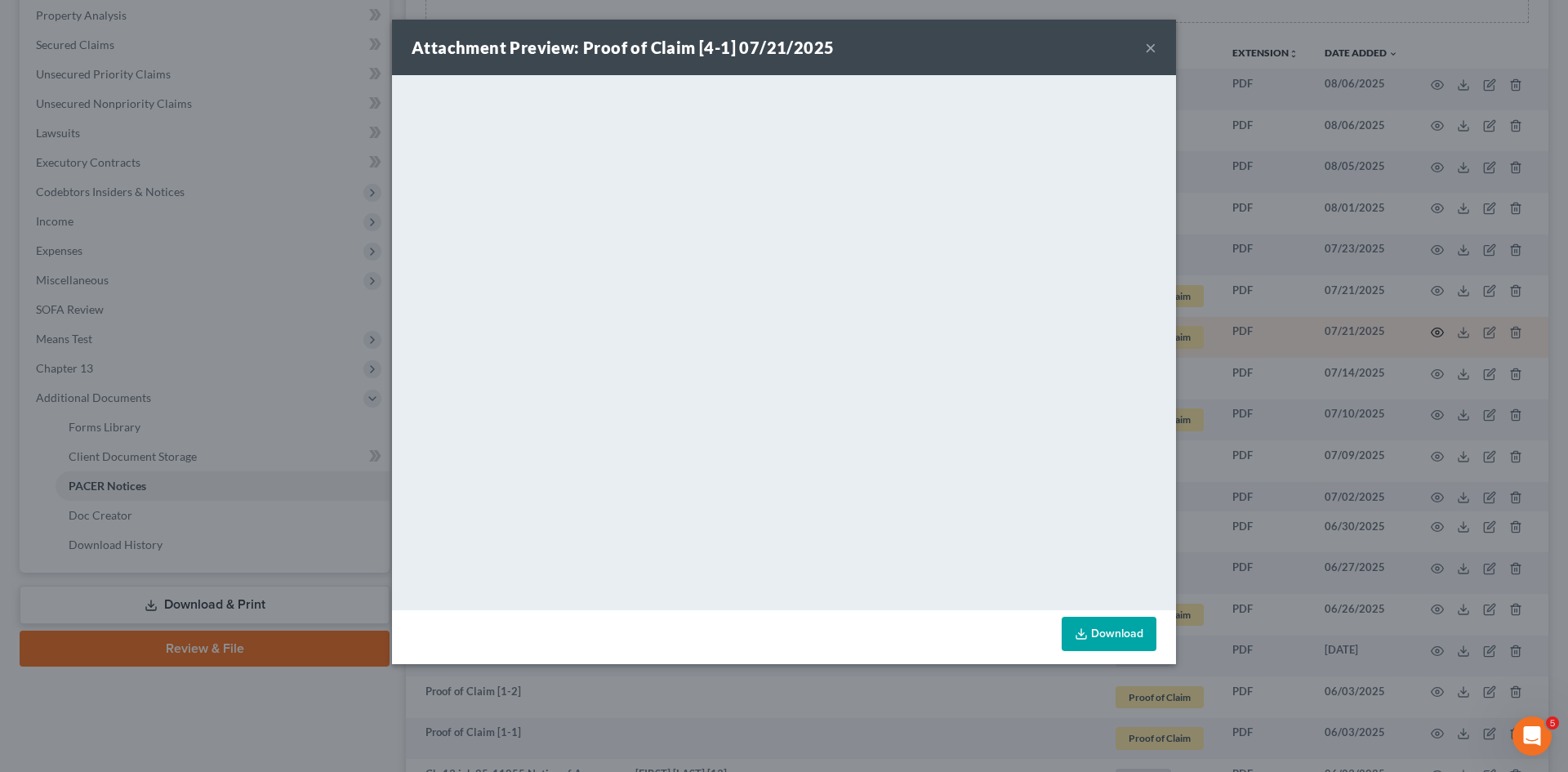 click on "Attachment Preview: Proof of Claim [4-1] 07/21/2025 ×
<object ng-attr-data='https://nextchapter-prod.s3.amazonaws.com/uploads/attachment/file/11892199/1cb91f3e-cc66-4794-bf3e-255188a71b39.pdf?X-Amz-Expires=3000&X-Amz-Date=20250807T133056Z&X-Amz-Algorithm=AWS4-HMAC-SHA256&X-Amz-Credential=AKIAJMWBS4AI7W4T6GHQ%2F20250807%2Fus-east-1%2Fs3%2Faws4_request&X-Amz-SignedHeaders=host&X-Amz-Signature=10869651bad970855d90c5e271a97d3e860c7575b066cc3175a09409557a47a4' type='application/pdf' width='100%' height='650px'></object>
<p><a href='https://nextchapter-prod.s3.amazonaws.com/uploads/attachment/file/11892199/1cb91f3e-cc66-4794-bf3e-255188a71b39.pdf?X-Amz-Expires=3000&X-Amz-Date=20250807T133056Z&X-Amz-Algorithm=AWS4-HMAC-SHA256&X-Amz-Credential=AKIAJMWBS4AI7W4T6GHQ%2F20250807%2Fus-east-1%2Fs3%2Faws4_request&X-Amz-SignedHeaders=host&X-Amz-Signature=10869651bad970855d90c5e271a97d3e860c7575b066cc3175a09409557a47a4' target='_blank'>Click here</a> to open in a new window.</p>
Download" at bounding box center (784, 386) 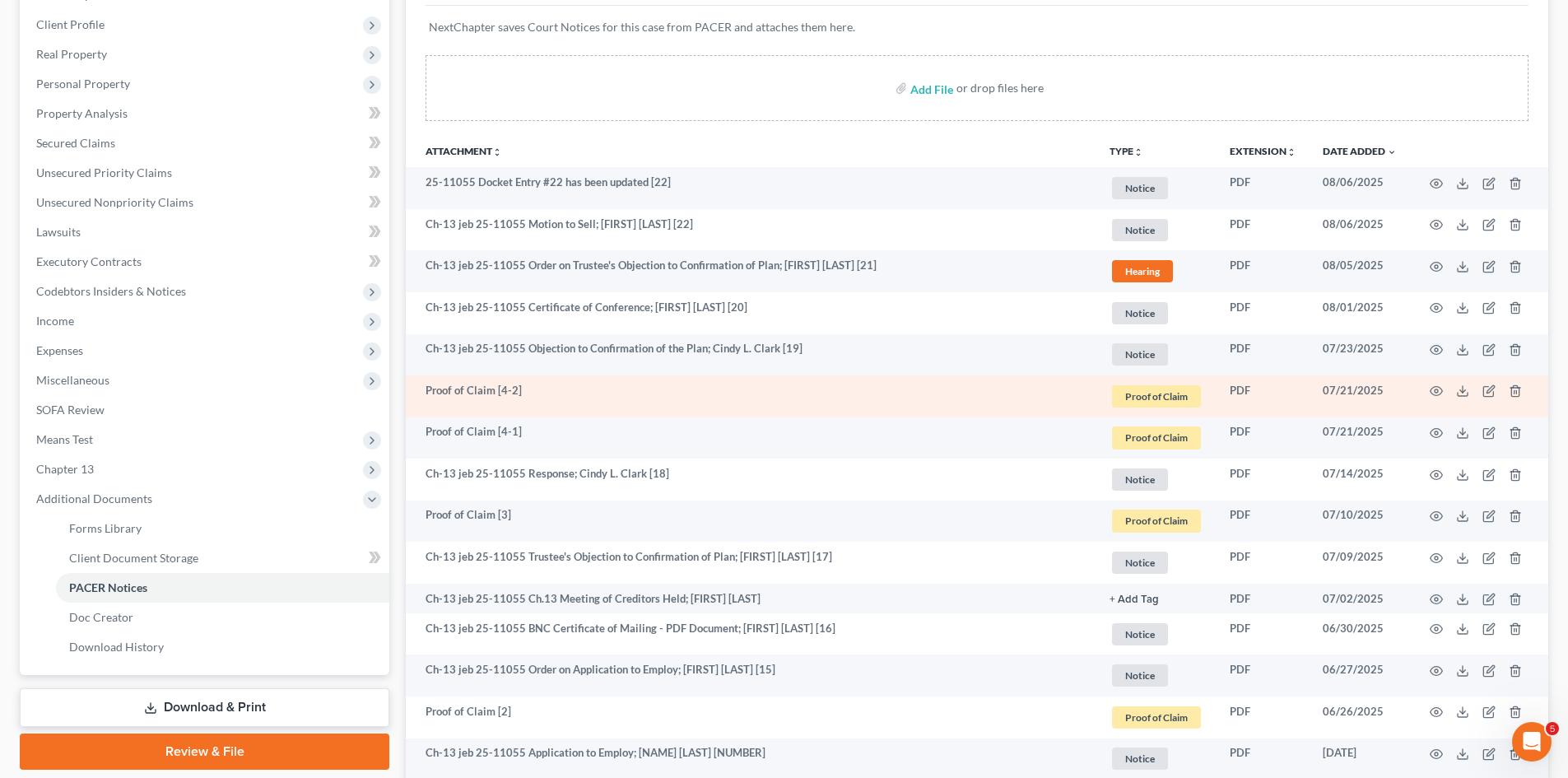 scroll, scrollTop: 211, scrollLeft: 0, axis: vertical 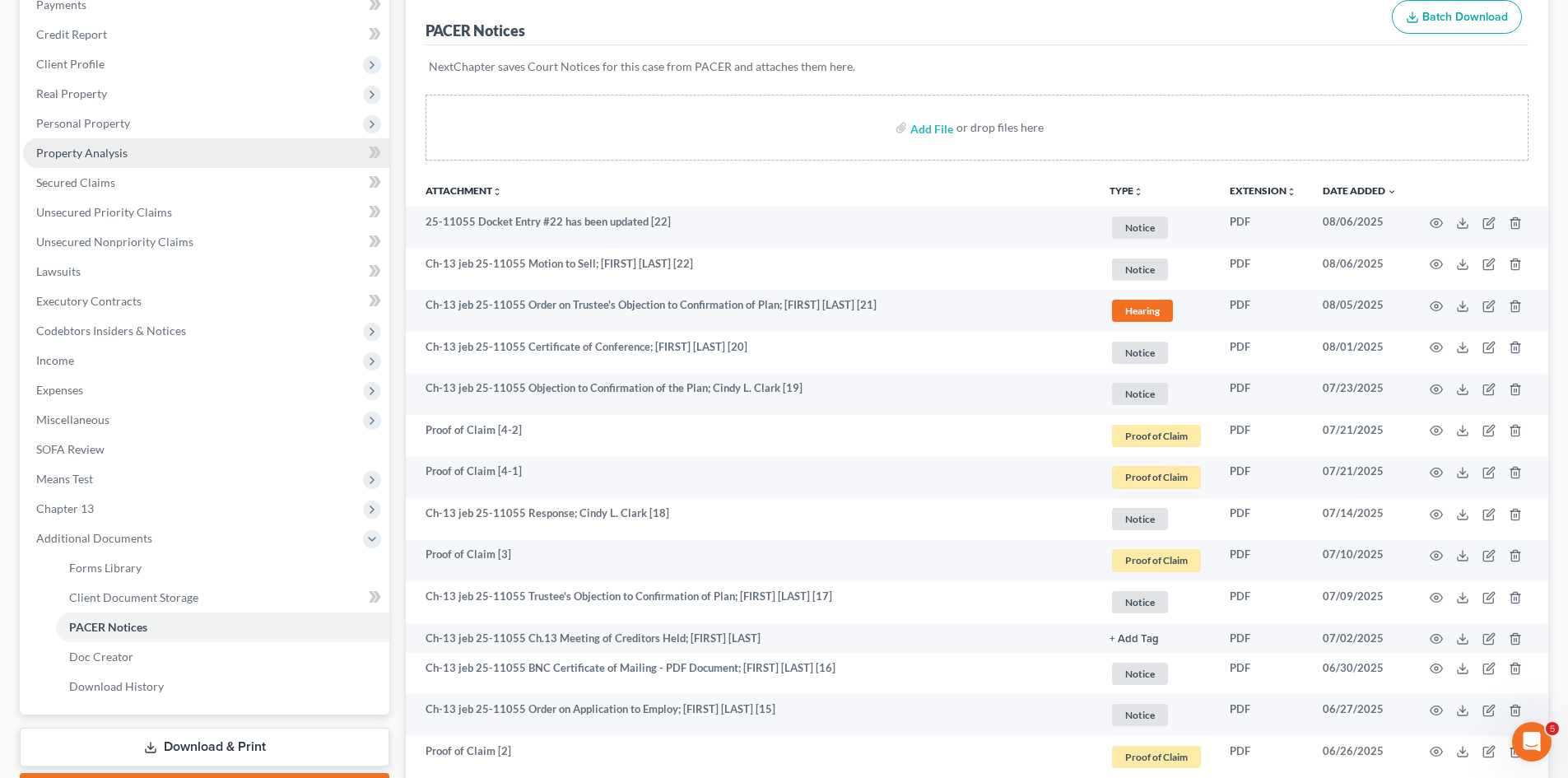 click on "Property Analysis" at bounding box center [206, 153] 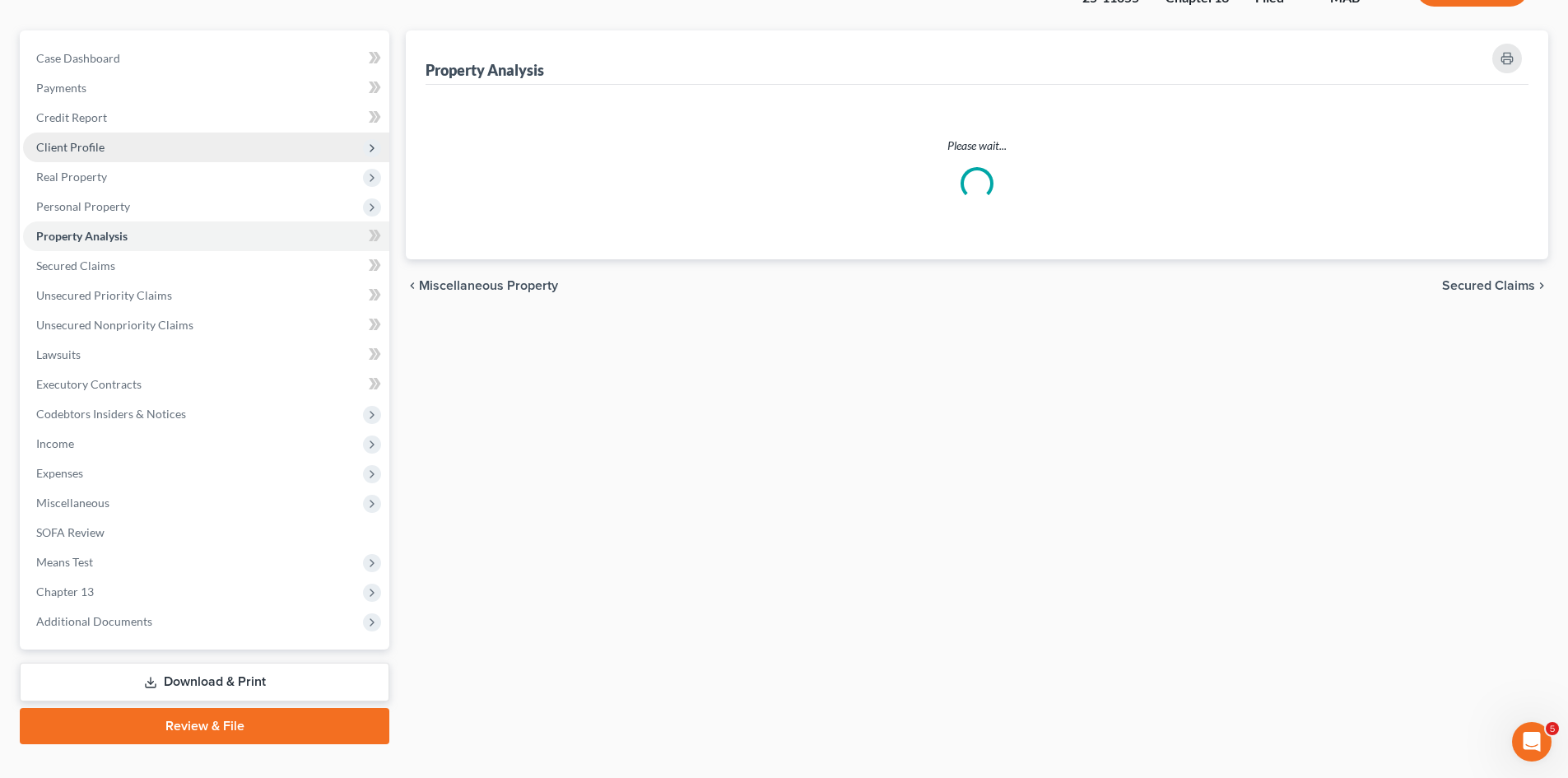scroll, scrollTop: 0, scrollLeft: 0, axis: both 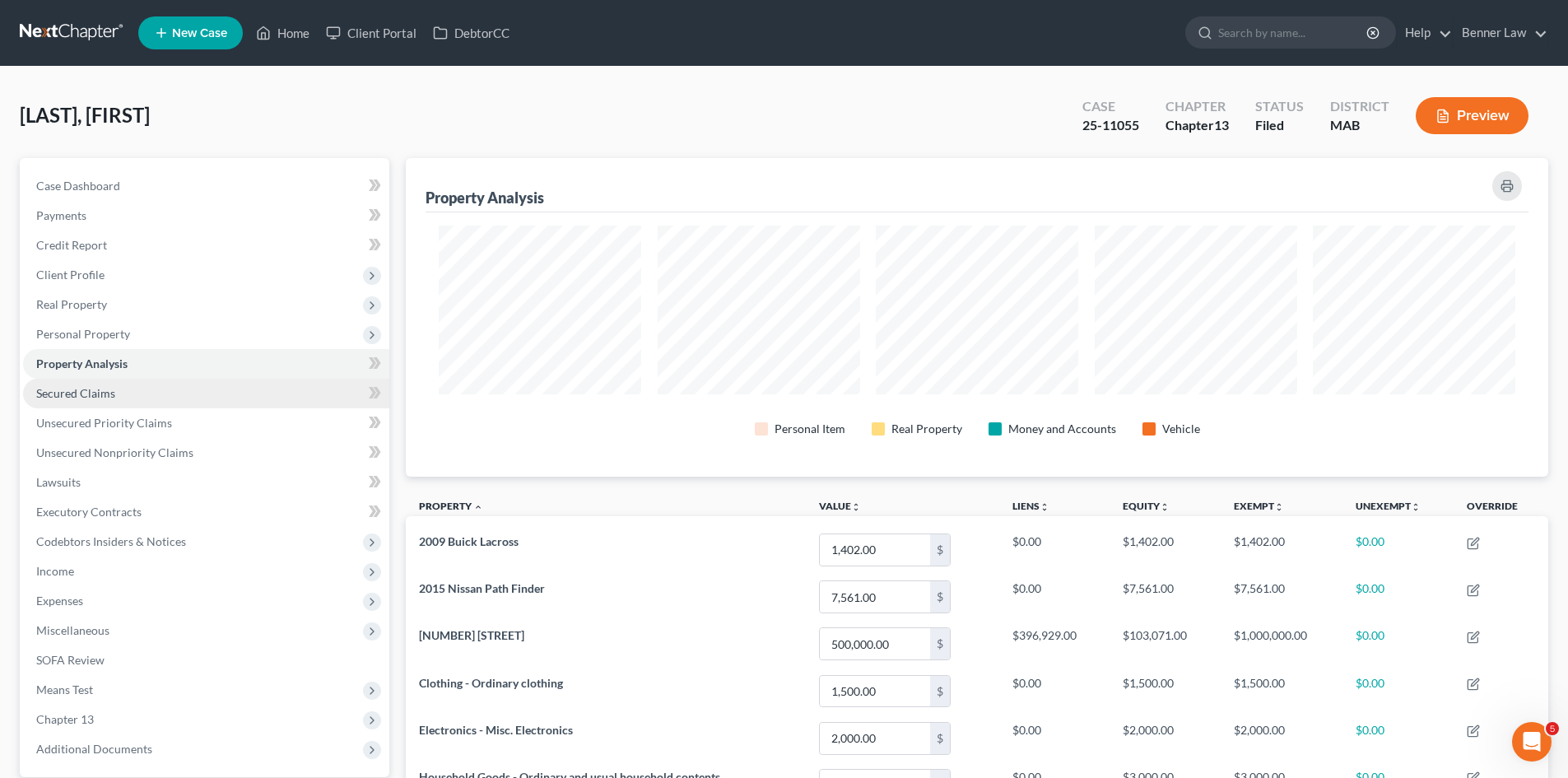 click on "Secured Claims" at bounding box center [206, 394] 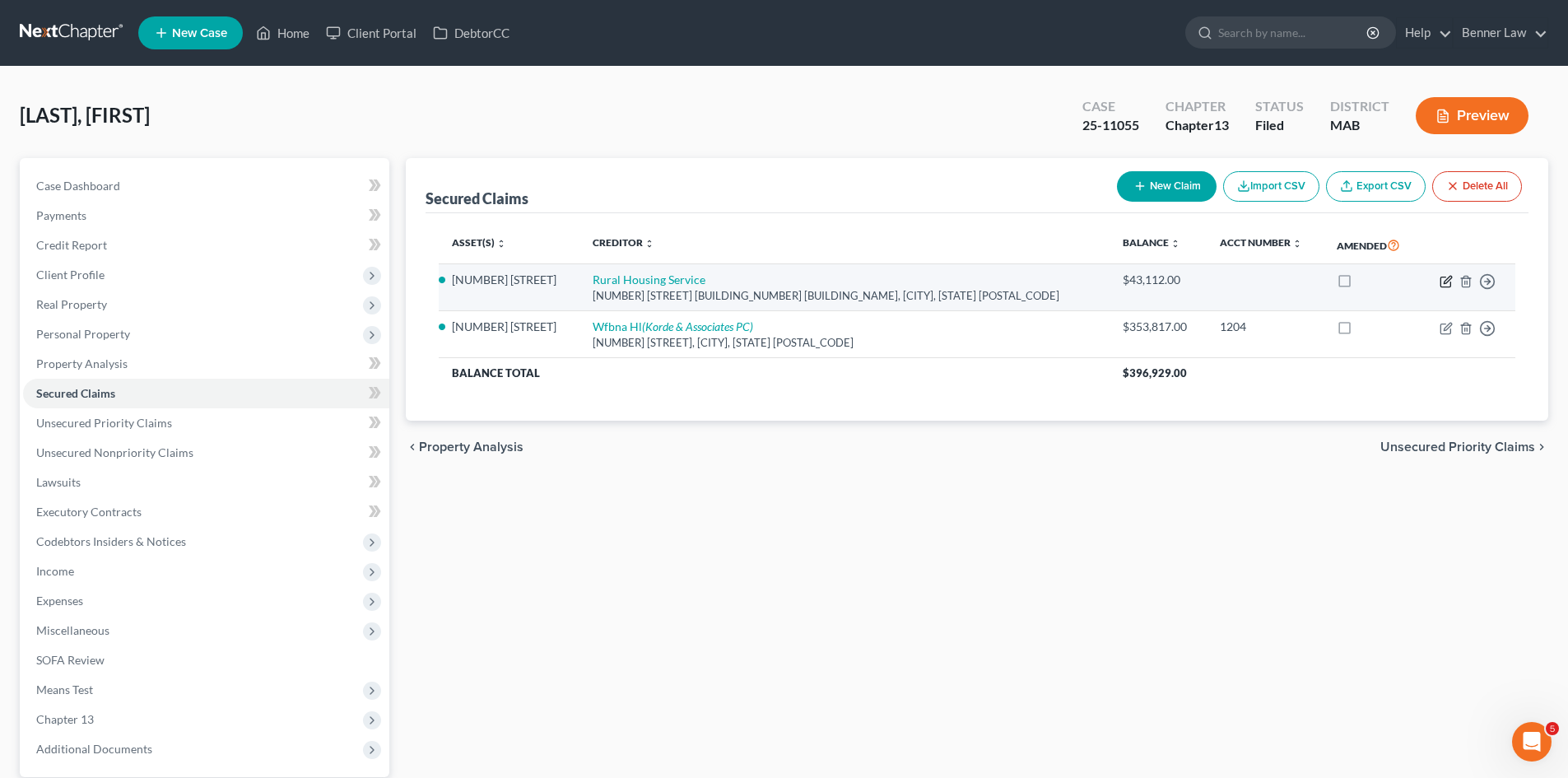click 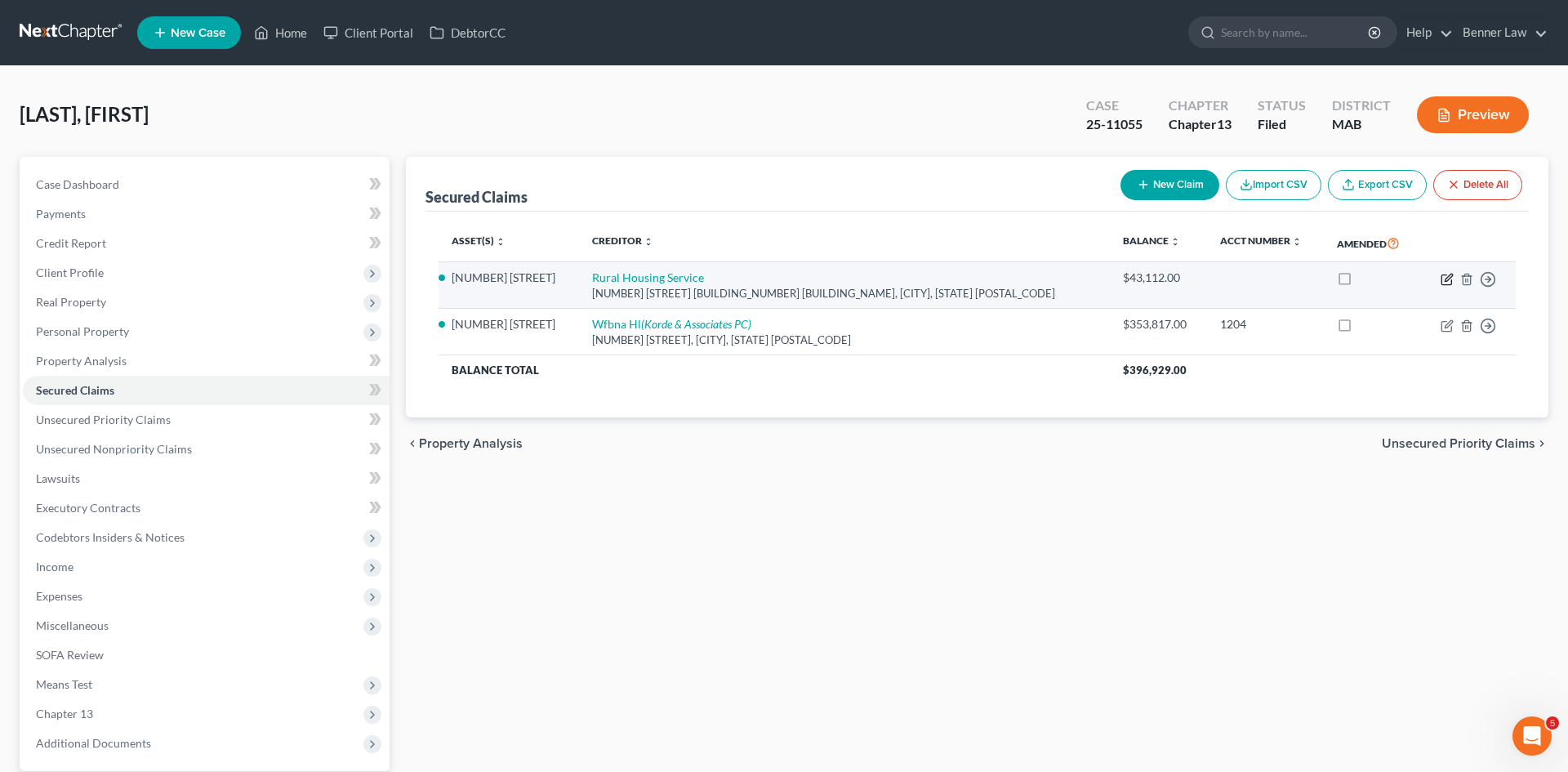 select on "26" 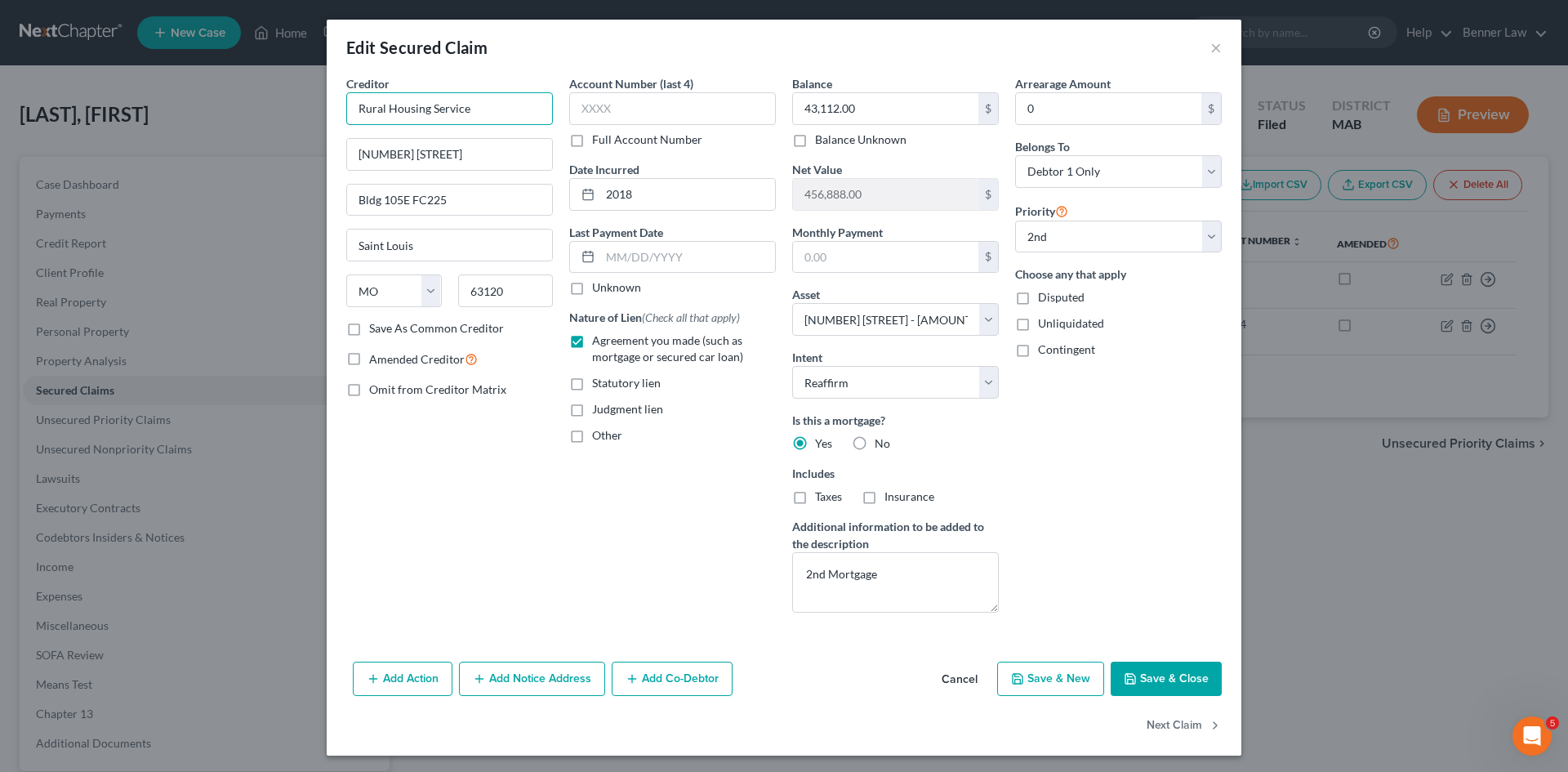 click on "Rural Housing Service" at bounding box center [449, 109] 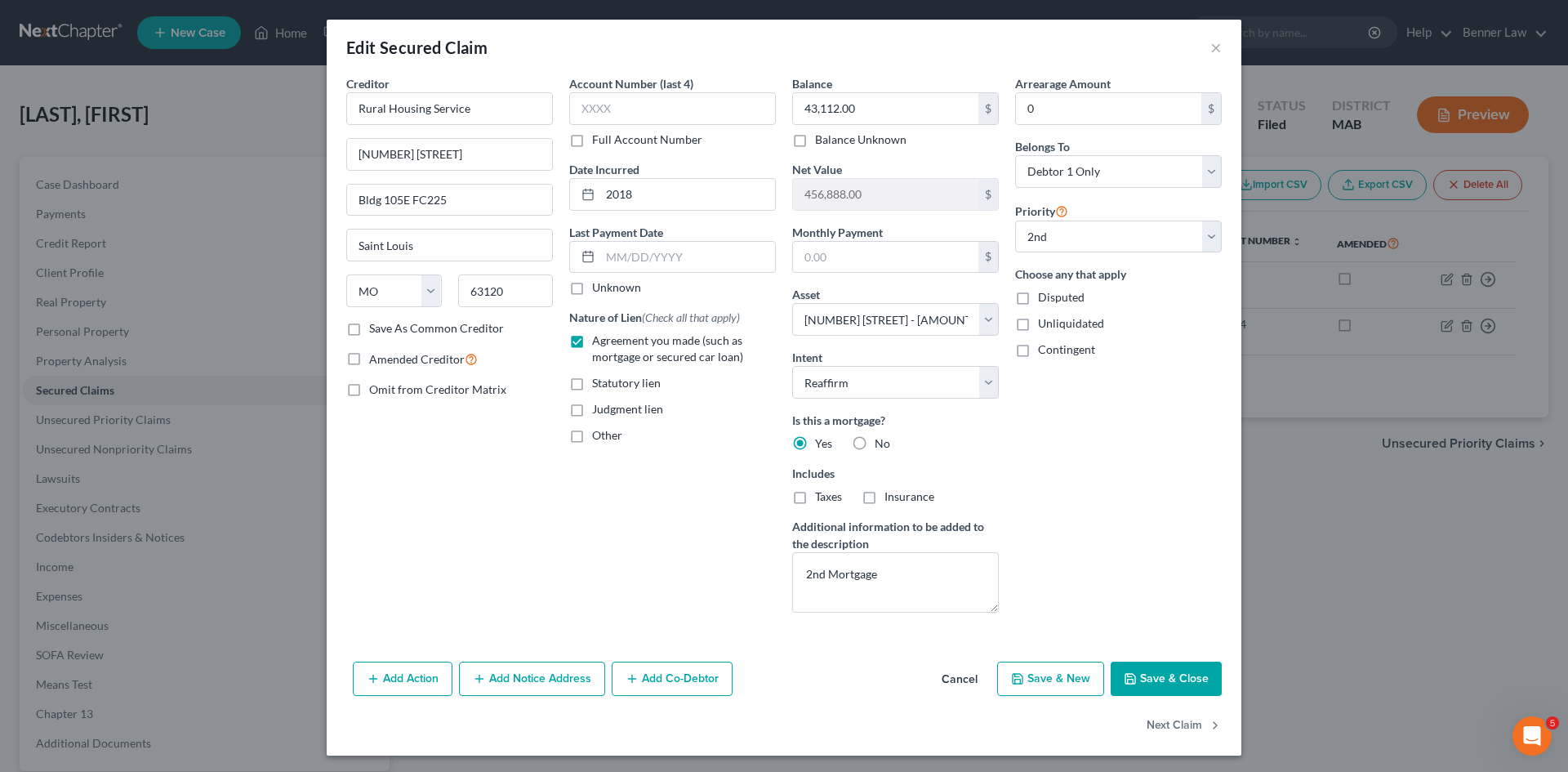 drag, startPoint x: 1507, startPoint y: 123, endPoint x: 1511, endPoint y: 135, distance: 12.649111 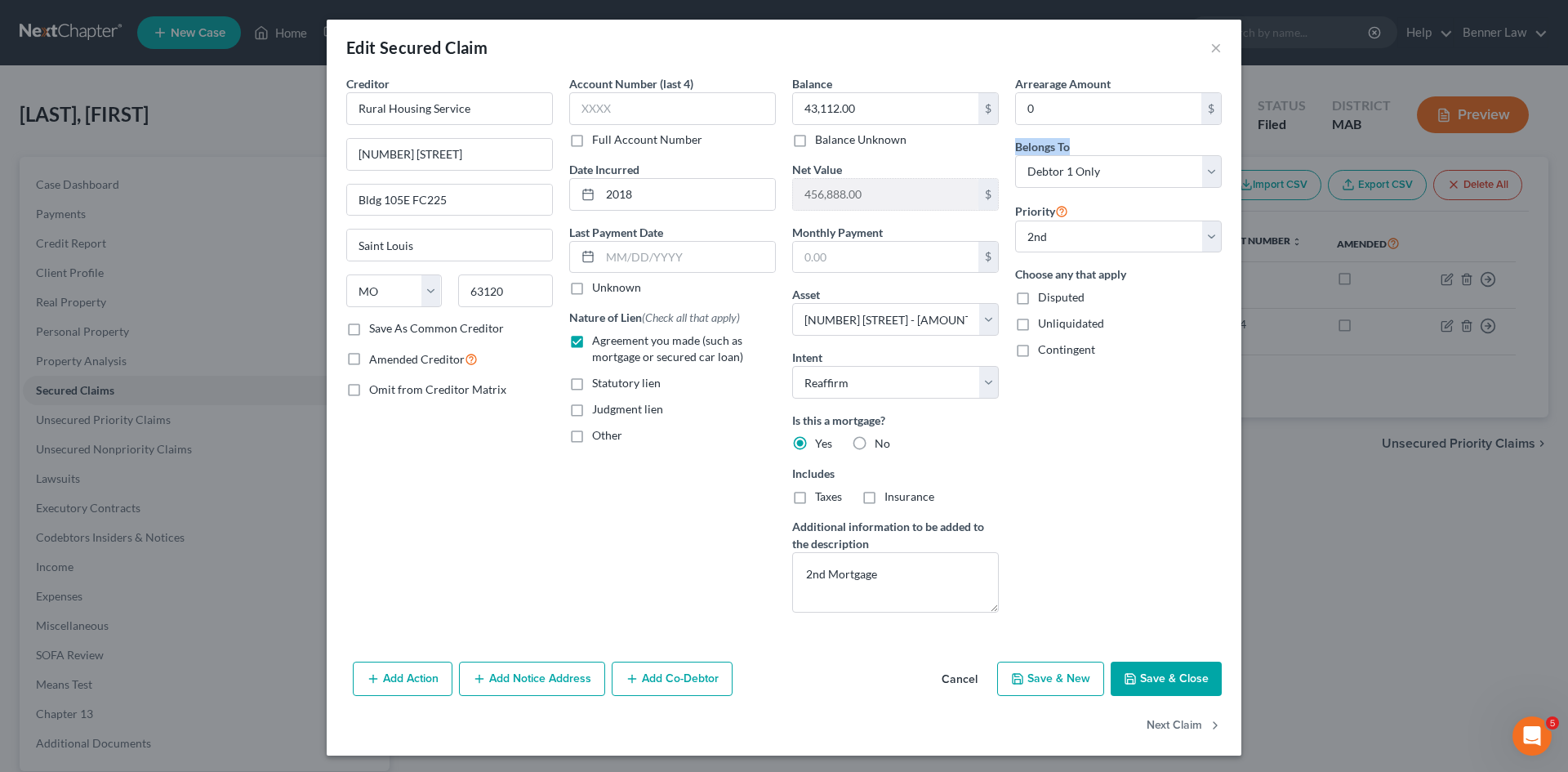 click on "Cancel" at bounding box center (960, 680) 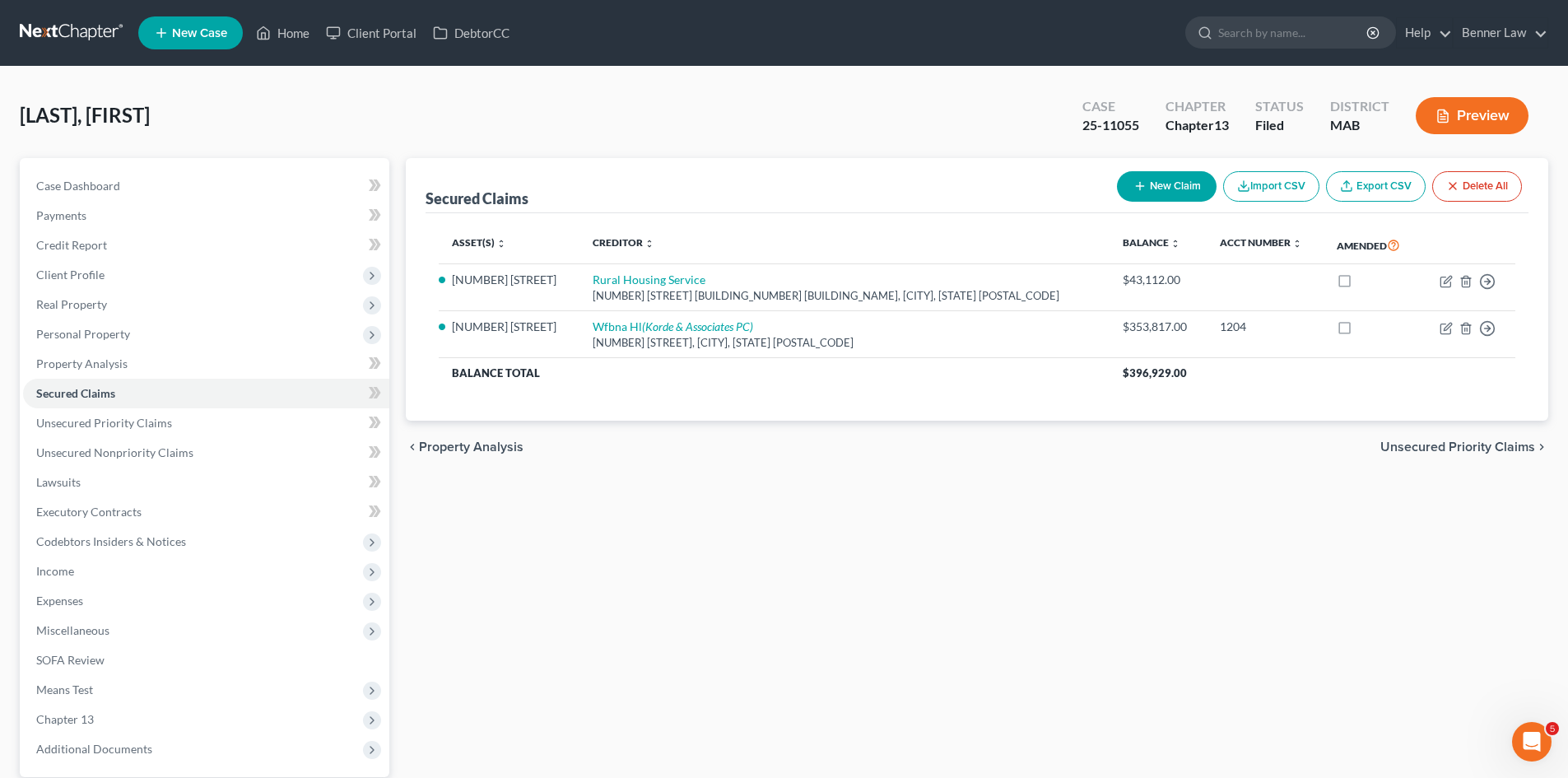 click on "Case Dashboard
Payments
Invoices
Payments
Payments
Credit Report
Client Profile
Home" at bounding box center (204, 468) 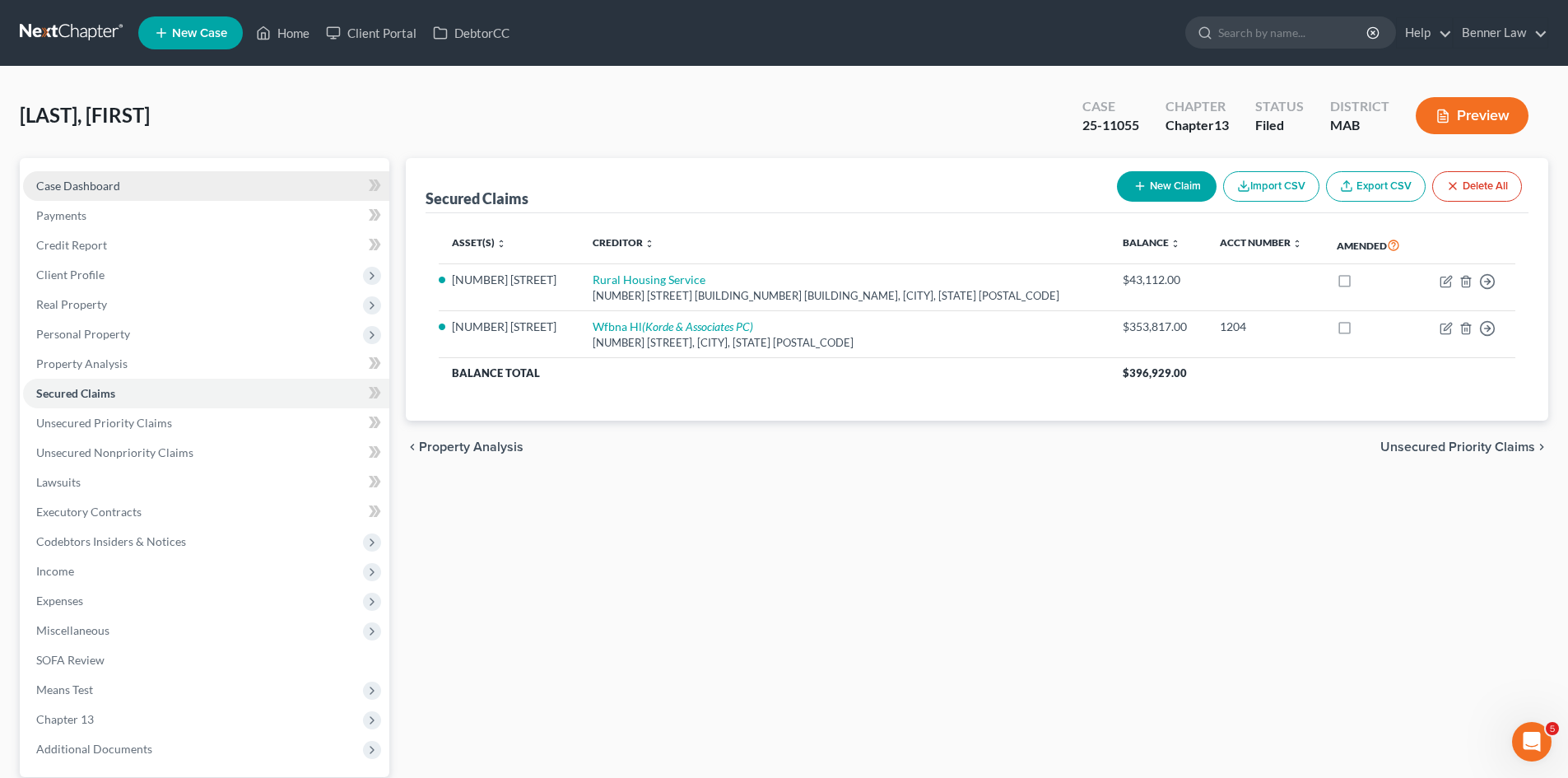 click on "Case Dashboard" at bounding box center [78, 185] 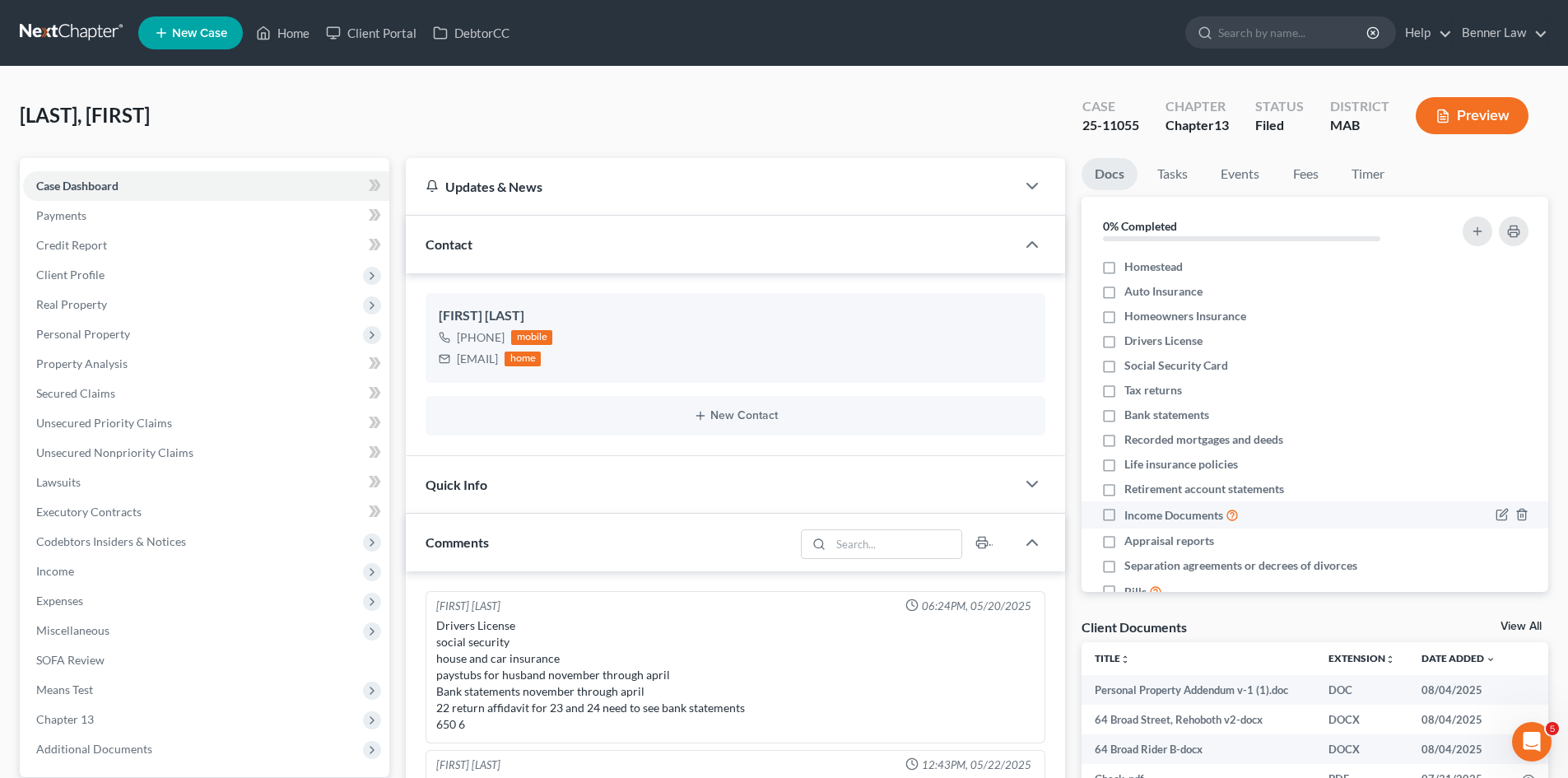 scroll, scrollTop: 89, scrollLeft: 0, axis: vertical 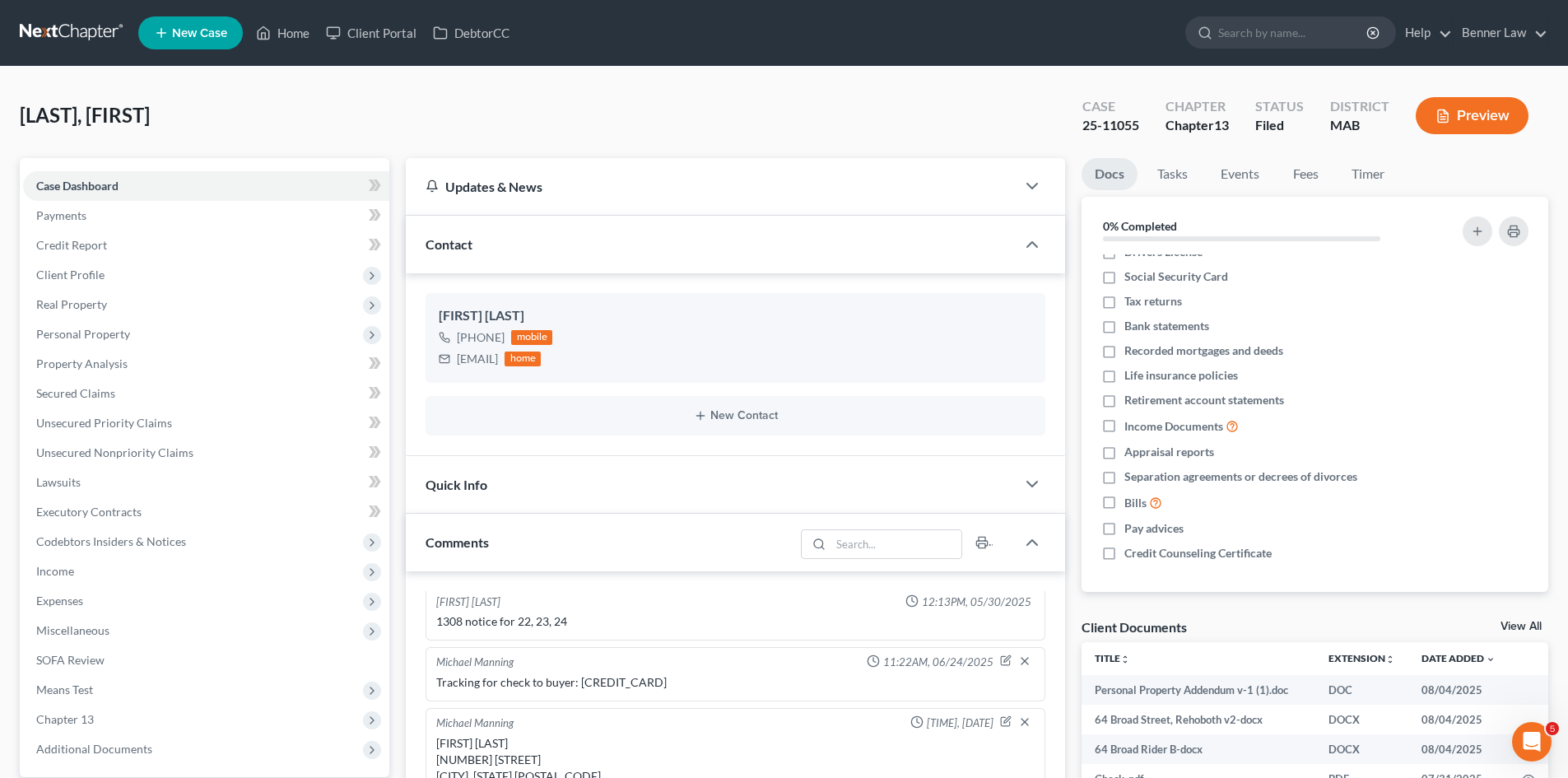 click on "View All" at bounding box center [1521, 627] 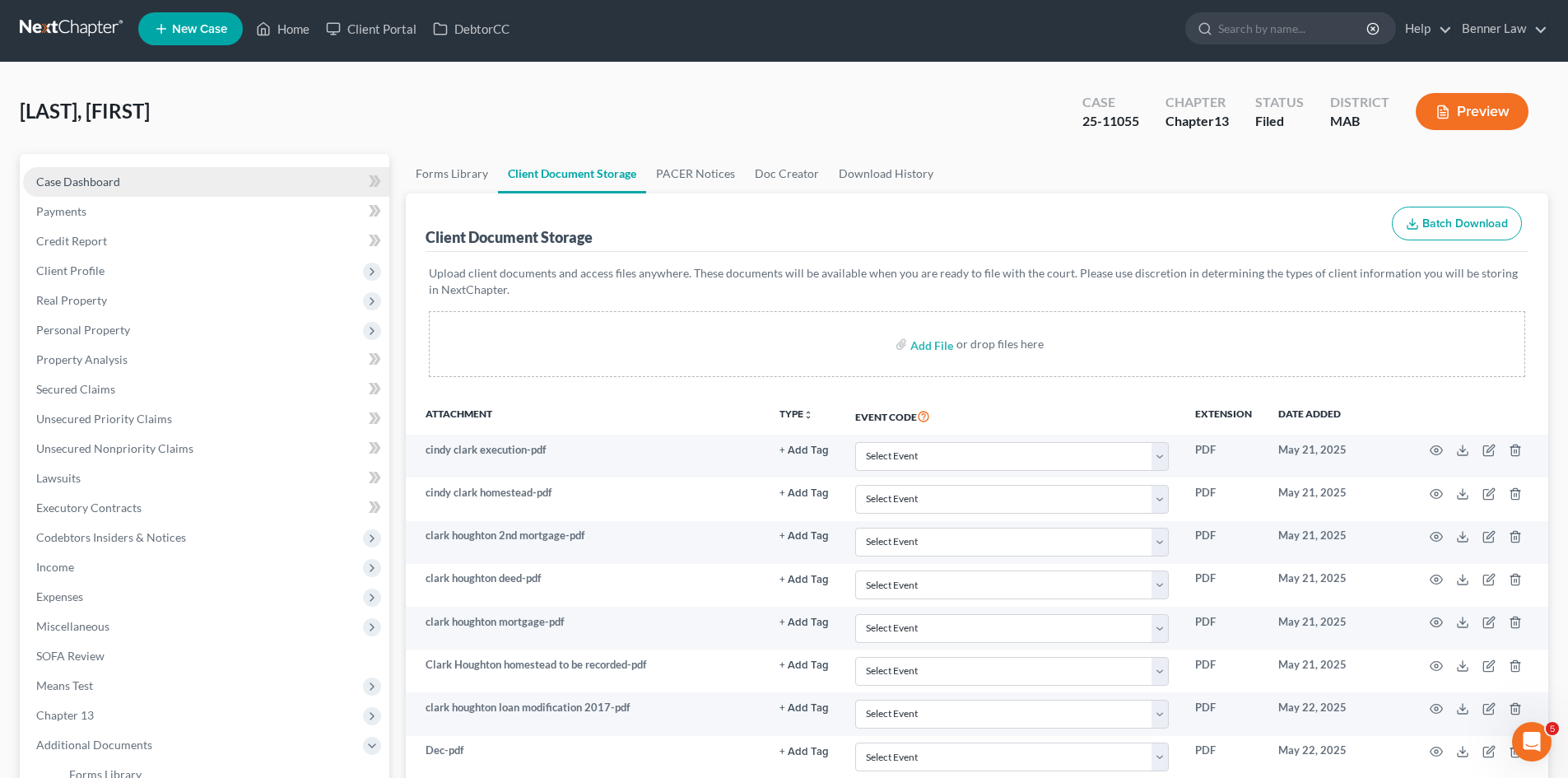 scroll, scrollTop: 0, scrollLeft: 0, axis: both 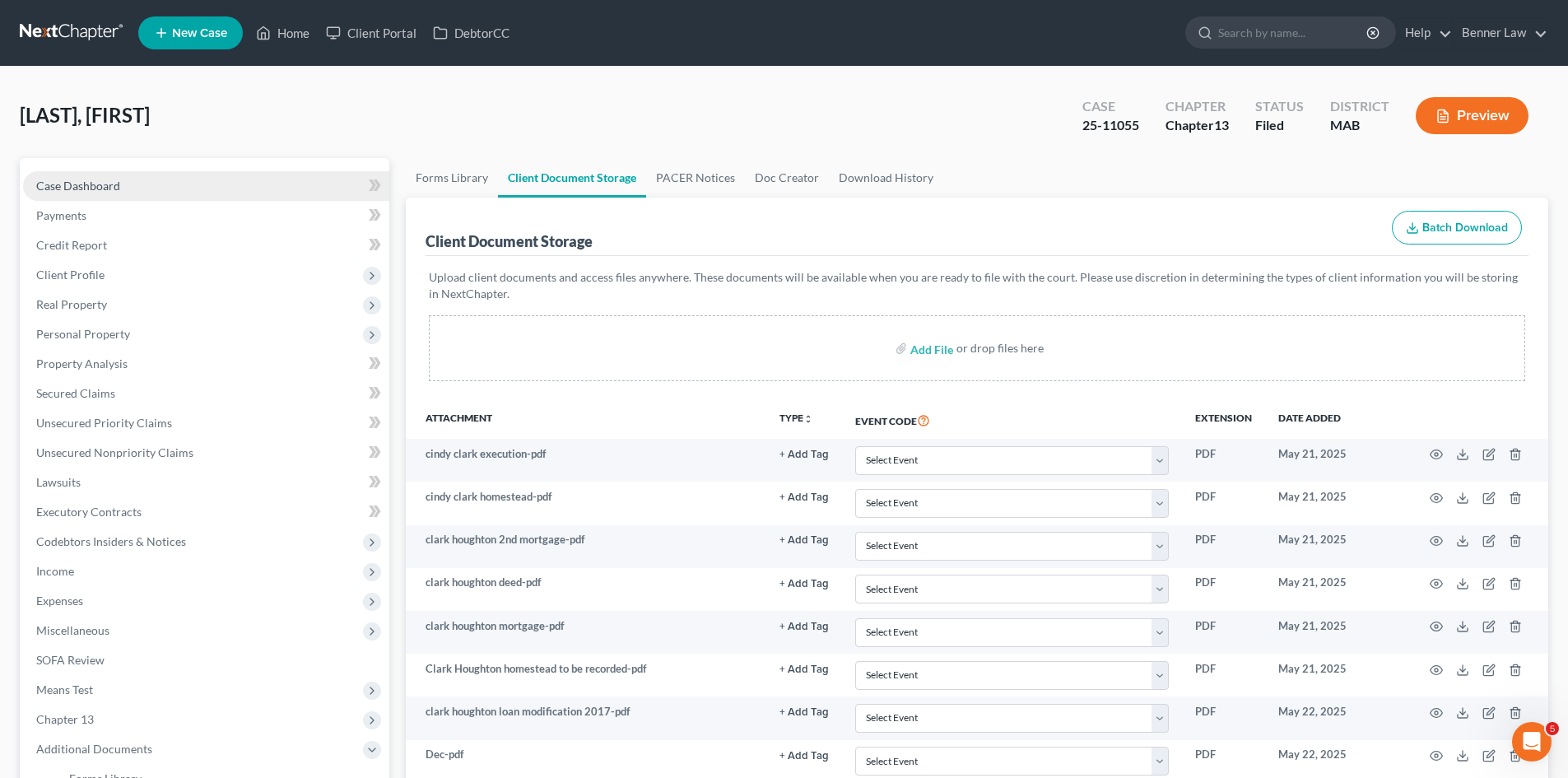 click on "Case Dashboard" at bounding box center (78, 185) 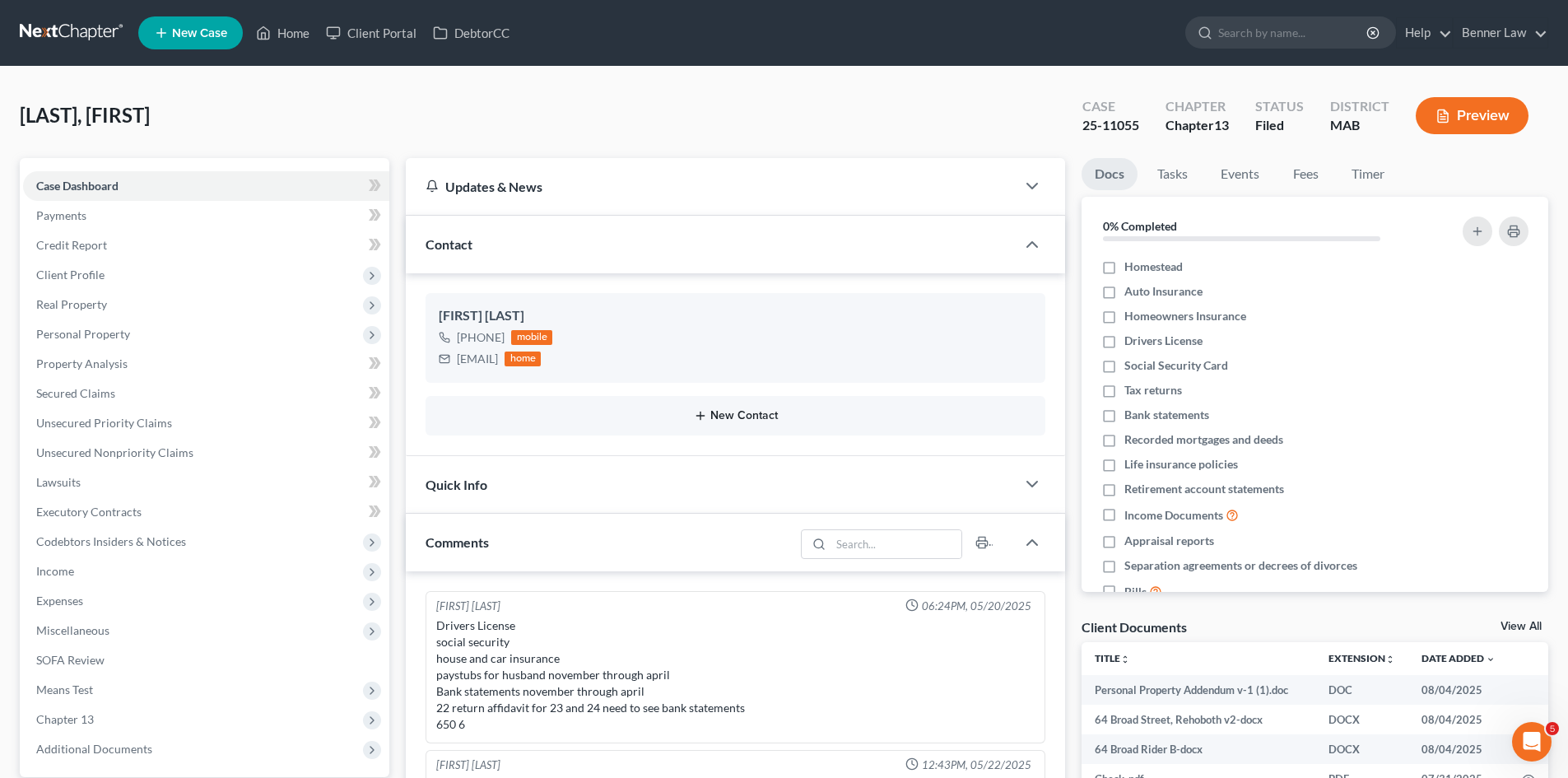 scroll, scrollTop: 315, scrollLeft: 0, axis: vertical 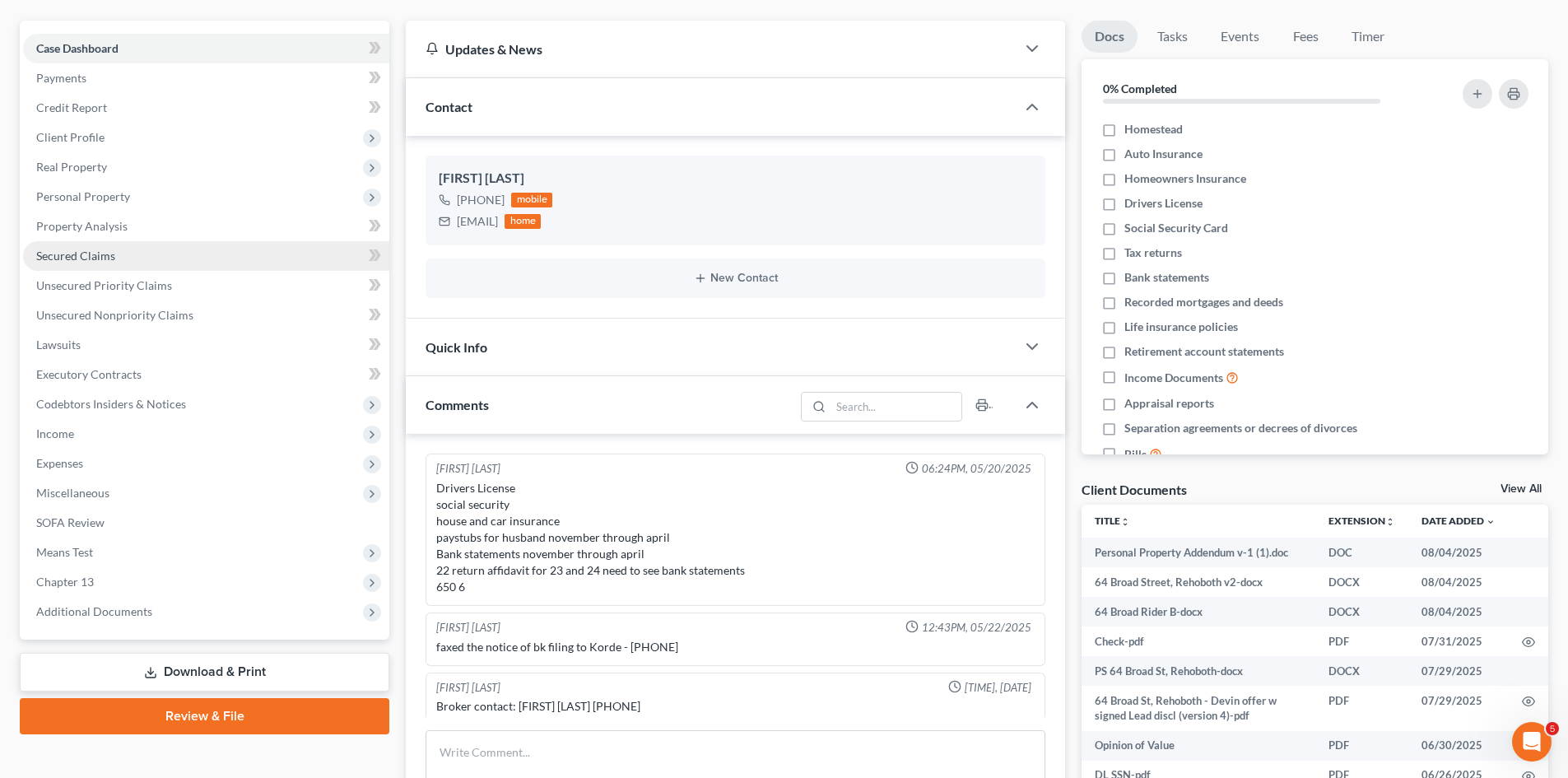 click on "Secured Claims" at bounding box center [206, 256] 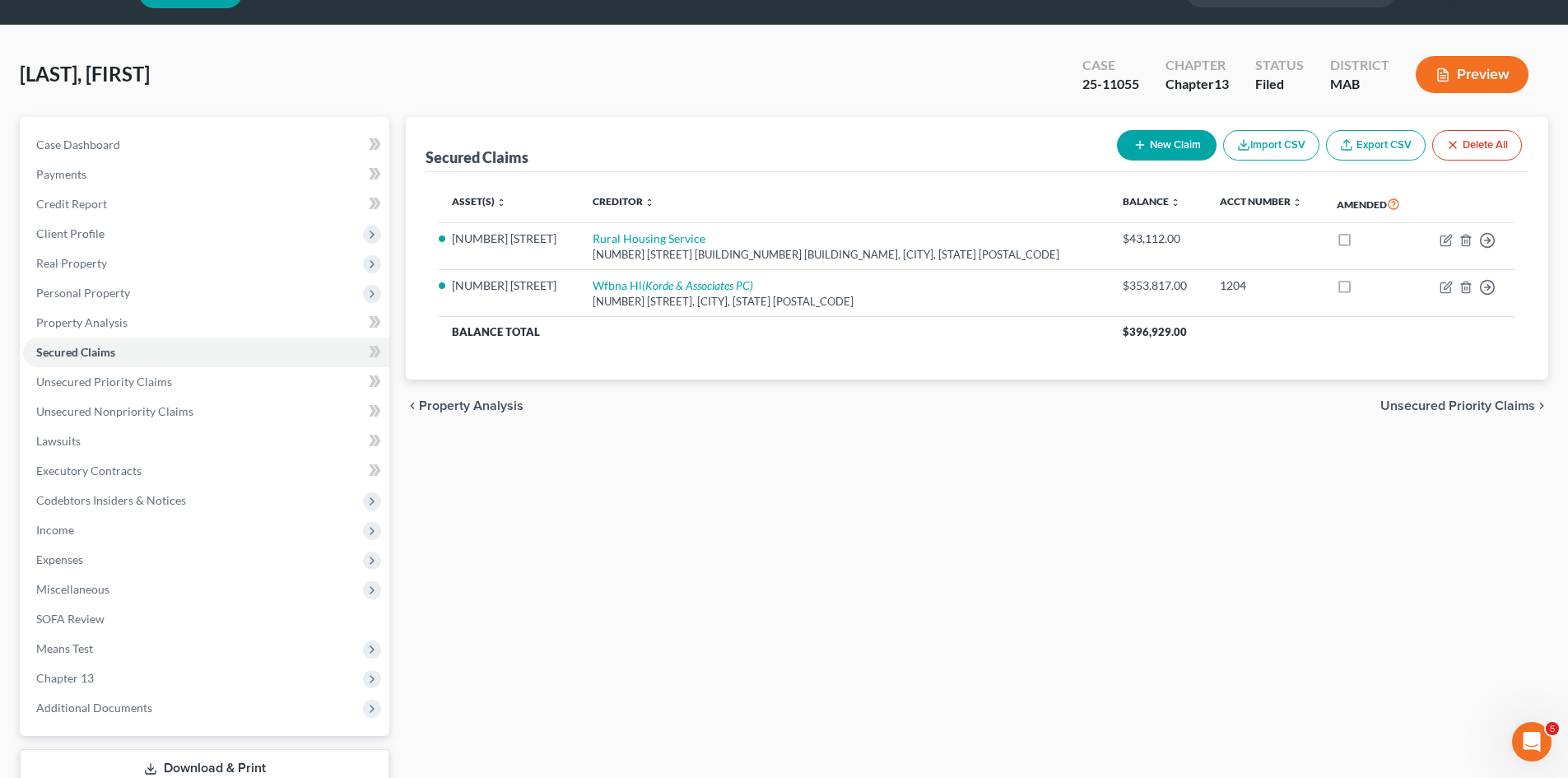 scroll, scrollTop: 0, scrollLeft: 0, axis: both 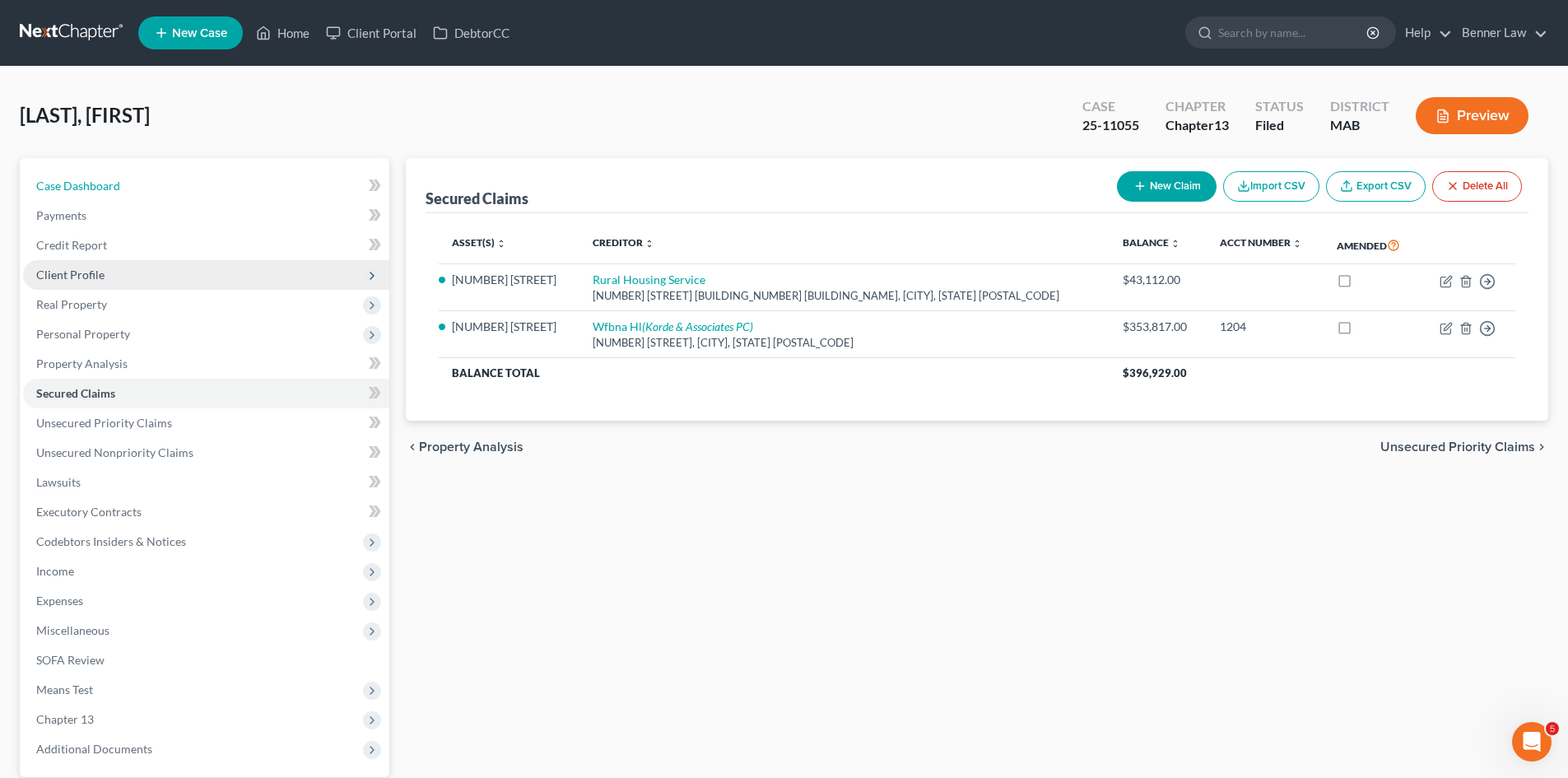 drag, startPoint x: 83, startPoint y: 175, endPoint x: 202, endPoint y: 270, distance: 152.2695 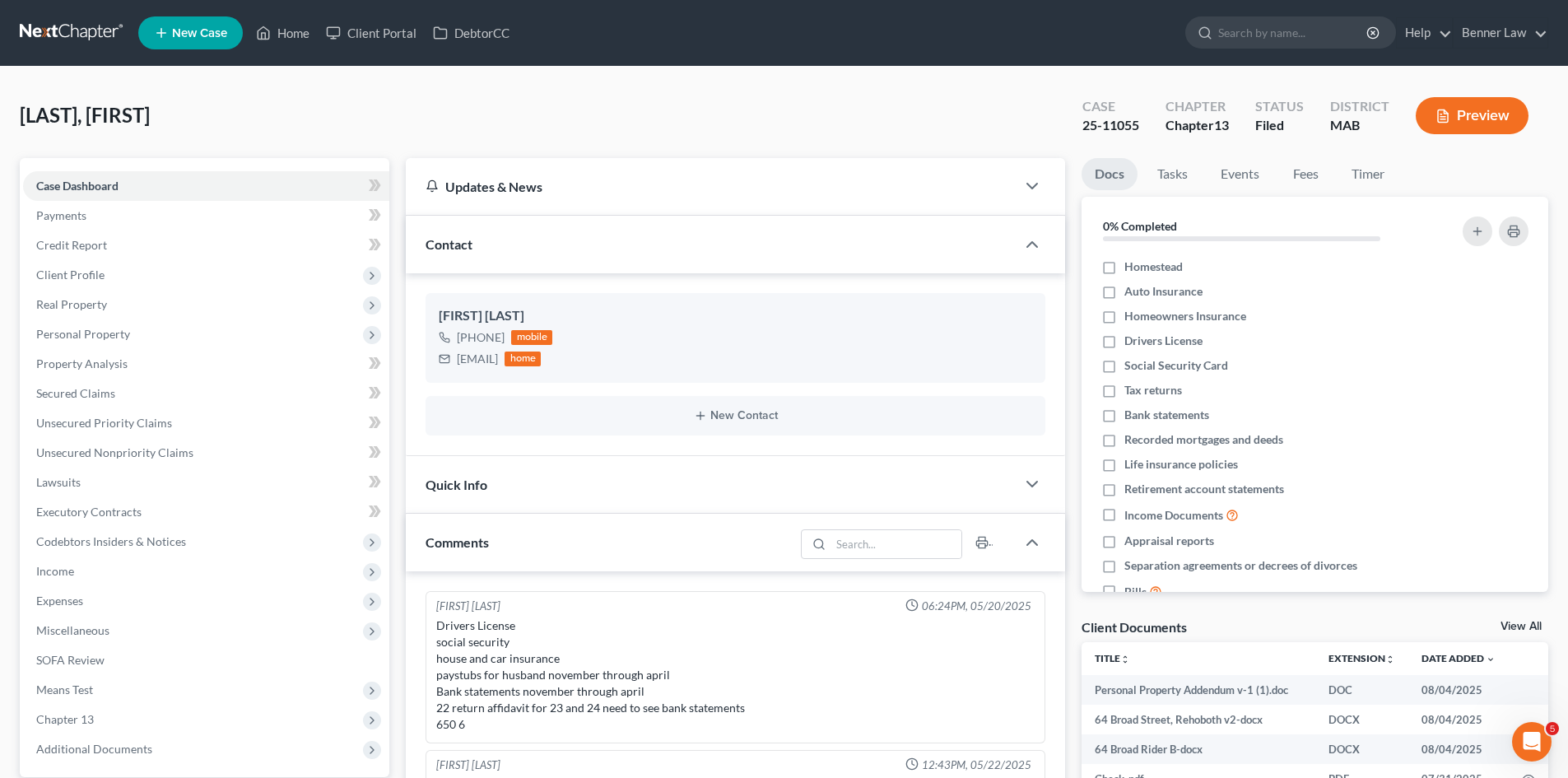 scroll, scrollTop: 315, scrollLeft: 0, axis: vertical 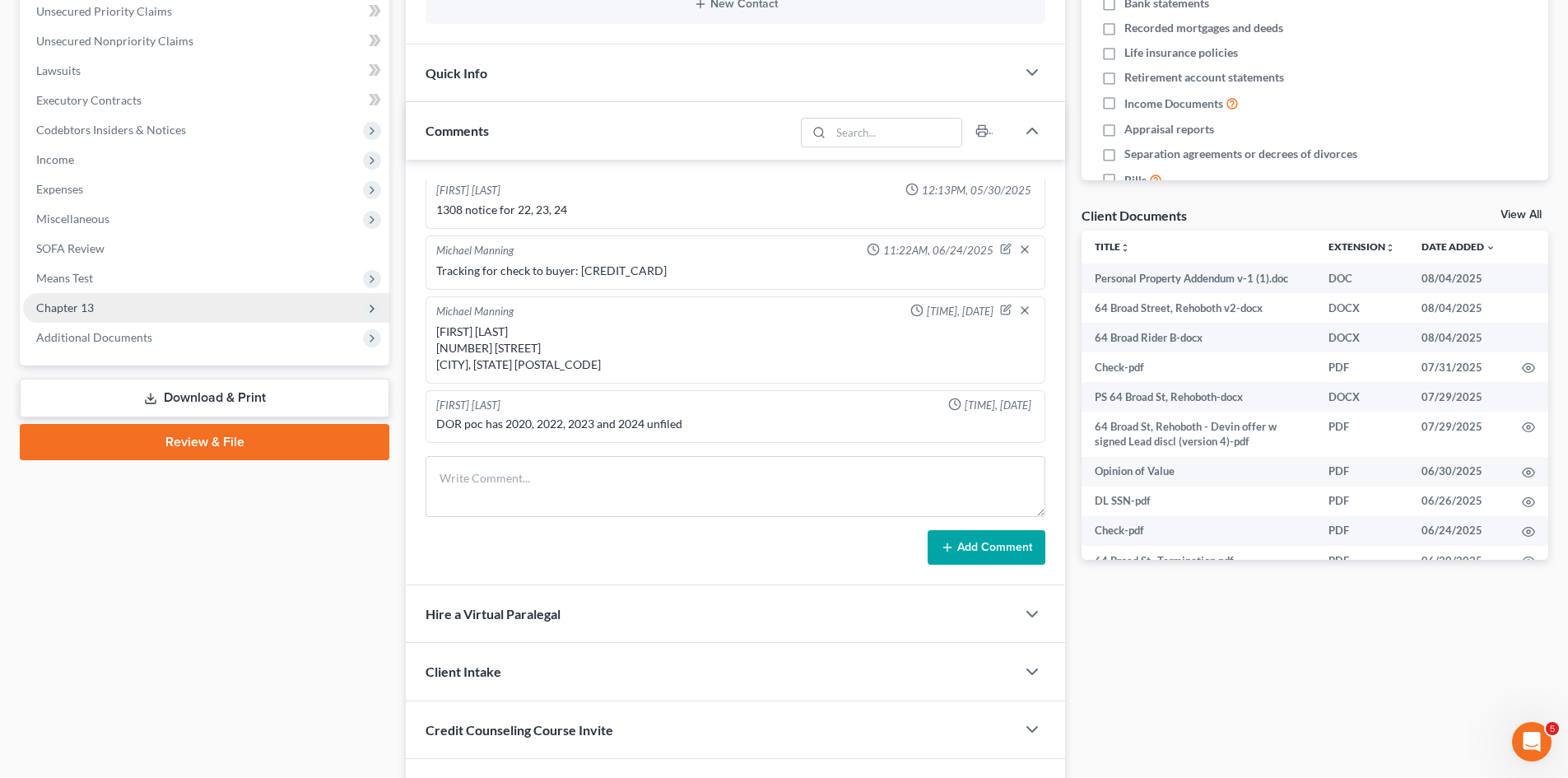 click on "Chapter 13" at bounding box center (206, 308) 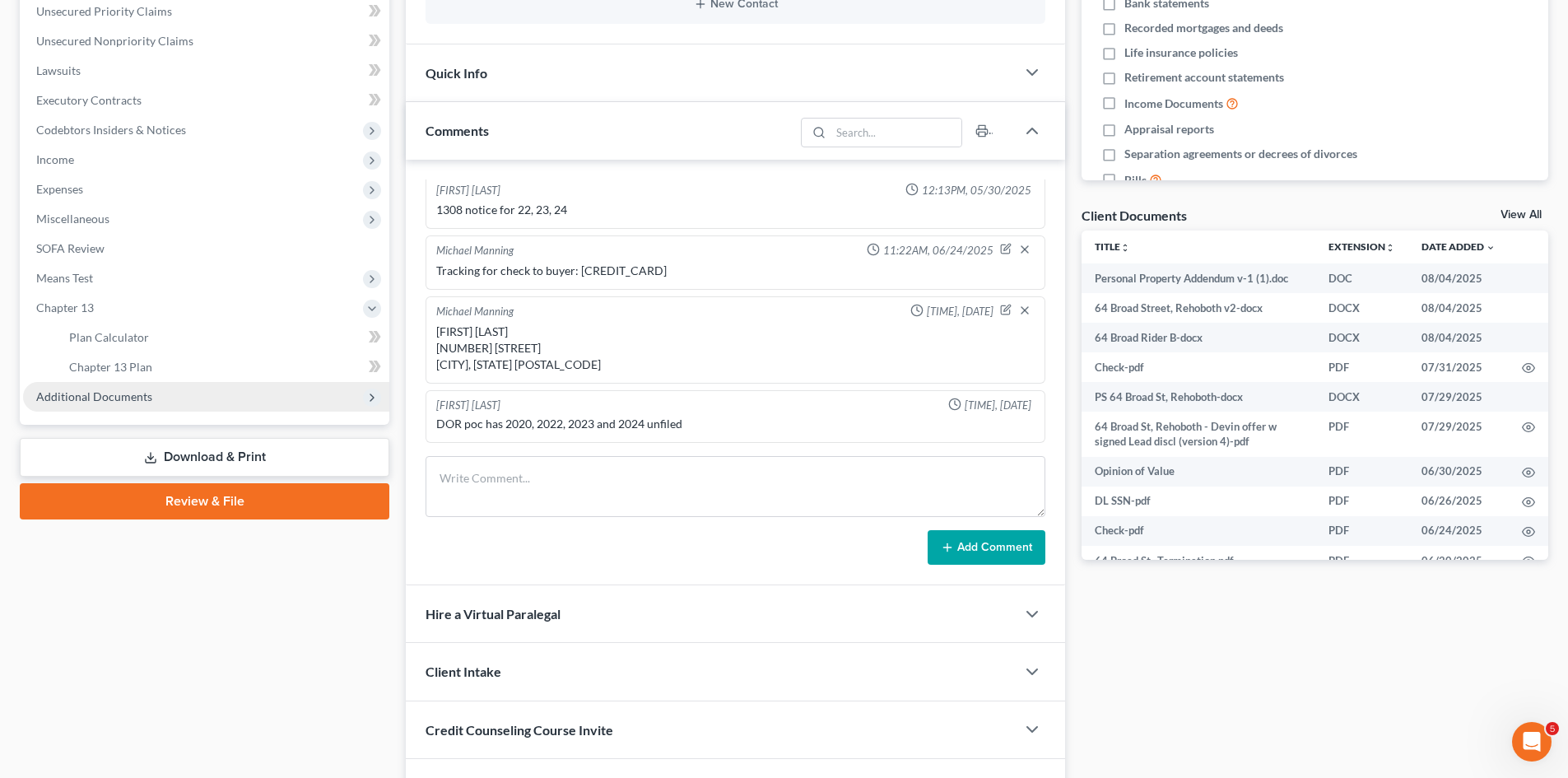 click on "Additional Documents" at bounding box center [206, 397] 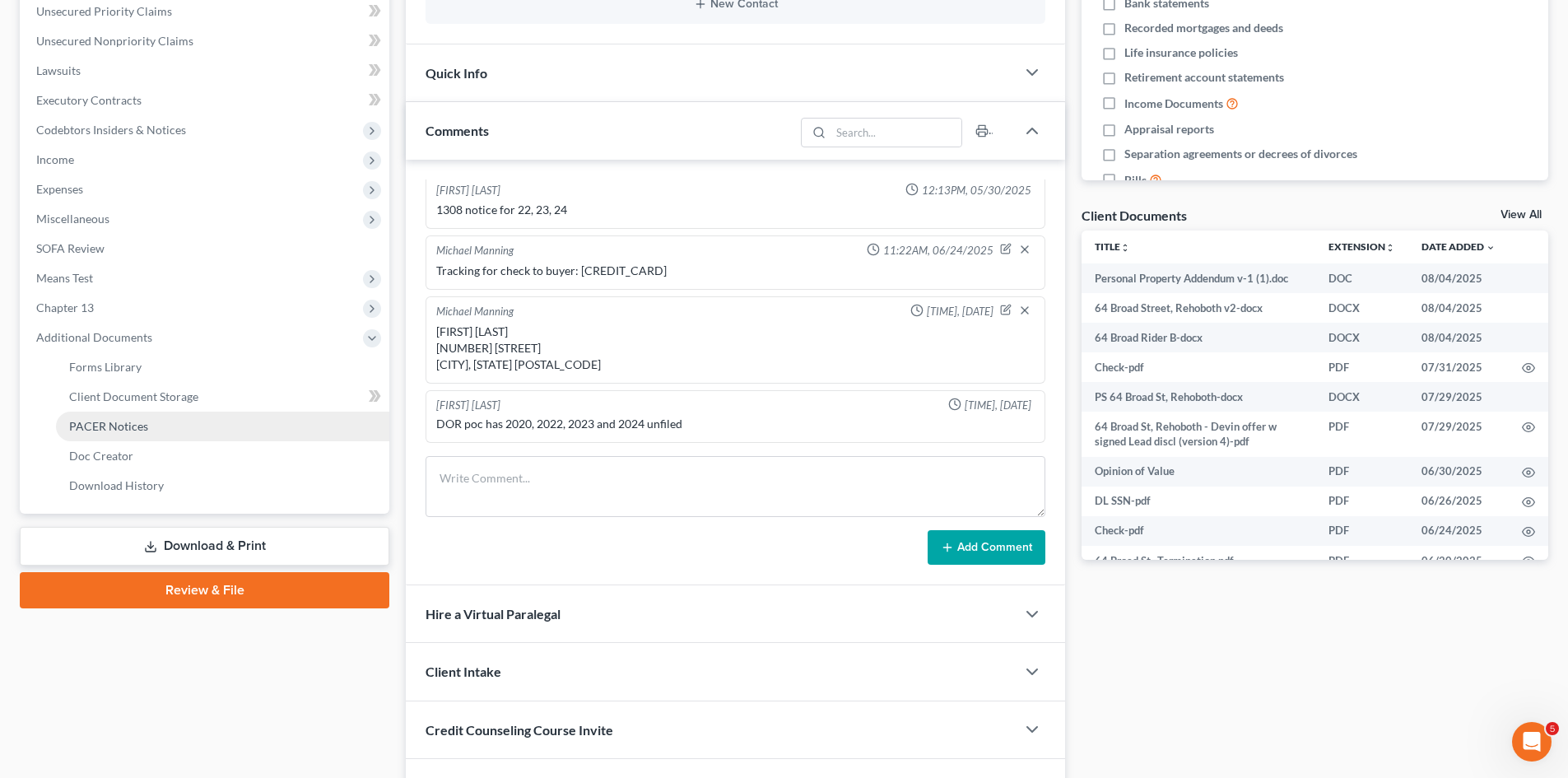 click on "PACER Notices" at bounding box center (222, 426) 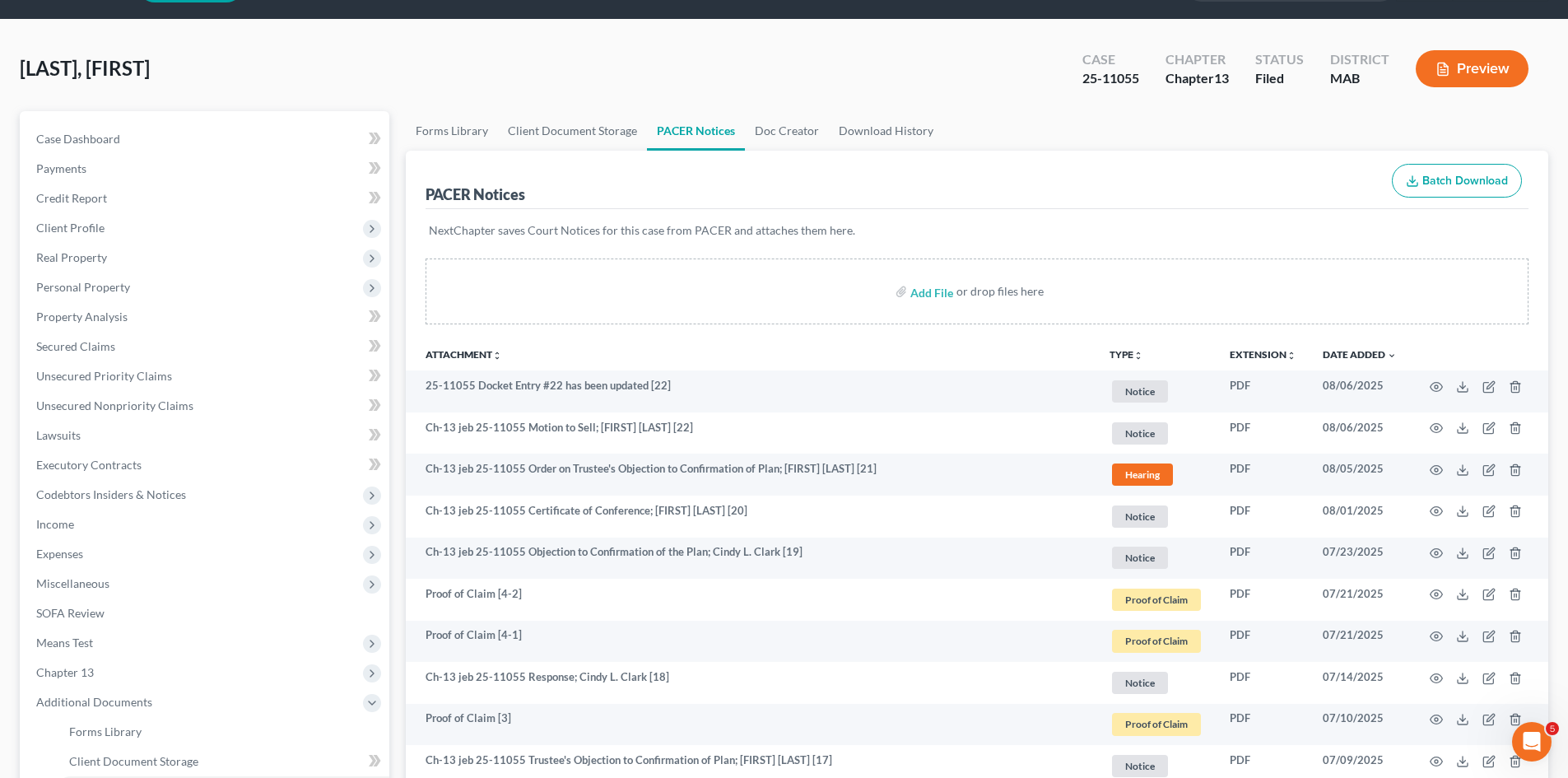 scroll, scrollTop: 274, scrollLeft: 0, axis: vertical 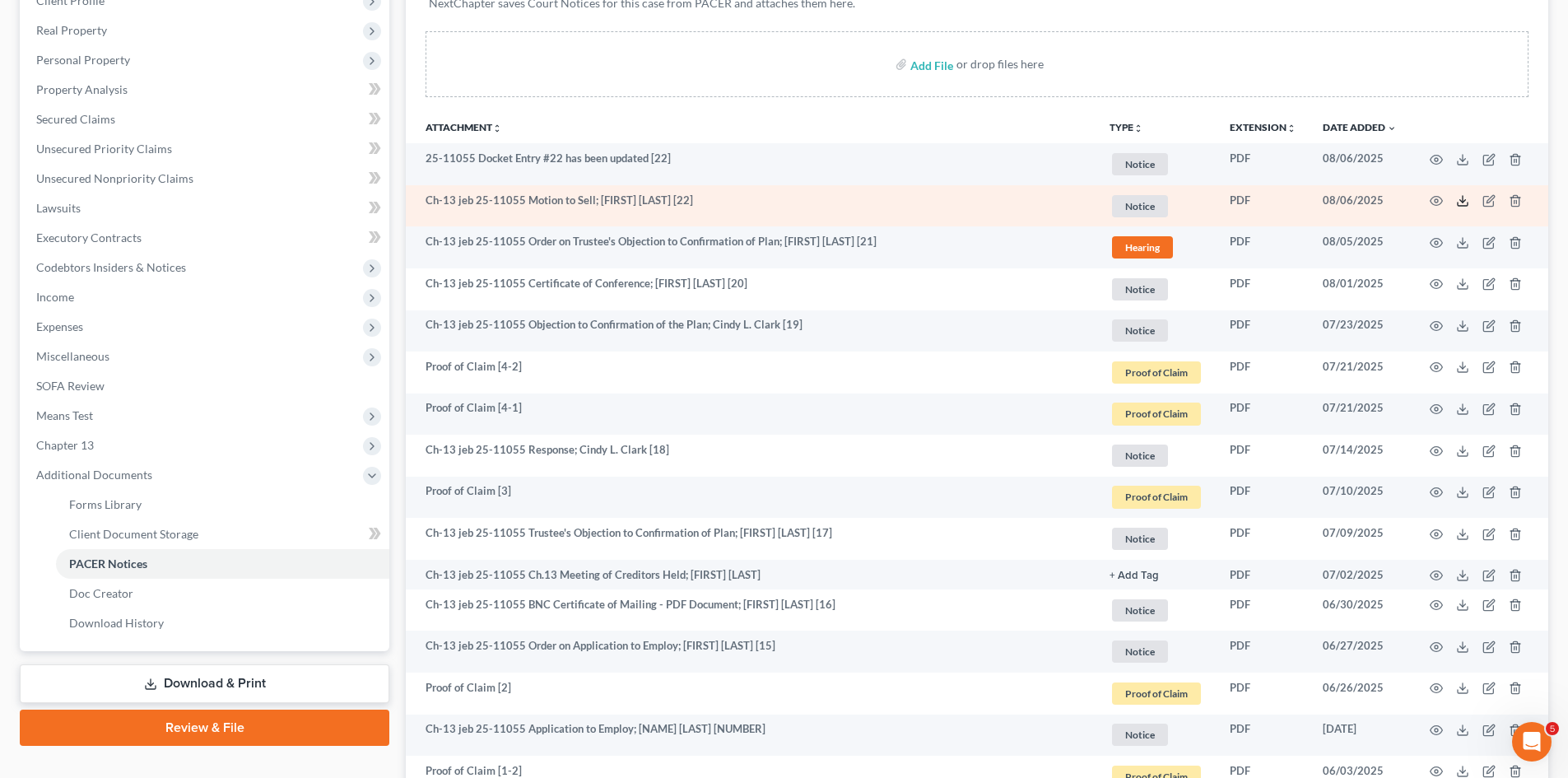 click 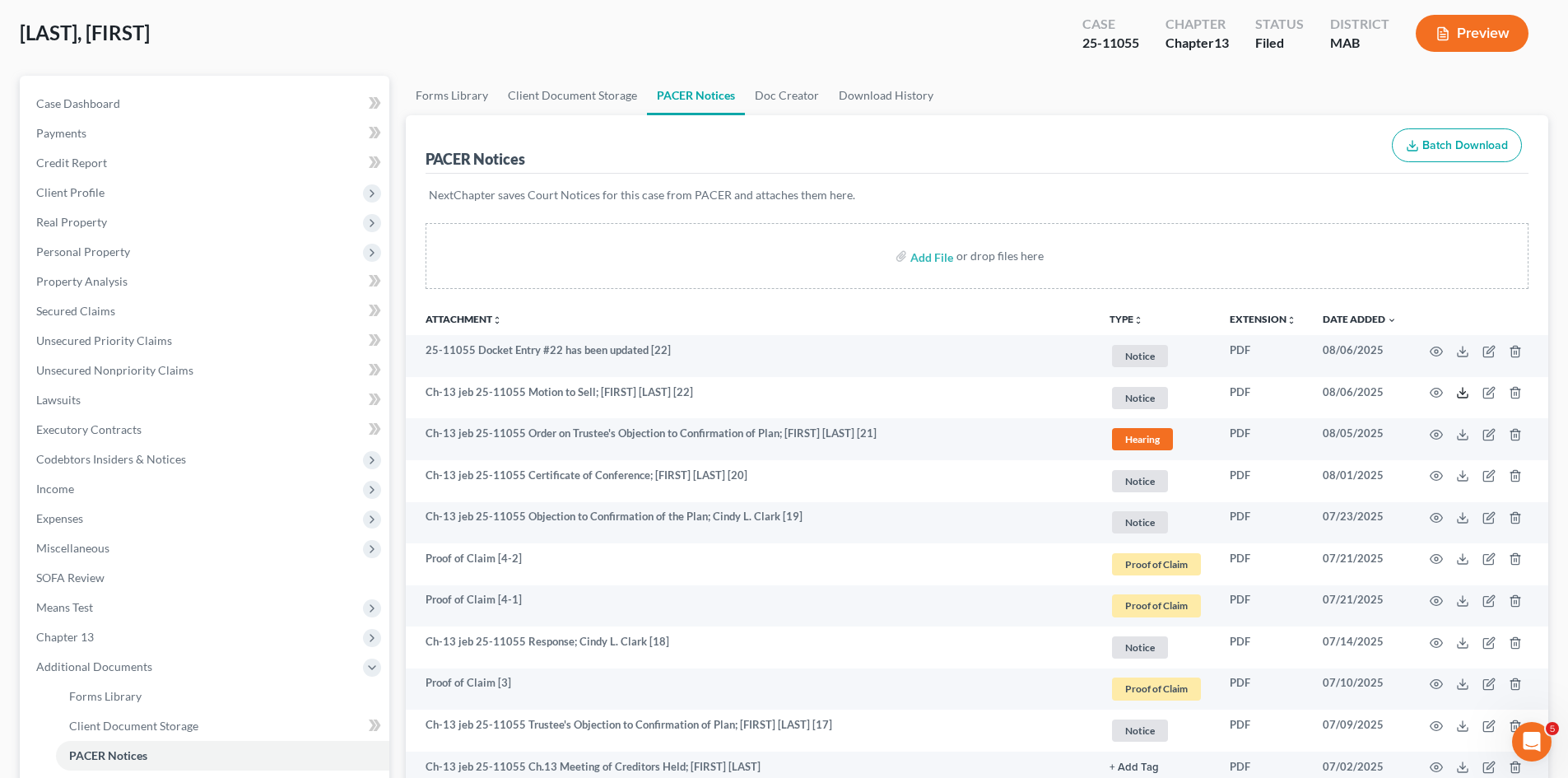 scroll, scrollTop: 0, scrollLeft: 0, axis: both 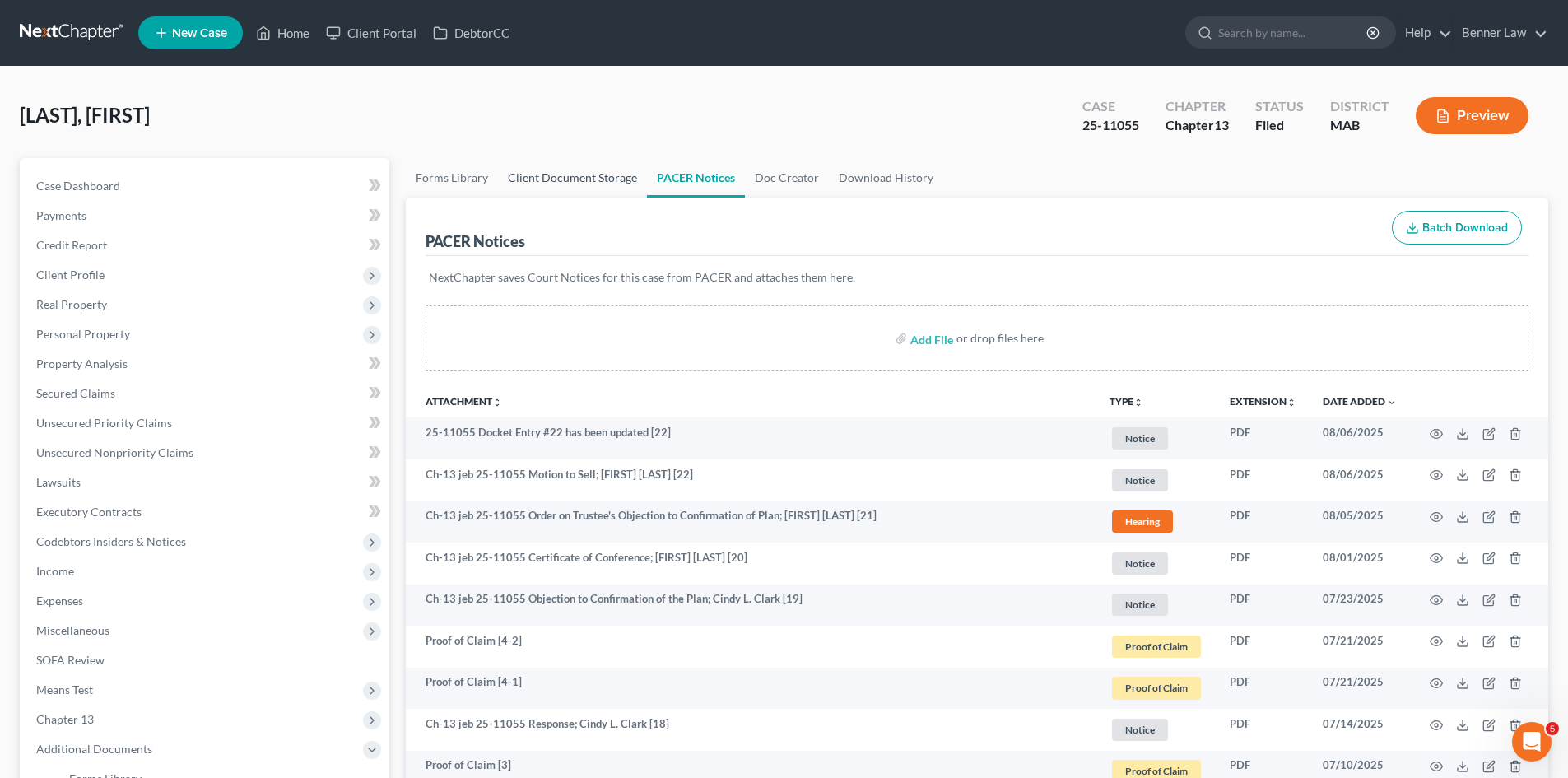 click on "Client Document Storage" at bounding box center (572, 178) 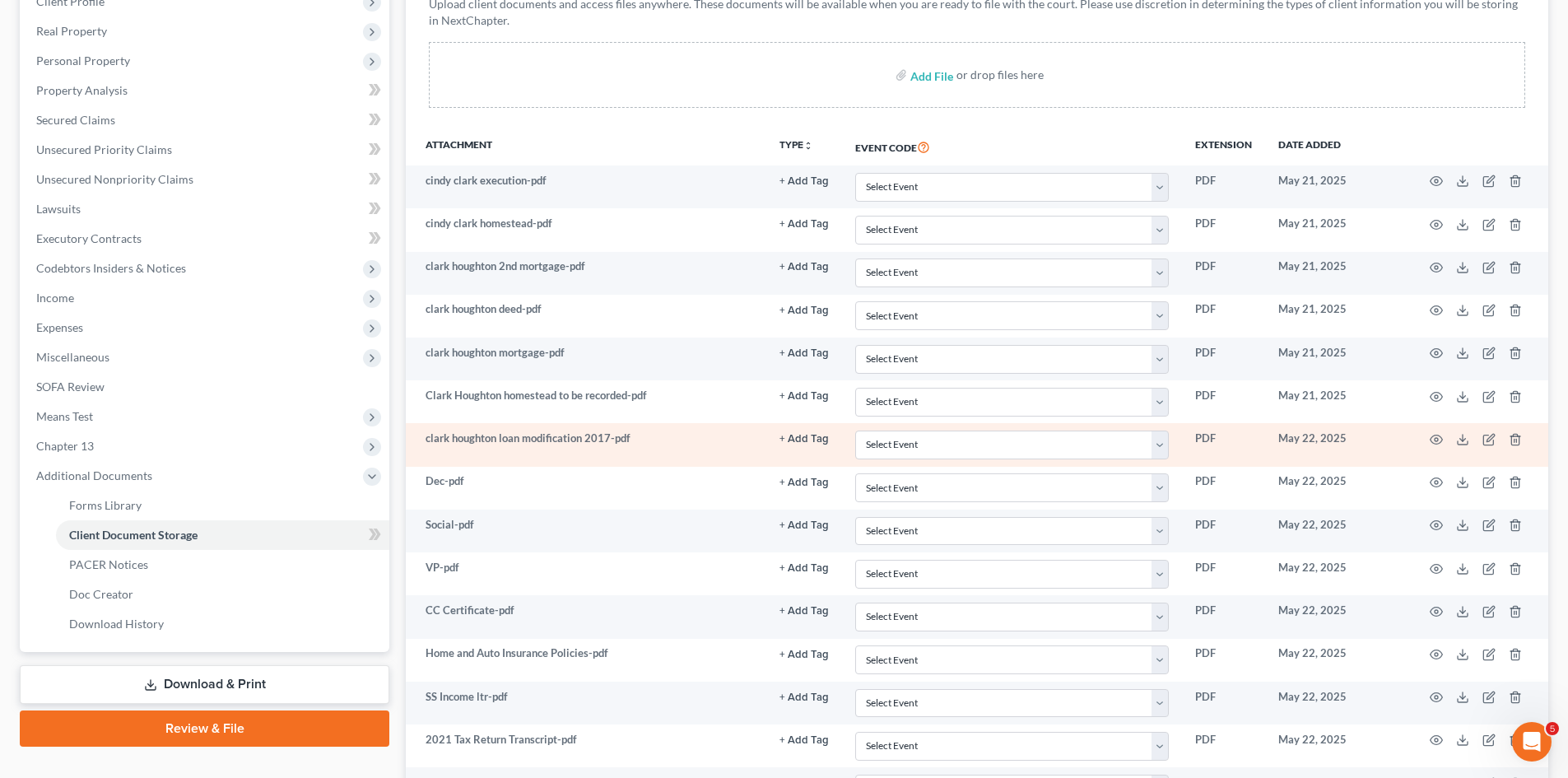 scroll, scrollTop: 274, scrollLeft: 0, axis: vertical 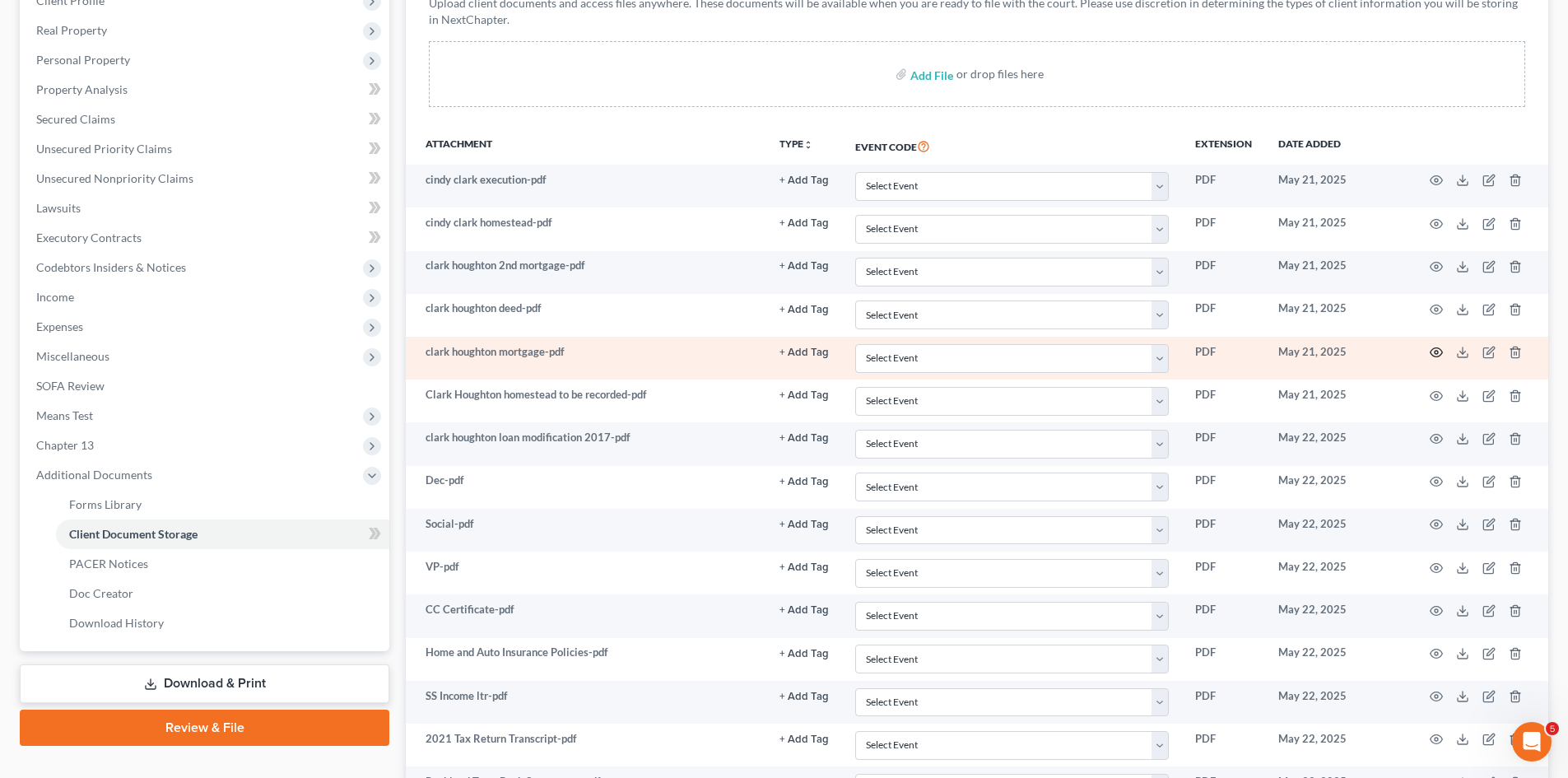 click 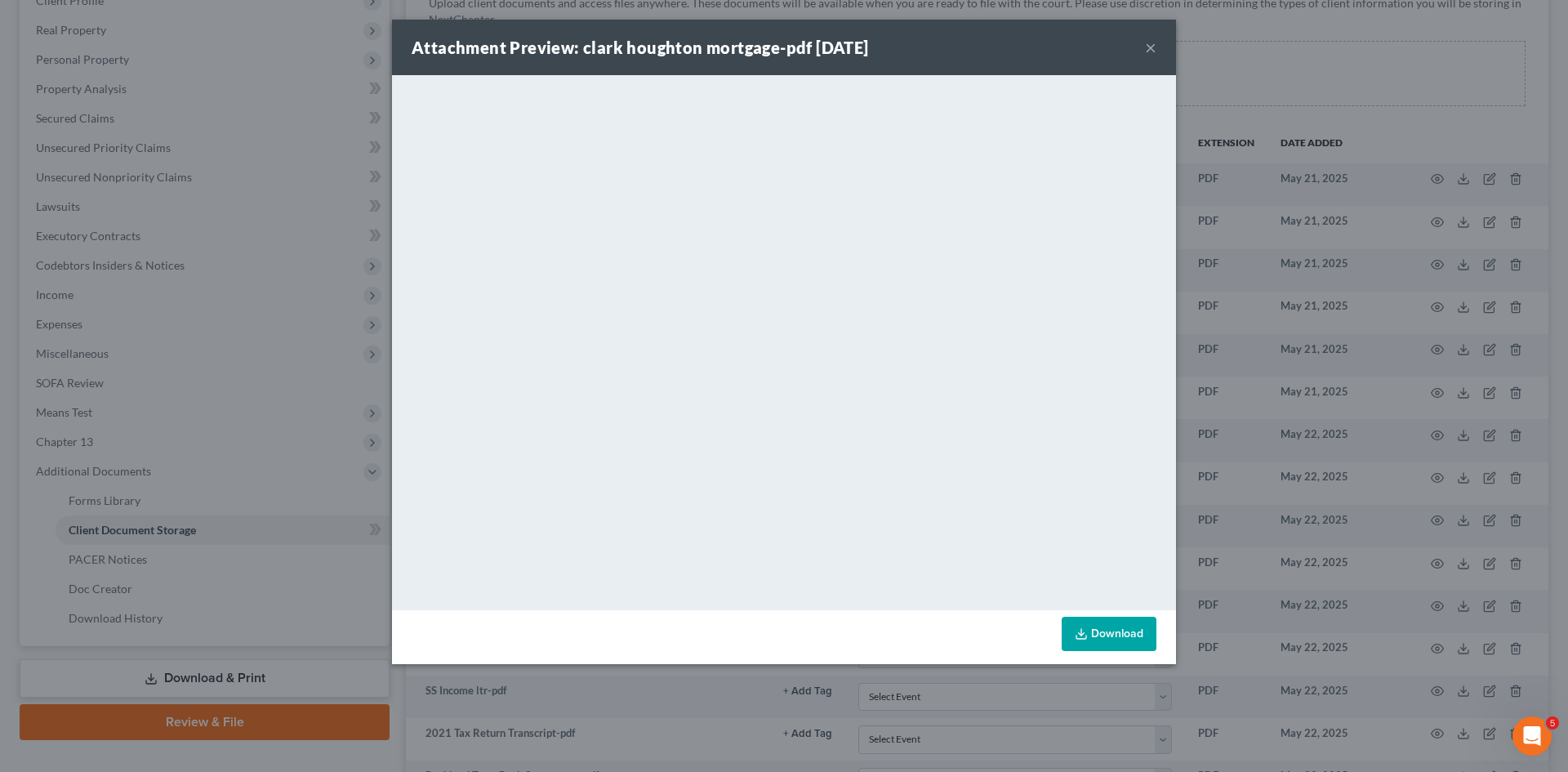 click on "Attachment Preview: clark houghton mortgage-pdf 05/21/2025 ×
<object ng-attr-data='https://nextchapter-prod.s3.amazonaws.com/uploads/attachment/file/11434014/5519d786-e798-4ae8-8a20-647315ebb698.pdf?X-Amz-Expires=3000&X-Amz-Date=20250807T133431Z&X-Amz-Algorithm=AWS4-HMAC-SHA256&X-Amz-Credential=AKIAJMWBS4AI7W4T6GHQ%2F20250807%2Fus-east-1%2Fs3%2Faws4_request&X-Amz-SignedHeaders=host&X-Amz-Signature=0928962bacf2b1caea1c5627af77b354c07ac99520bb551cc66073a3fd1fa4af' type='application/pdf' width='100%' height='650px'></object>
<p><a href='https://nextchapter-prod.s3.amazonaws.com/uploads/attachment/file/11434014/5519d786-e798-4ae8-8a20-647315ebb698.pdf?X-Amz-Expires=3000&X-Amz-Date=20250807T133431Z&X-Amz-Algorithm=AWS4-HMAC-SHA256&X-Amz-Credential=AKIAJMWBS4AI7W4T6GHQ%2F20250807%2Fus-east-1%2Fs3%2Faws4_request&X-Amz-SignedHeaders=host&X-Amz-Signature=0928962bacf2b1caea1c5627af77b354c07ac99520bb551cc66073a3fd1fa4af' target='_blank'>Click here</a> to open in a new window.</p>
Download" at bounding box center [784, 386] 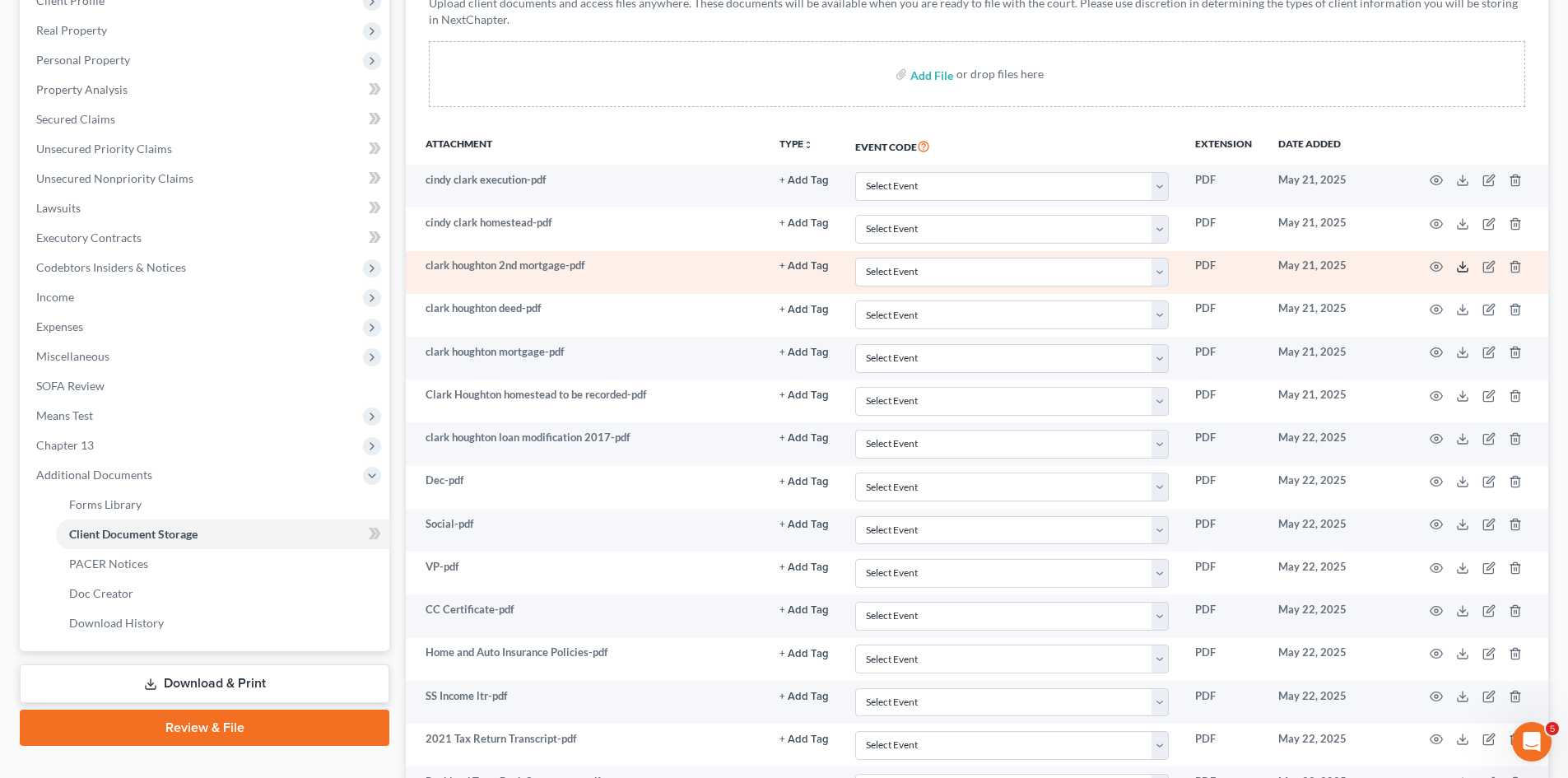click 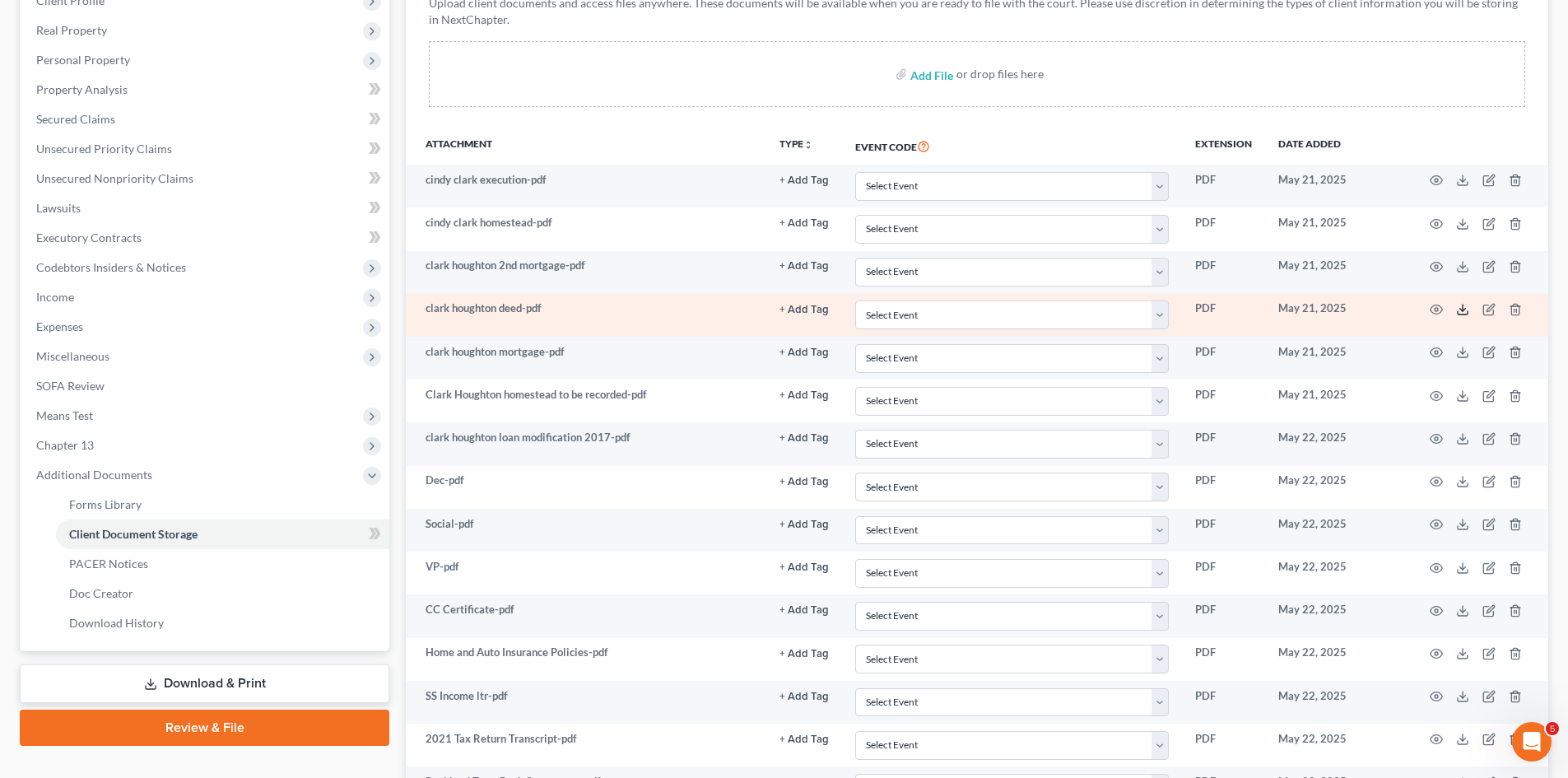 click 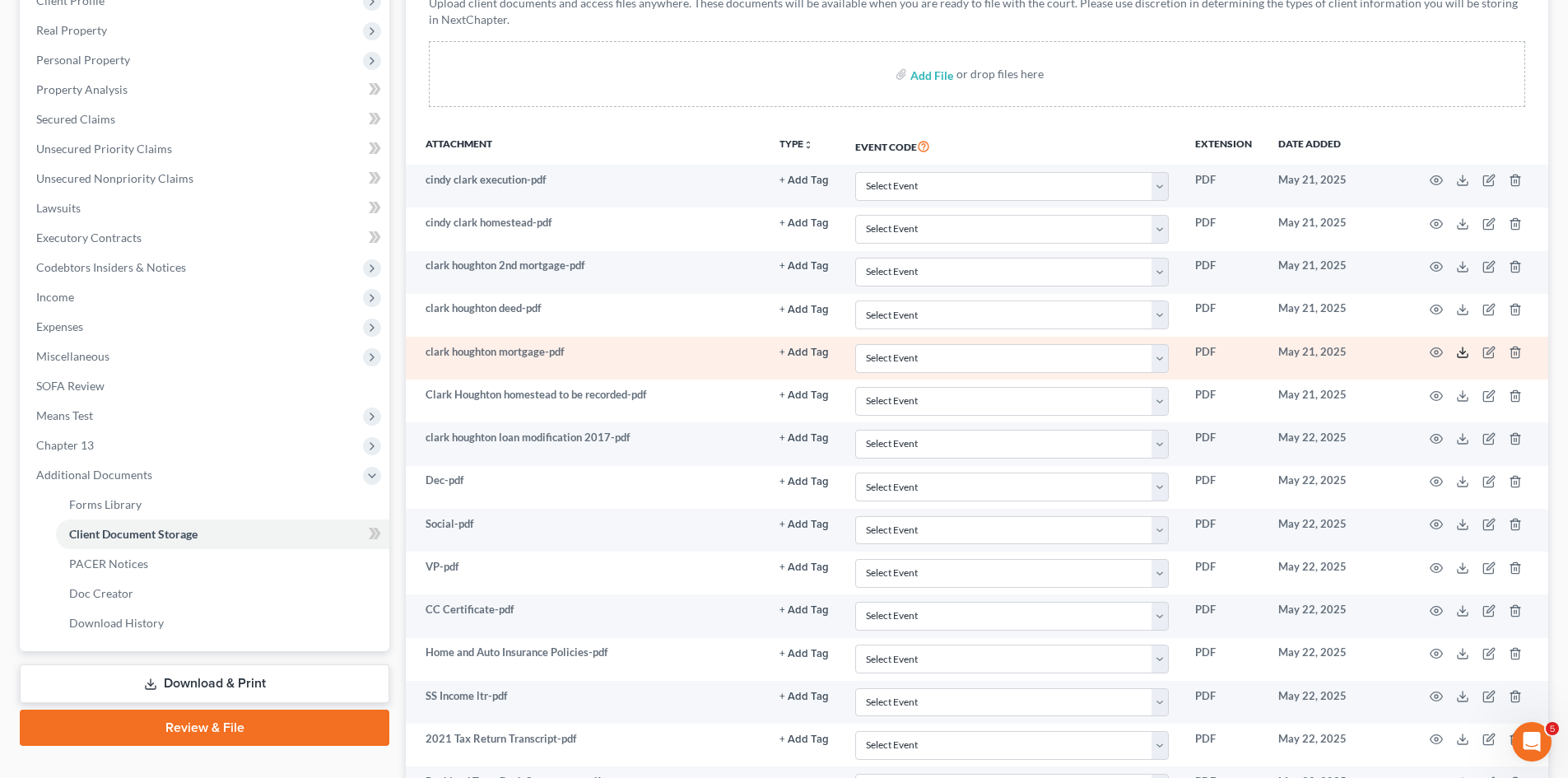 click 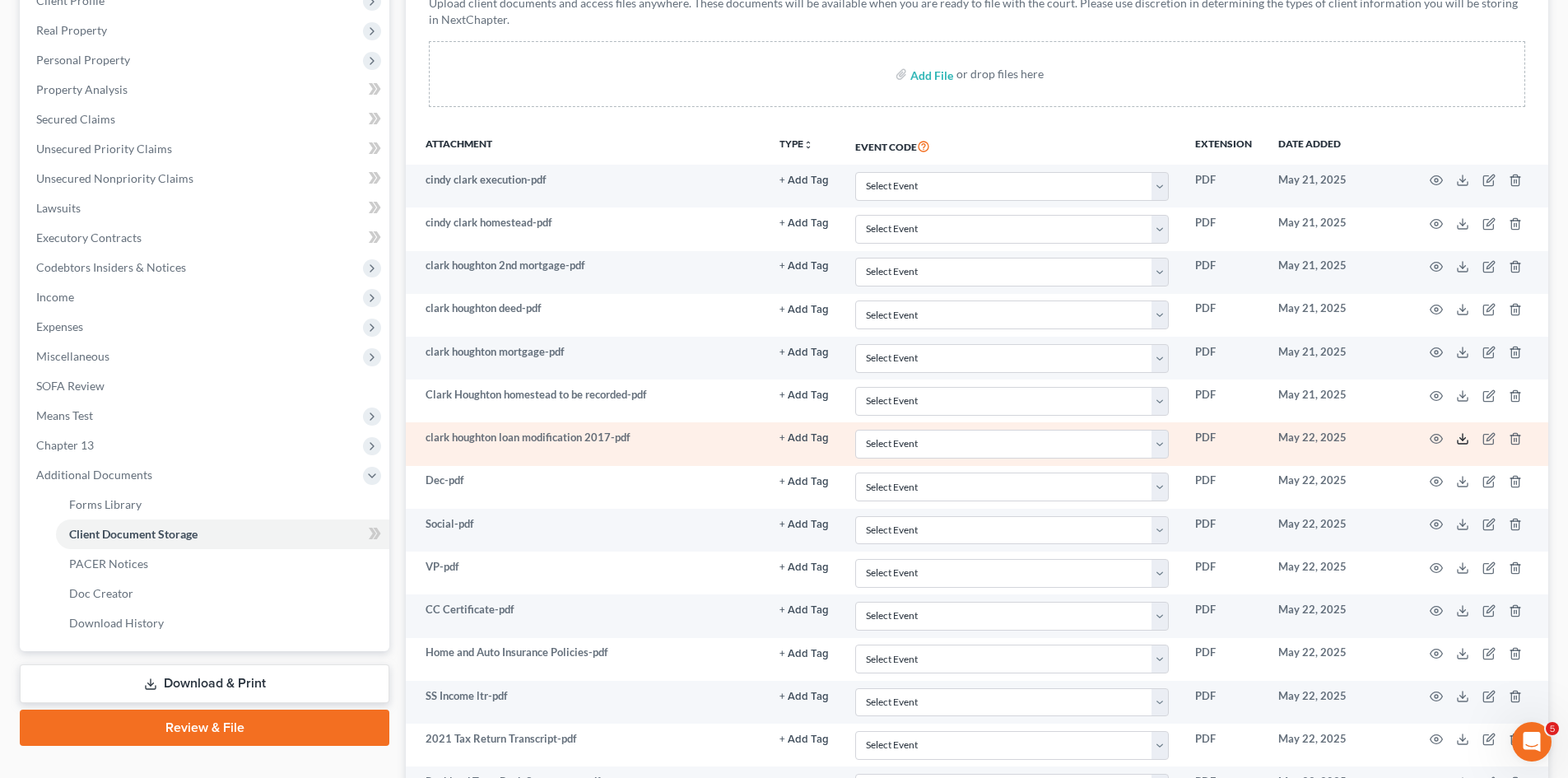 click 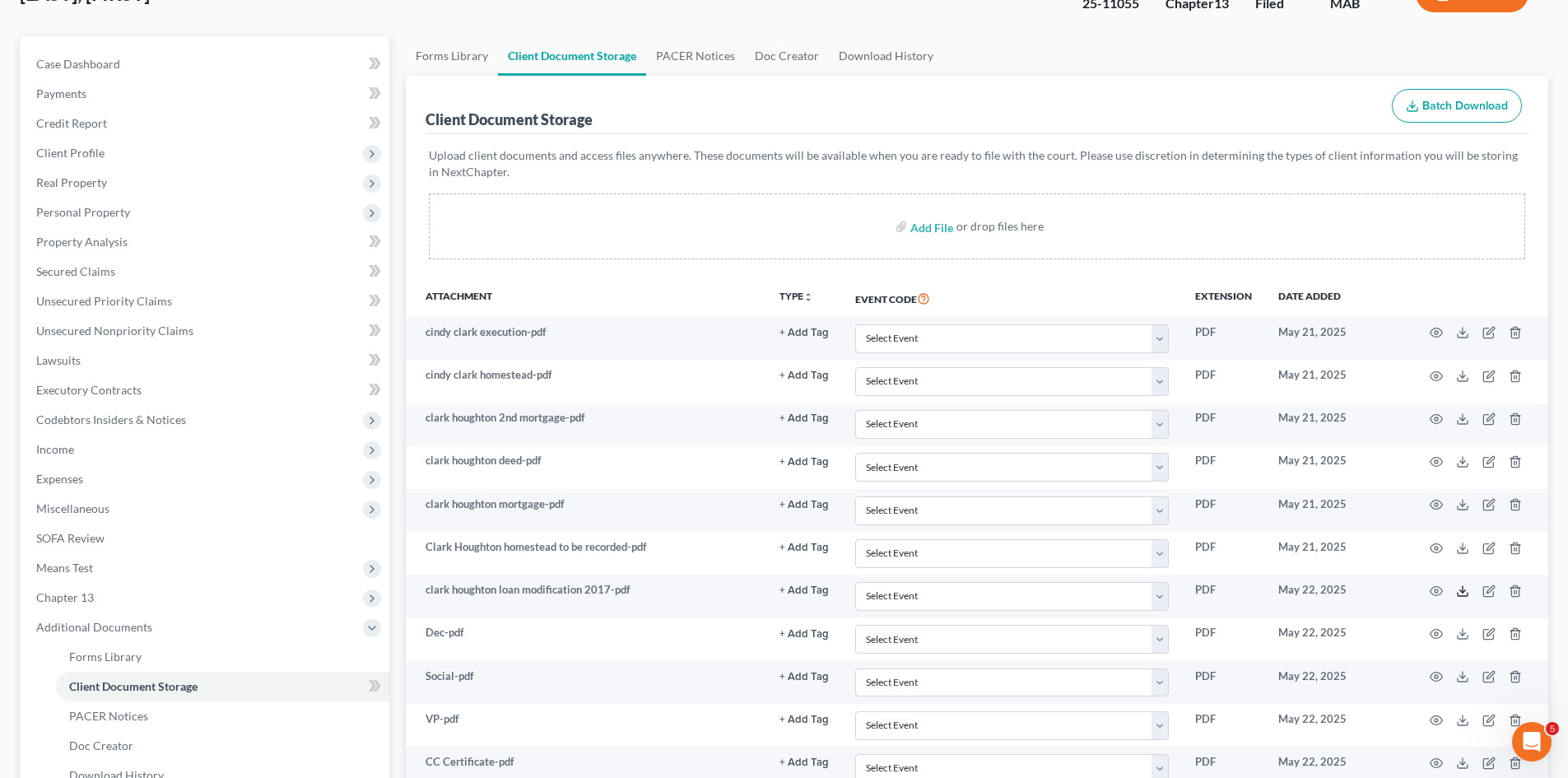 scroll, scrollTop: 0, scrollLeft: 0, axis: both 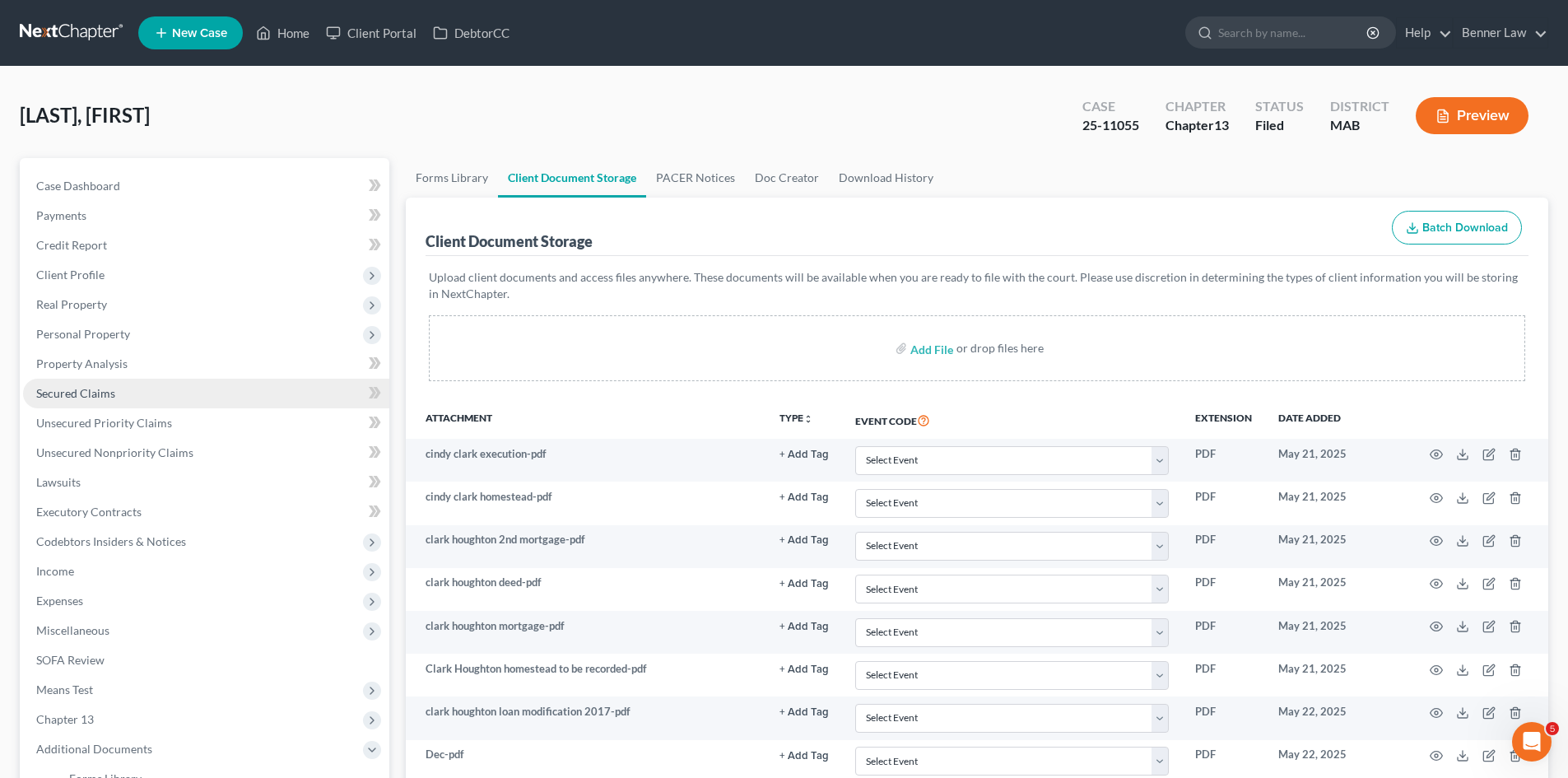click on "Secured Claims" at bounding box center (76, 393) 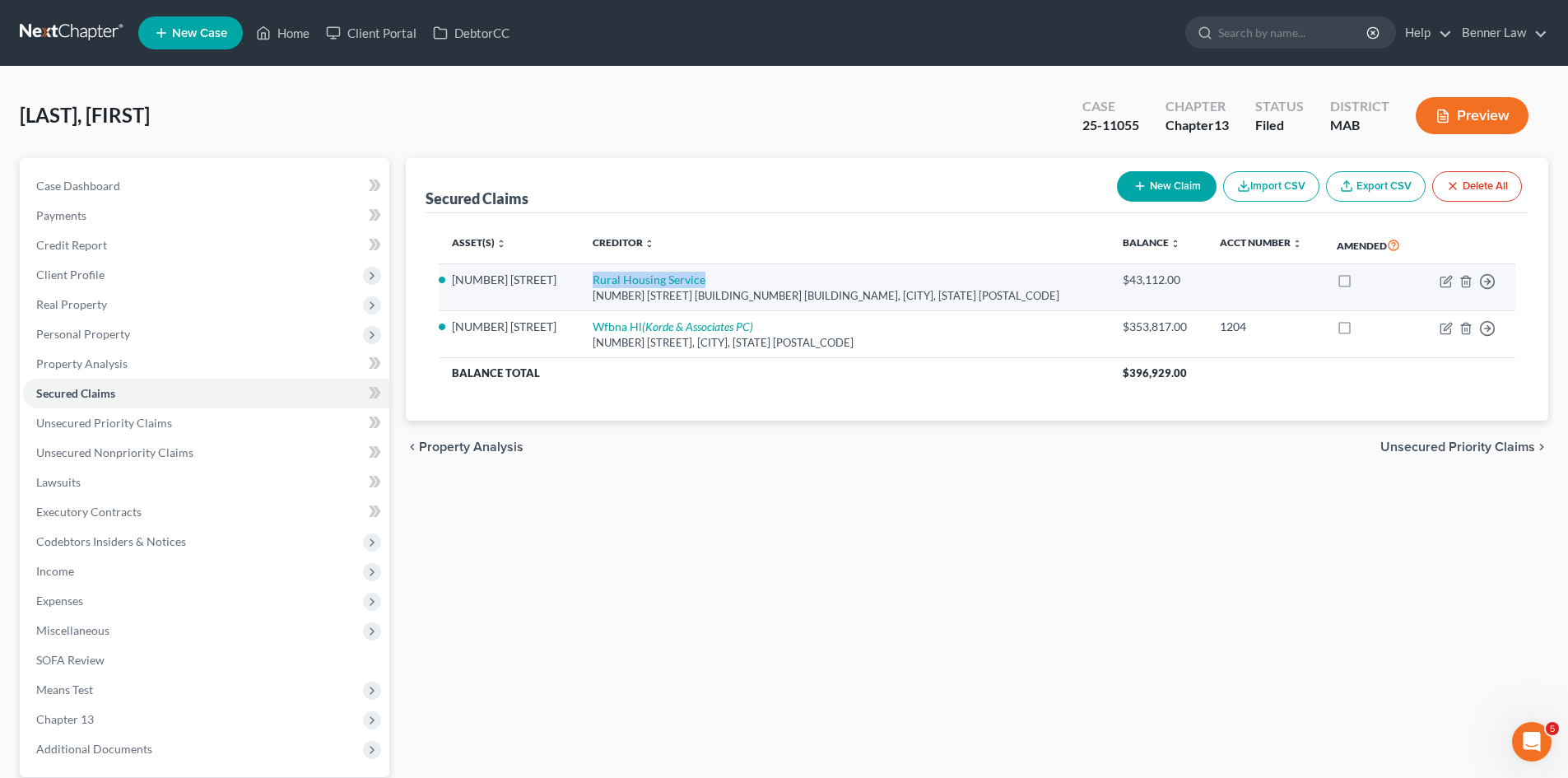 copy on "Rural Housing Service" 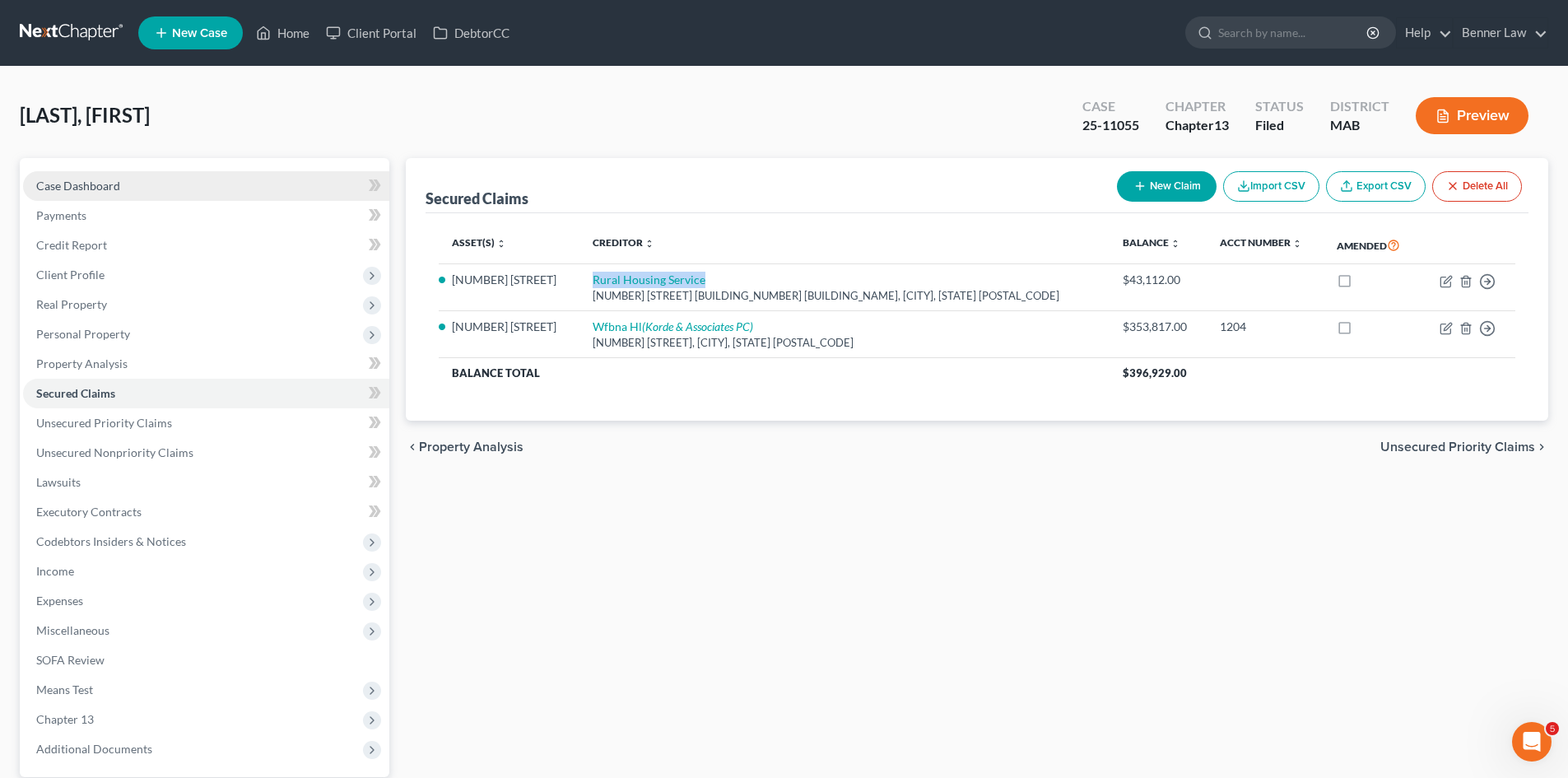 click on "Case Dashboard" at bounding box center (206, 186) 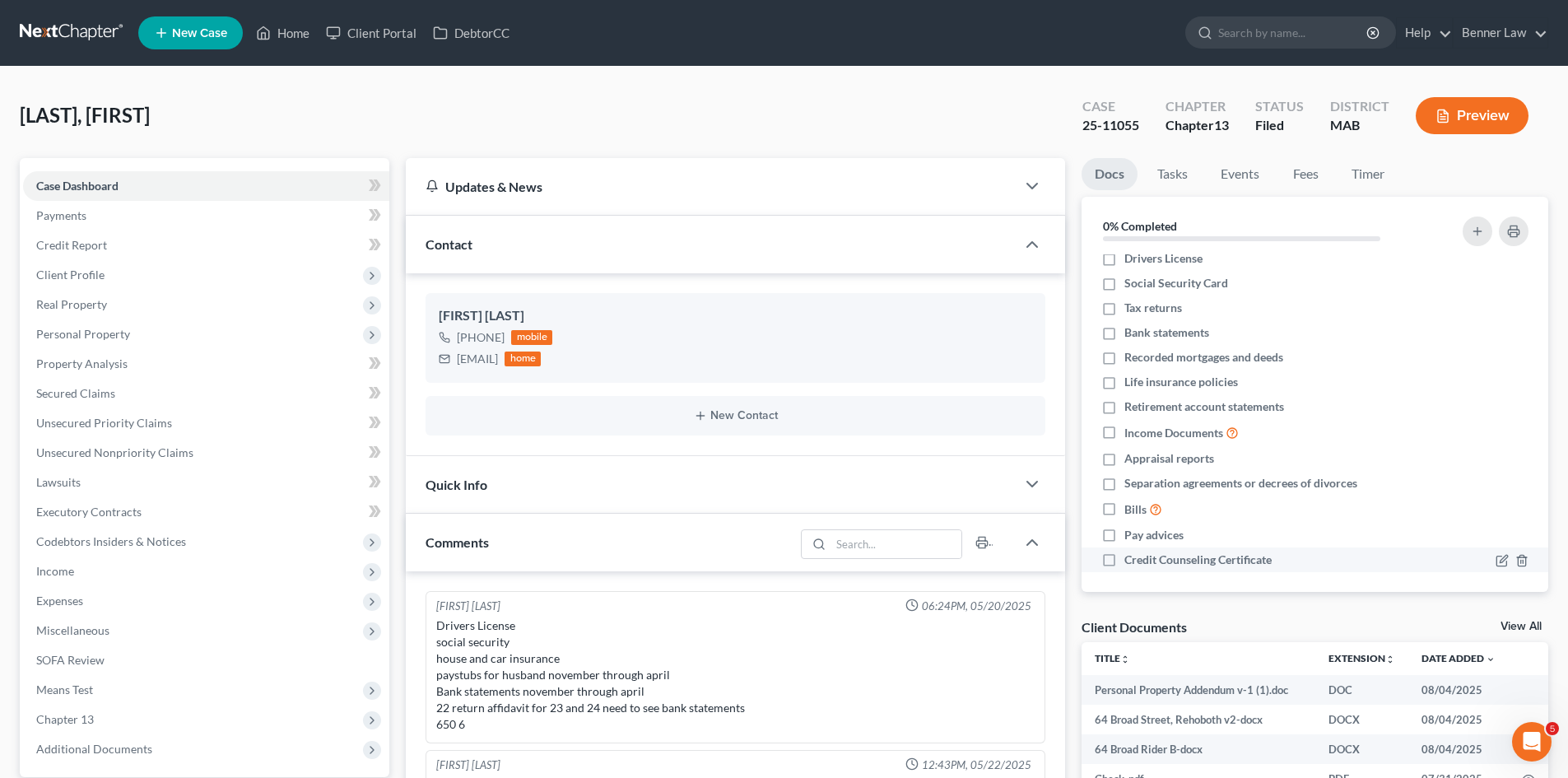 scroll, scrollTop: 89, scrollLeft: 0, axis: vertical 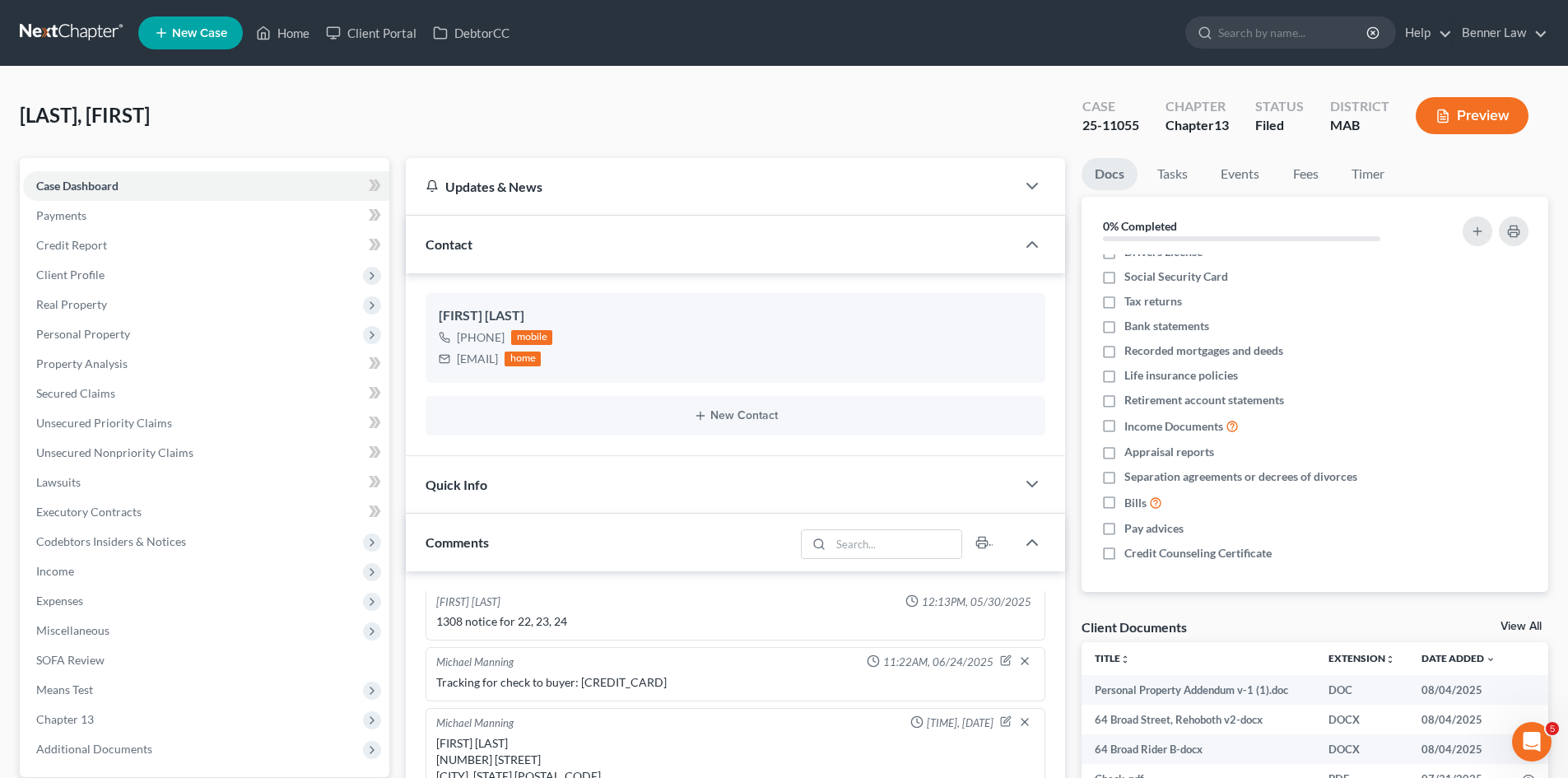 click on "View All" at bounding box center [1521, 627] 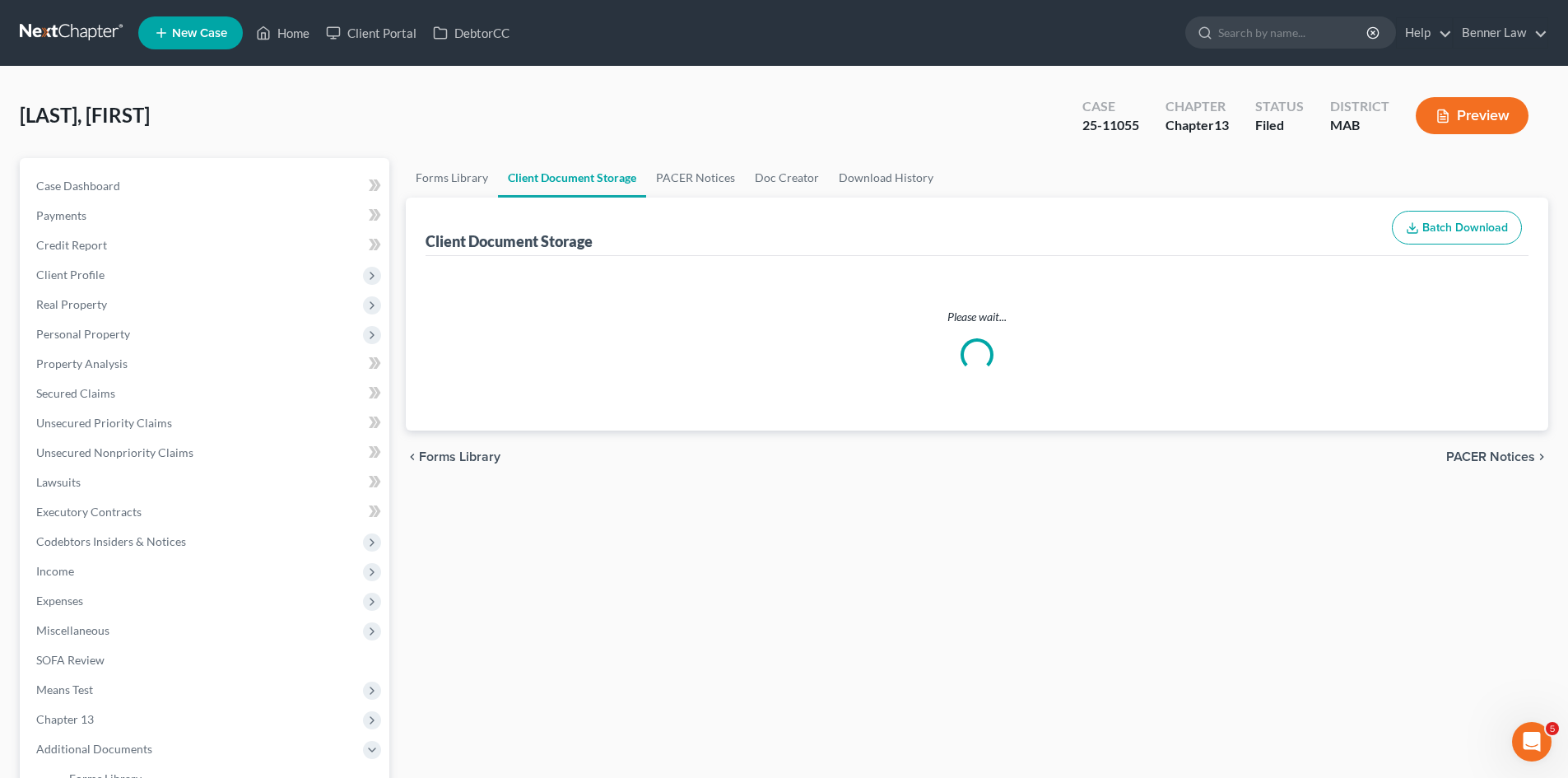 click on "Forms Library
Client Document Storage
PACER Notices
Doc Creator
Download History
Client Document Storage
Batch Download
Please wait...
chevron_left
Forms Library
PACER Notices
chevron_right" at bounding box center (977, 589) 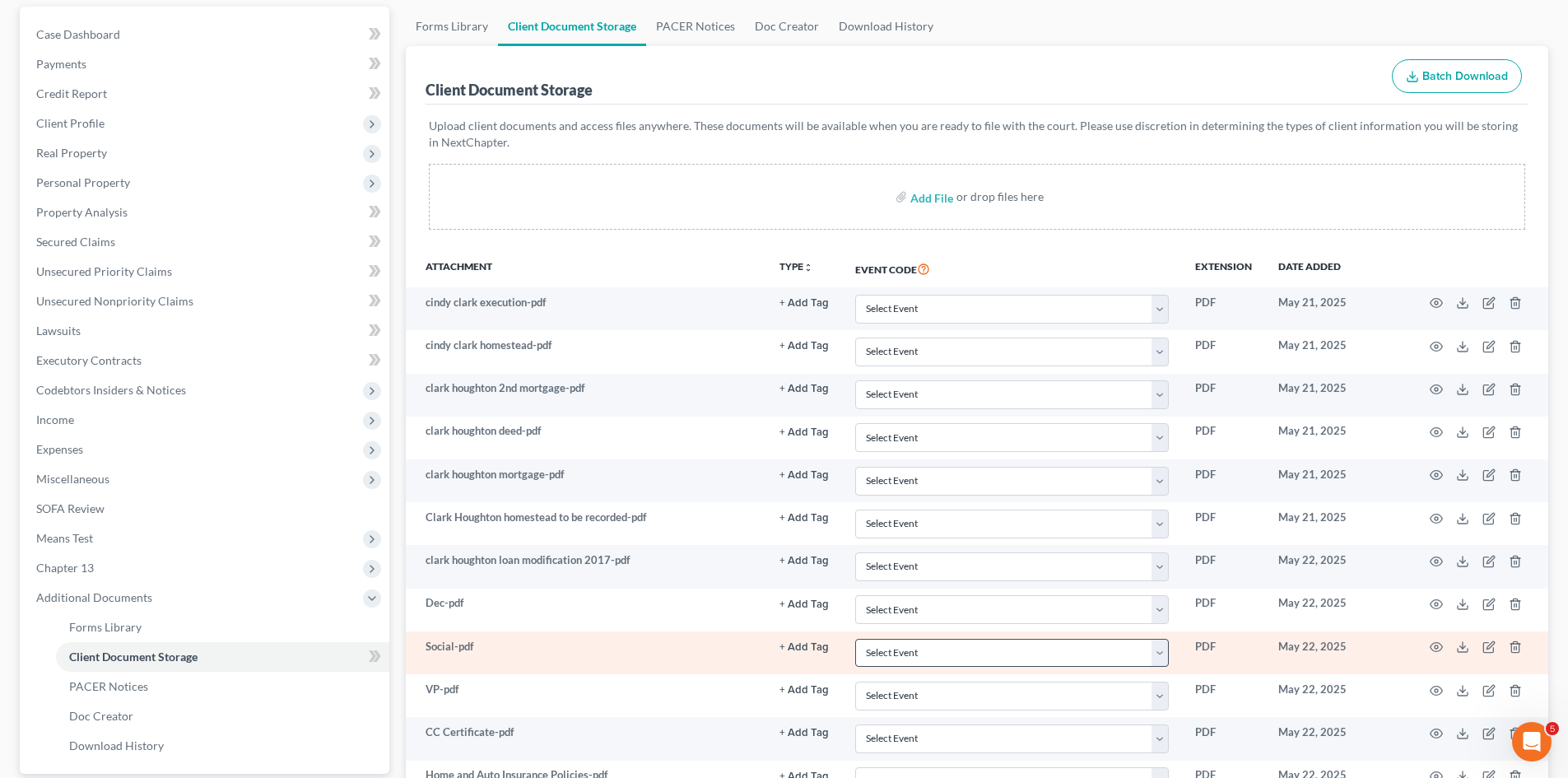 scroll, scrollTop: 274, scrollLeft: 0, axis: vertical 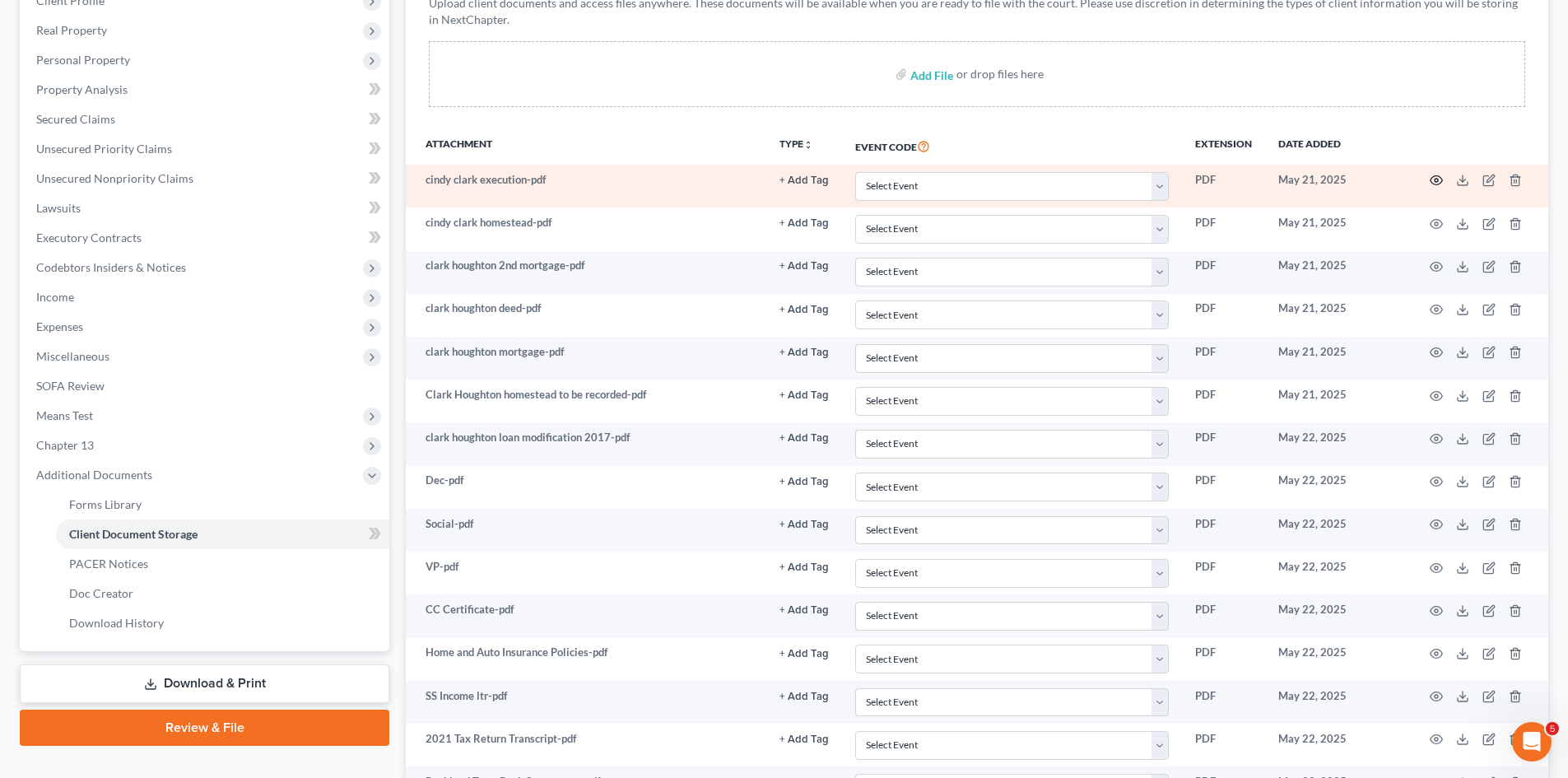 click 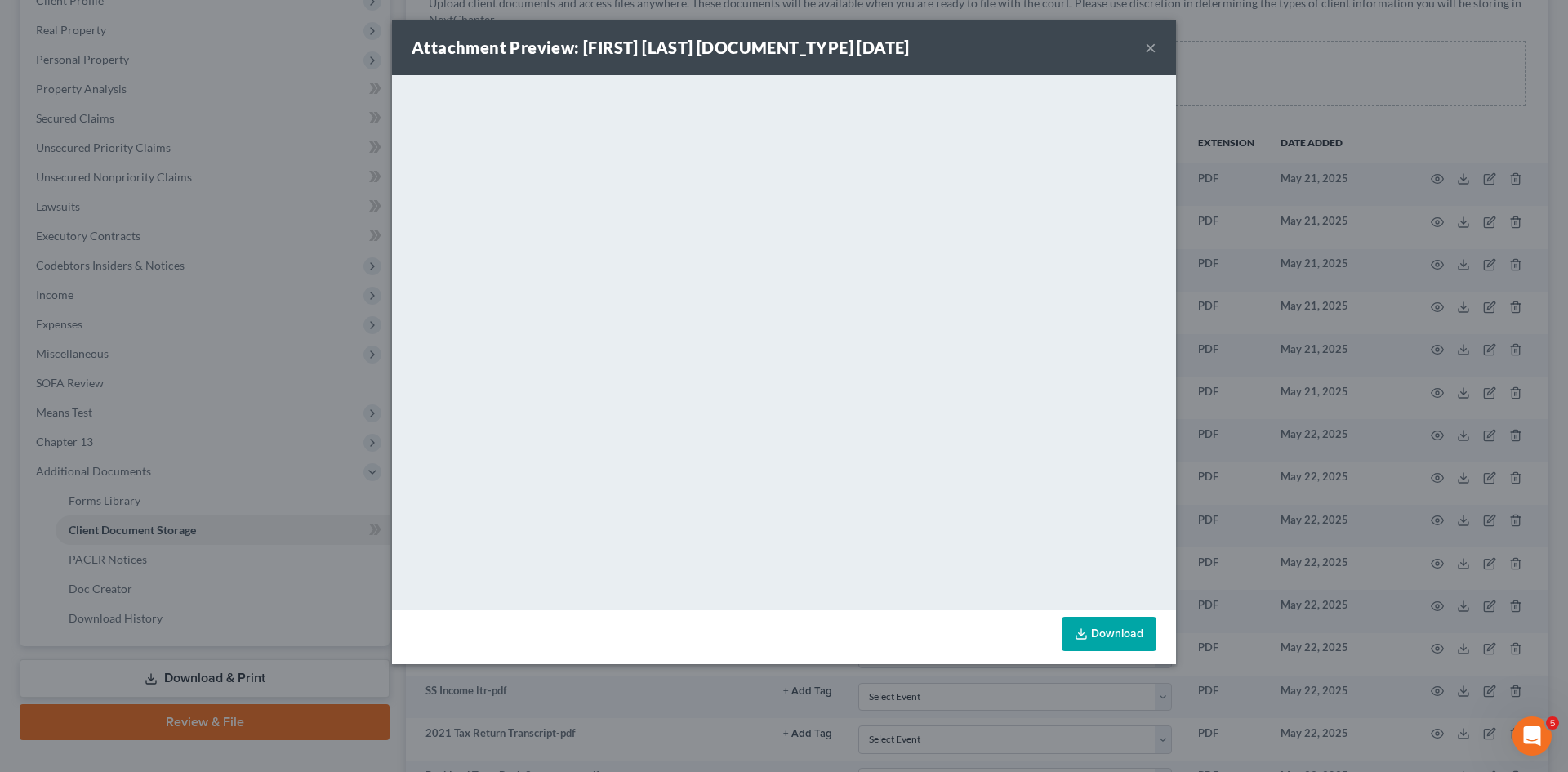 click on "Attachment Preview: cindy clark execution-pdf 05/21/2025 ×
<object ng-attr-data='https://nextchapter-prod.s3.amazonaws.com/uploads/attachment/file/11434010/55e20e26-11e0-45cd-bc77-12963f294c51.pdf?X-Amz-Expires=3000&X-Amz-Date=20250807T133738Z&X-Amz-Algorithm=AWS4-HMAC-SHA256&X-Amz-Credential=AKIAJMWBS4AI7W4T6GHQ%2F20250807%2Fus-east-1%2Fs3%2Faws4_request&X-Amz-SignedHeaders=host&X-Amz-Signature=8bb21b5f0512a5a635834587c18f5f33c41e055e8e9a6dad325ffaafd48d7e6d' type='application/pdf' width='100%' height='650px'></object>
<p><a href='https://nextchapter-prod.s3.amazonaws.com/uploads/attachment/file/11434010/55e20e26-11e0-45cd-bc77-12963f294c51.pdf?X-Amz-Expires=3000&X-Amz-Date=20250807T133738Z&X-Amz-Algorithm=AWS4-HMAC-SHA256&X-Amz-Credential=AKIAJMWBS4AI7W4T6GHQ%2F20250807%2Fus-east-1%2Fs3%2Faws4_request&X-Amz-SignedHeaders=host&X-Amz-Signature=8bb21b5f0512a5a635834587c18f5f33c41e055e8e9a6dad325ffaafd48d7e6d' target='_blank'>Click here</a> to open in a new window.</p>
Download" at bounding box center [784, 386] 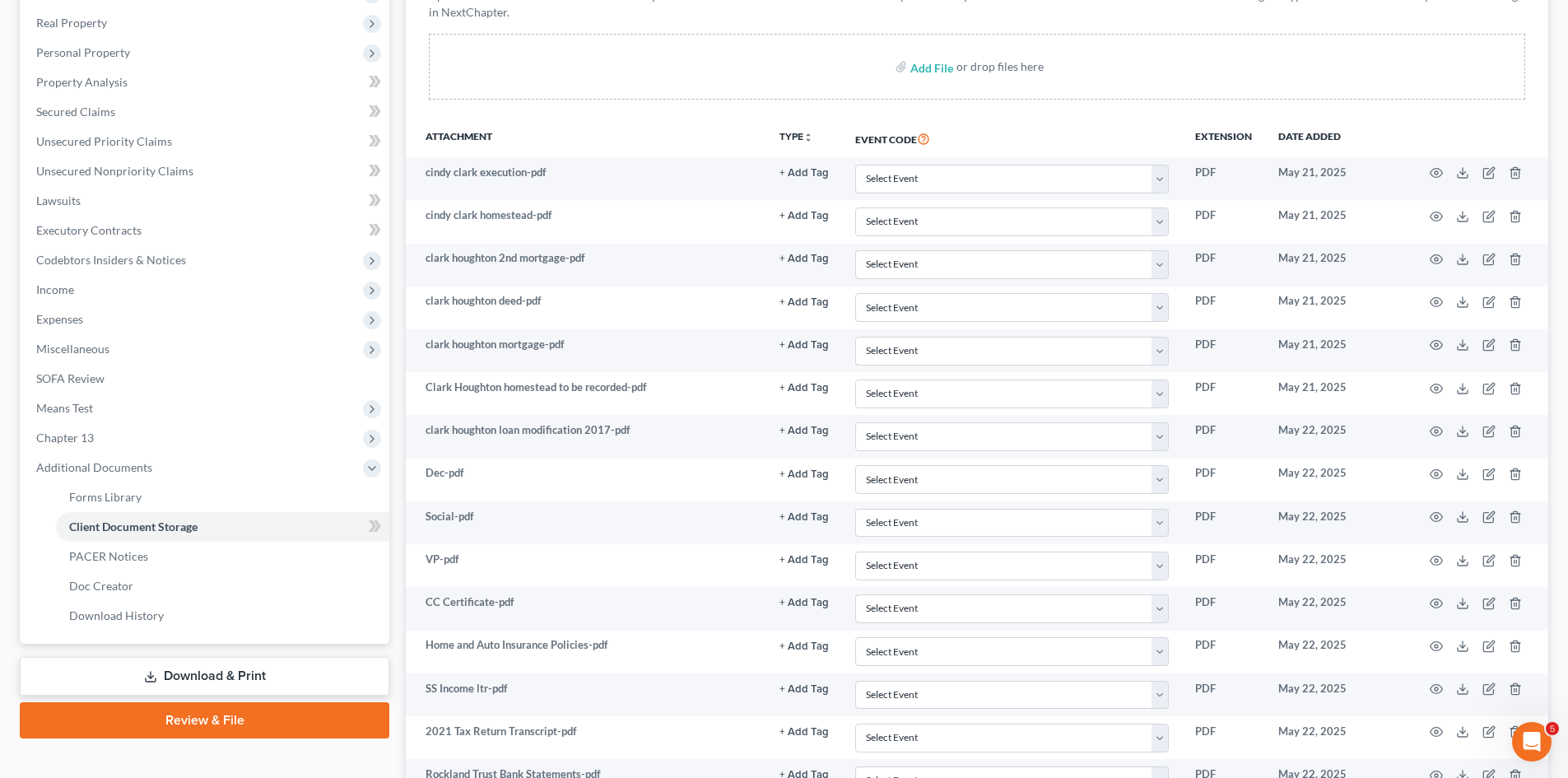scroll, scrollTop: 0, scrollLeft: 0, axis: both 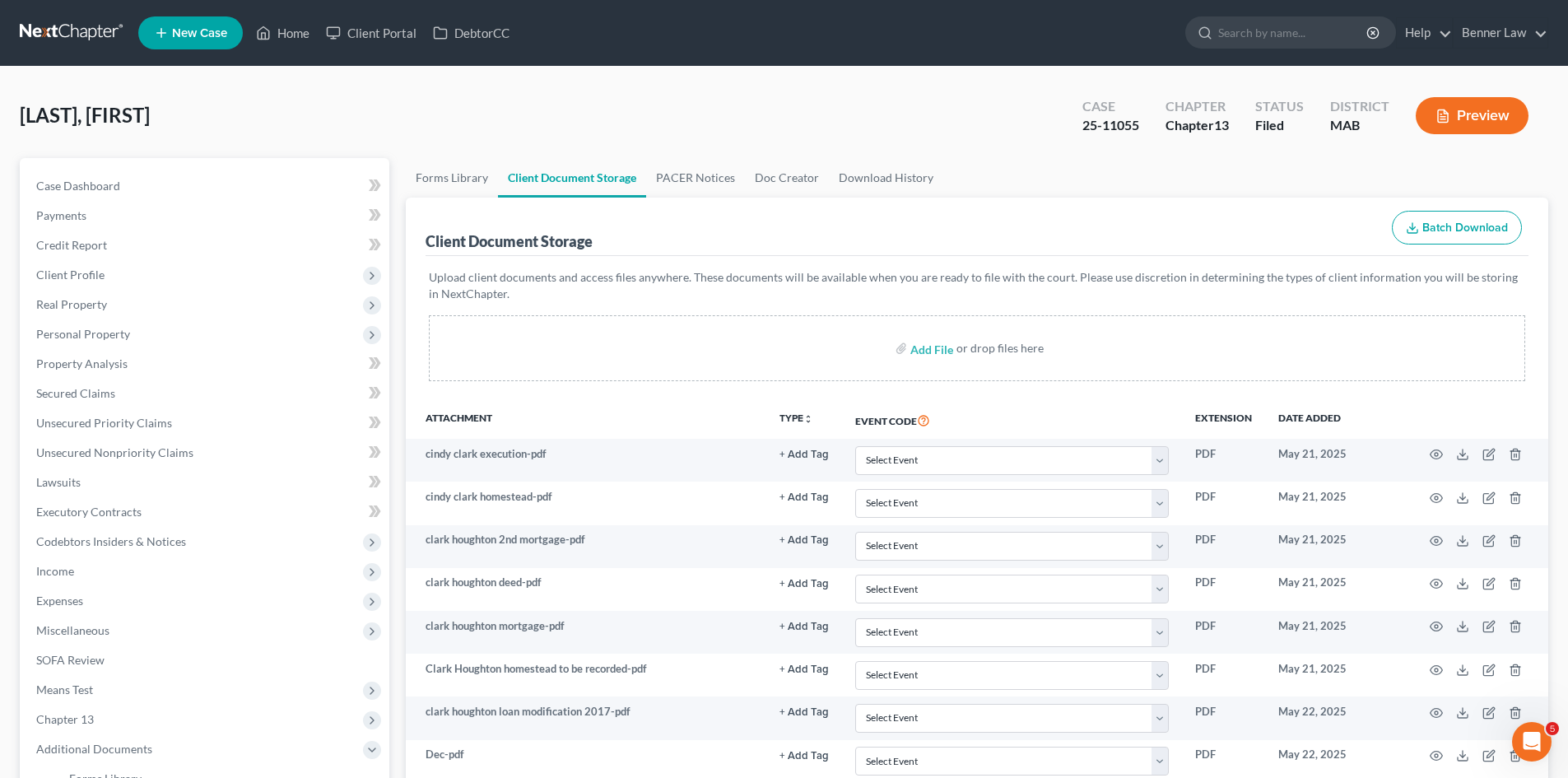 click on "25-11055" at bounding box center [1110, 125] 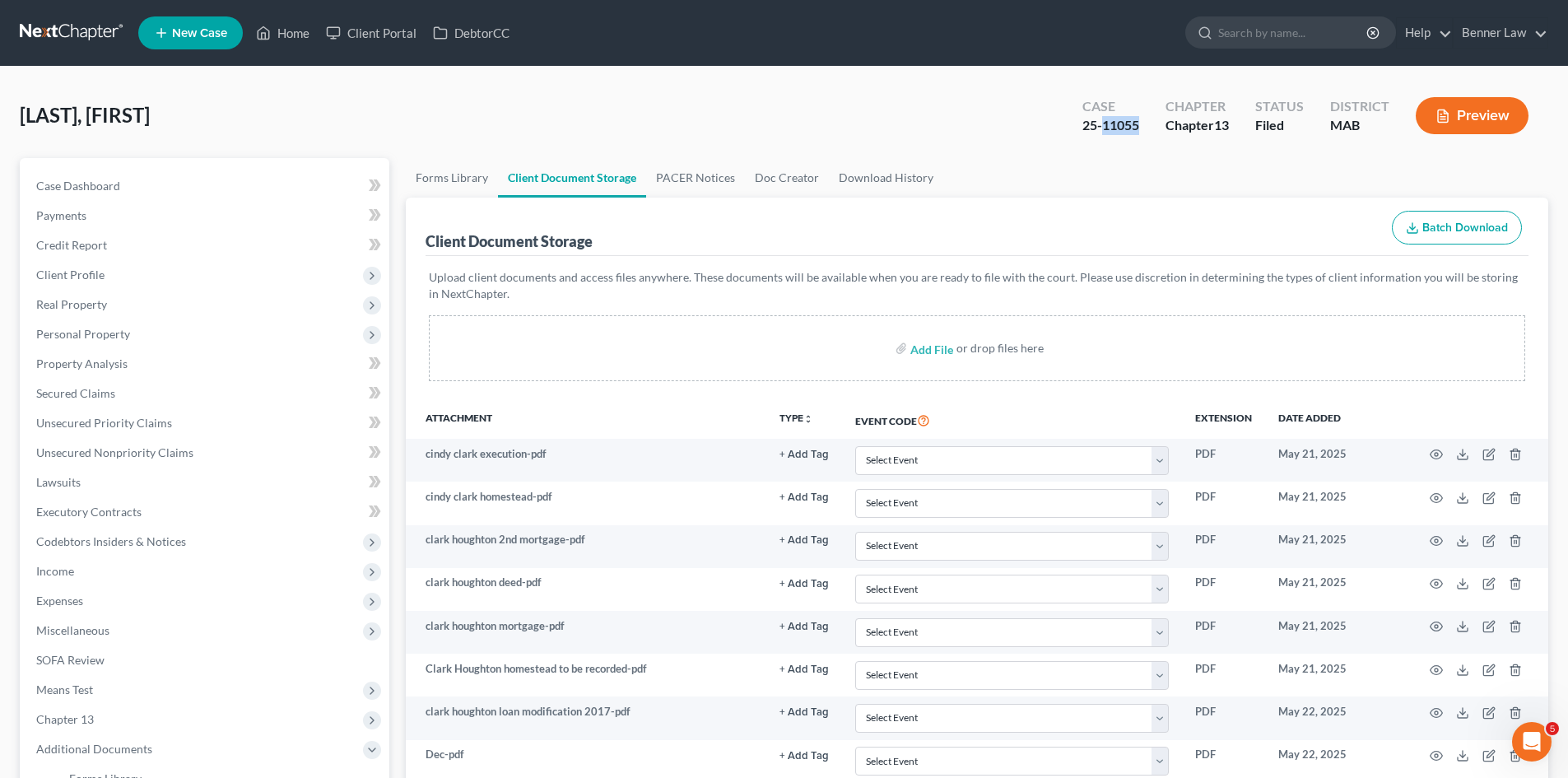 click on "25-11055" at bounding box center (1110, 125) 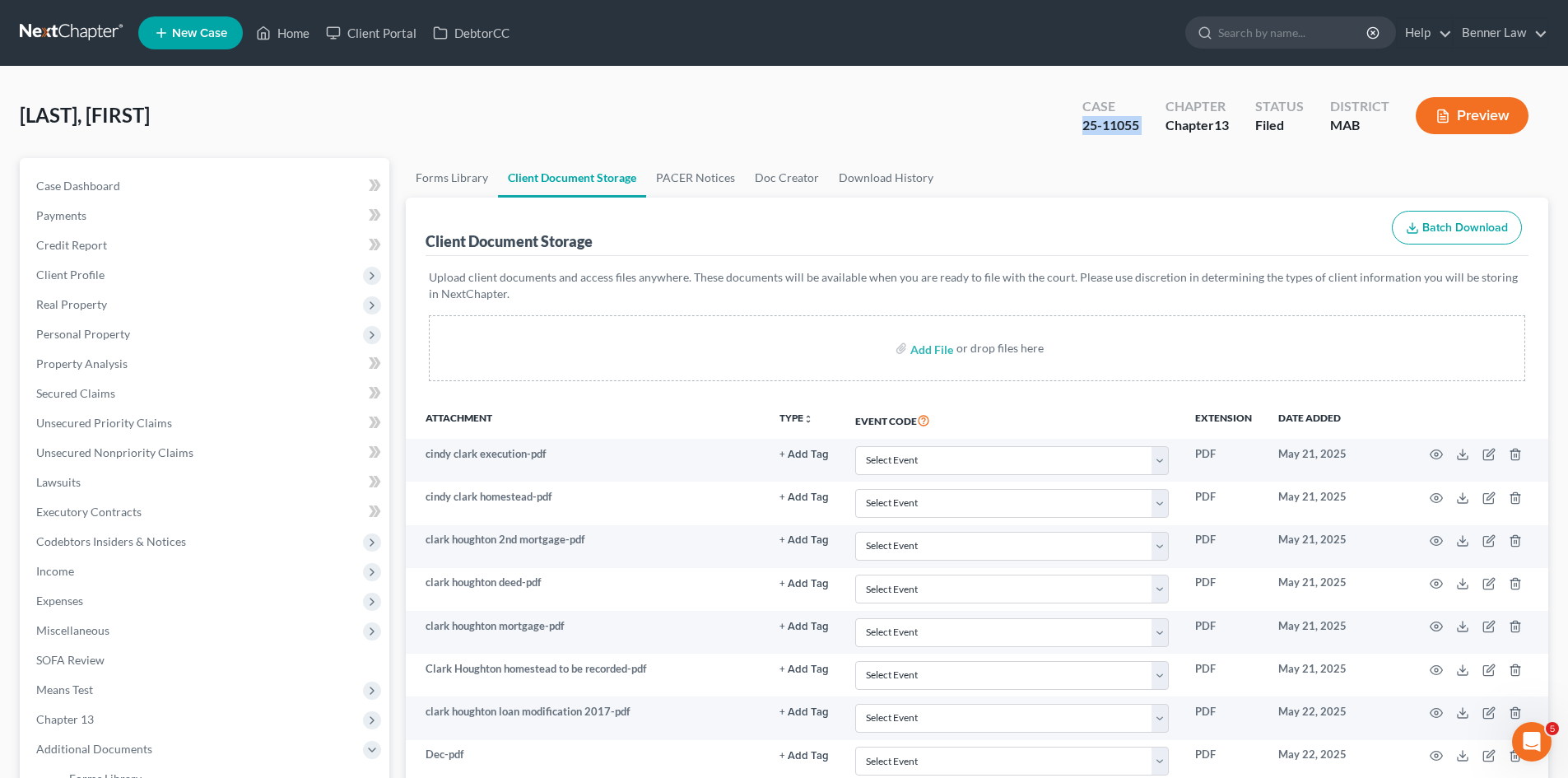 click on "25-11055" at bounding box center (1110, 125) 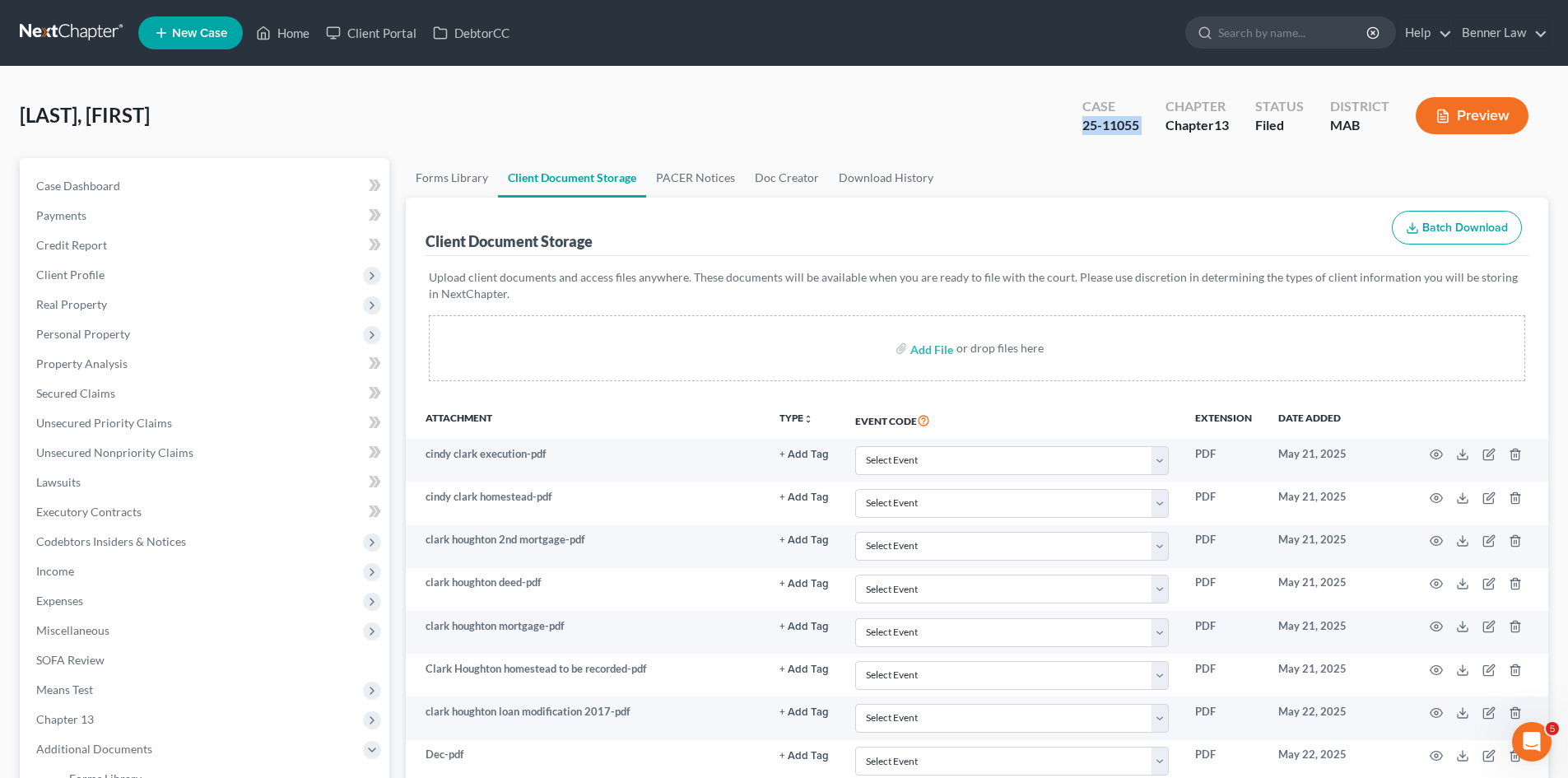click at bounding box center (72, 33) 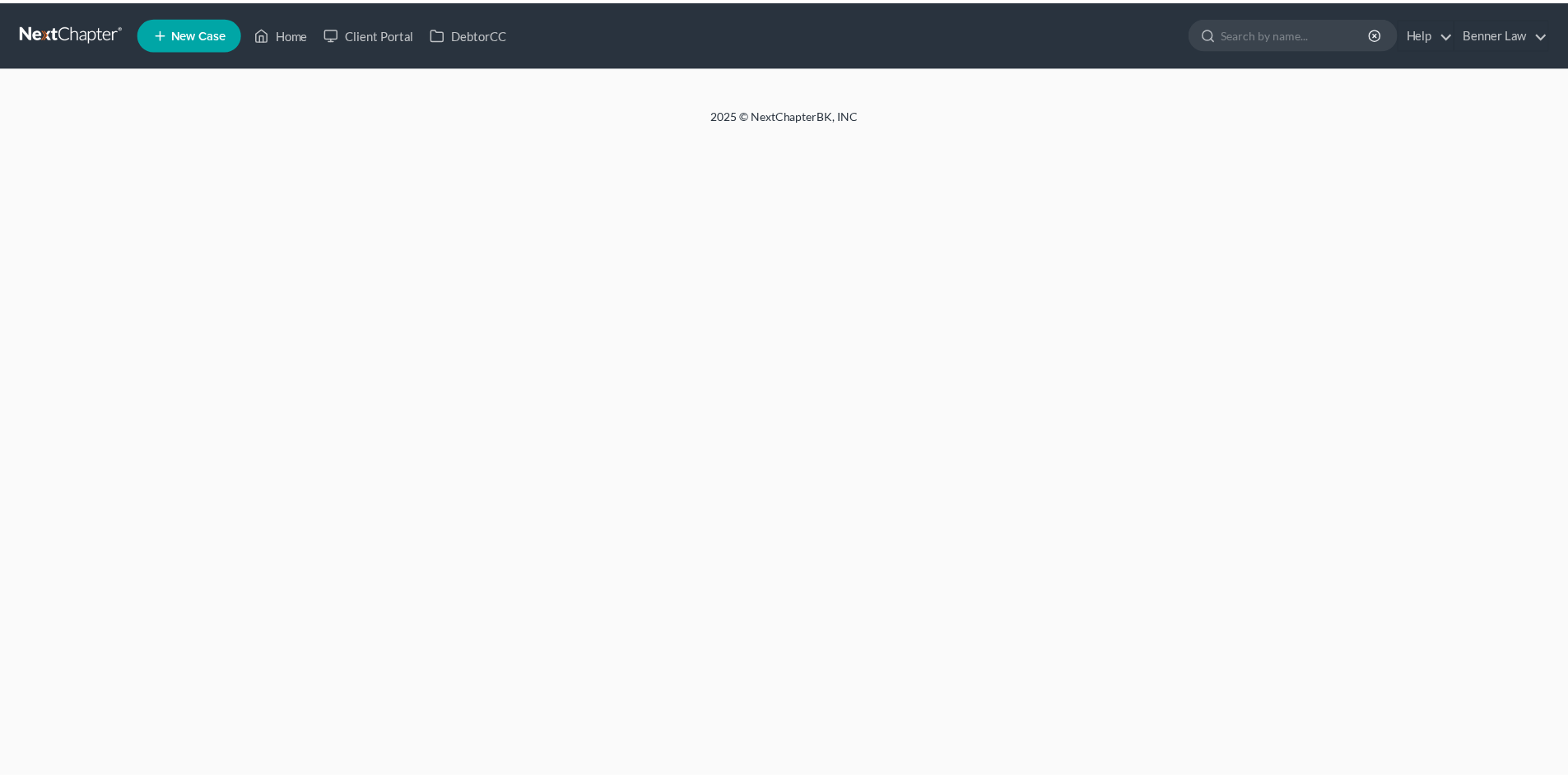 scroll, scrollTop: 0, scrollLeft: 0, axis: both 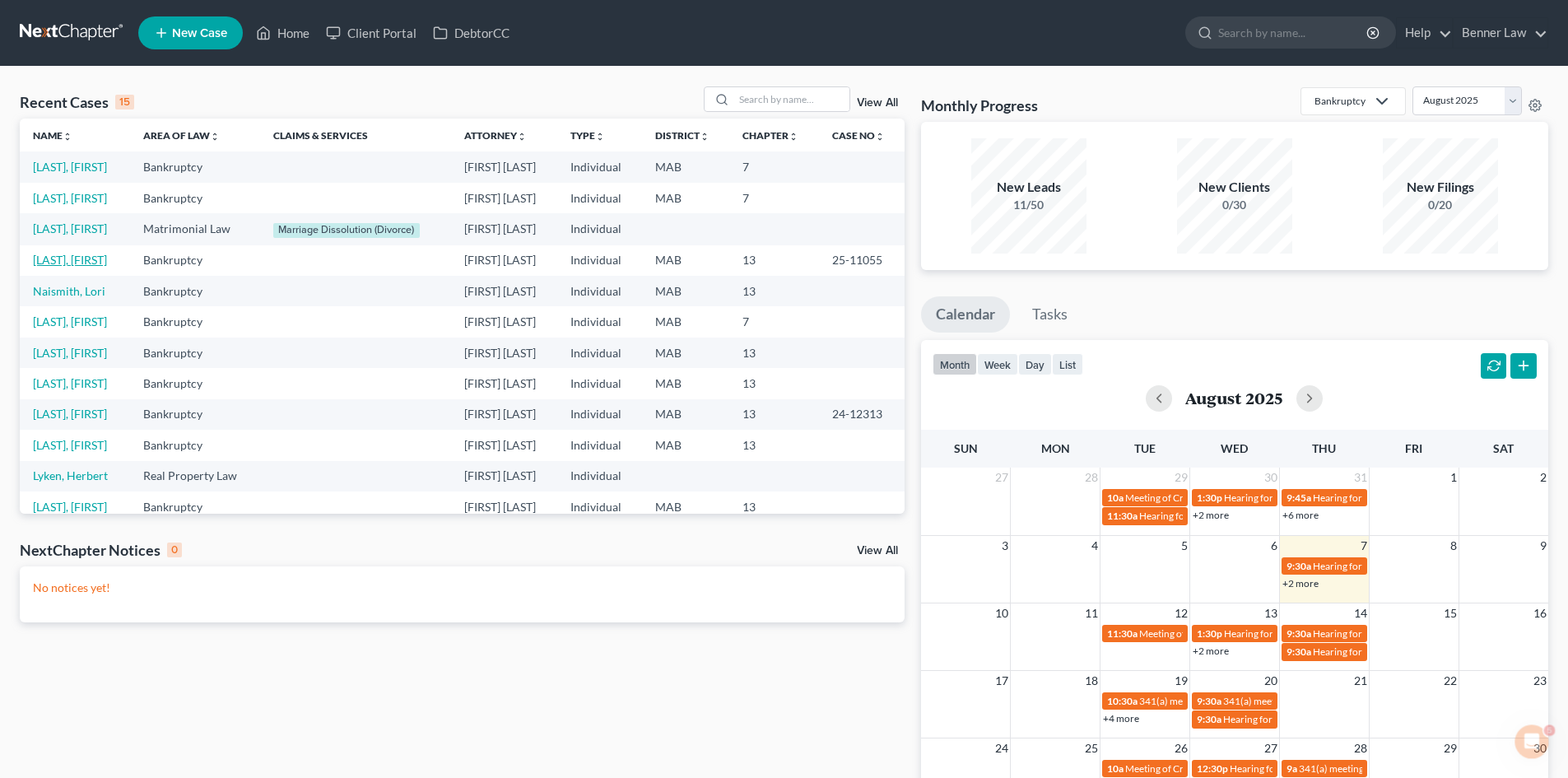click on "[LAST], [FIRST]" at bounding box center (70, 259) 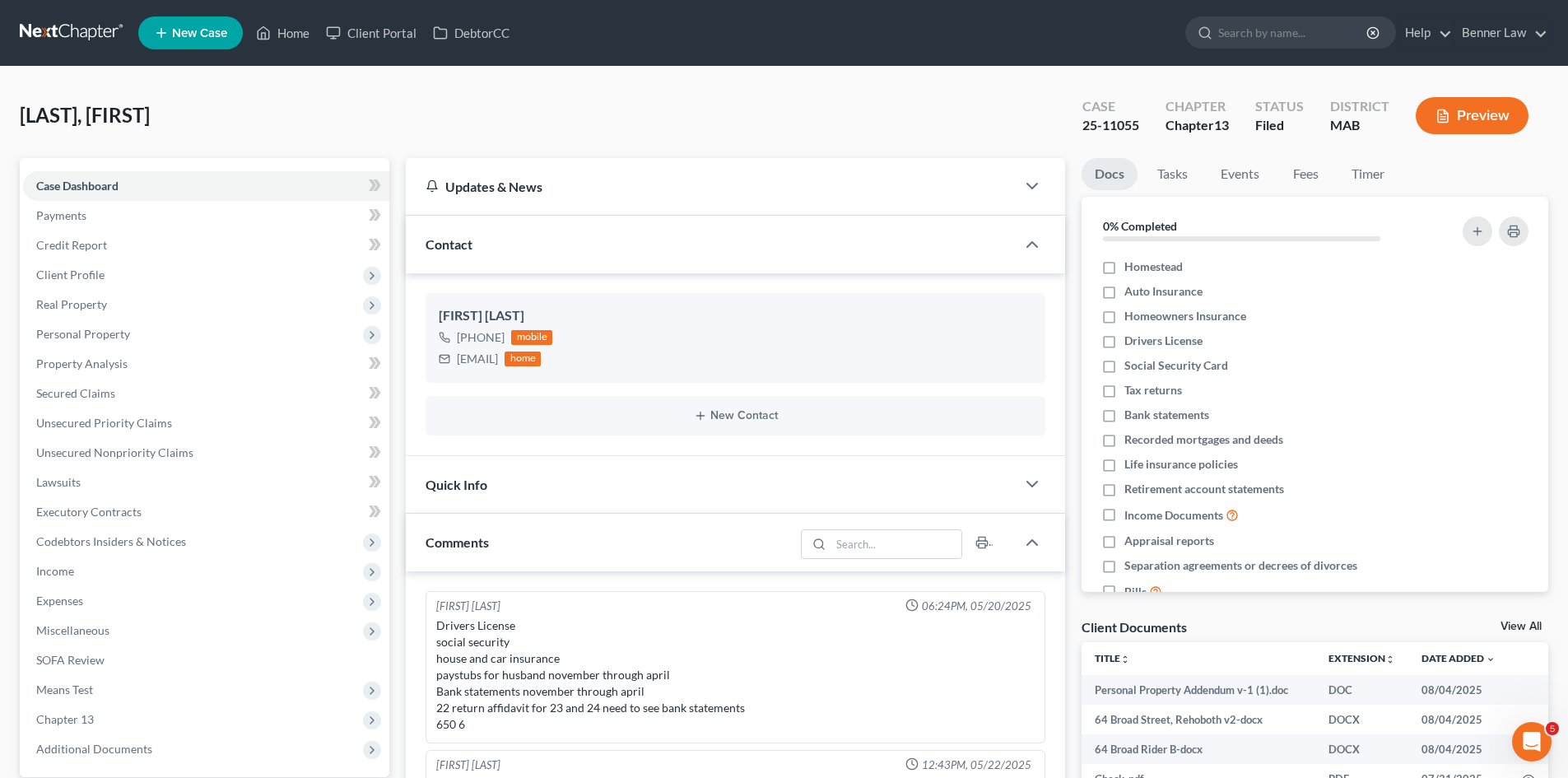 click on "View All" at bounding box center (1521, 627) 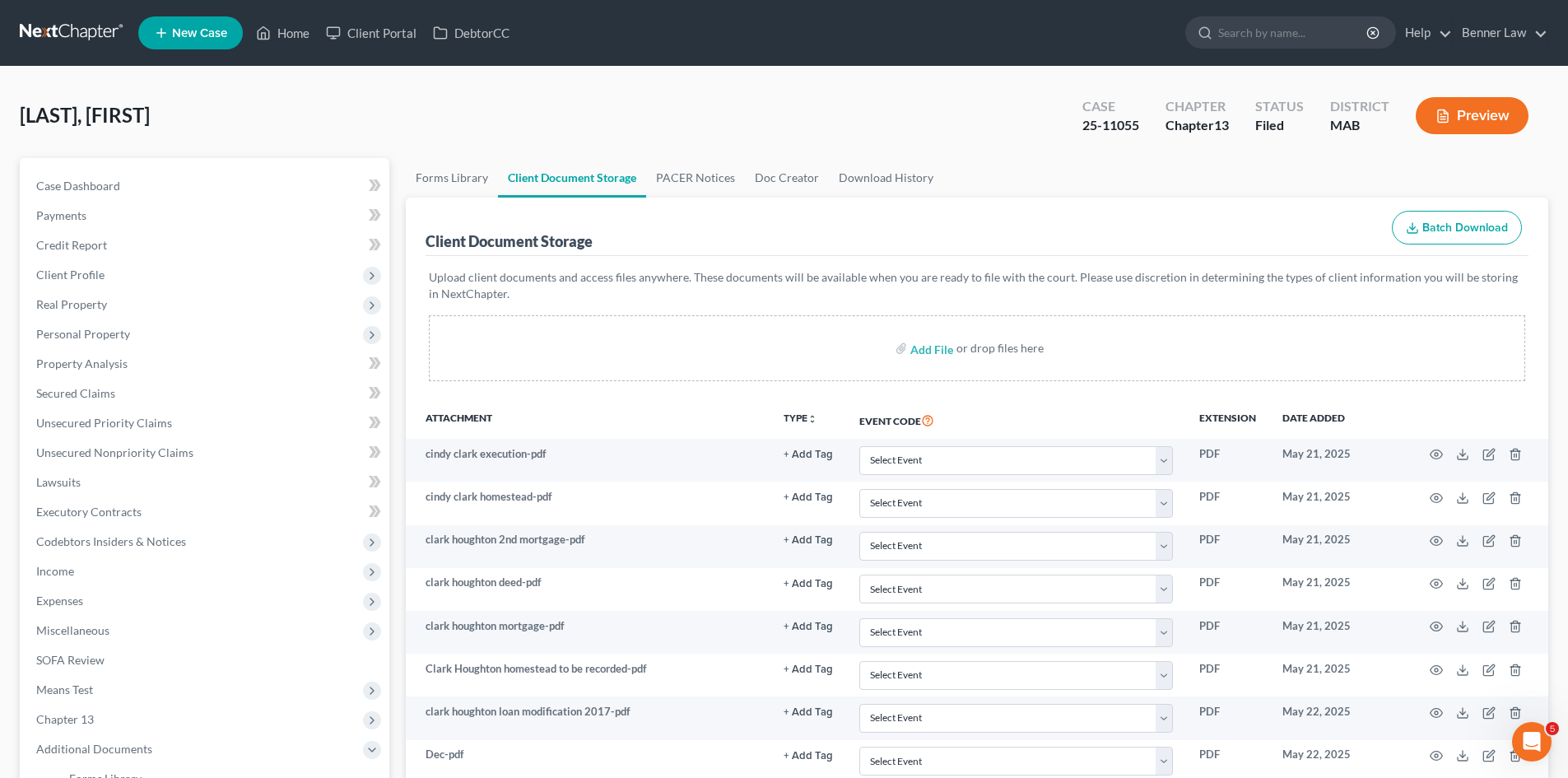 click at bounding box center (72, 33) 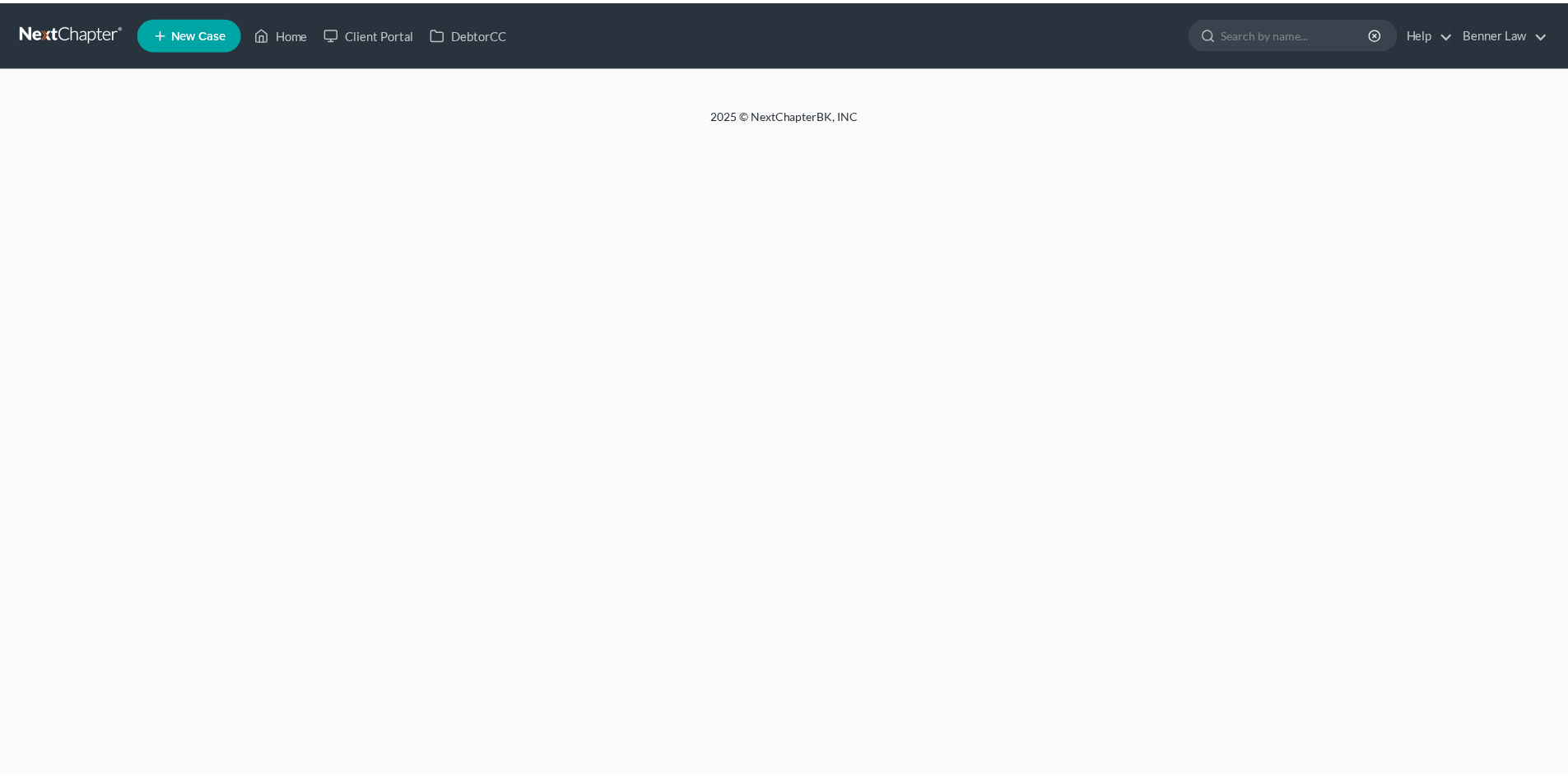 scroll, scrollTop: 0, scrollLeft: 0, axis: both 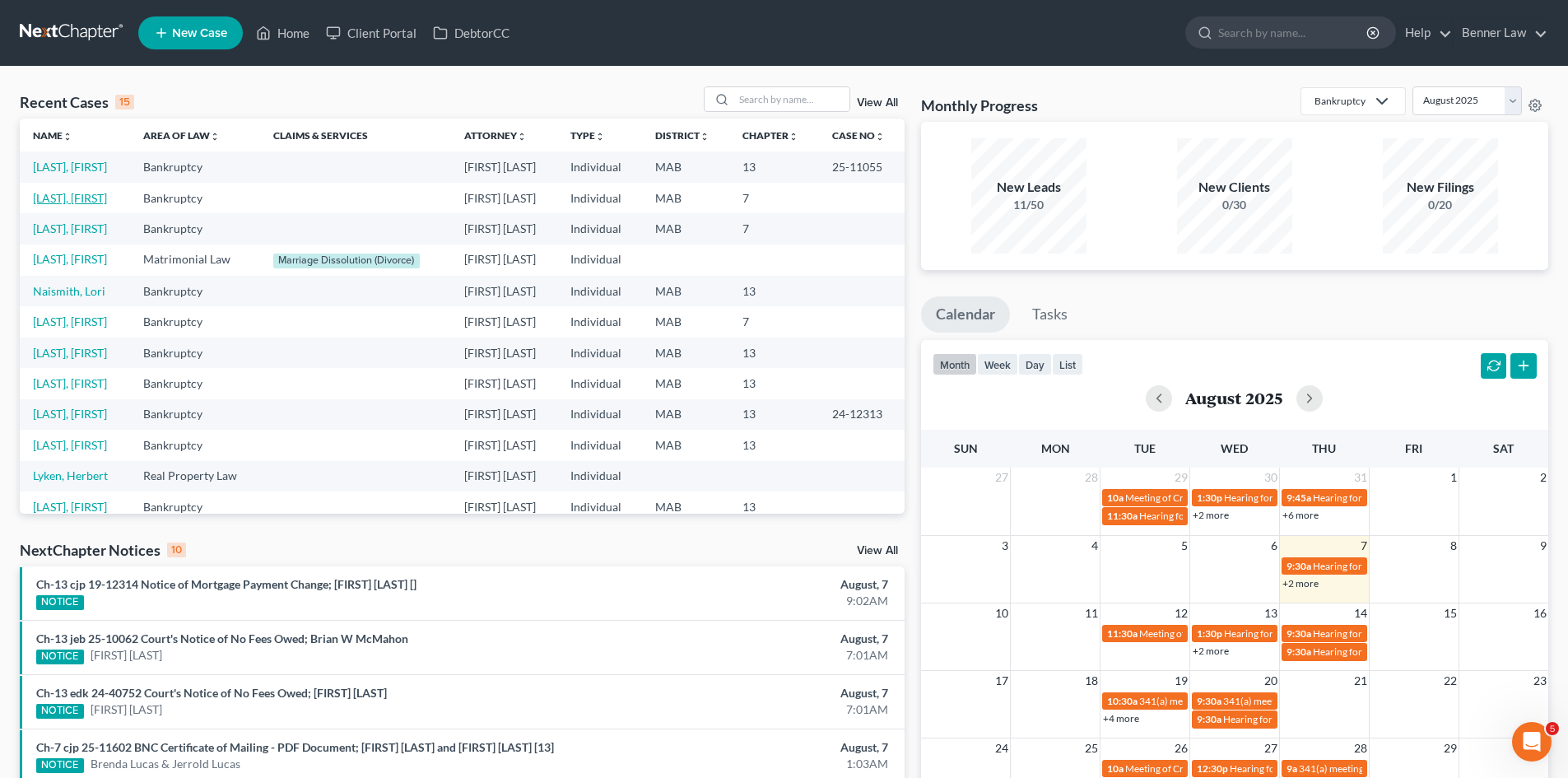 click on "[LAST], [FIRST]" at bounding box center (70, 198) 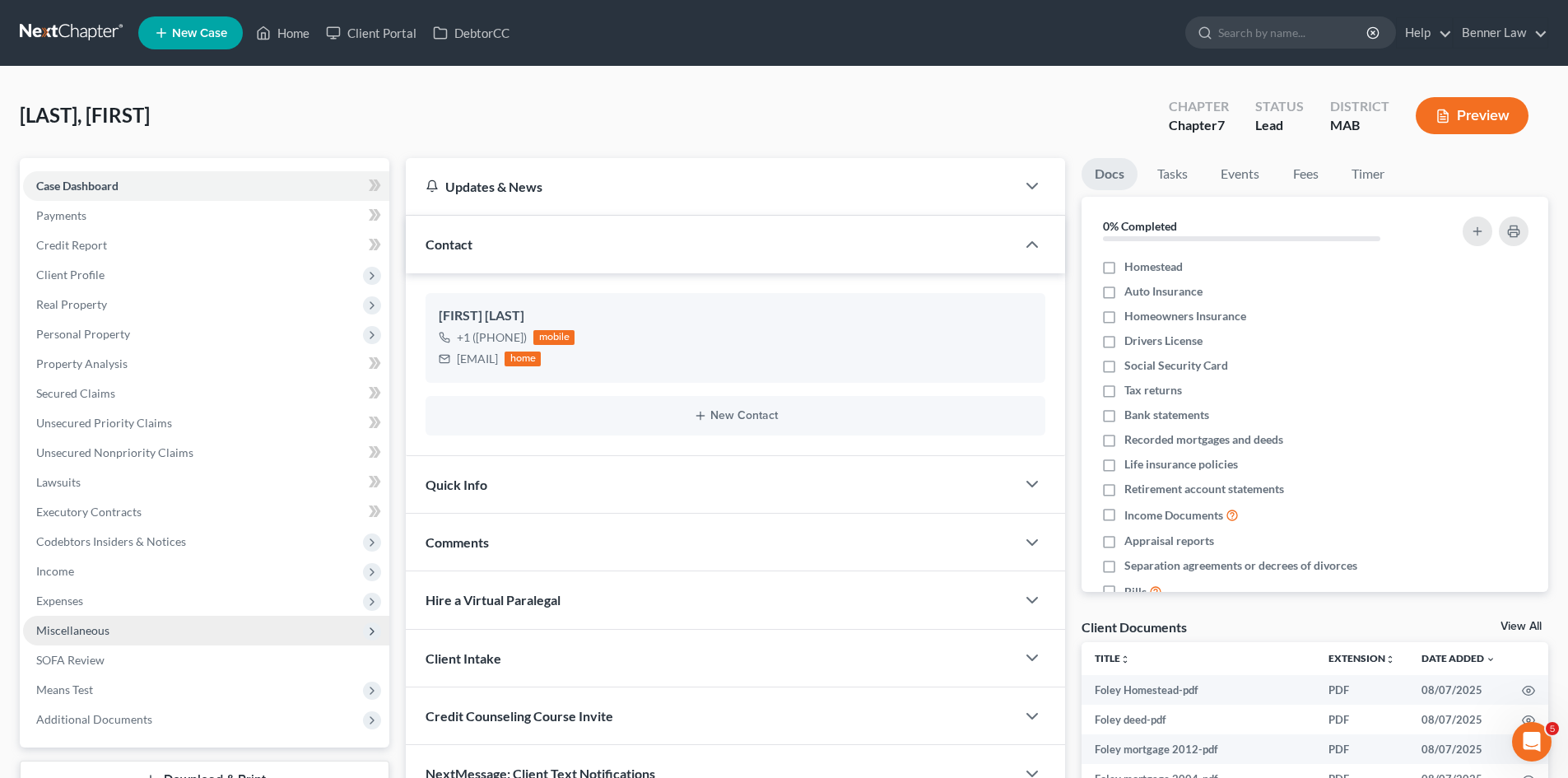 click on "Miscellaneous" at bounding box center [72, 630] 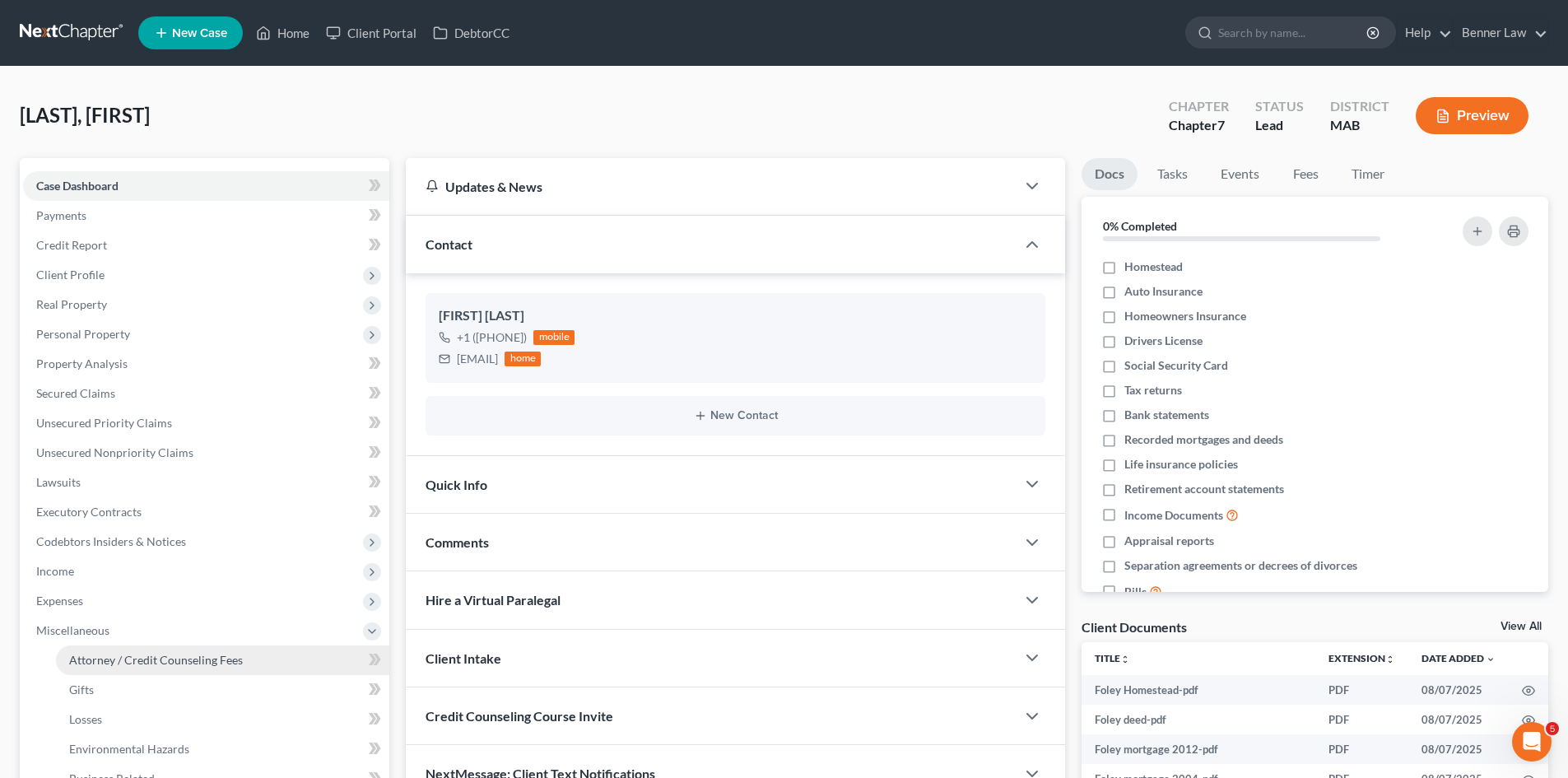 click on "Attorney / Credit Counseling Fees" at bounding box center (156, 659) 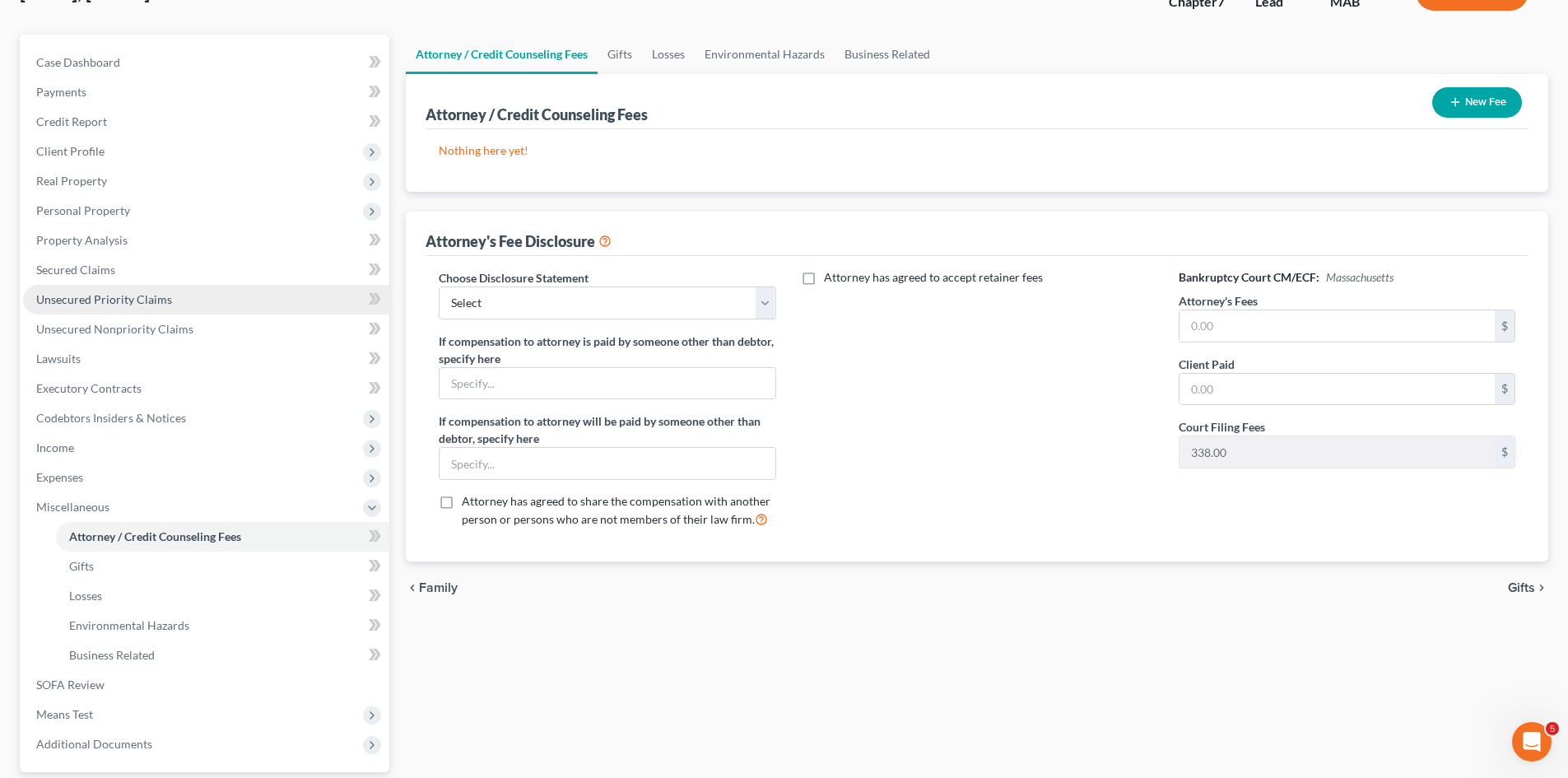 scroll, scrollTop: 0, scrollLeft: 0, axis: both 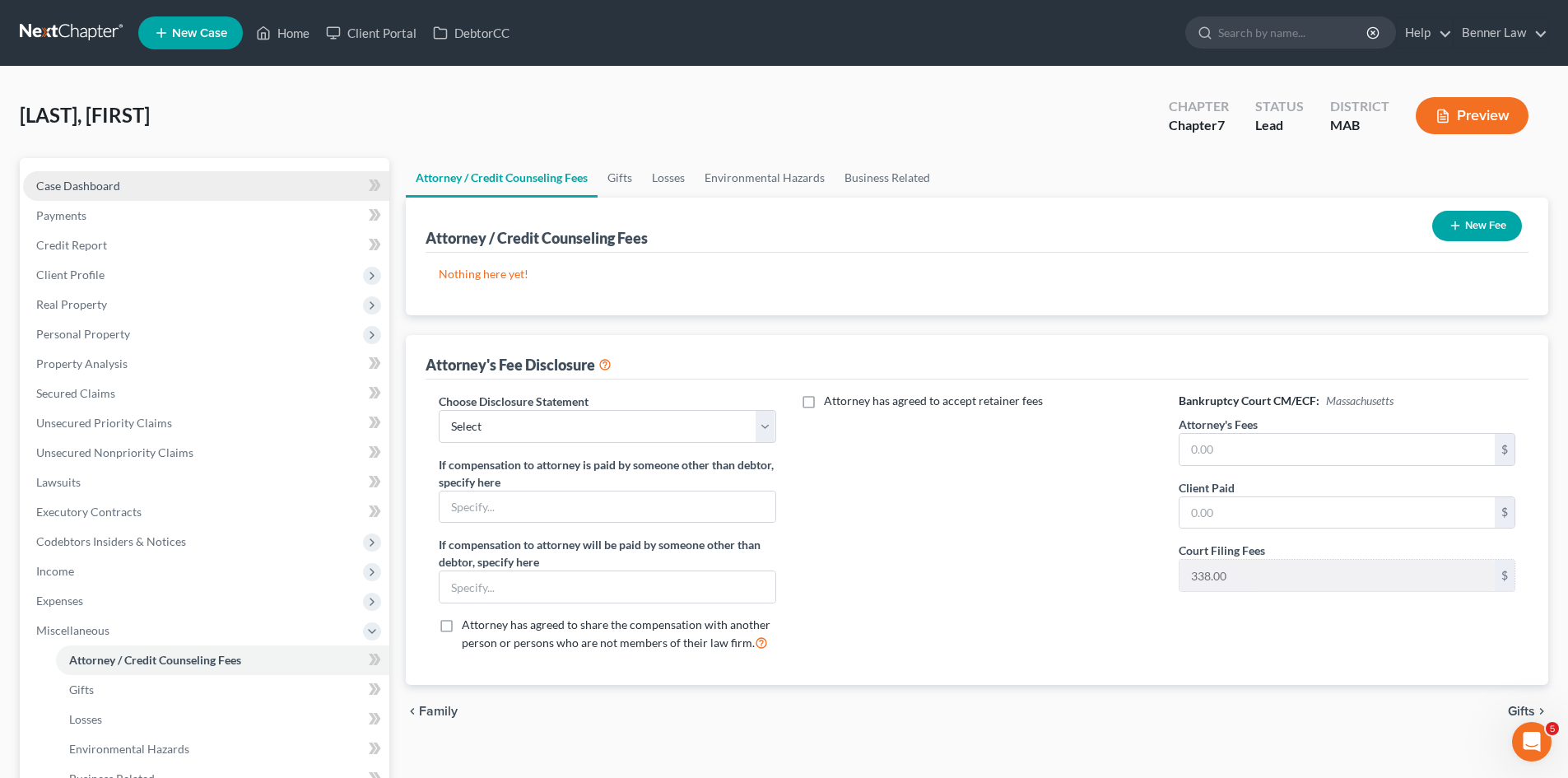 click on "Case Dashboard" at bounding box center (206, 186) 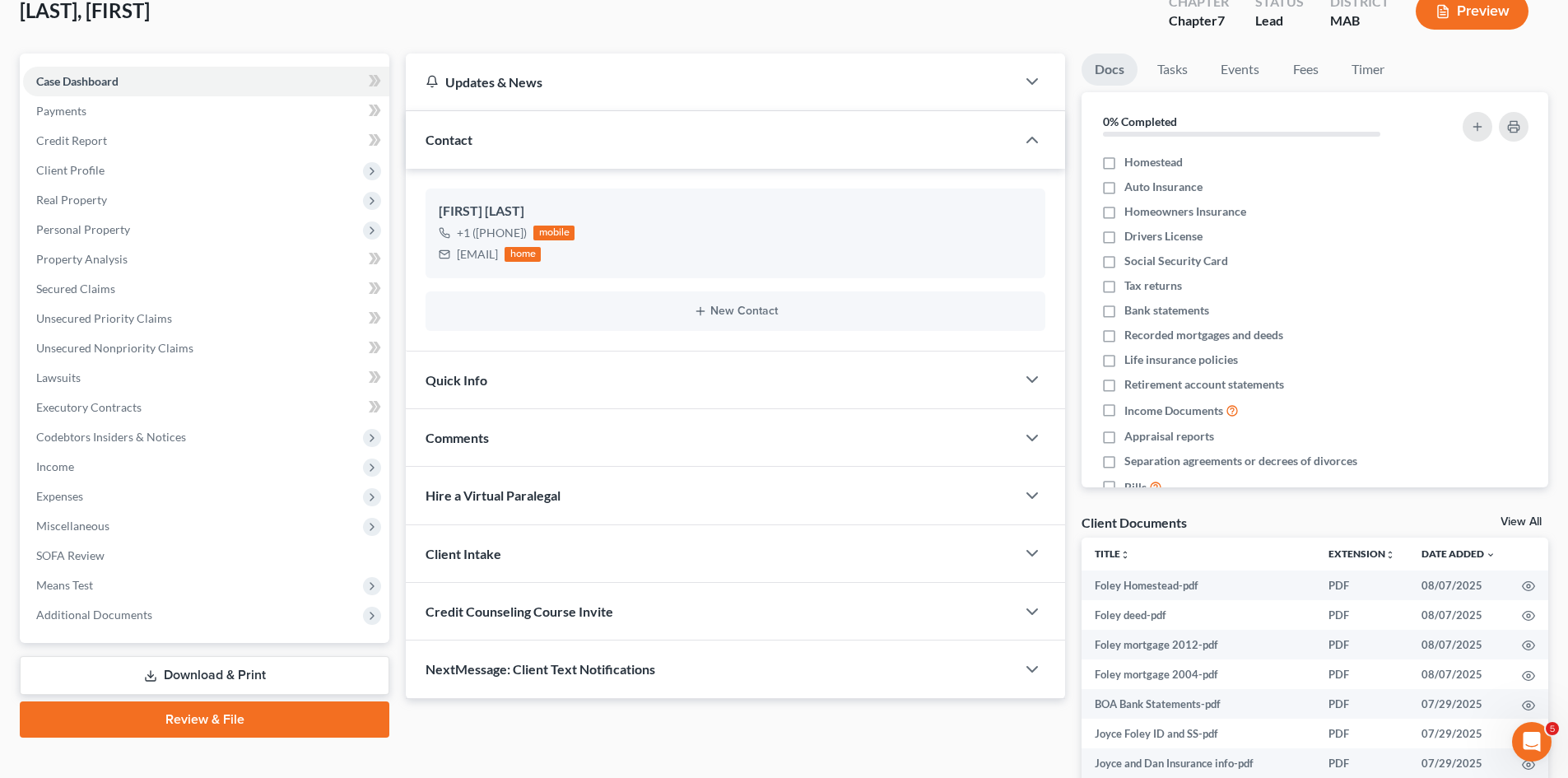 scroll, scrollTop: 137, scrollLeft: 0, axis: vertical 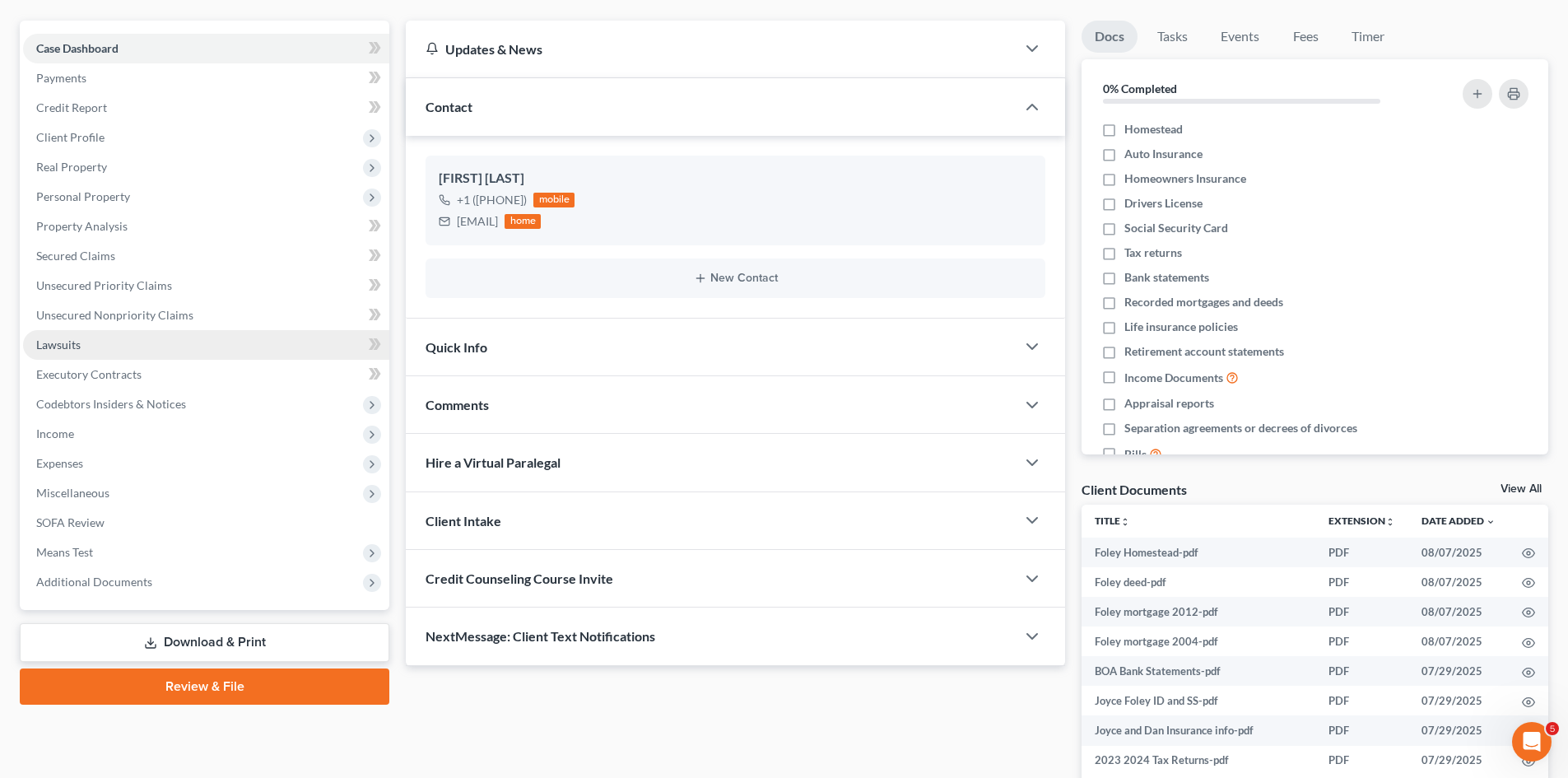 click on "Lawsuits" at bounding box center (206, 345) 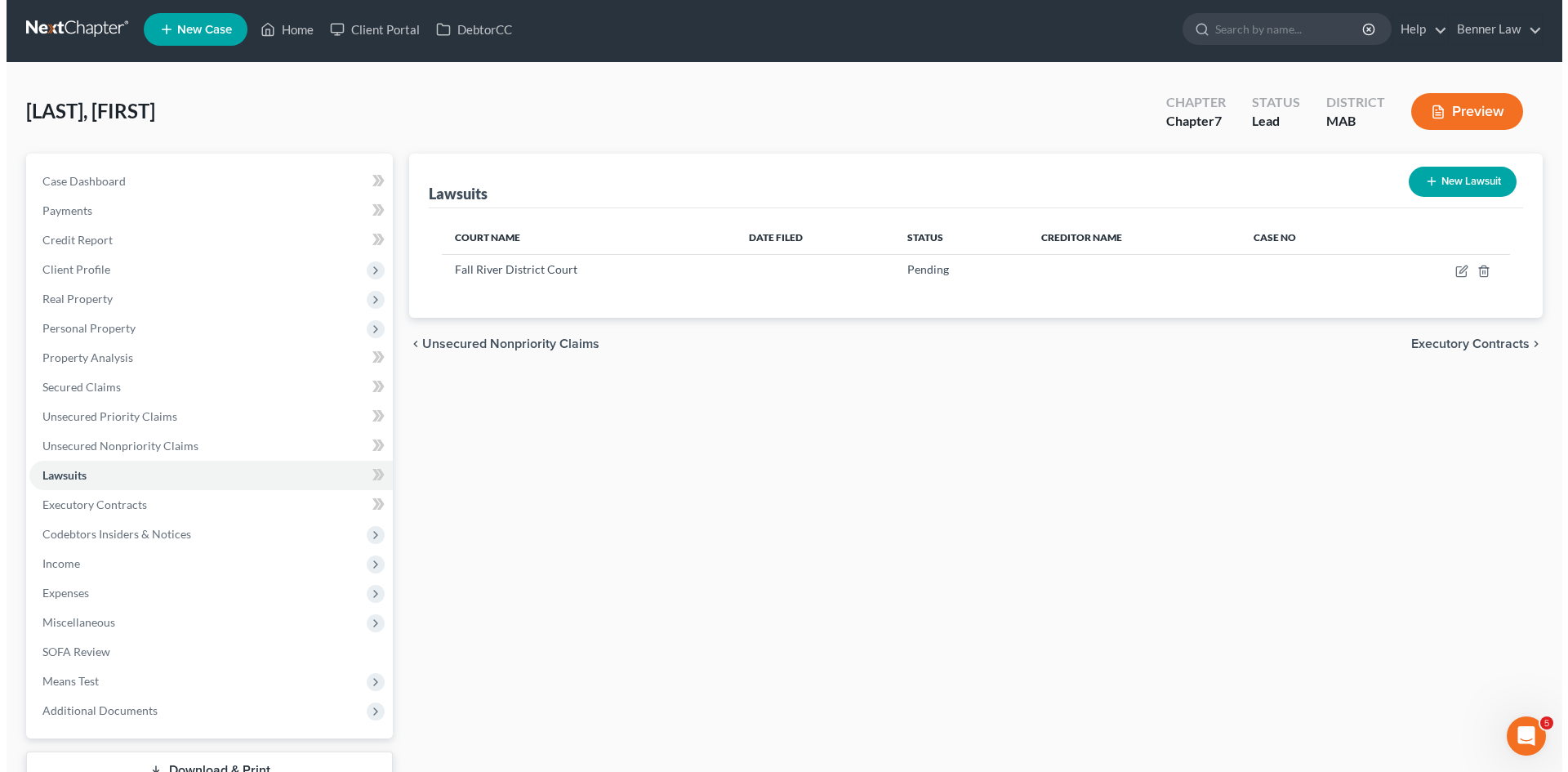 scroll, scrollTop: 0, scrollLeft: 0, axis: both 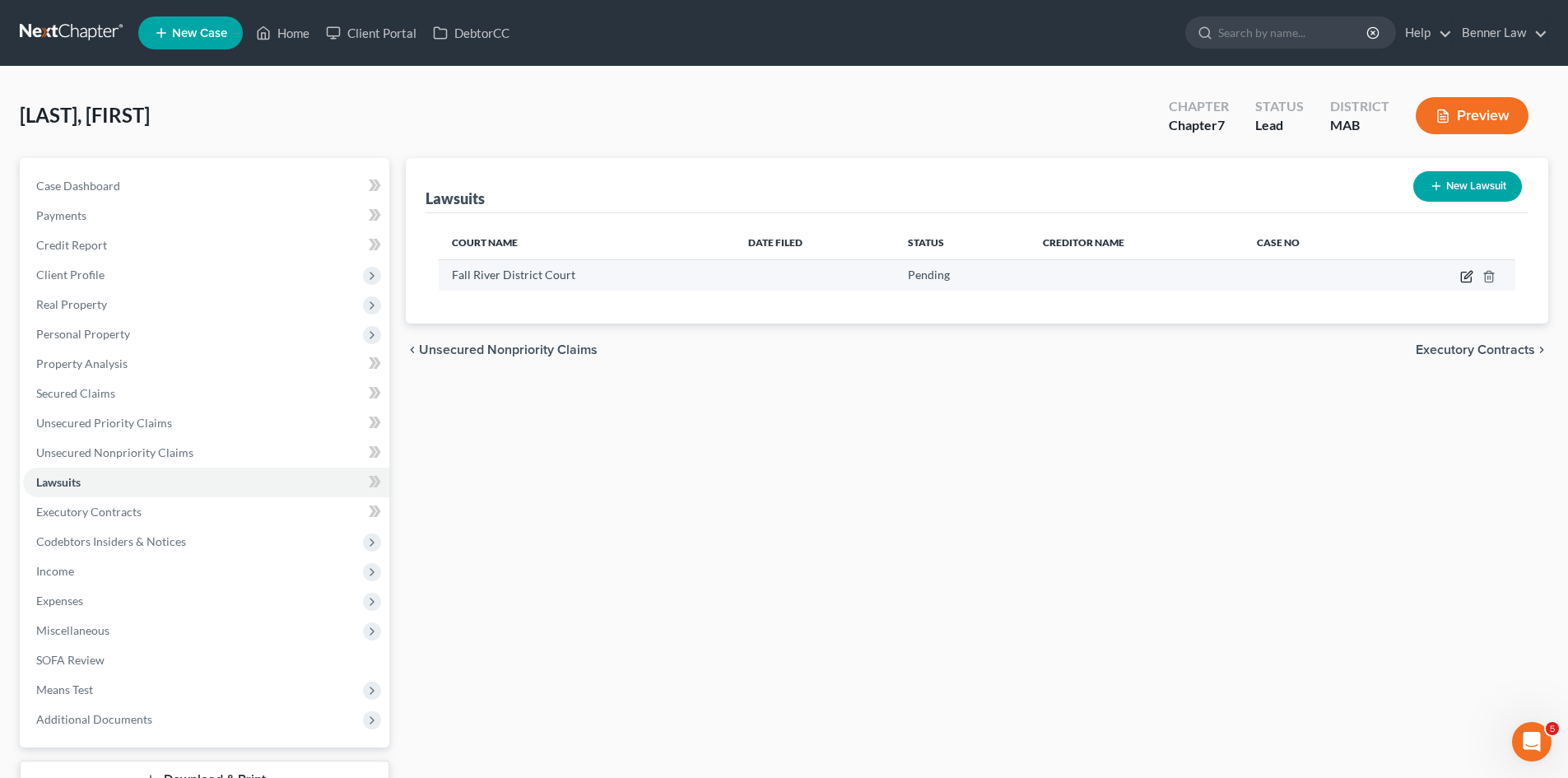 click 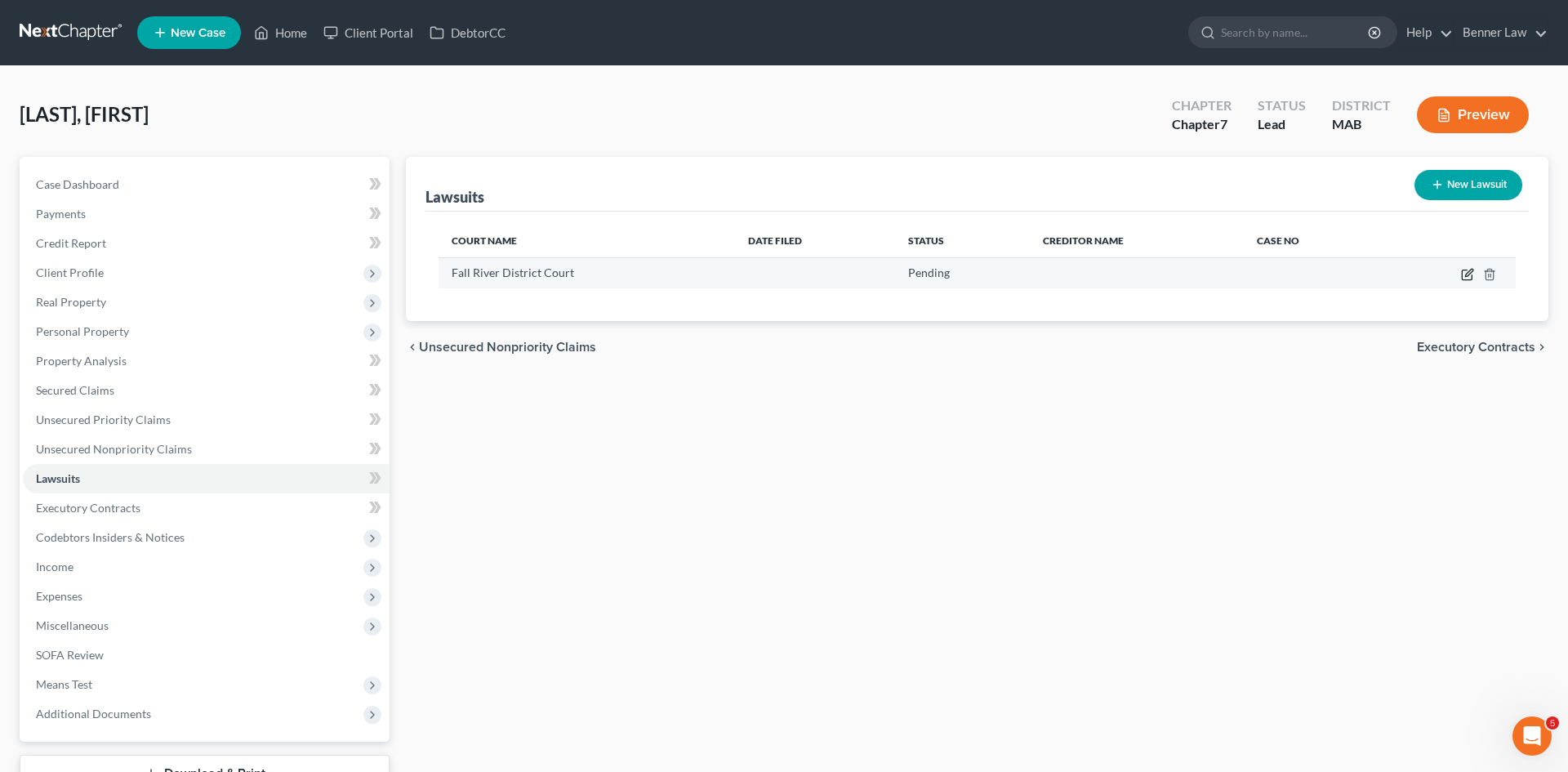 select on "22" 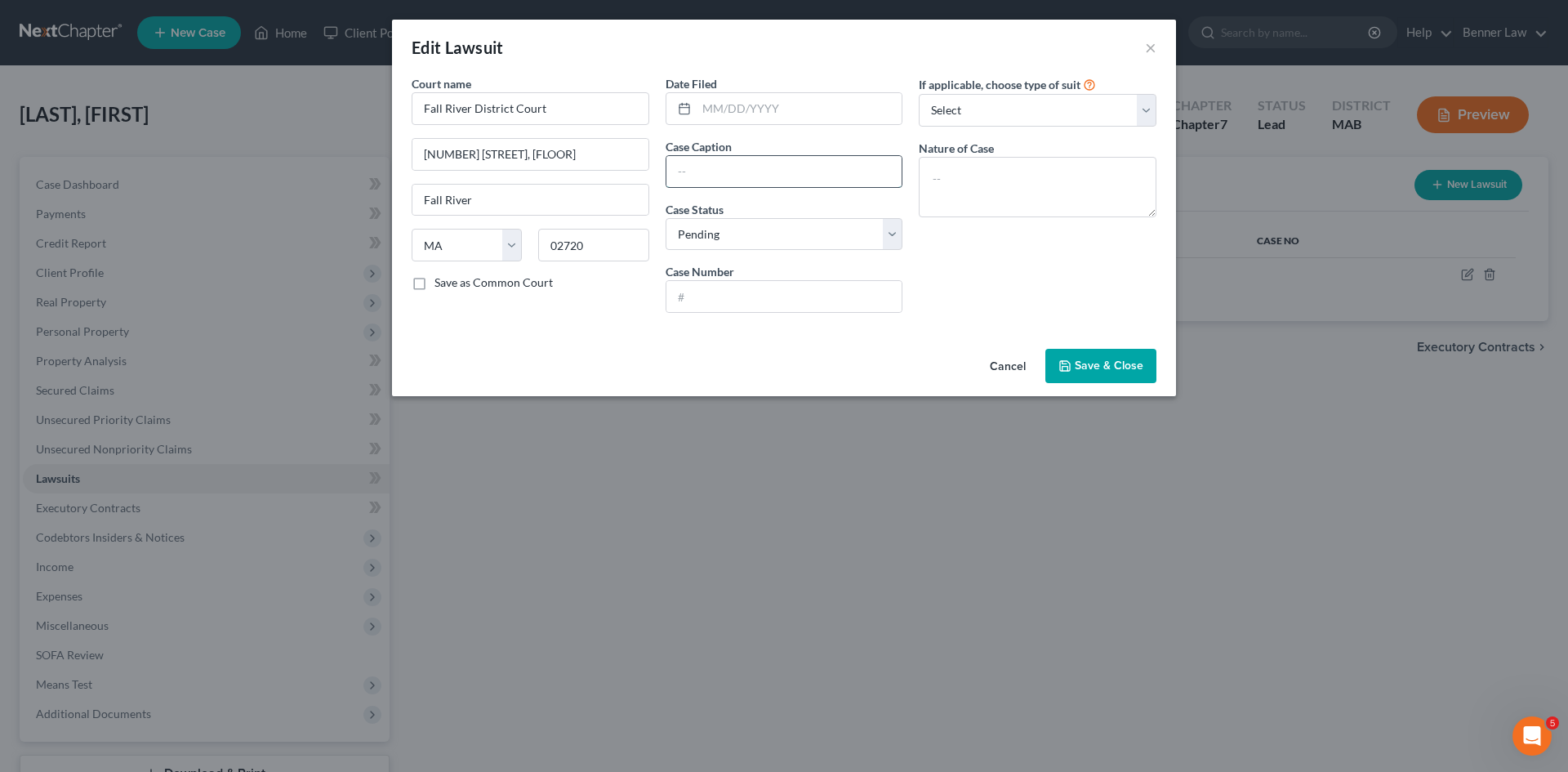 click at bounding box center [784, 172] 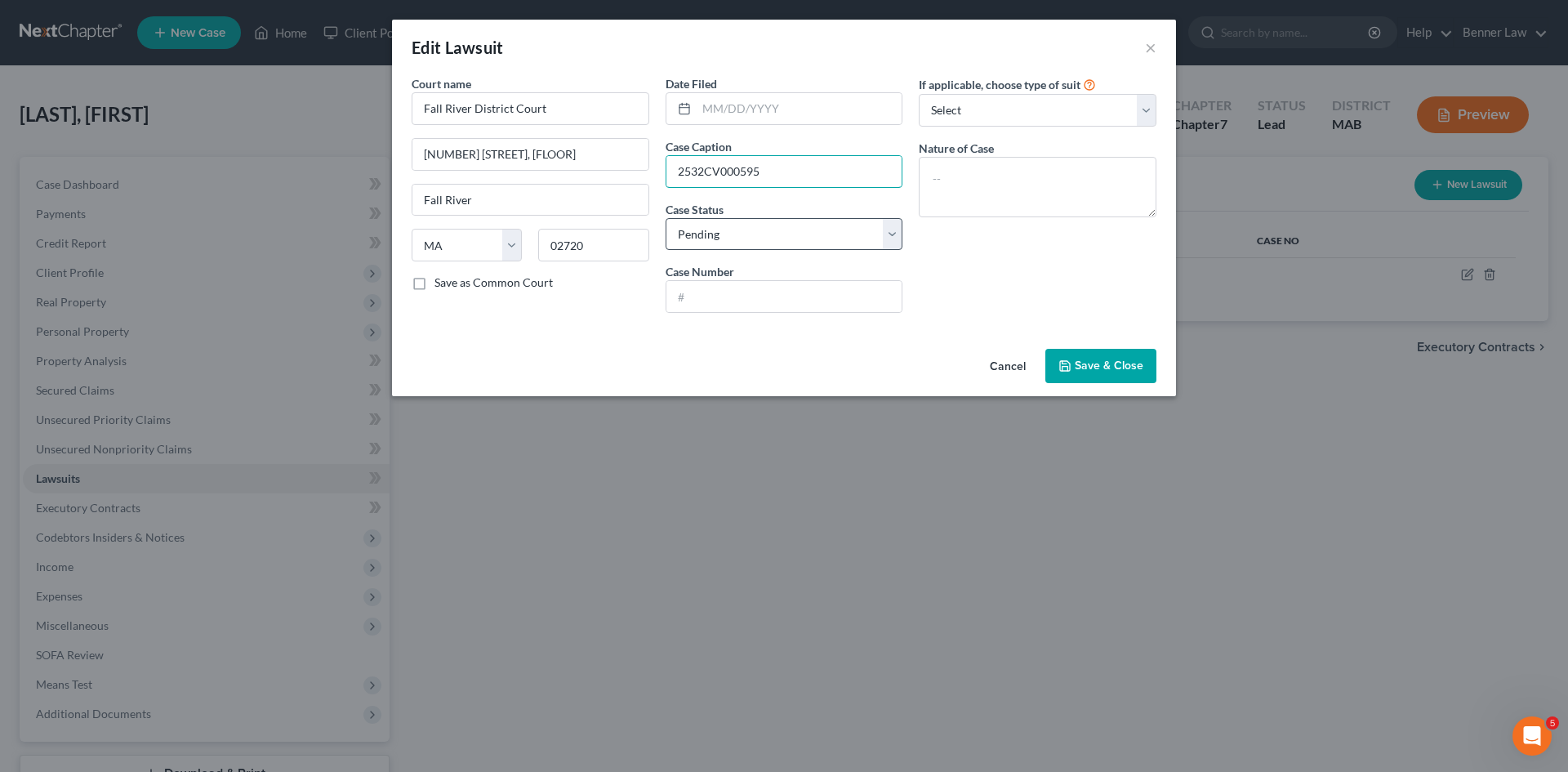 type on "2532CV000595" 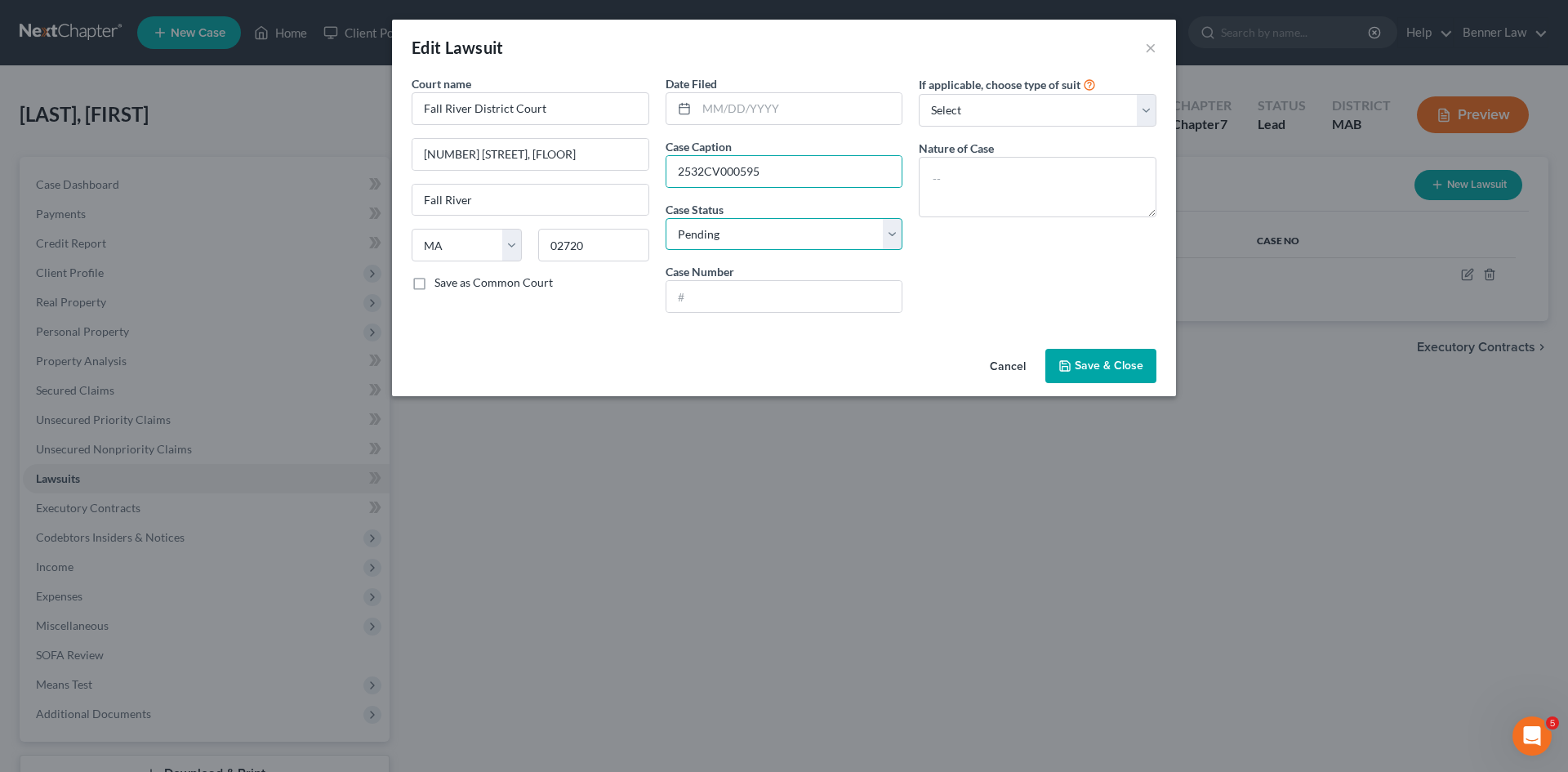 click on "Select Pending On Appeal Concluded" at bounding box center [784, 234] 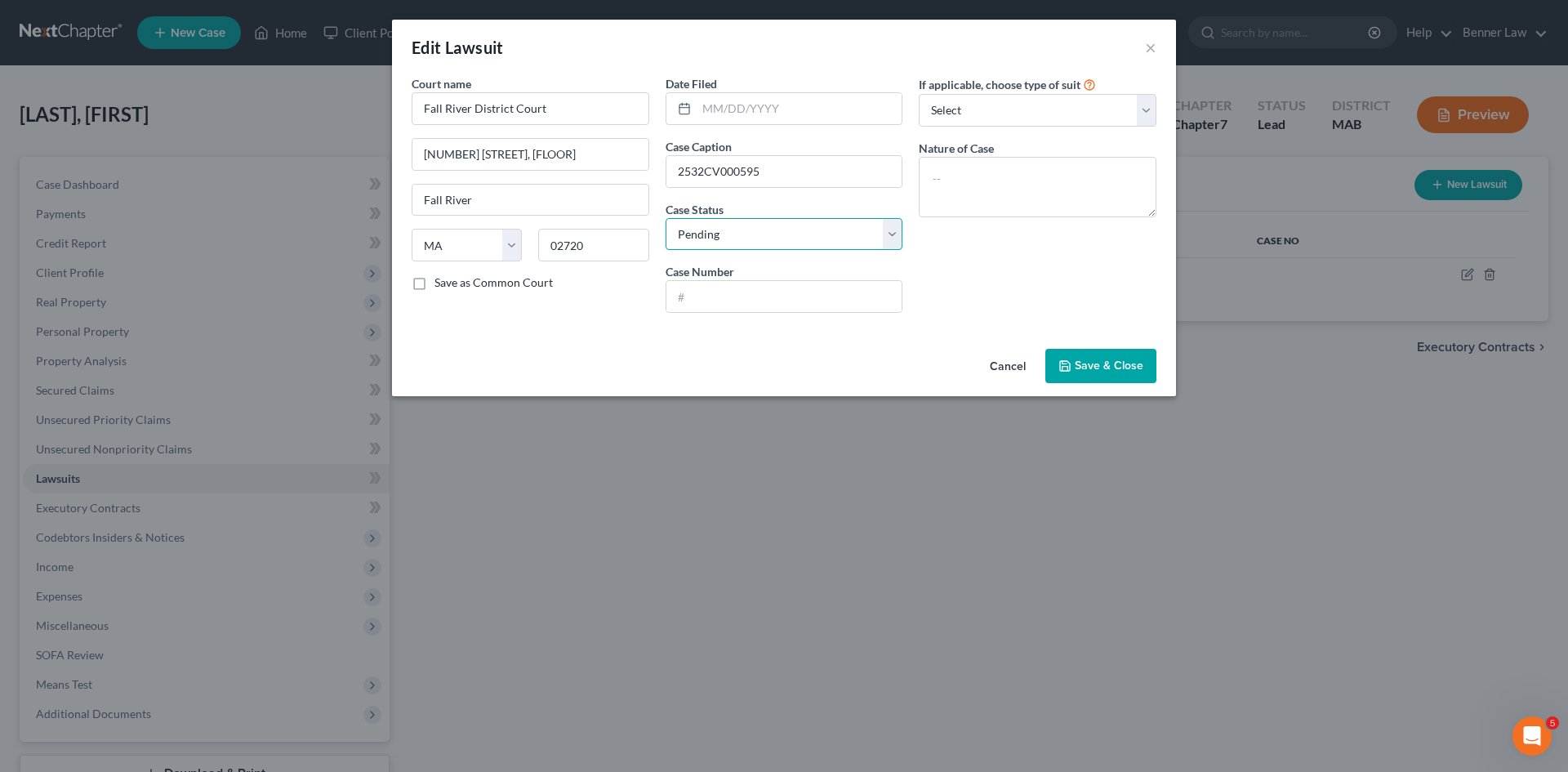 click on "Select Pending On Appeal Concluded" at bounding box center [784, 234] 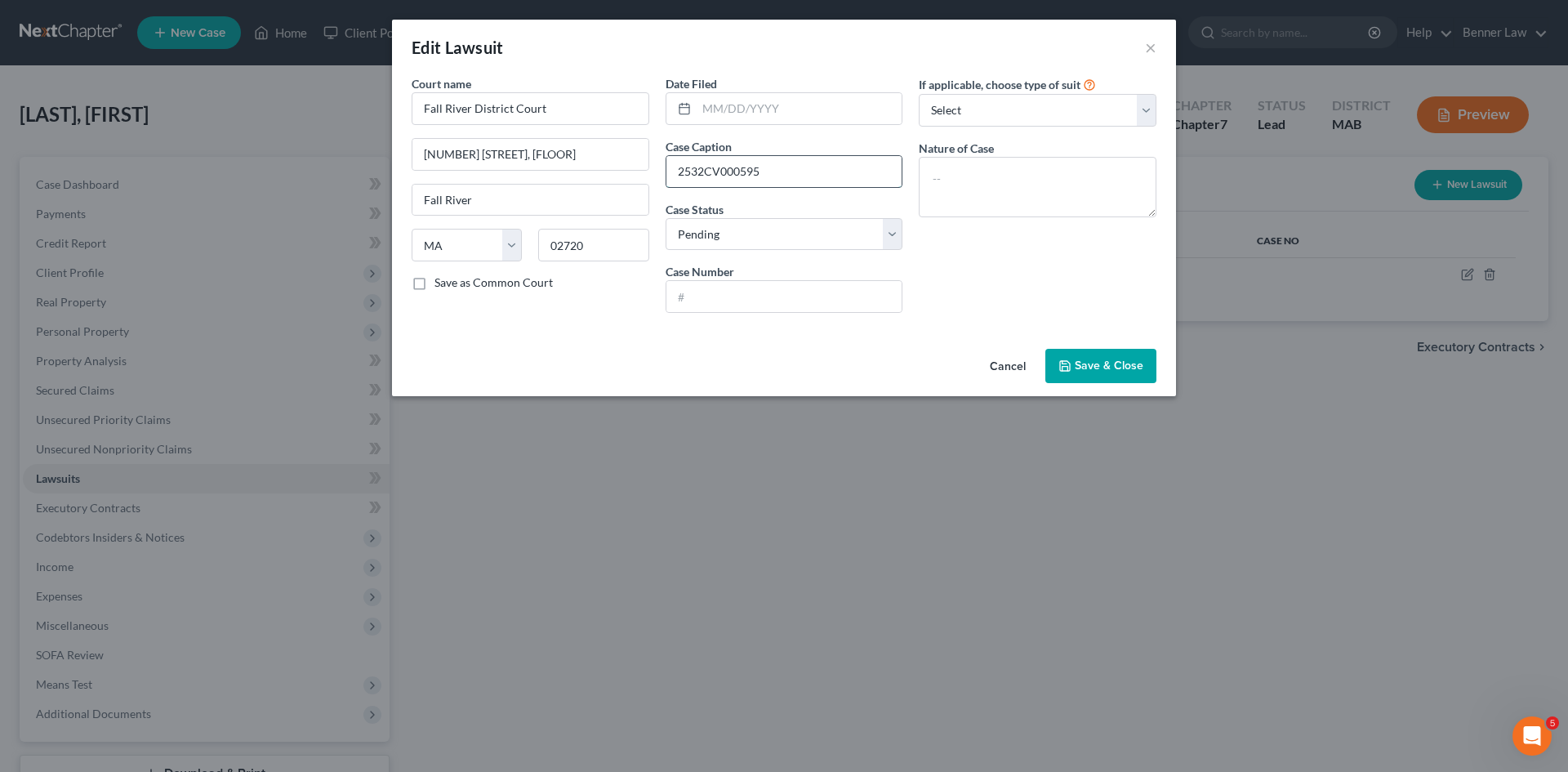 click on "2532CV000595" at bounding box center [784, 172] 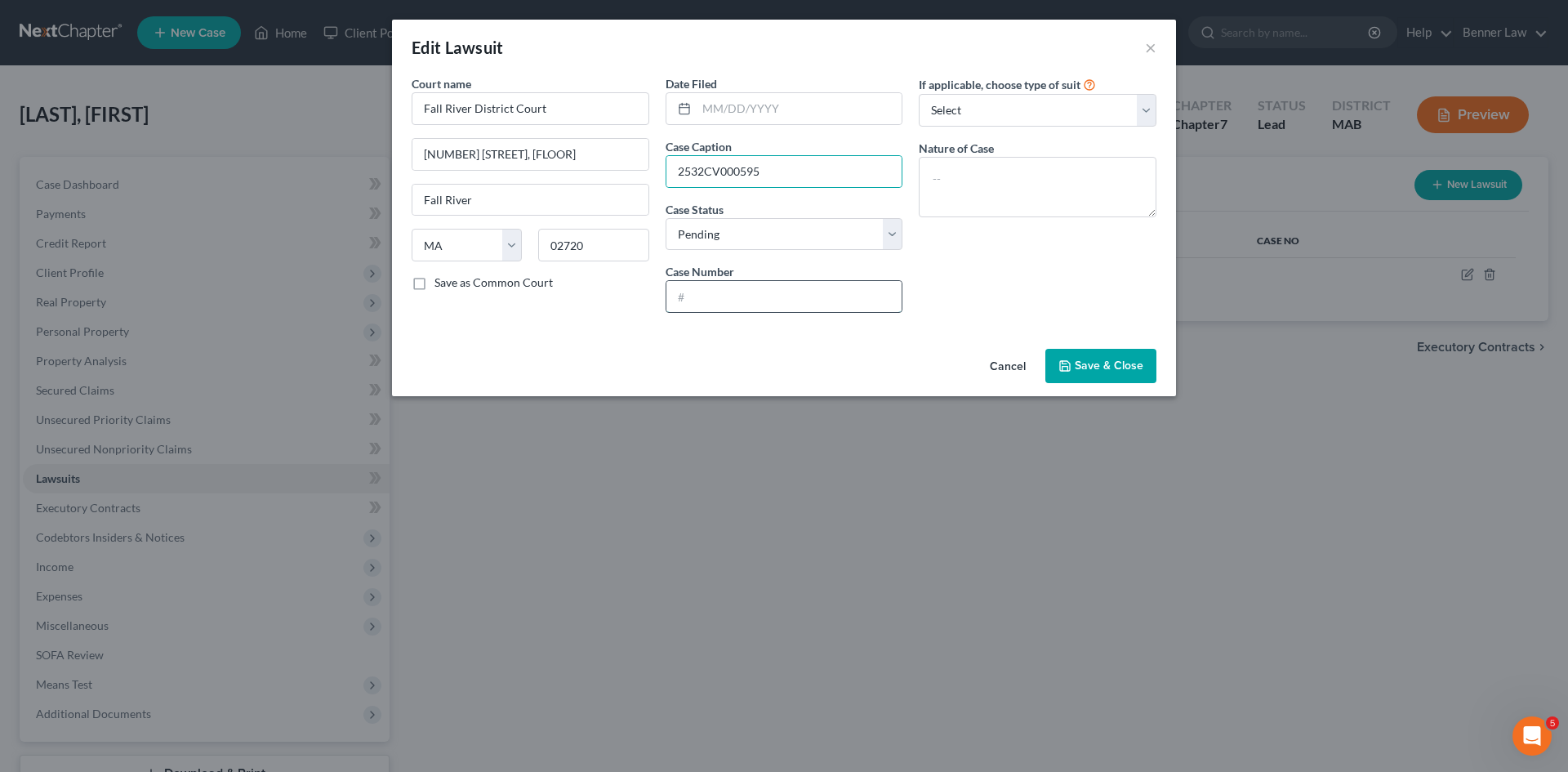click at bounding box center (784, 297) 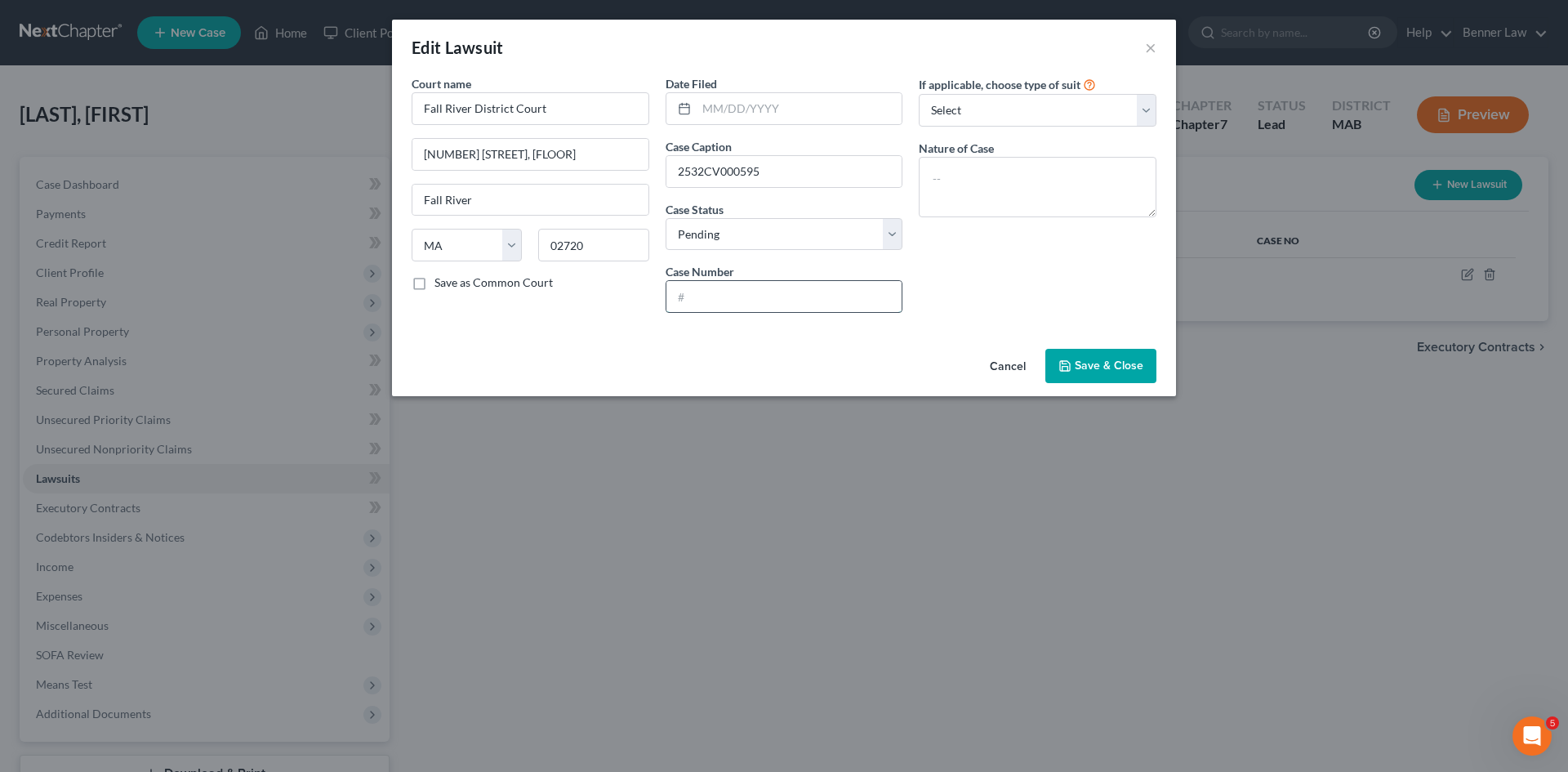 paste on "2532CV000595" 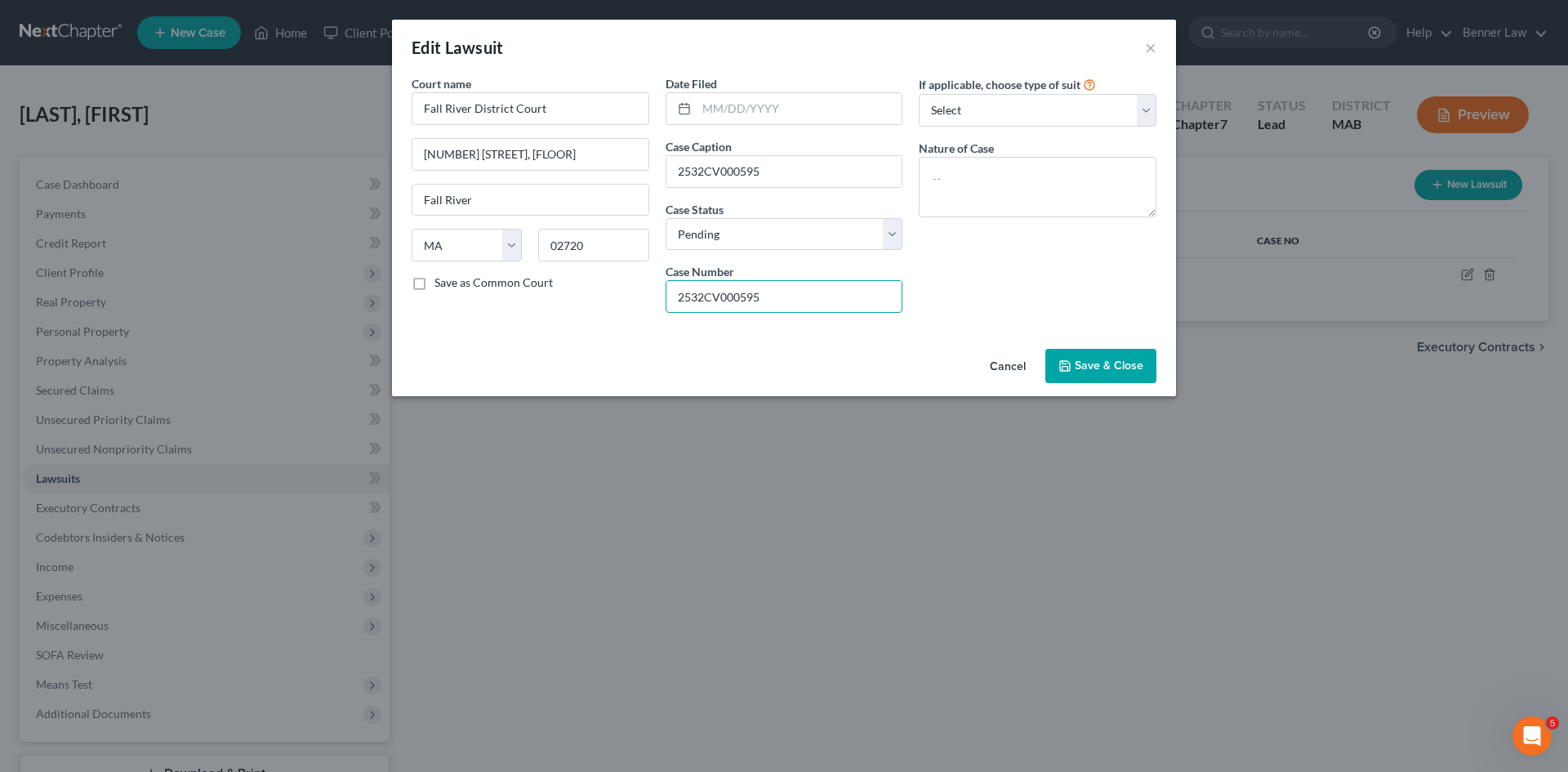 type on "2532CV000595" 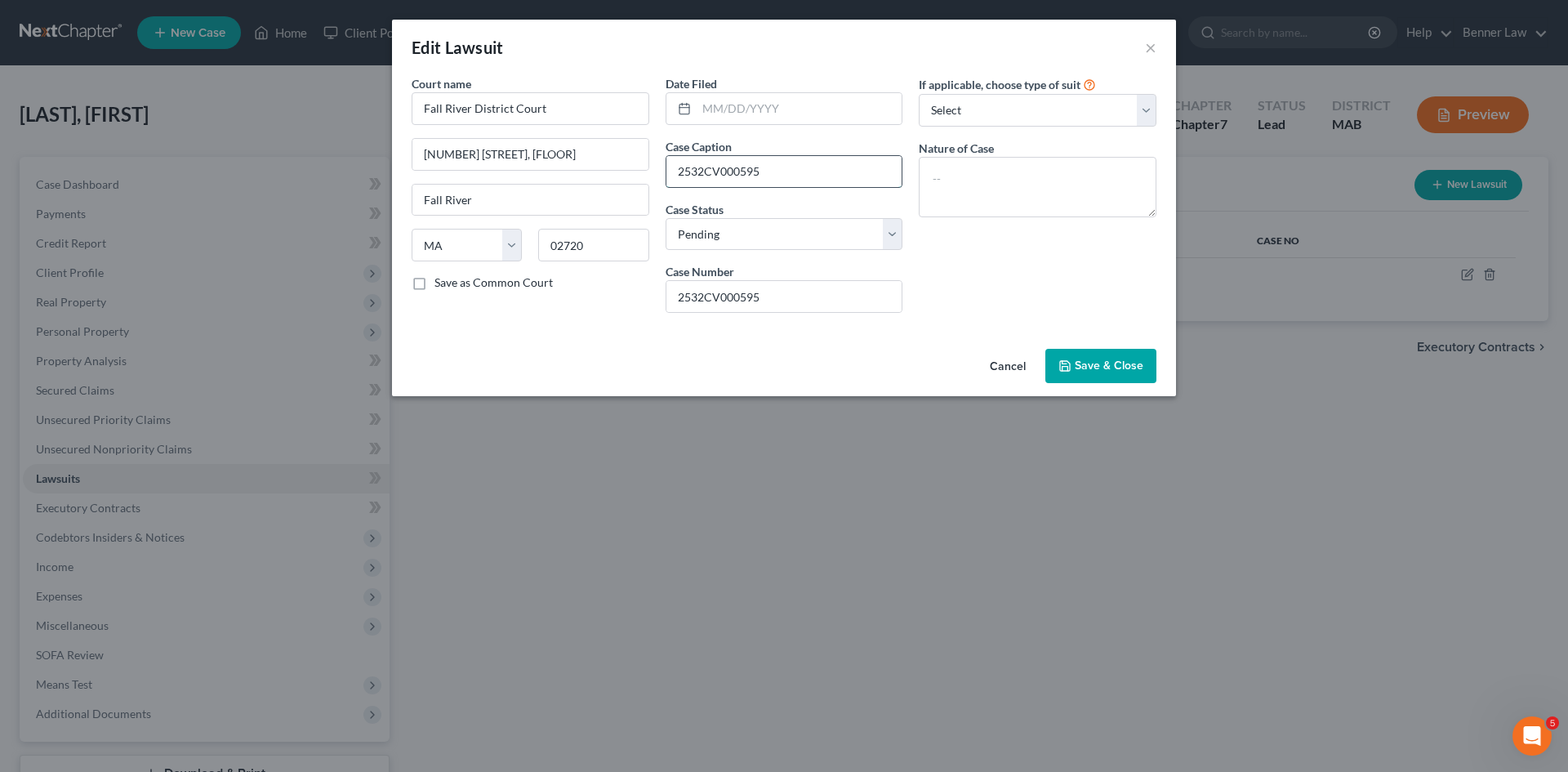 click on "2532CV000595" at bounding box center [784, 172] 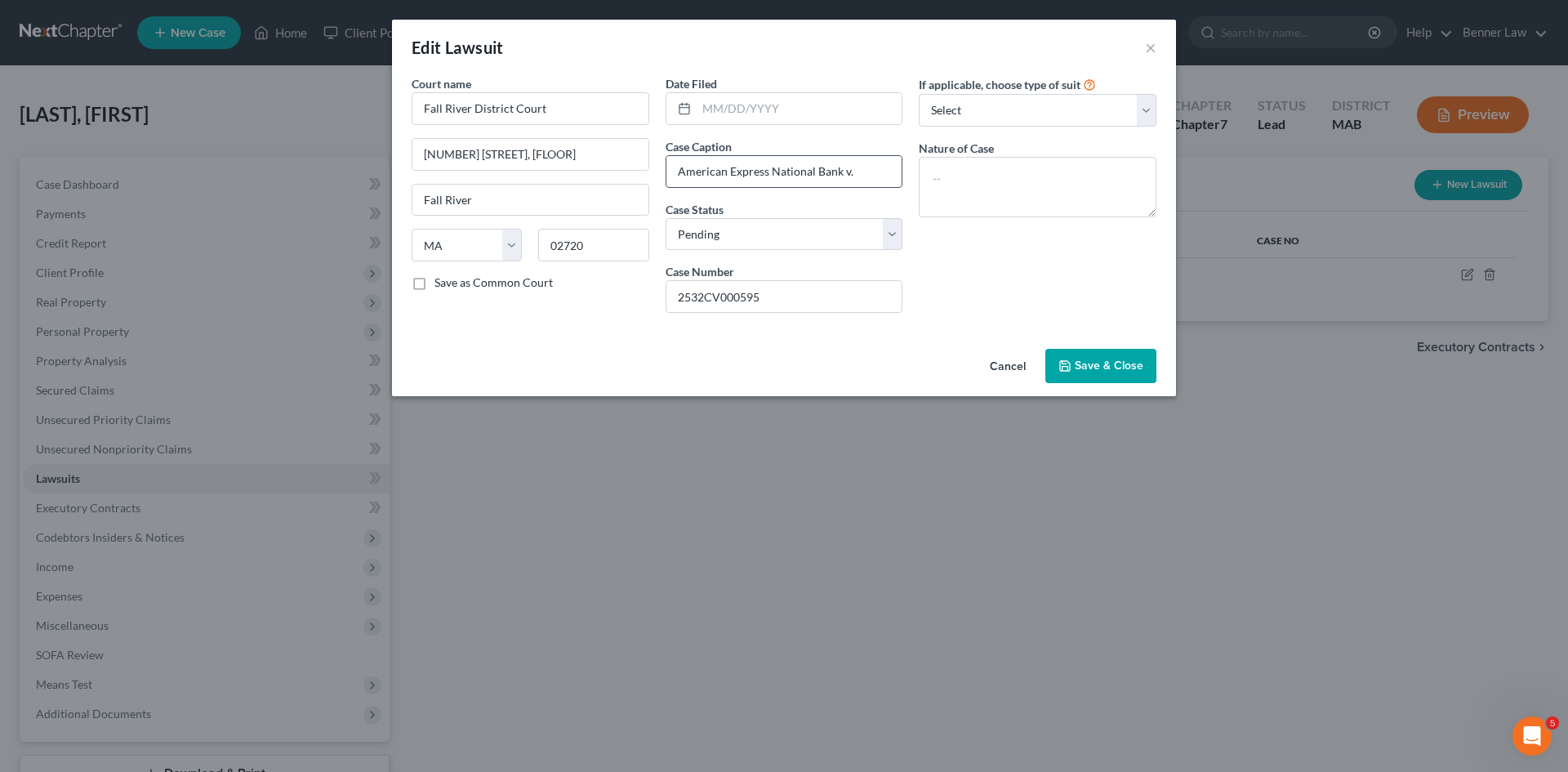 click on "American Express National Bank v." at bounding box center (784, 172) 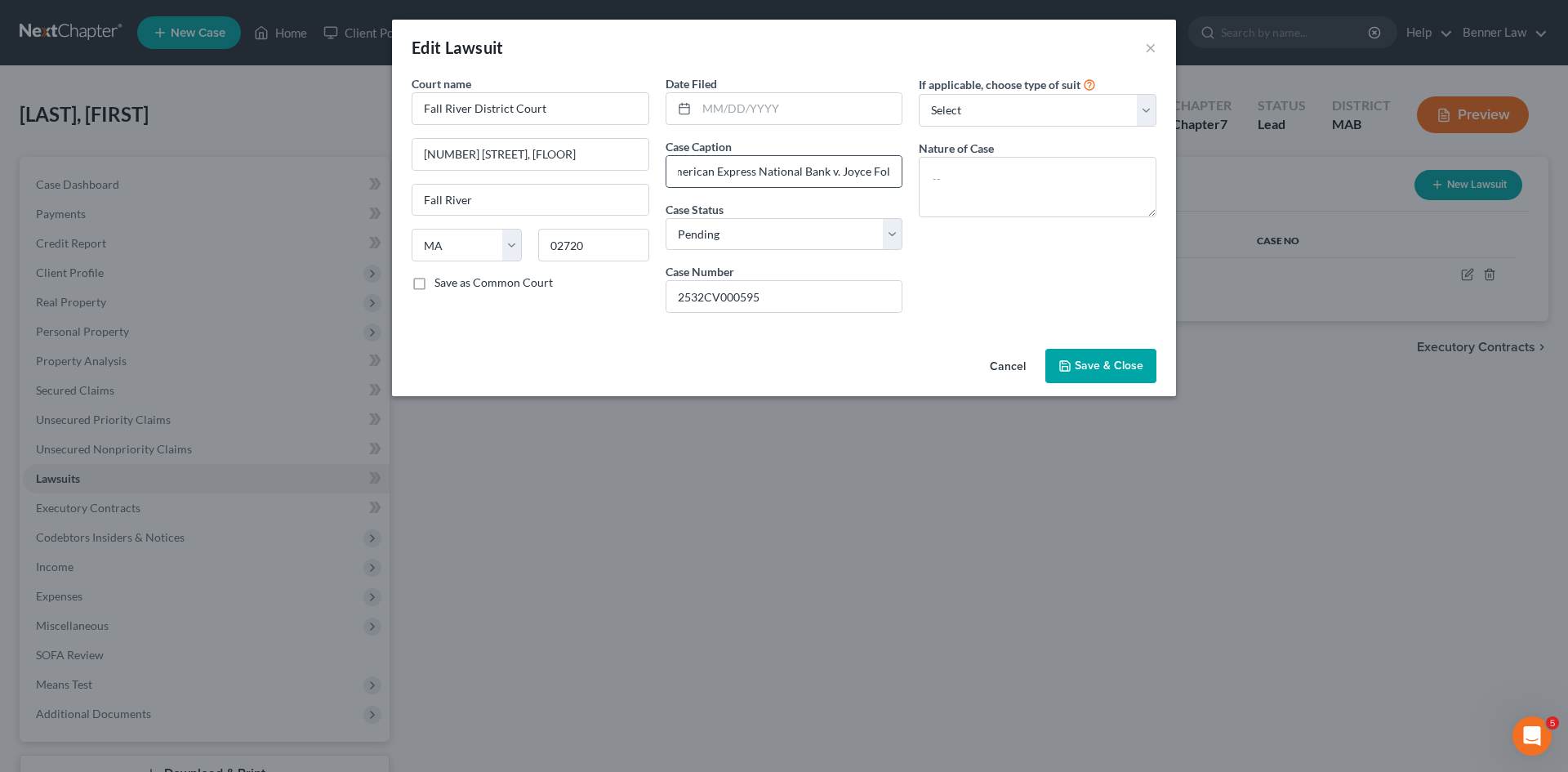 scroll, scrollTop: 0, scrollLeft: 19, axis: horizontal 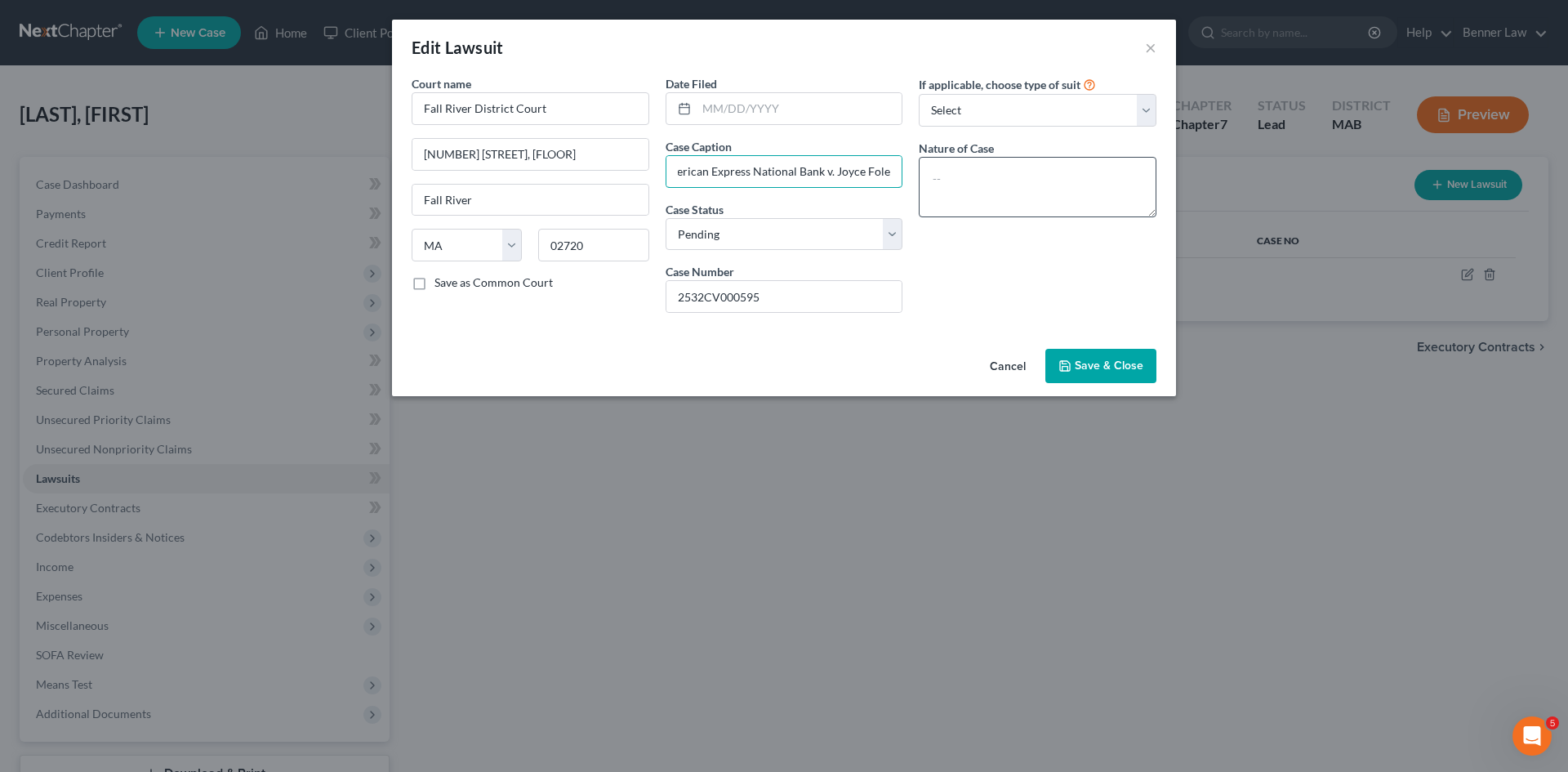 type on "American Express National Bank v. Joyce Foley" 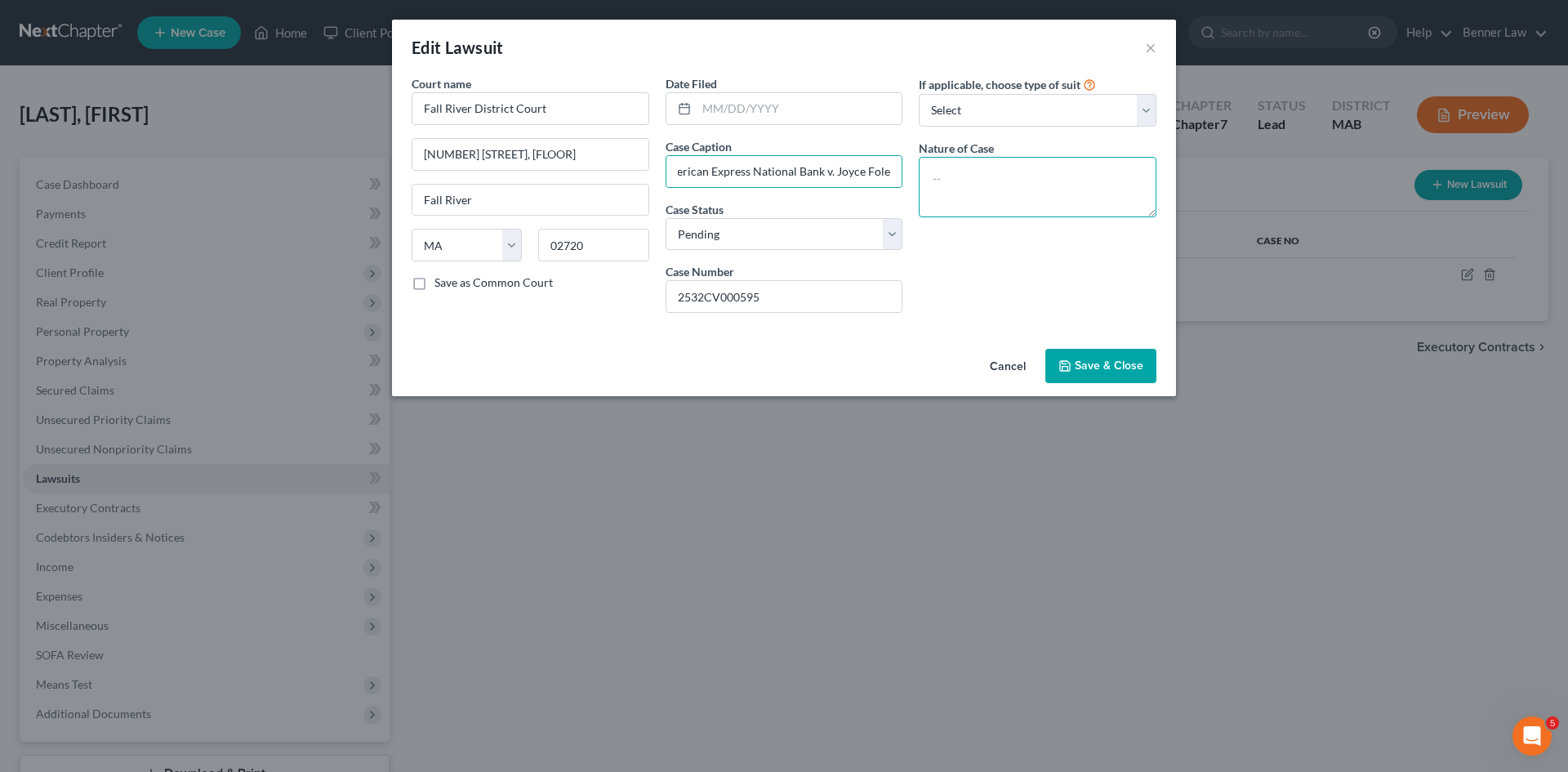 click at bounding box center [1037, 187] 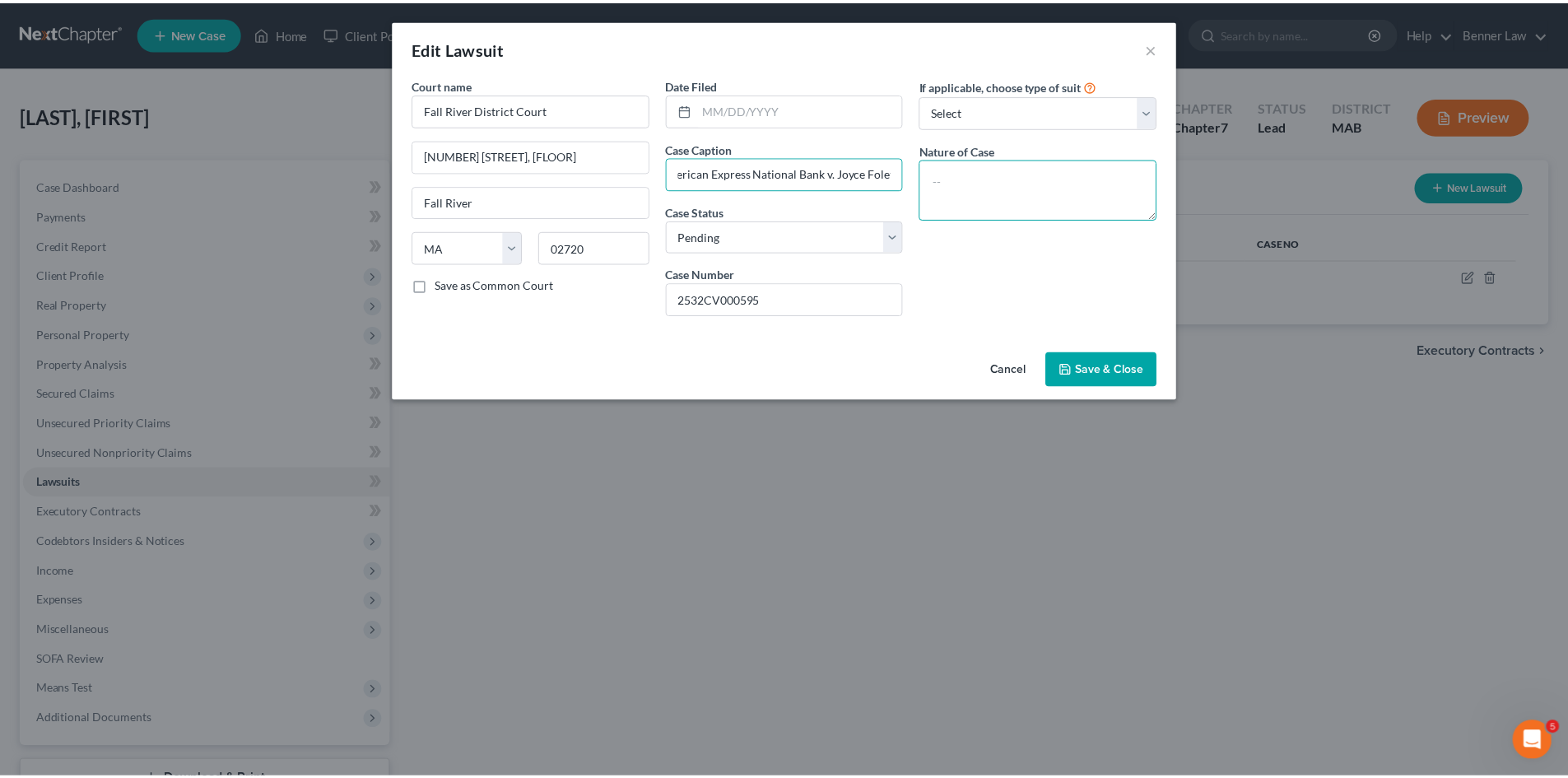 scroll, scrollTop: 0, scrollLeft: 0, axis: both 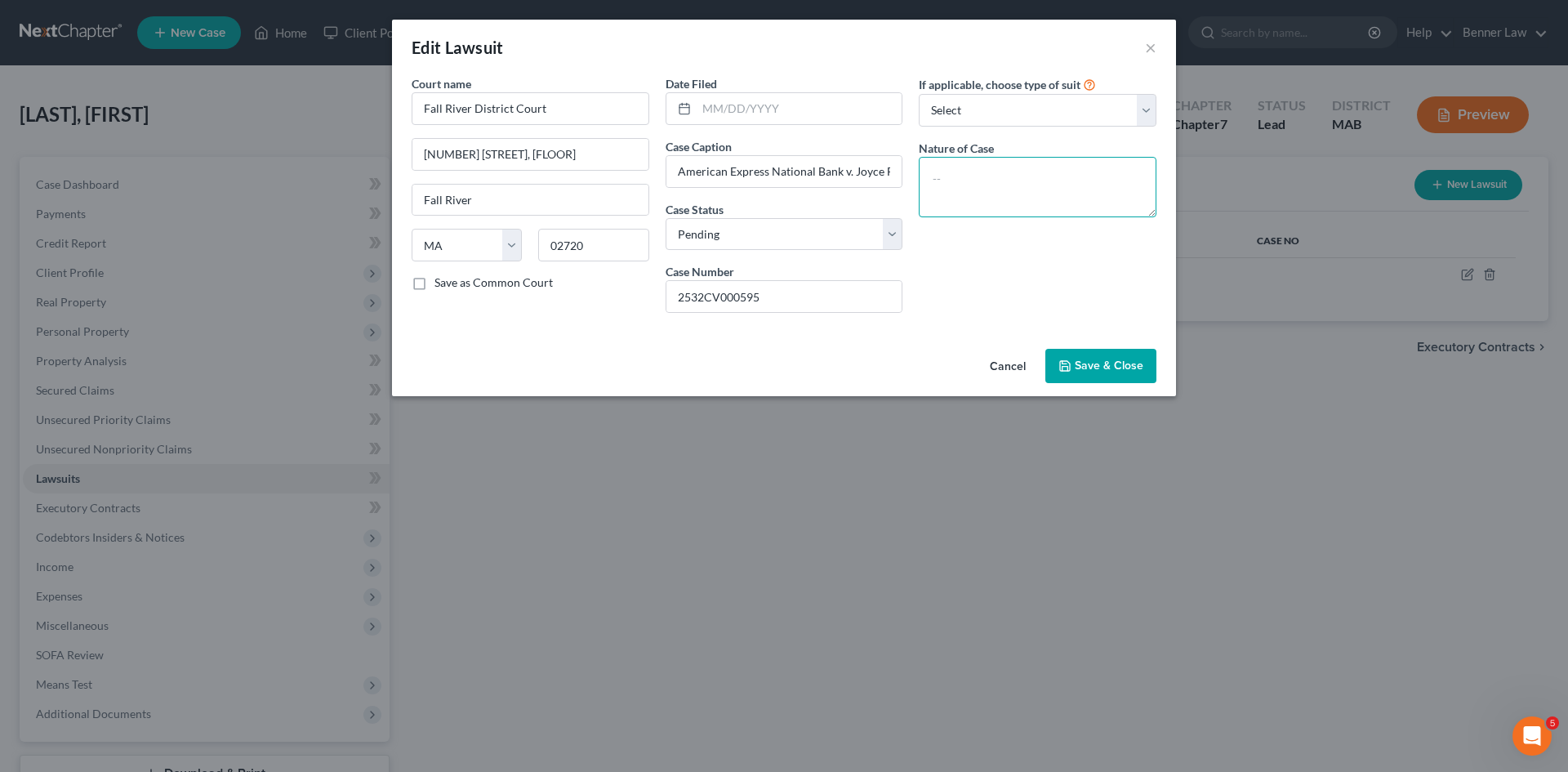 type on "C" 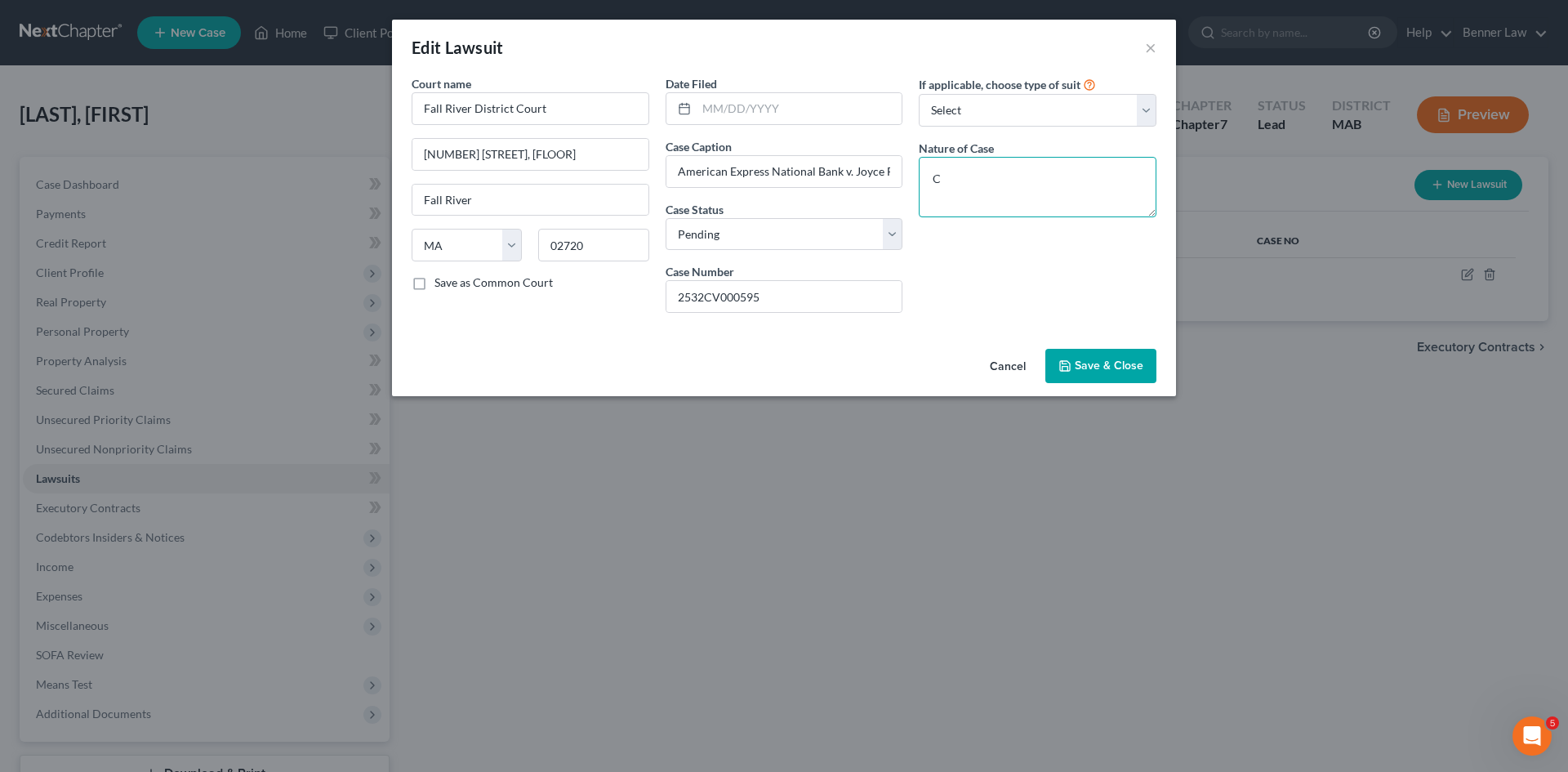 type 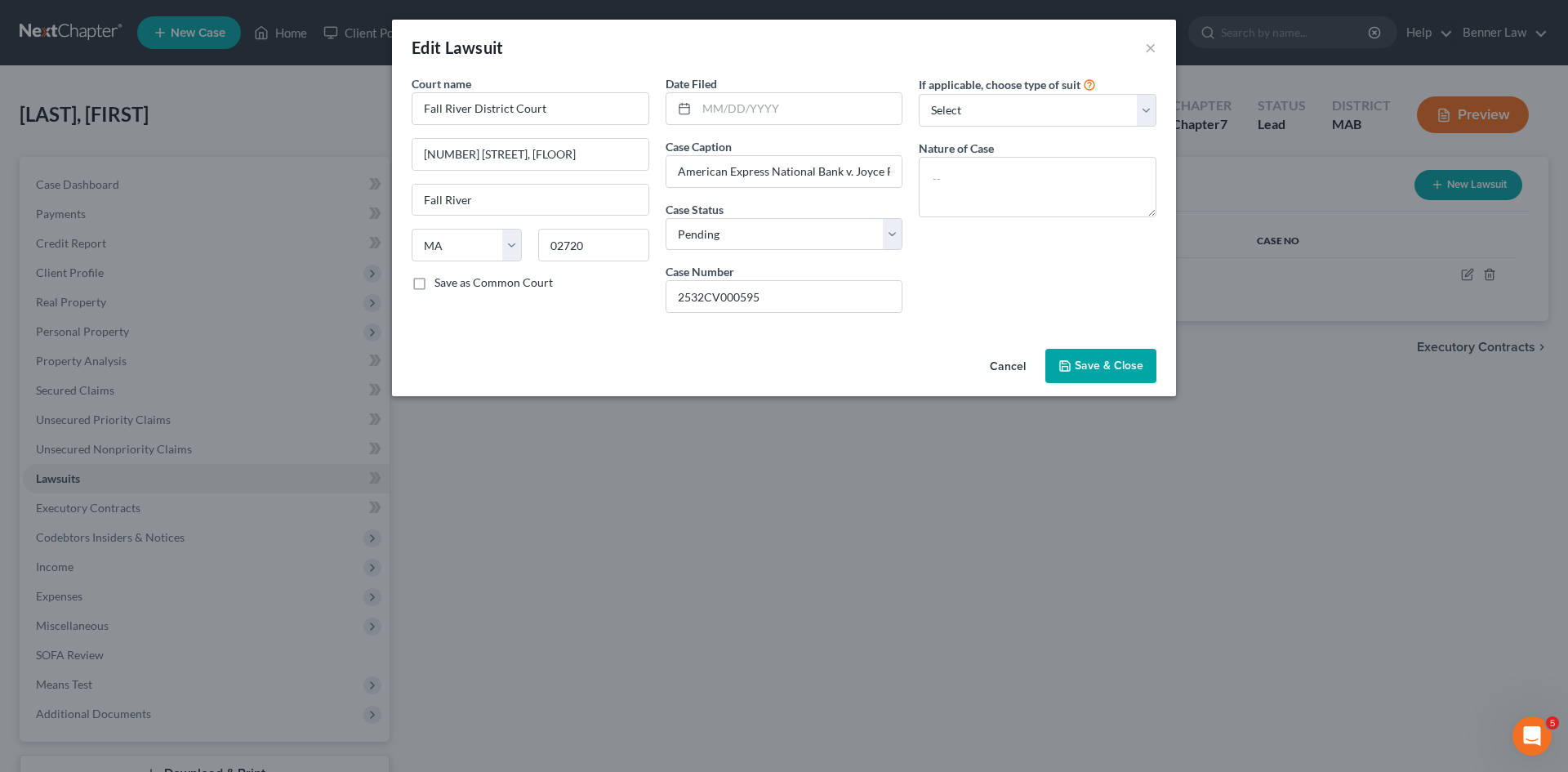 click on "Save & Close" at bounding box center (1109, 365) 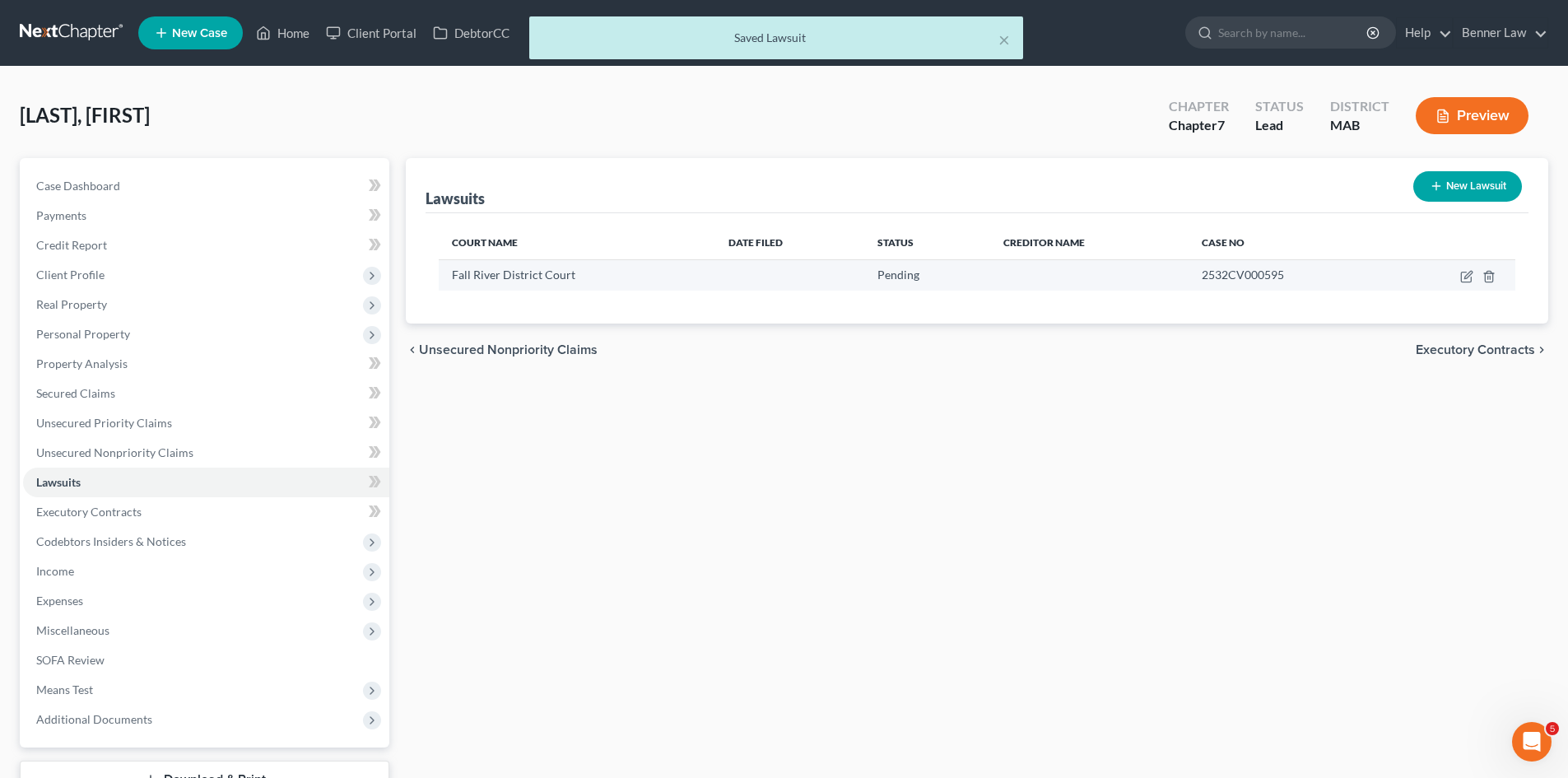 click at bounding box center [1452, 275] 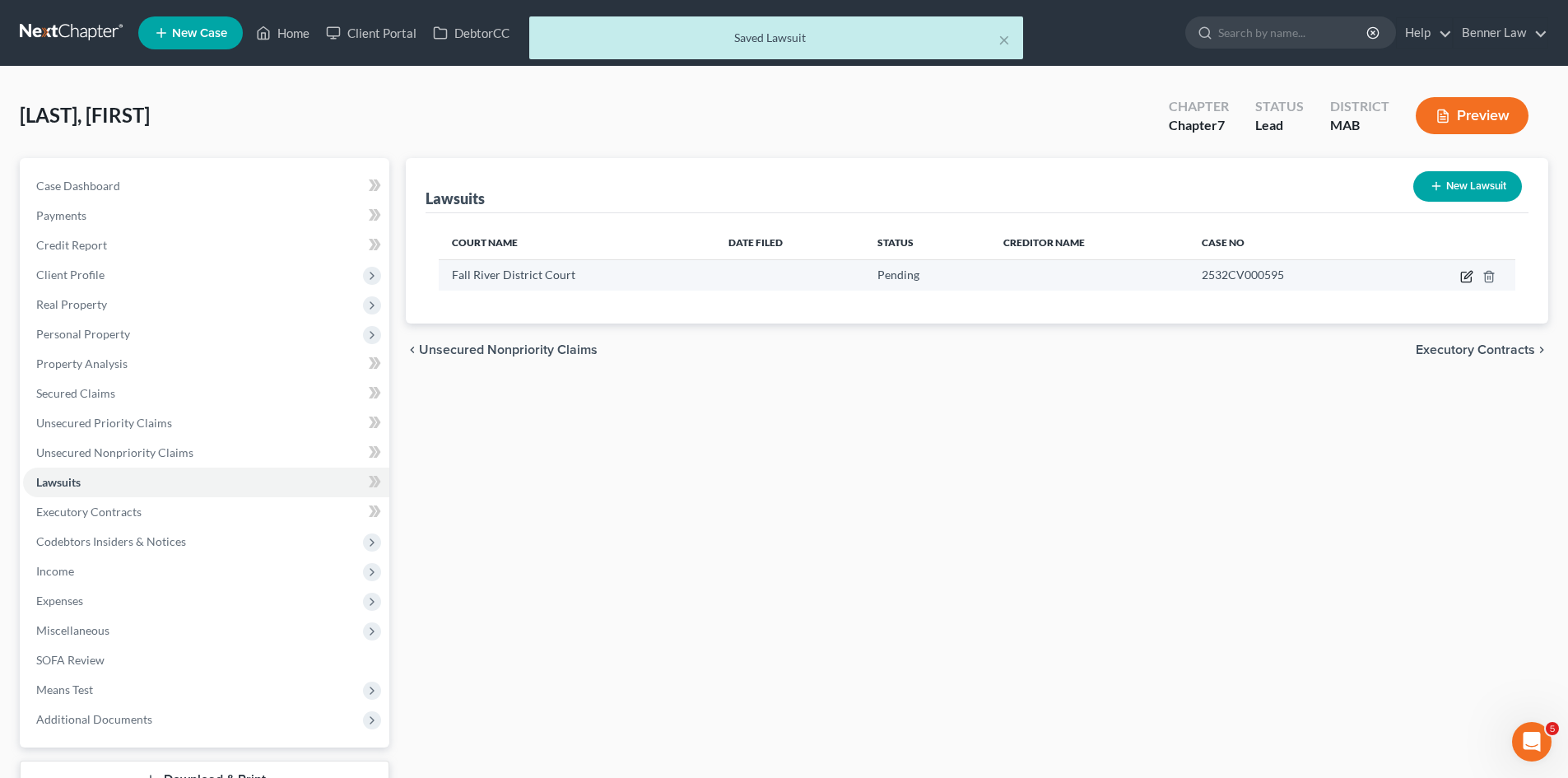 click 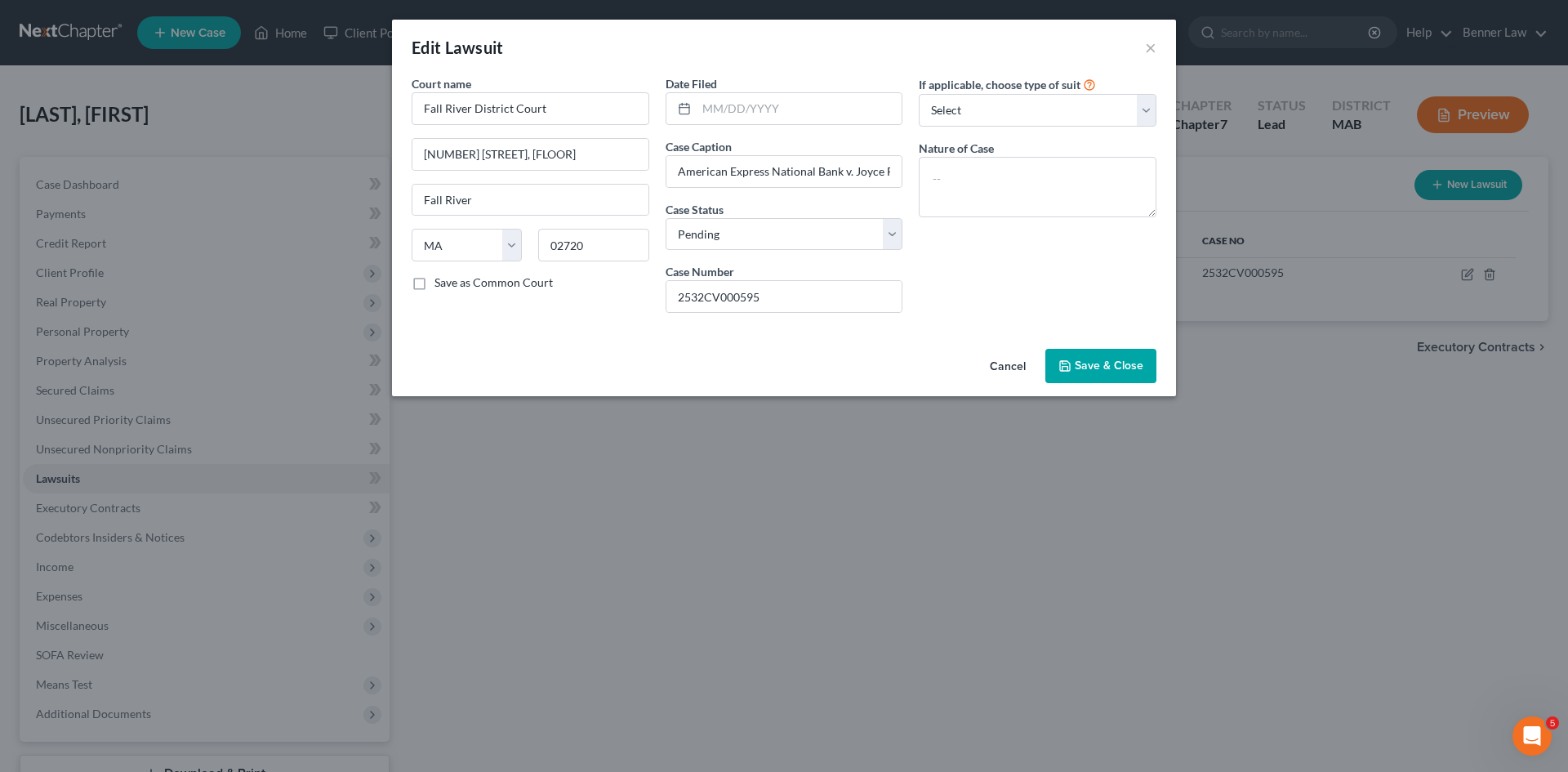 click on "Cancel" at bounding box center [1008, 367] 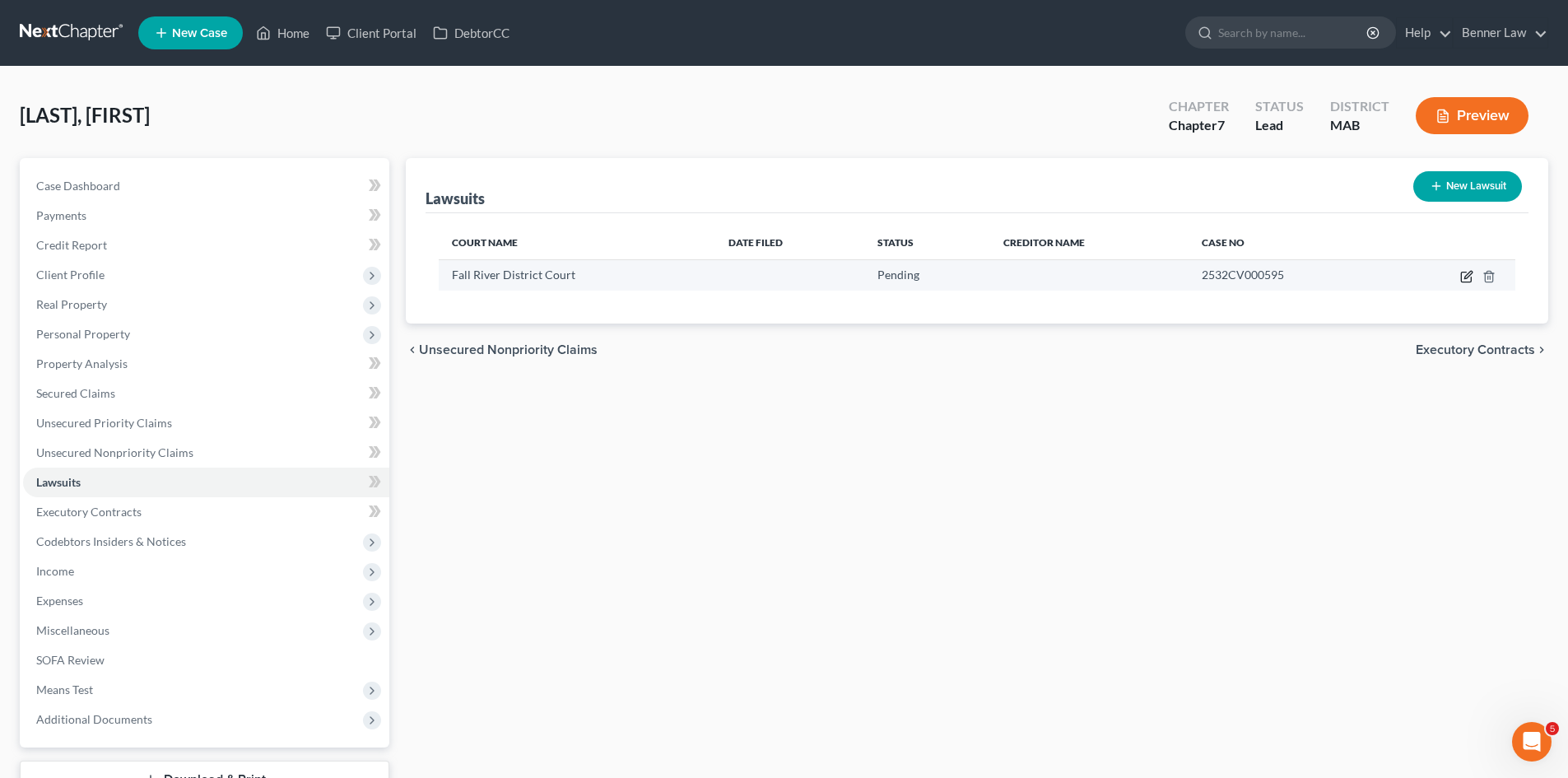 click 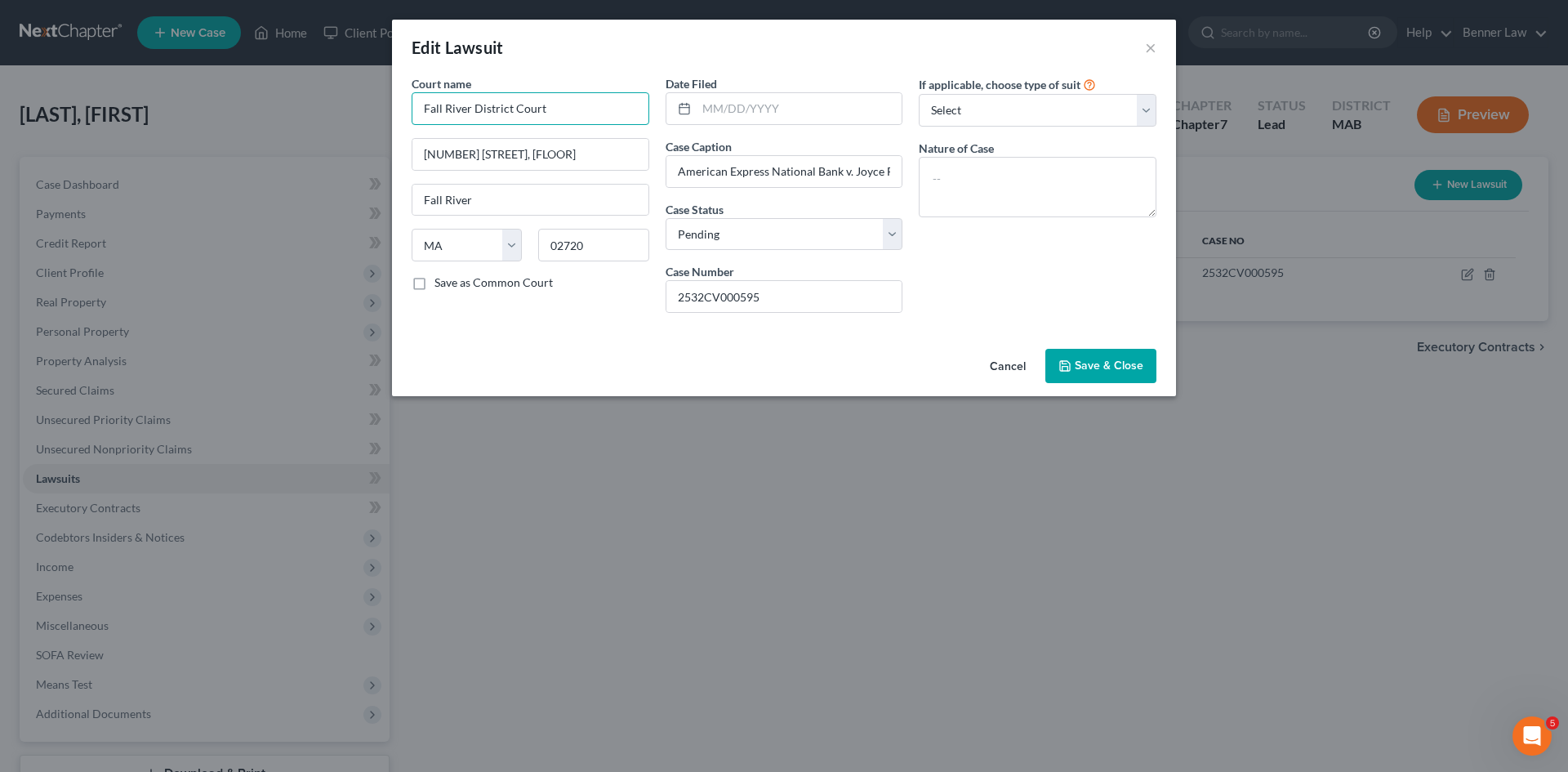 click on "Fall River District Court" at bounding box center (530, 109) 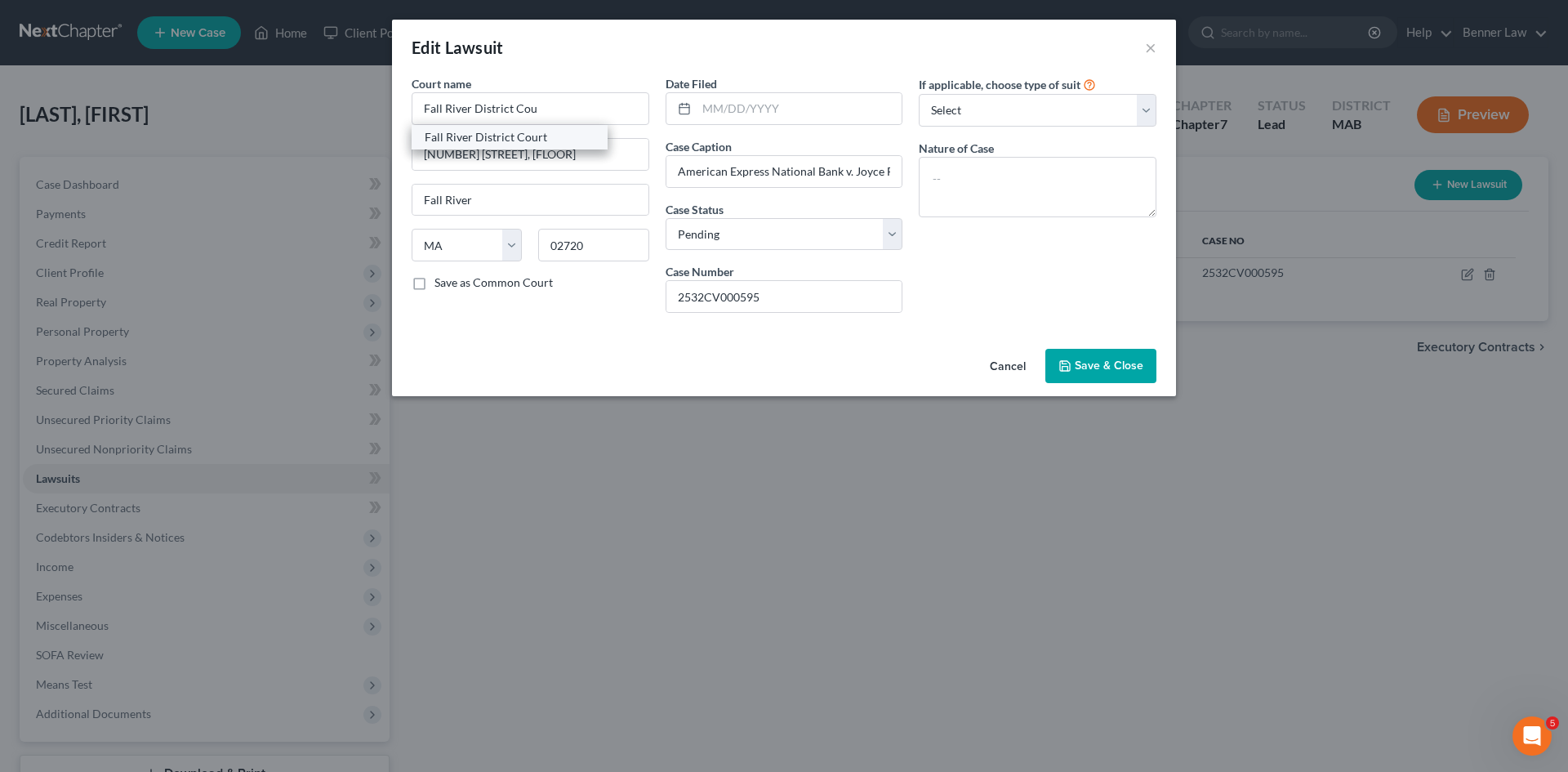 click on "Fall River District Court" at bounding box center (510, 137) 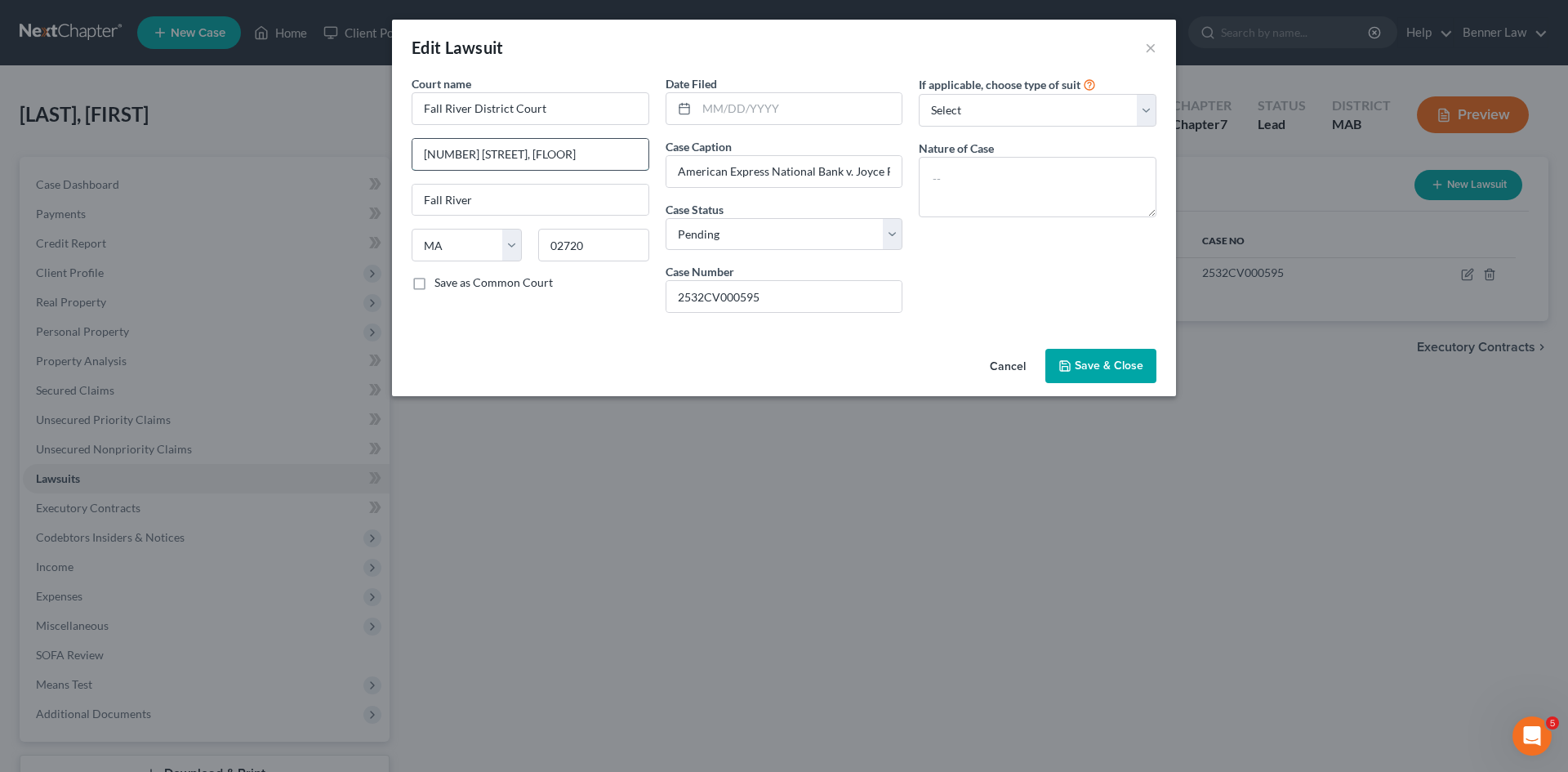 drag, startPoint x: 537, startPoint y: 145, endPoint x: 528, endPoint y: 150, distance: 10.29563 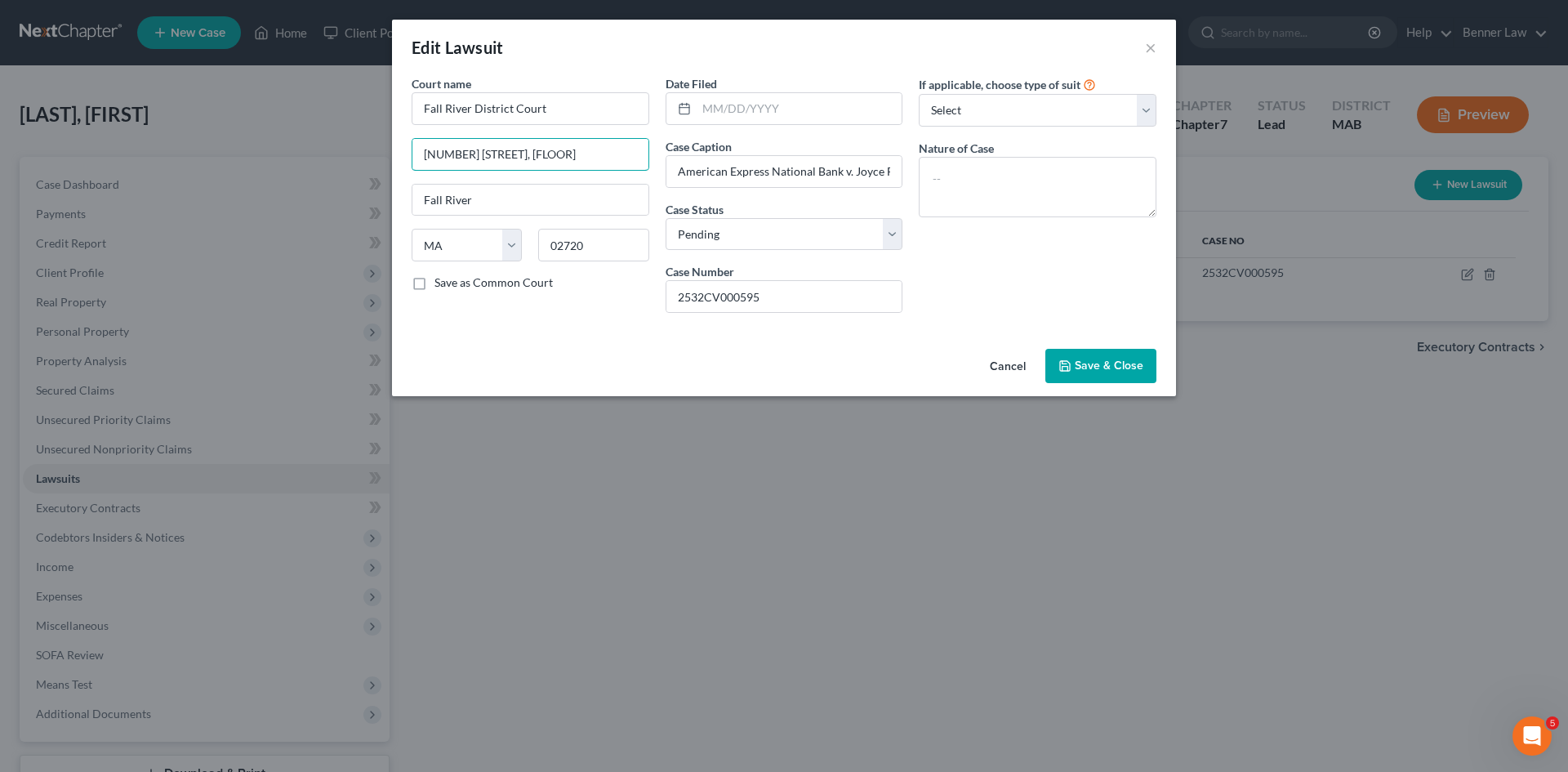 type on "186 S Main Street, 5th Floor" 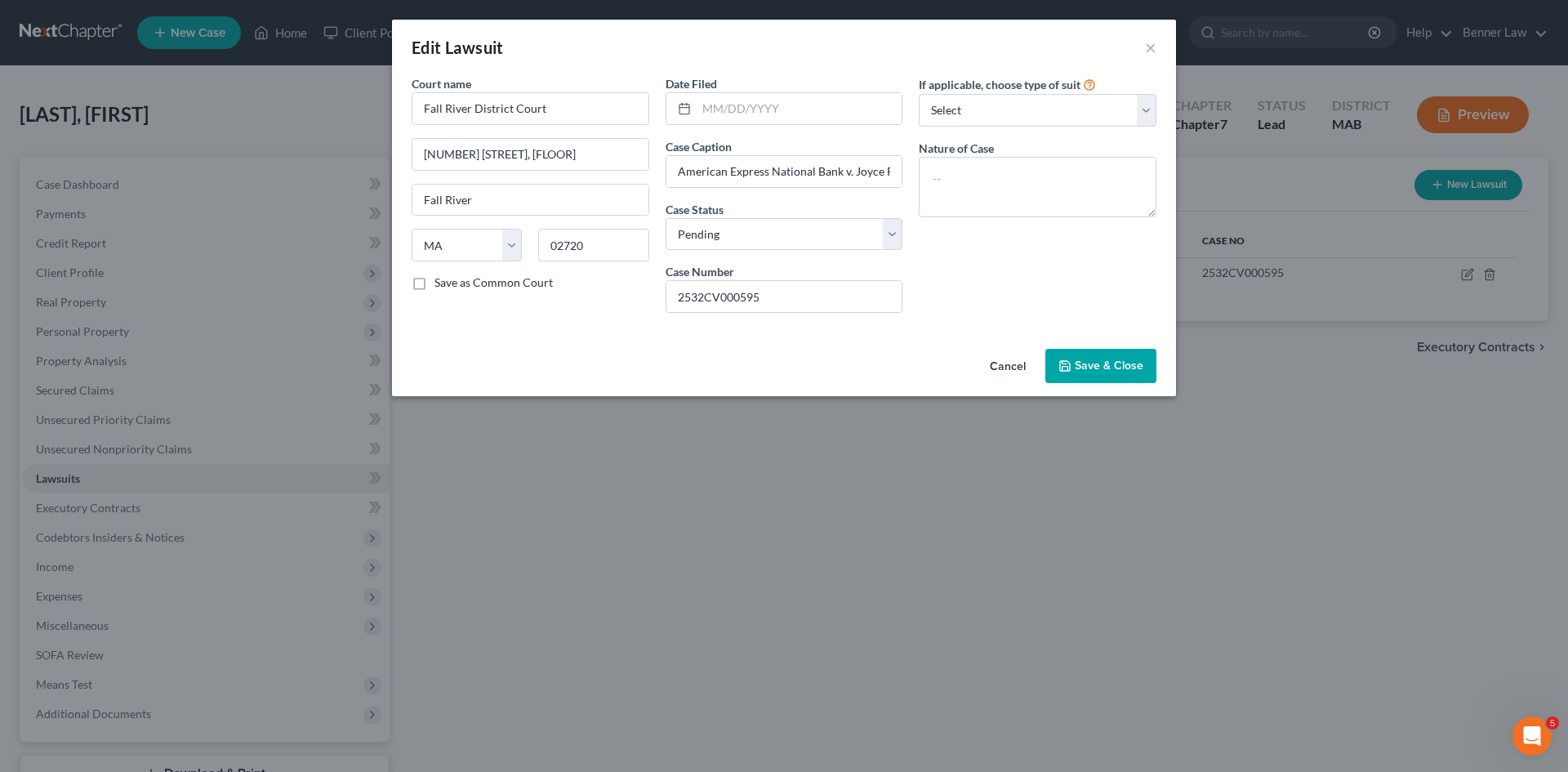click on "Save as Common Court" at bounding box center (493, 283) 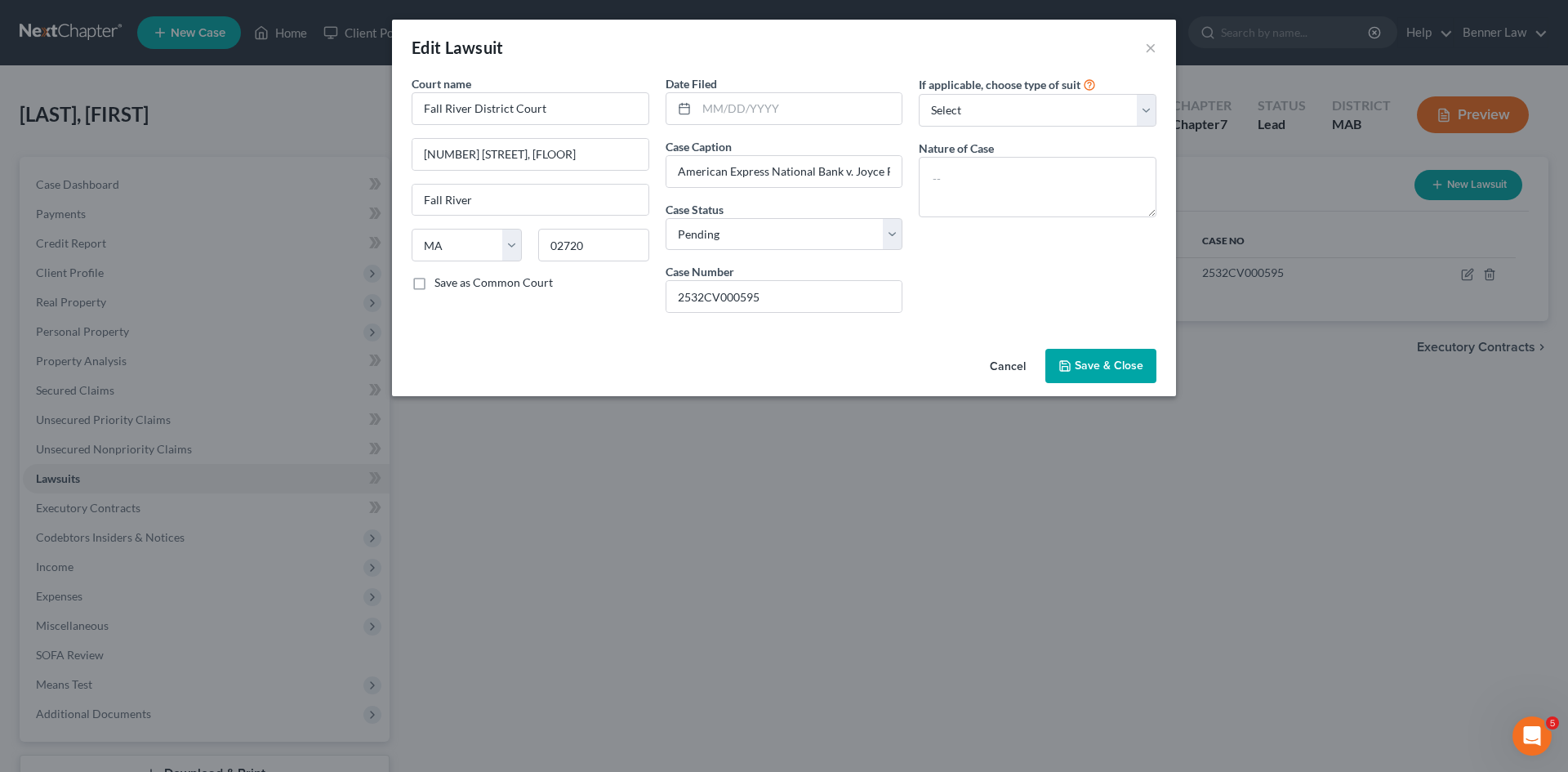 click on "Save as Common Court" at bounding box center (446, 279) 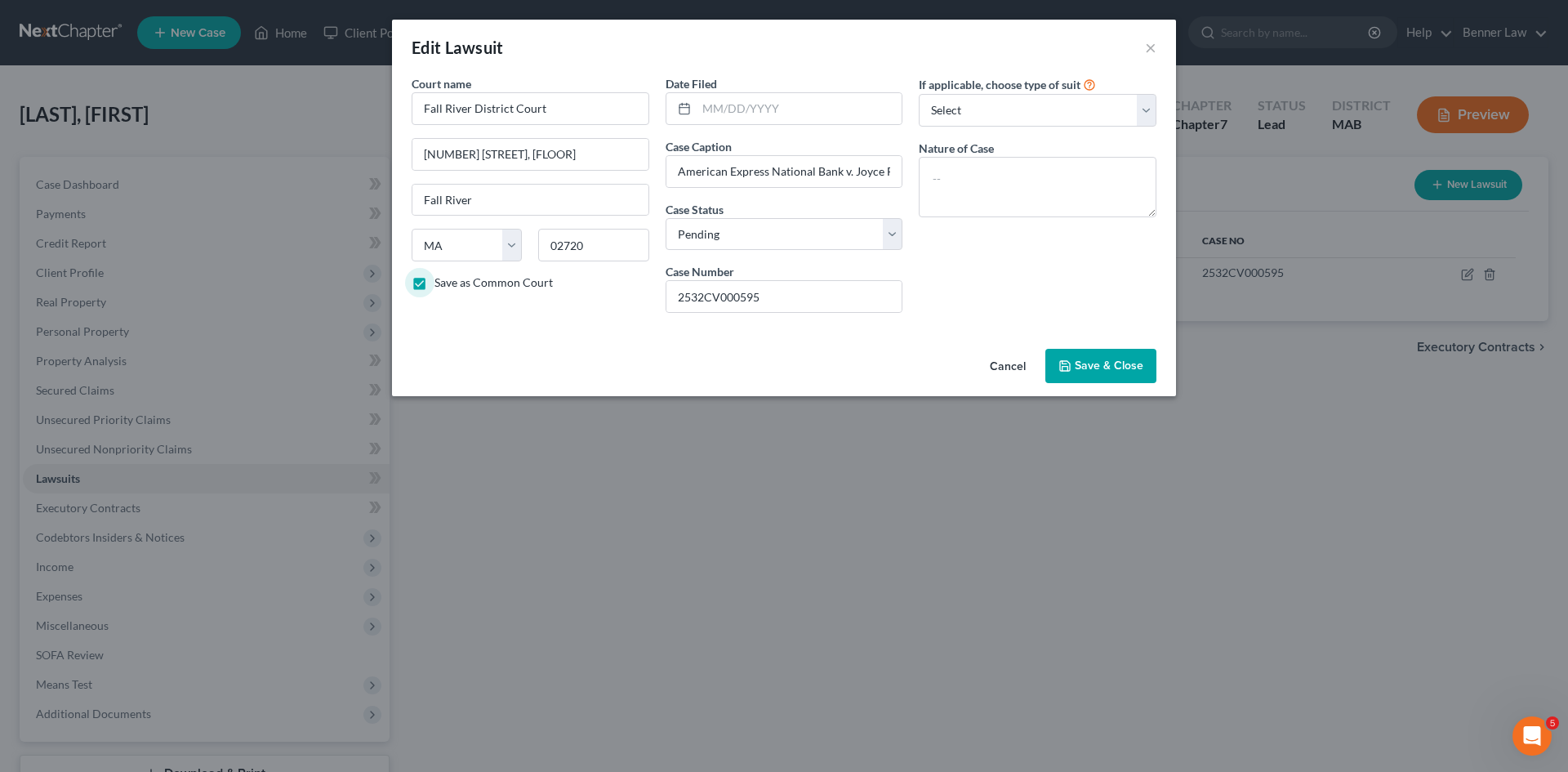 click on "Save & Close" at bounding box center (1101, 366) 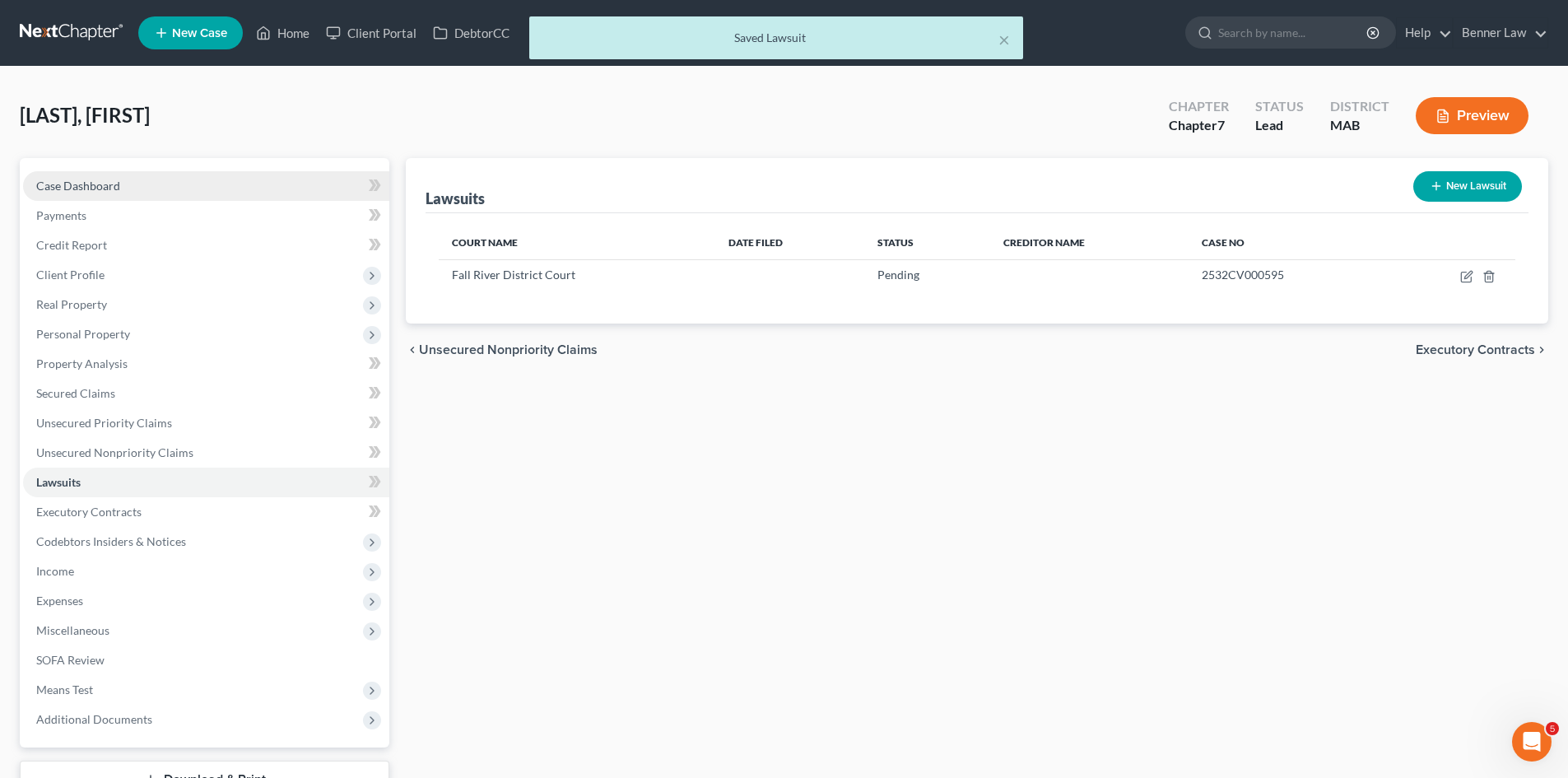 click on "Case Dashboard" at bounding box center [206, 186] 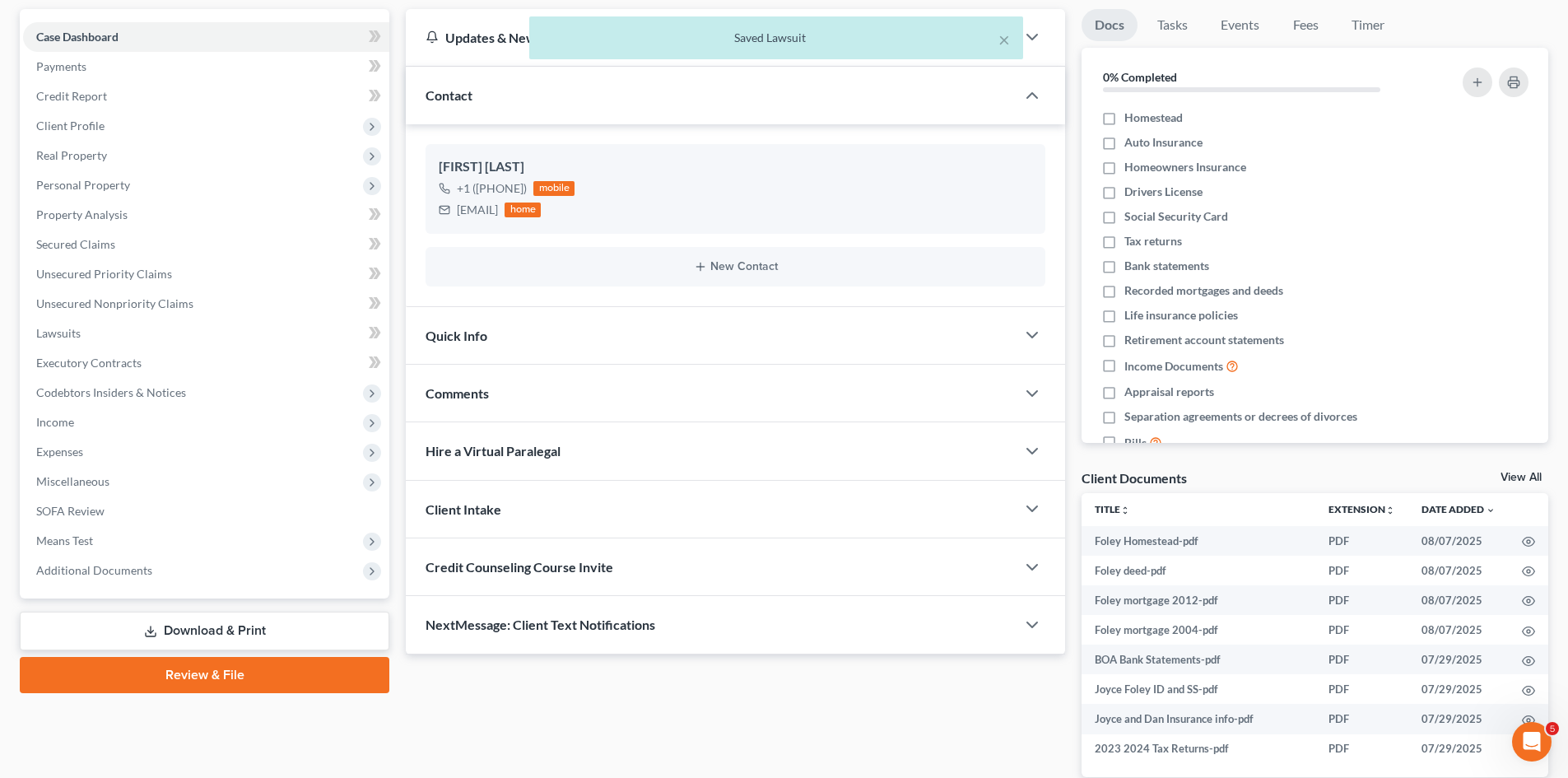 scroll, scrollTop: 237, scrollLeft: 0, axis: vertical 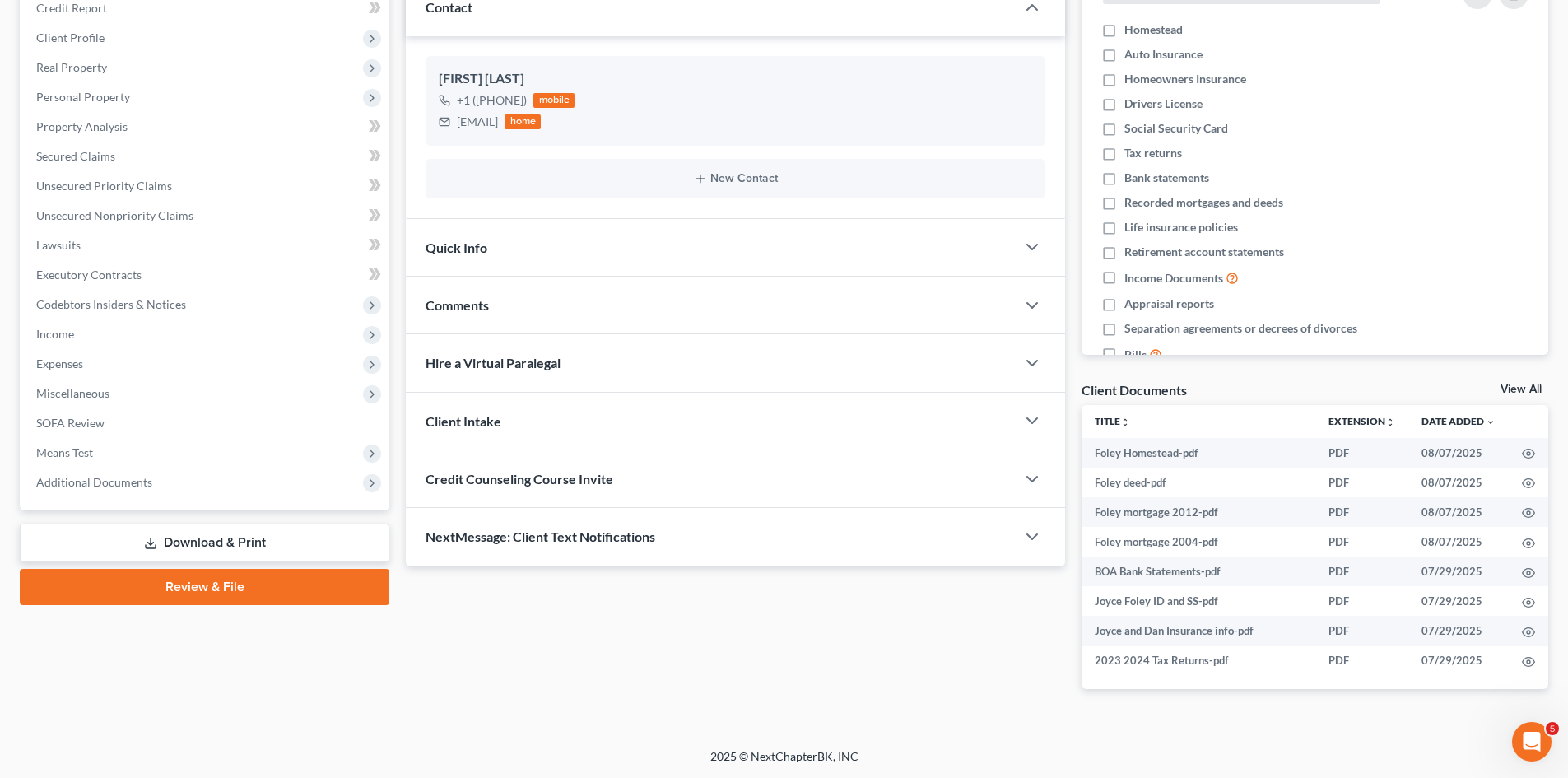 drag, startPoint x: 584, startPoint y: 316, endPoint x: 576, endPoint y: 339, distance: 24.351591 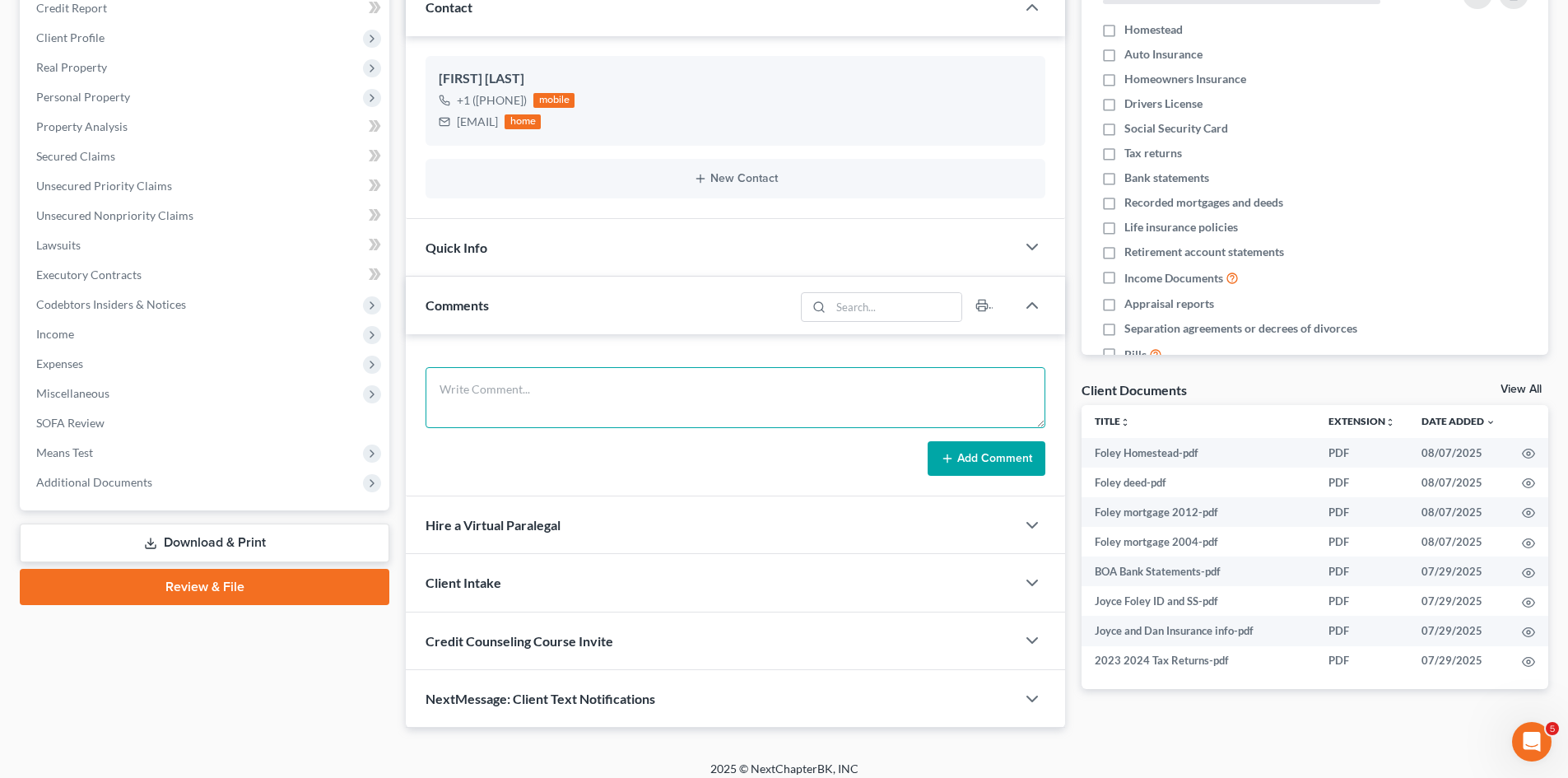 click at bounding box center (735, 398) 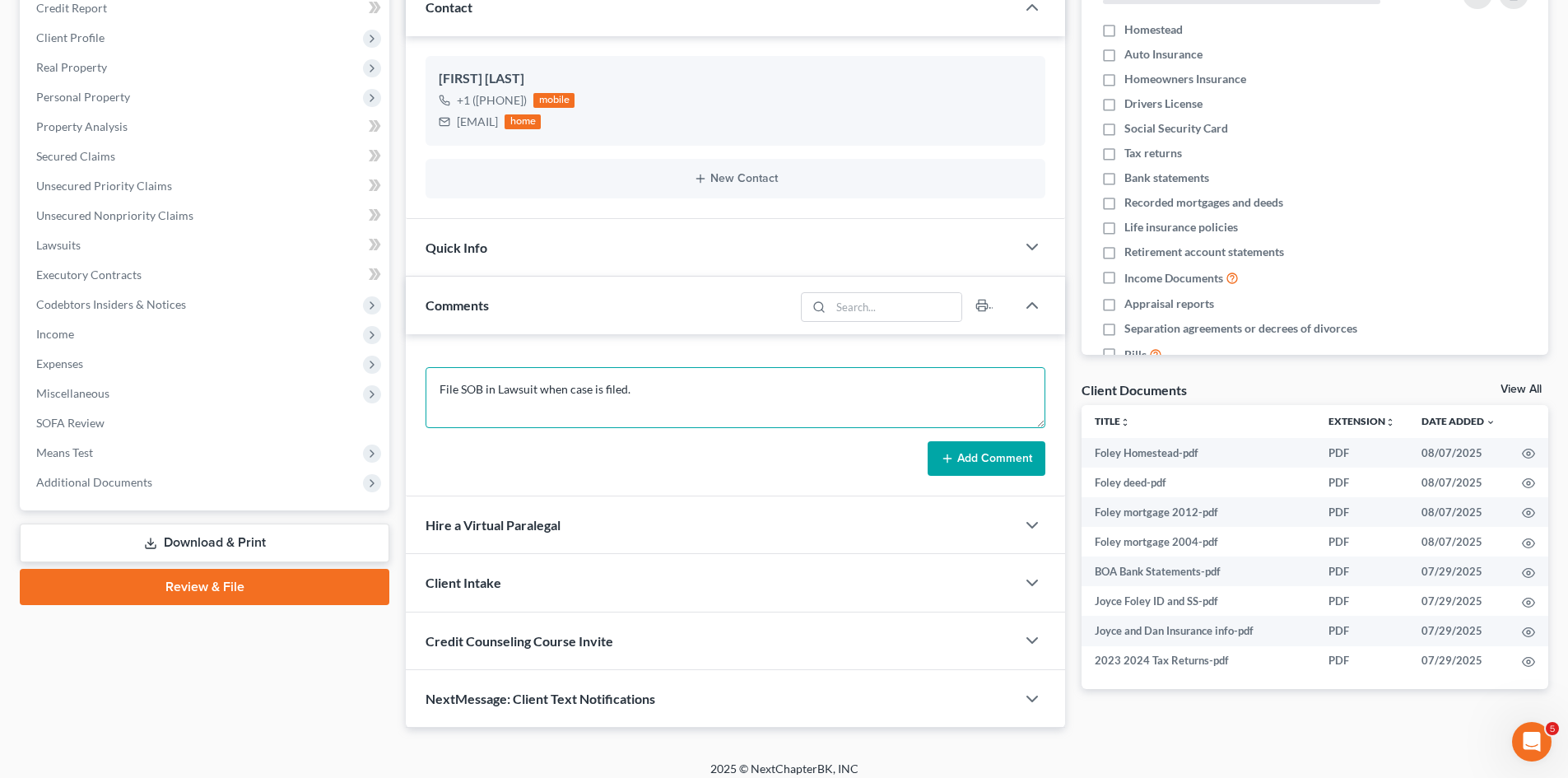type on "File SOB in Lawsuit when case is filed." 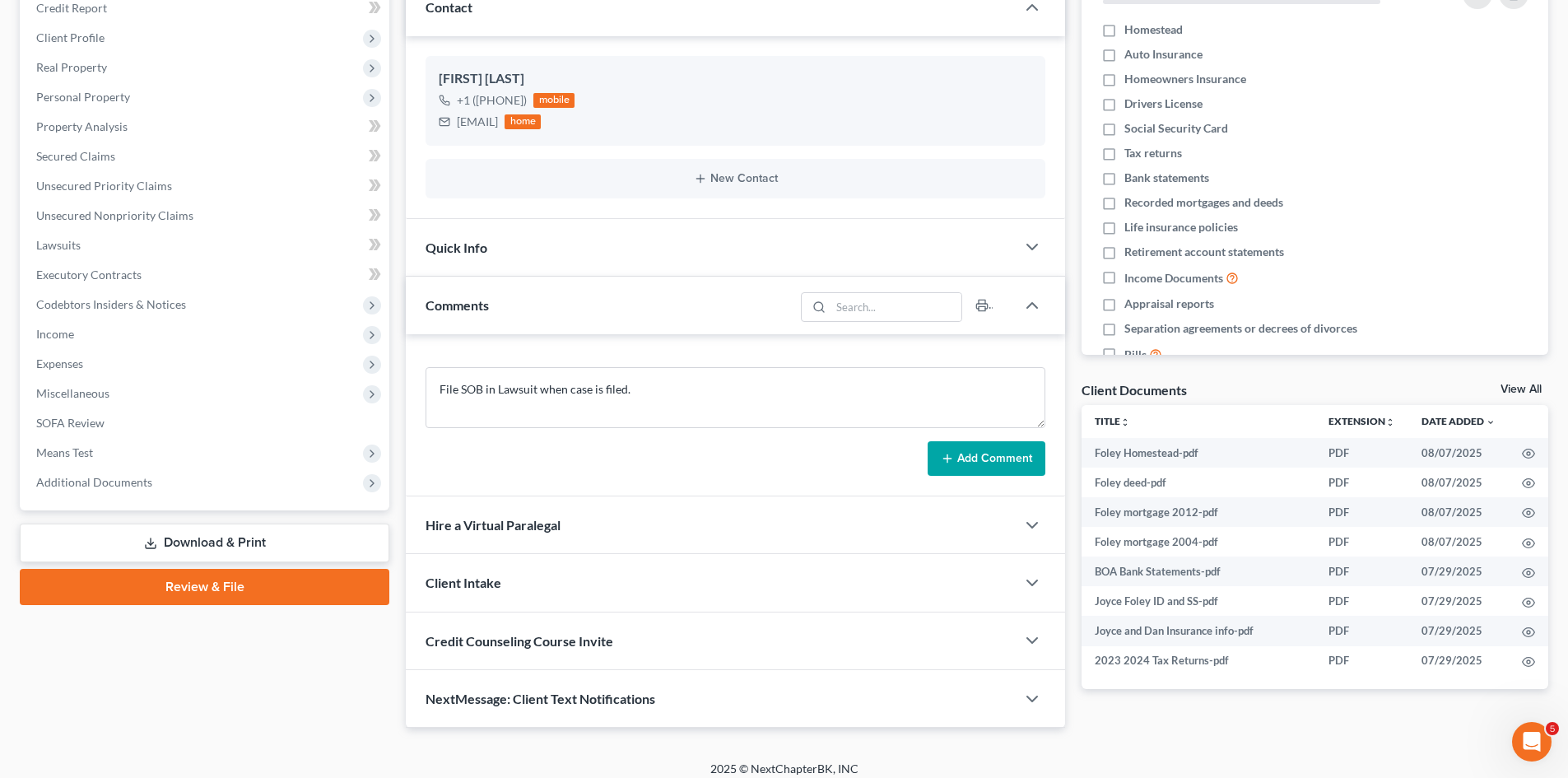 click on "Add Comment" at bounding box center (986, 459) 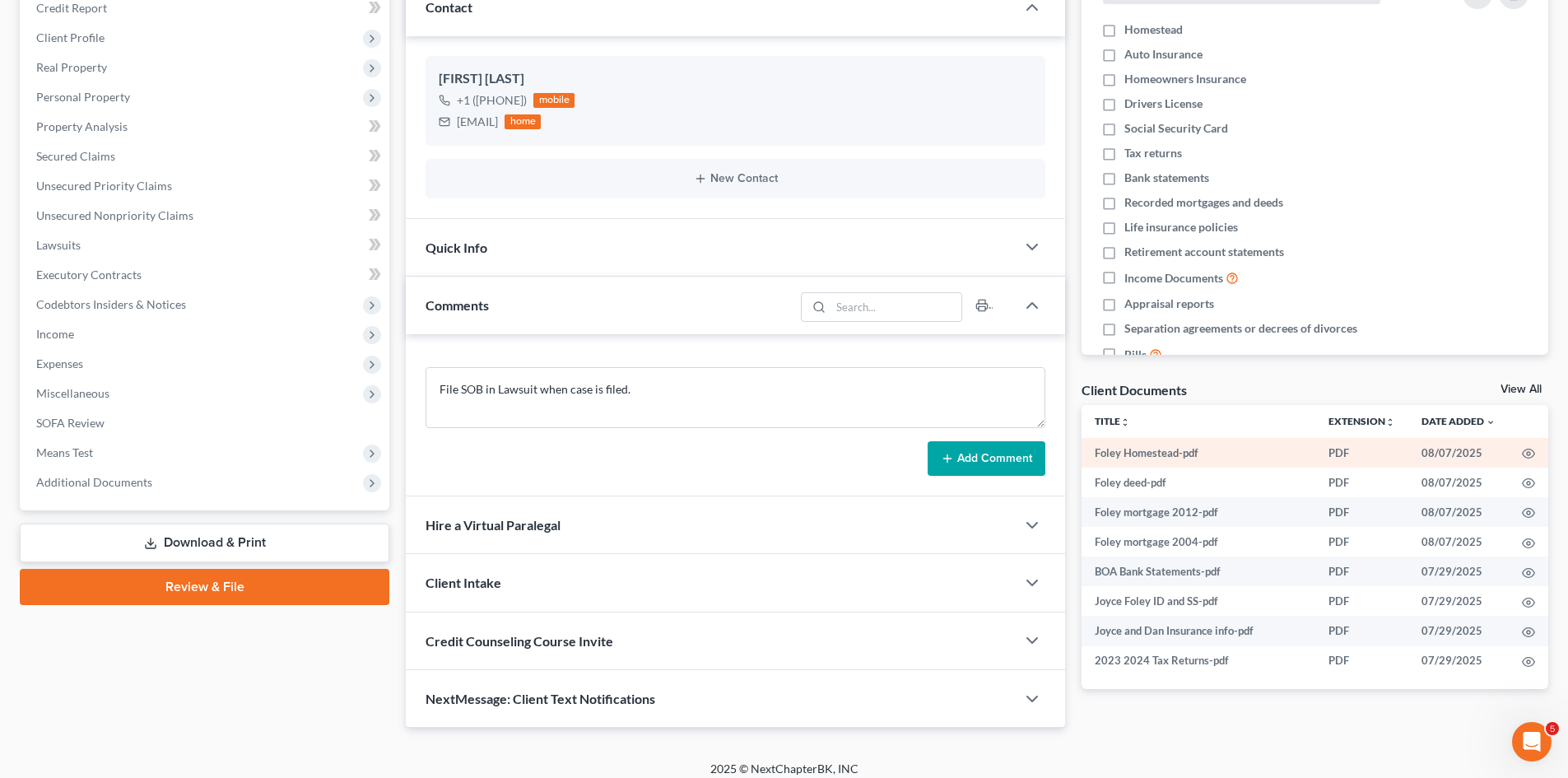 type 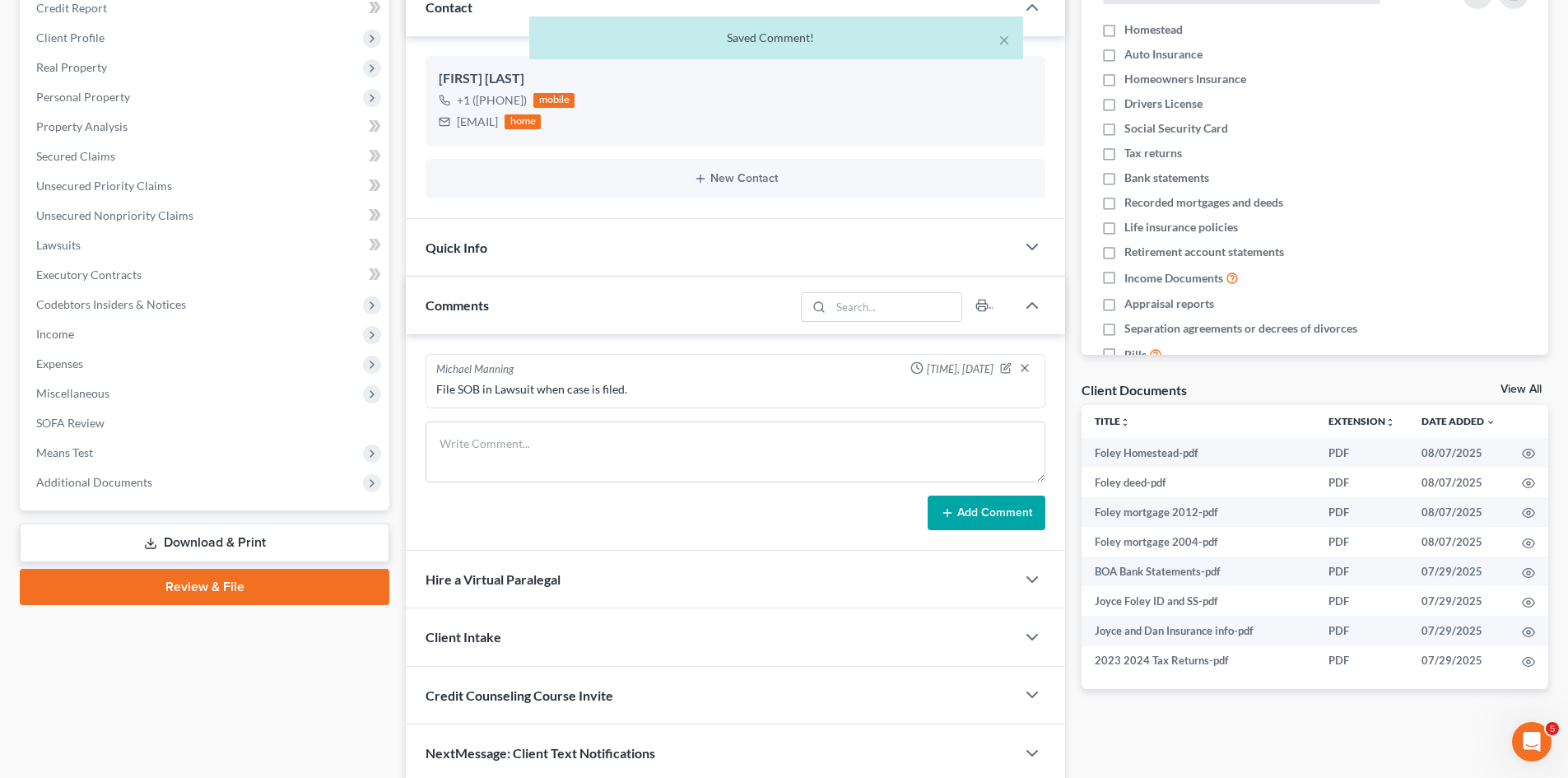 click on "View All" at bounding box center (1521, 389) 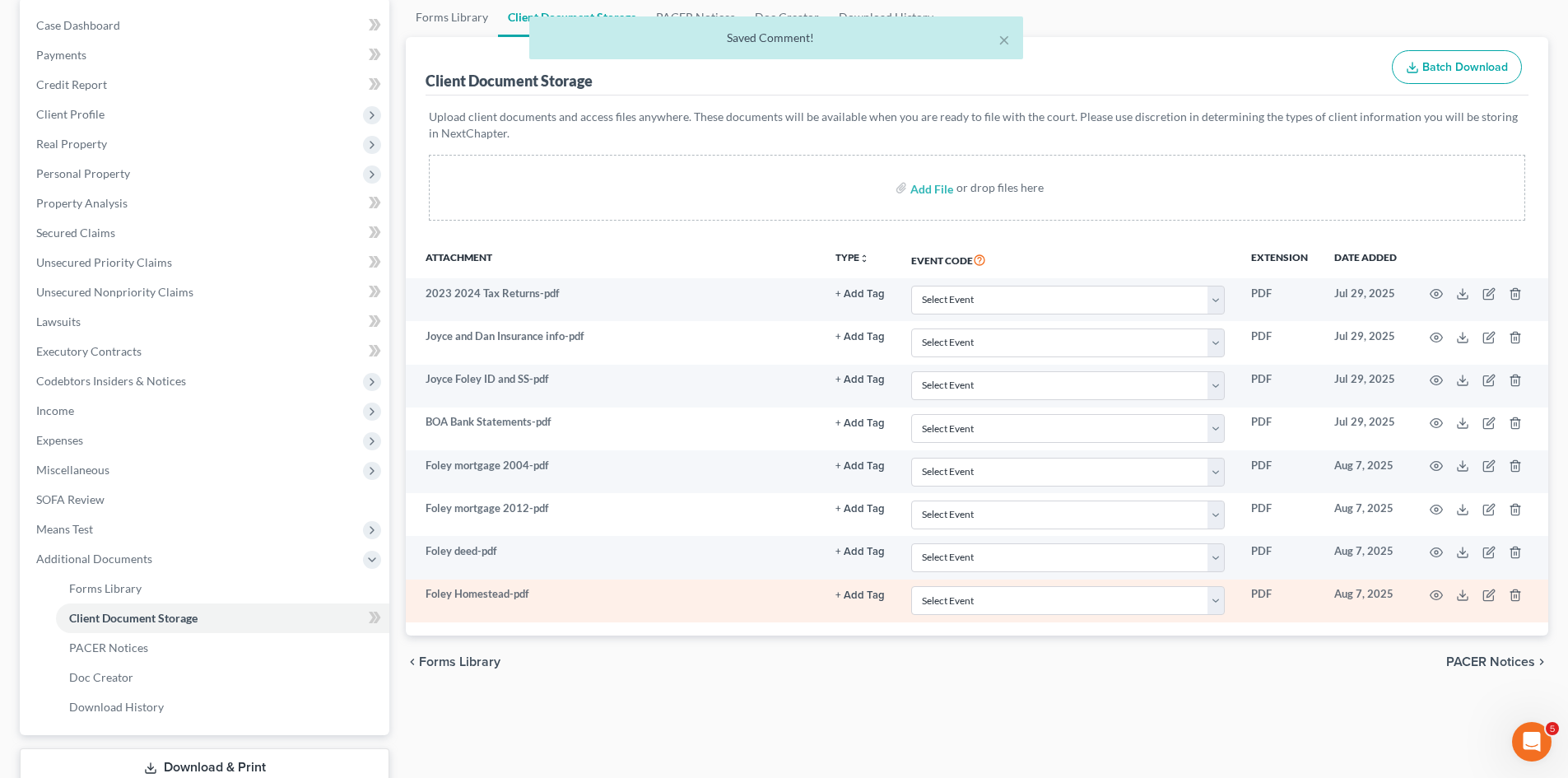 scroll, scrollTop: 275, scrollLeft: 0, axis: vertical 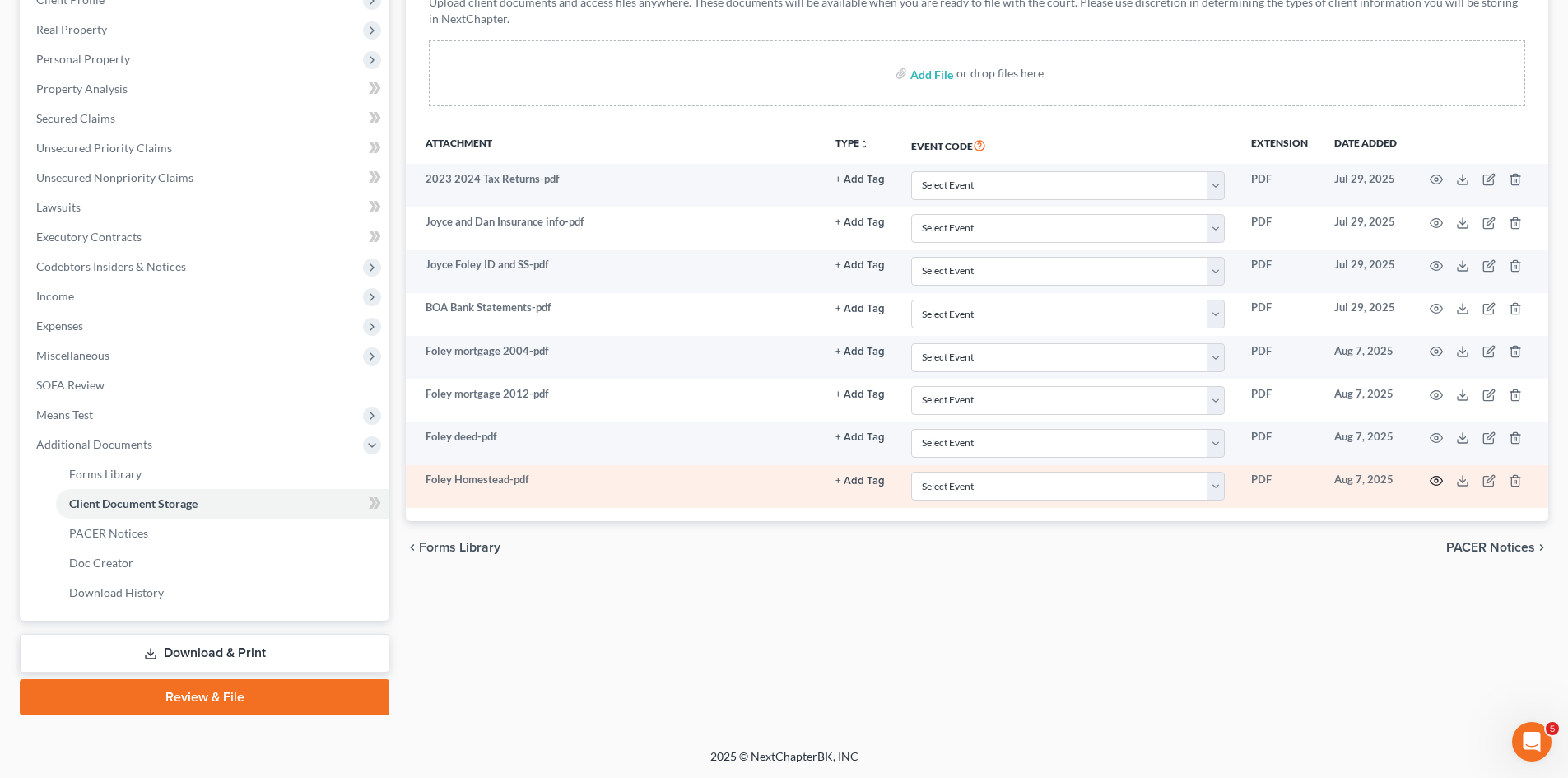 click 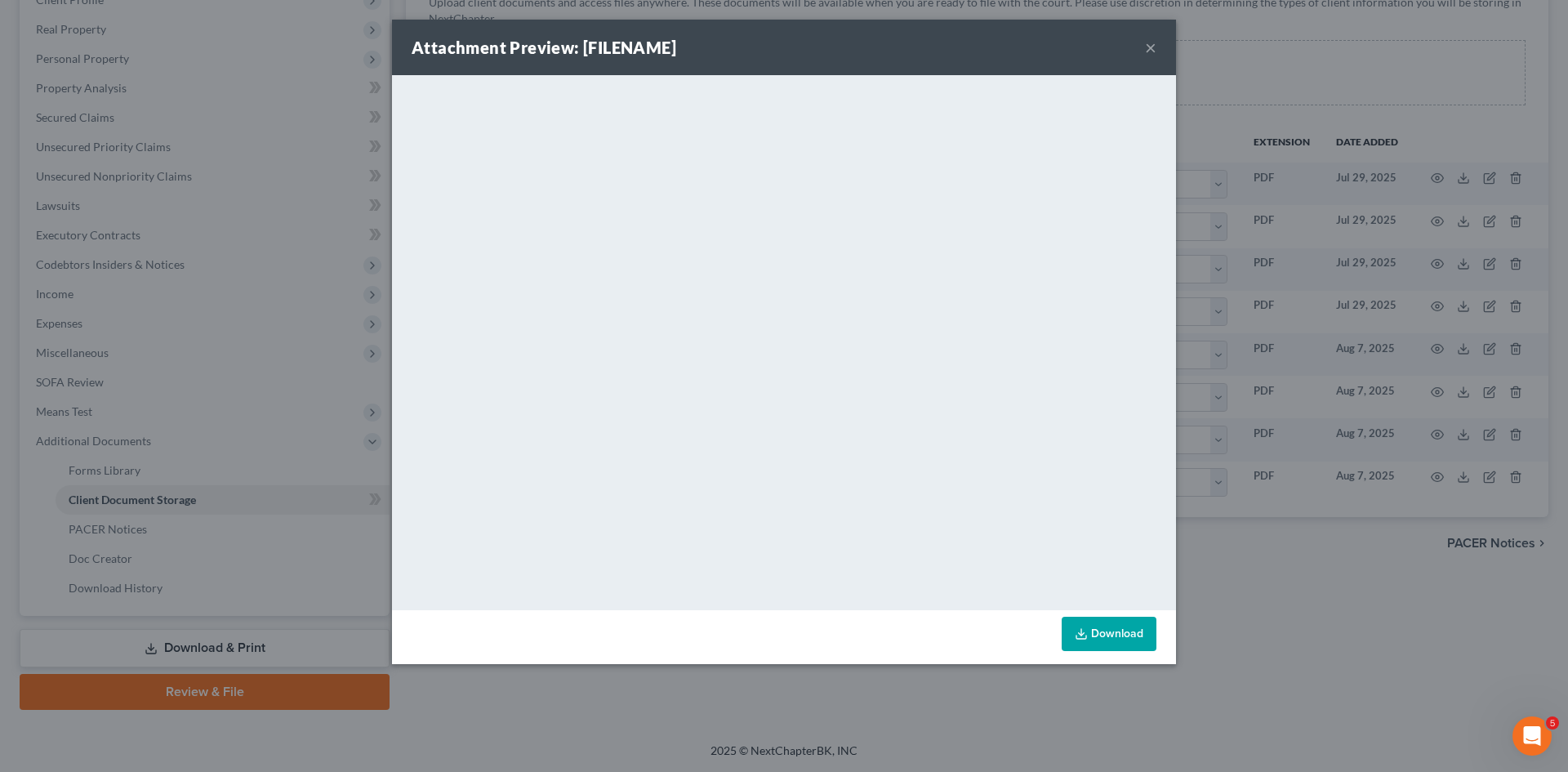 click on "Attachment Preview: Foley Homestead-pdf 08/07/2025 ×
<object ng-attr-data='https://nextchapter-prod.s3.amazonaws.com/uploads/attachment/file/11995821/46d8918f-9b47-4fce-817c-f4bdc55313d8.pdf?X-Amz-Expires=3000&X-Amz-Date=20250807T135100Z&X-Amz-Algorithm=AWS4-HMAC-SHA256&X-Amz-Credential=AKIAJMWBS4AI7W4T6GHQ%2F20250807%2Fus-east-1%2Fs3%2Faws4_request&X-Amz-SignedHeaders=host&X-Amz-Signature=c48ea0ec86e67a455080310859df82fc28974426507050adafce9b678ebc6d17' type='application/pdf' width='100%' height='650px'></object>
<p><a href='https://nextchapter-prod.s3.amazonaws.com/uploads/attachment/file/11995821/46d8918f-9b47-4fce-817c-f4bdc55313d8.pdf?X-Amz-Expires=3000&X-Amz-Date=20250807T135100Z&X-Amz-Algorithm=AWS4-HMAC-SHA256&X-Amz-Credential=AKIAJMWBS4AI7W4T6GHQ%2F20250807%2Fus-east-1%2Fs3%2Faws4_request&X-Amz-SignedHeaders=host&X-Amz-Signature=c48ea0ec86e67a455080310859df82fc28974426507050adafce9b678ebc6d17' target='_blank'>Click here</a> to open in a new window.</p>
Download" at bounding box center [784, 386] 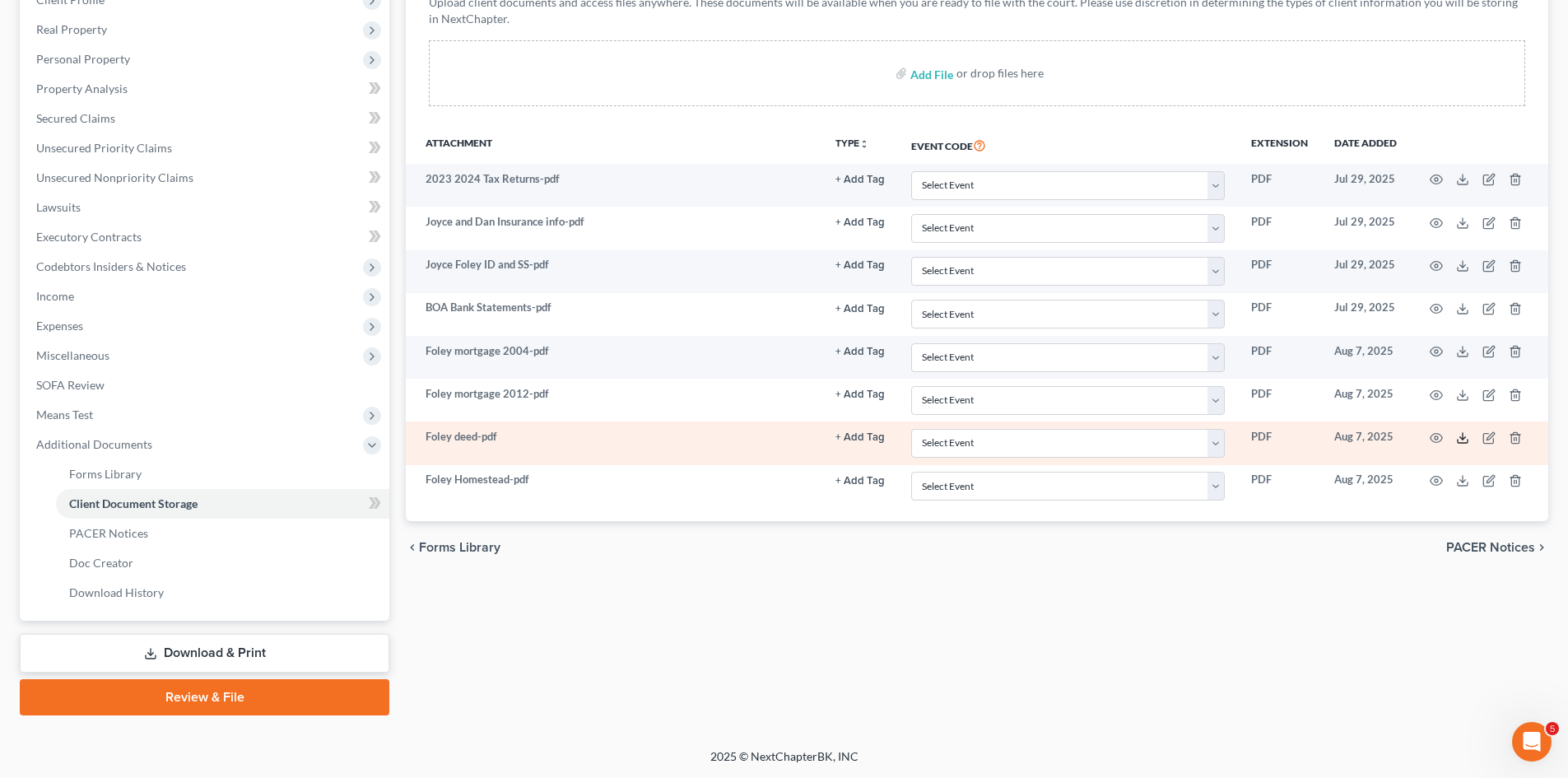 click 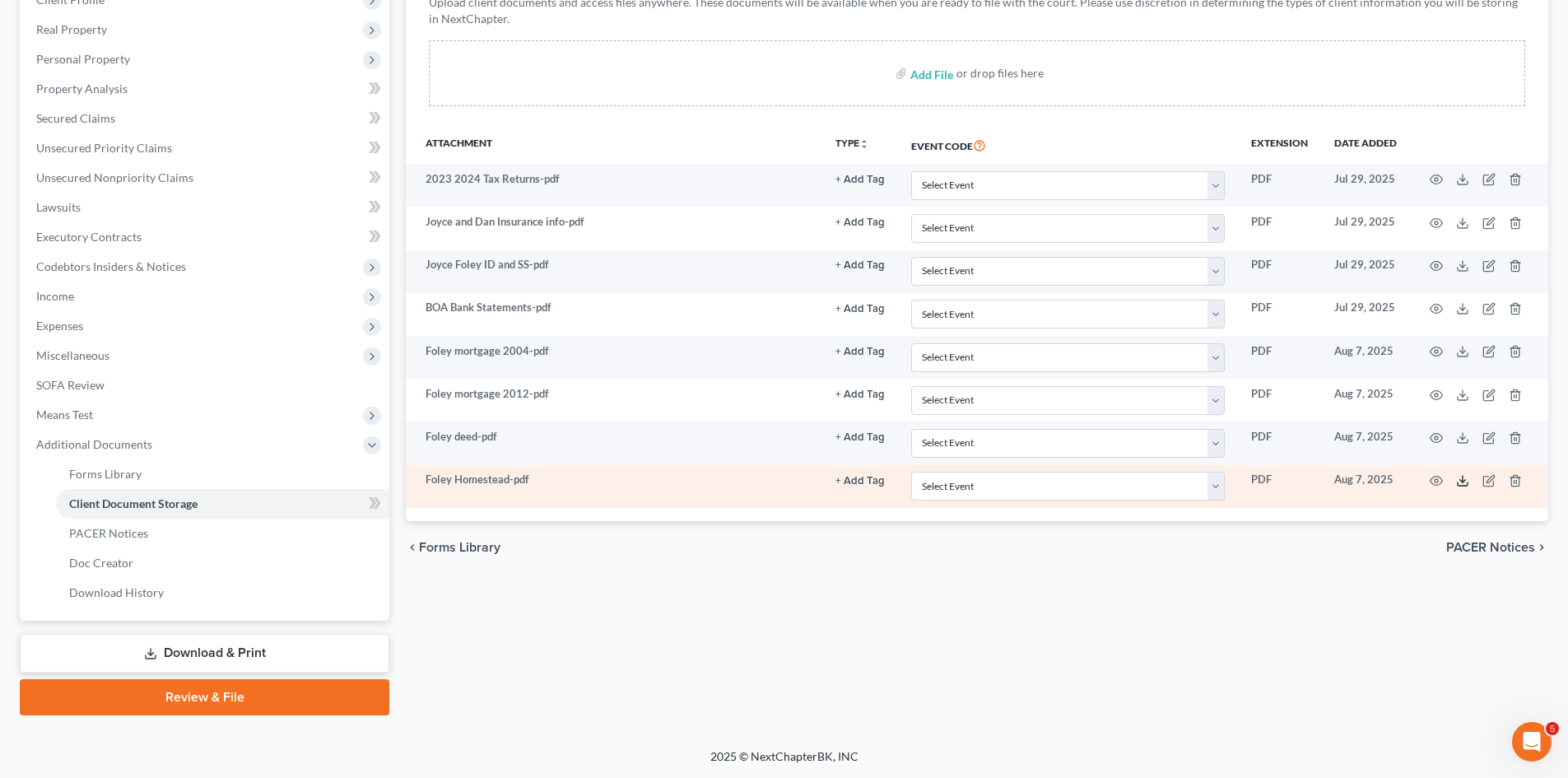 click 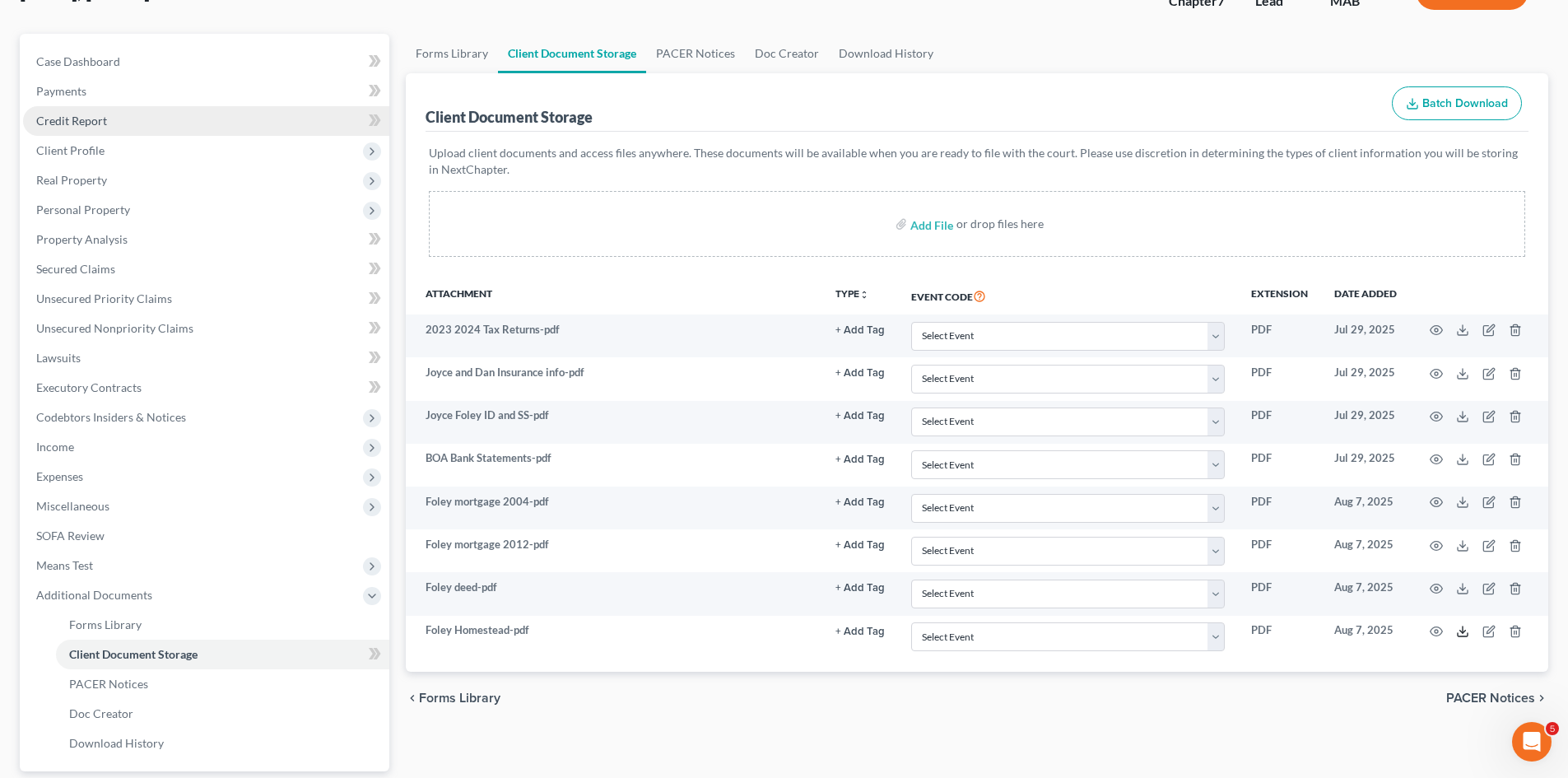 scroll, scrollTop: 1, scrollLeft: 0, axis: vertical 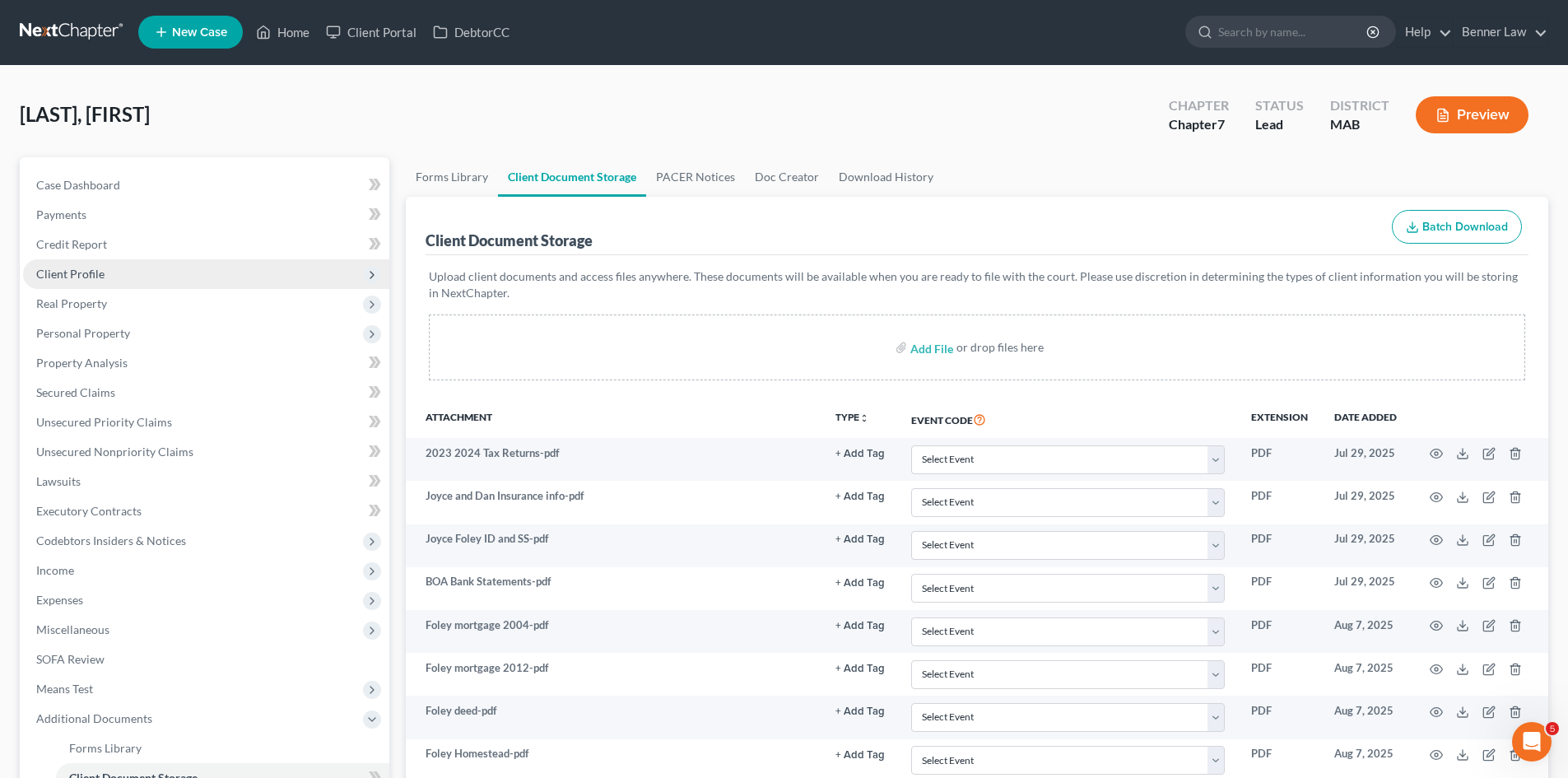 click on "Client Profile" at bounding box center [70, 273] 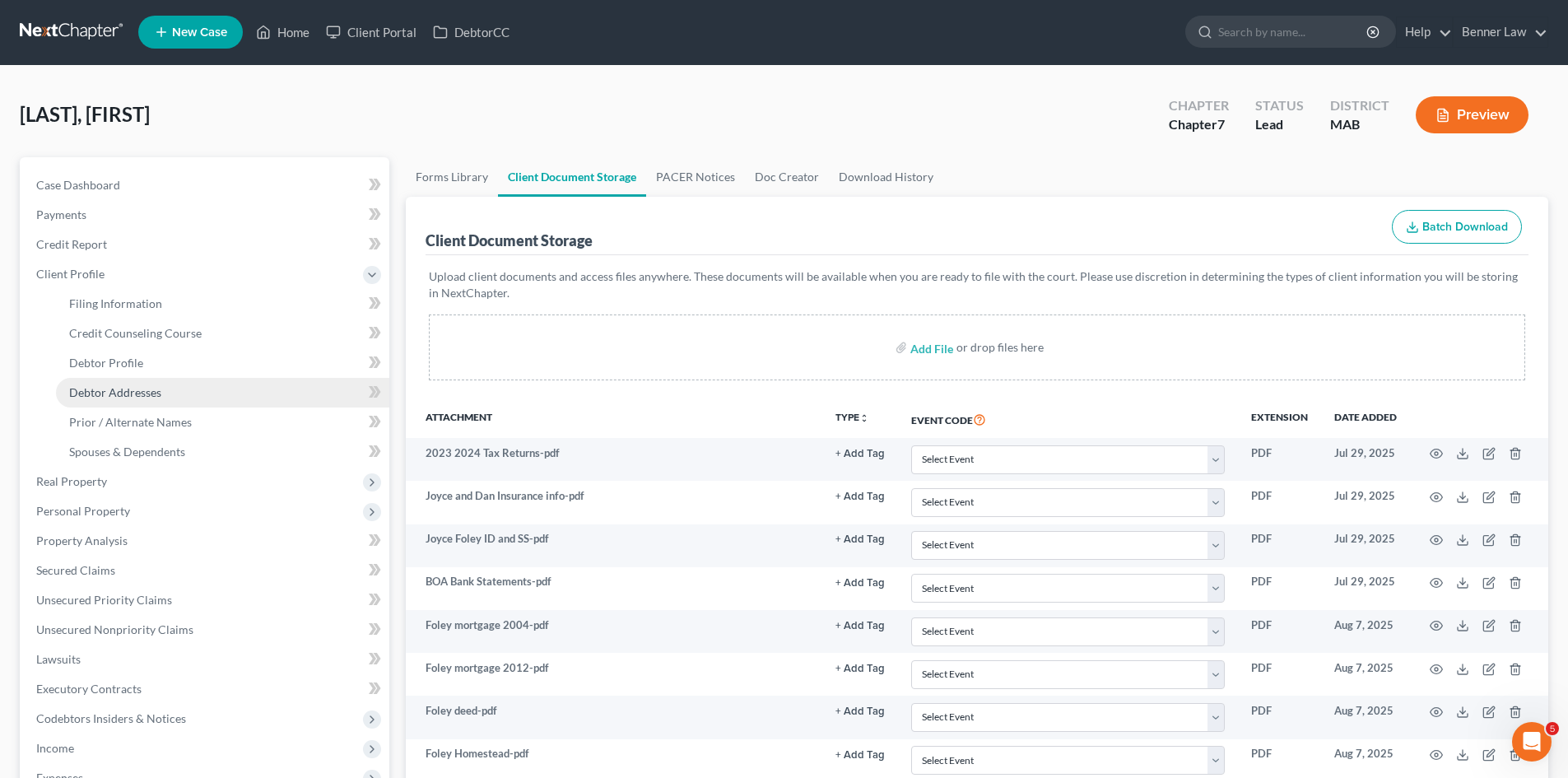 click on "Debtor Addresses" at bounding box center (115, 392) 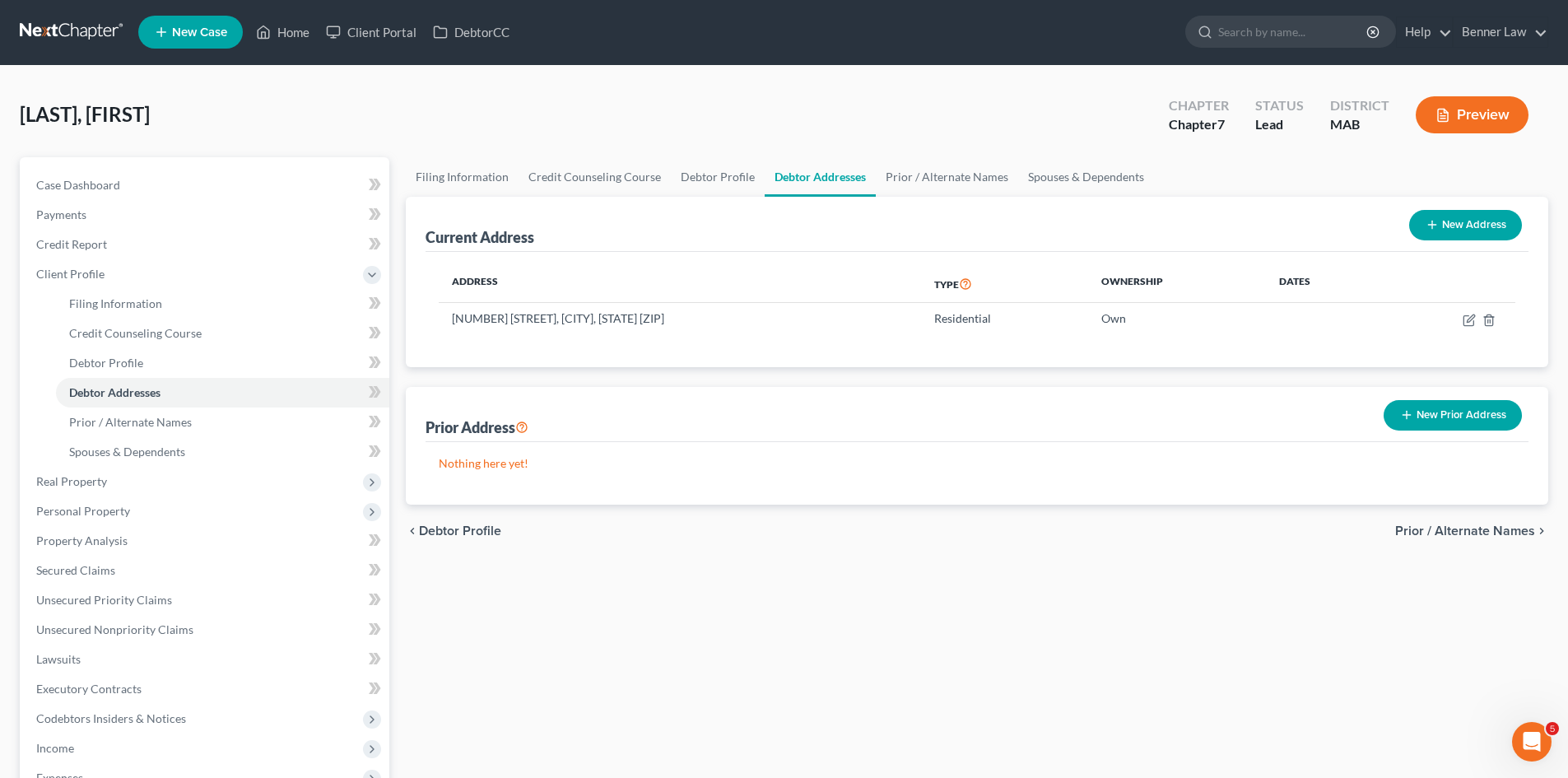 scroll, scrollTop: 0, scrollLeft: 0, axis: both 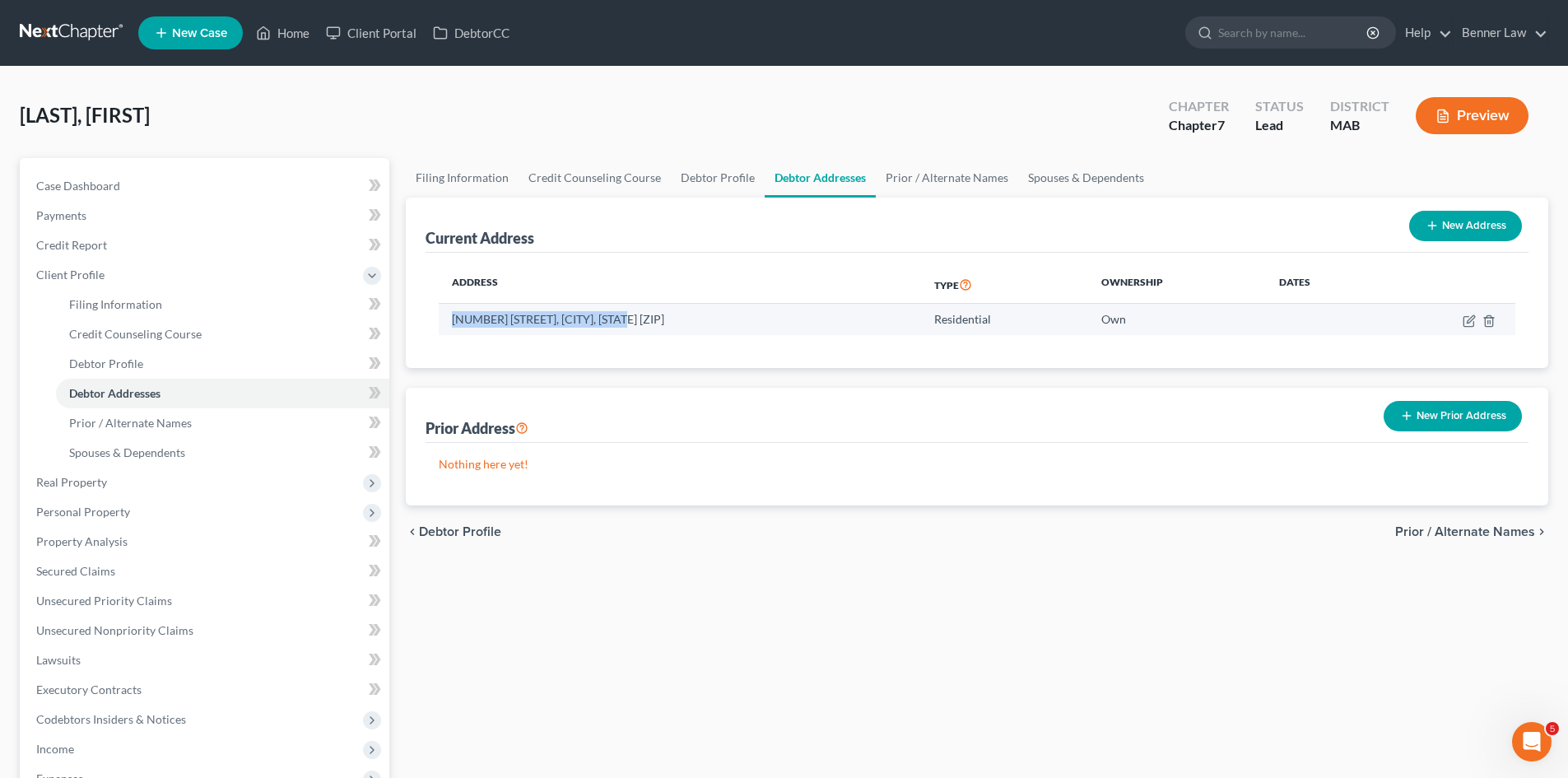 drag, startPoint x: 446, startPoint y: 319, endPoint x: 616, endPoint y: 327, distance: 170.1881 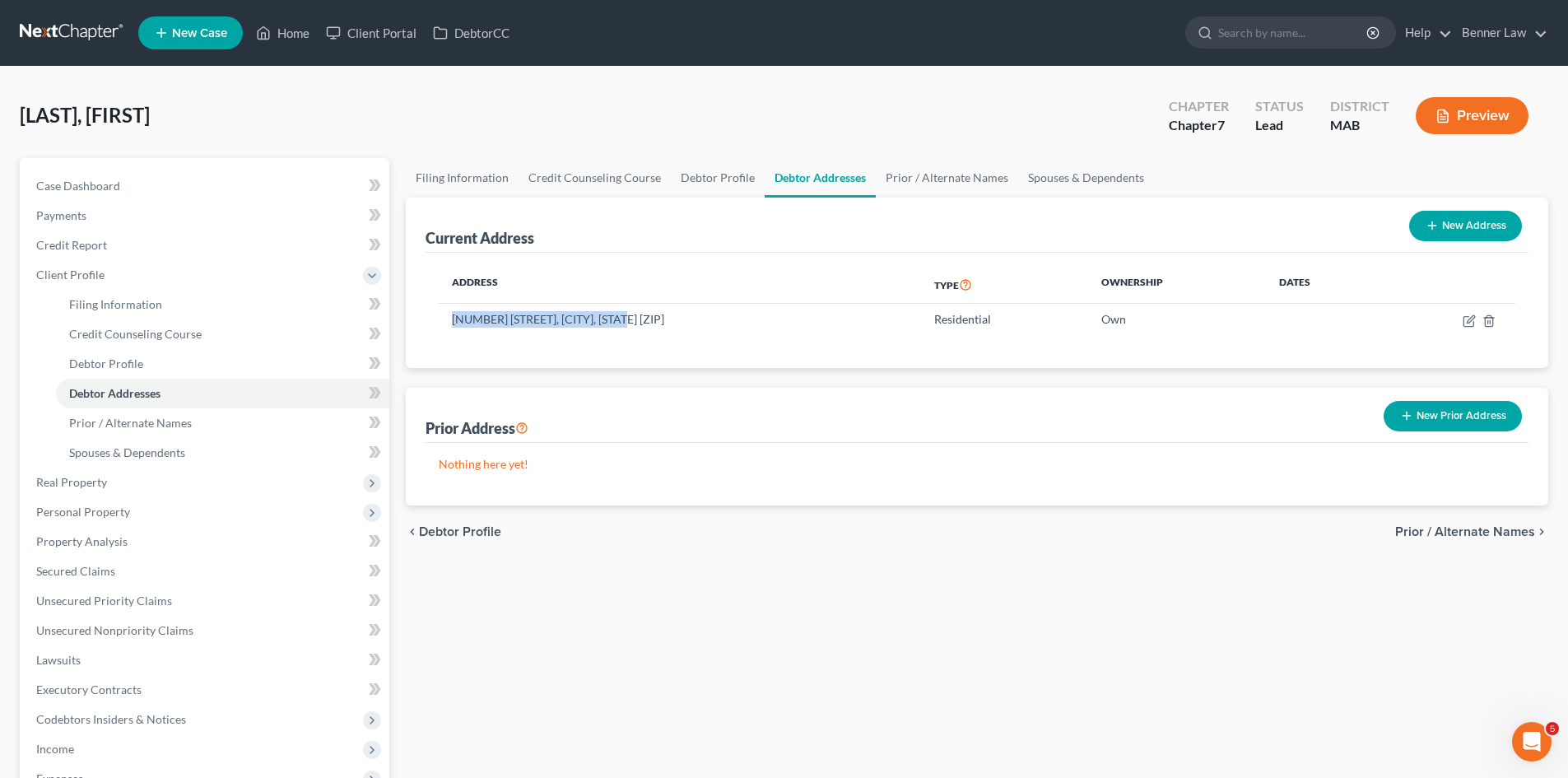 copy on "318 Woodlawn Street, Fall River," 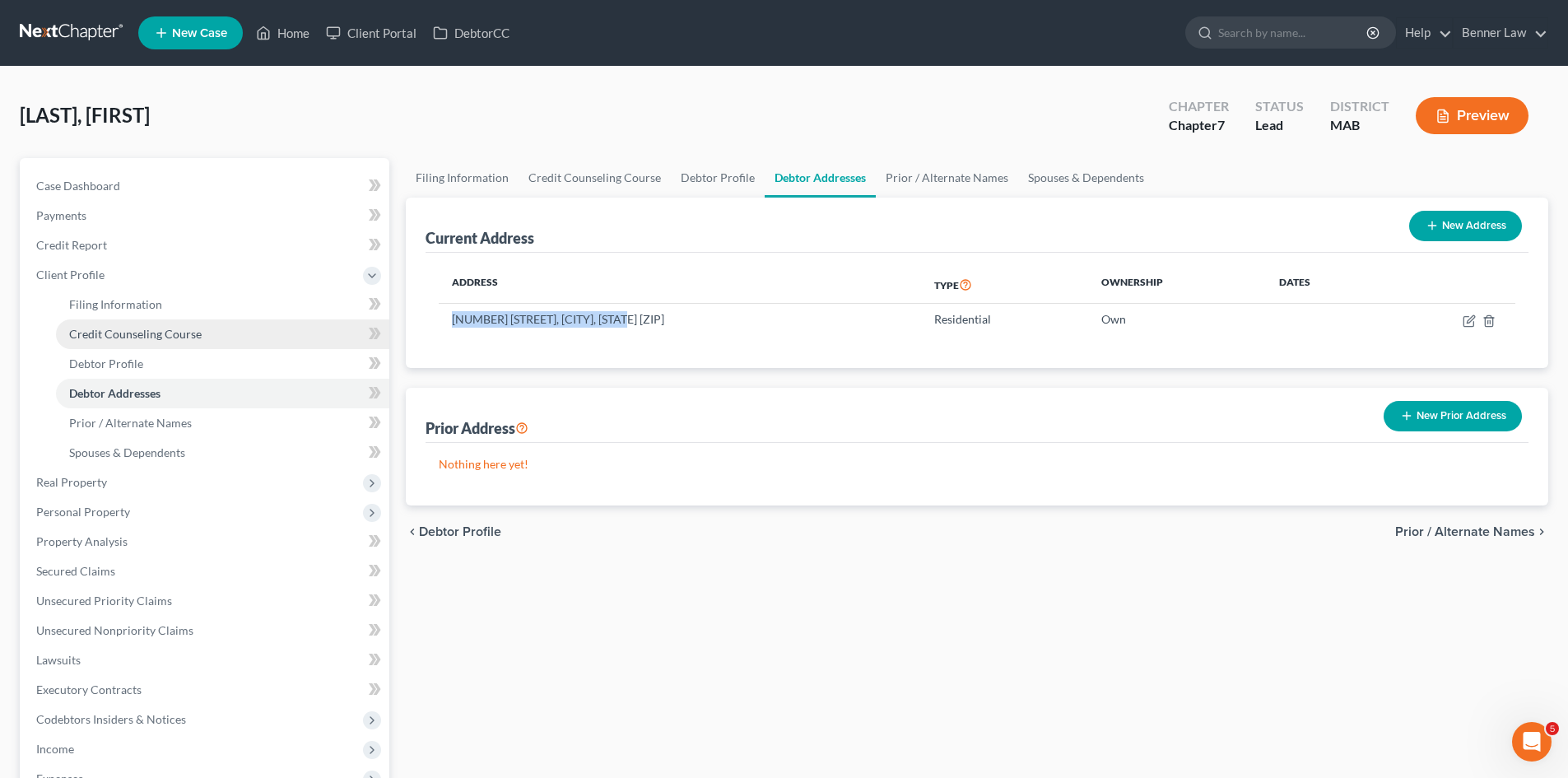 click on "Credit Counseling Course" at bounding box center [222, 334] 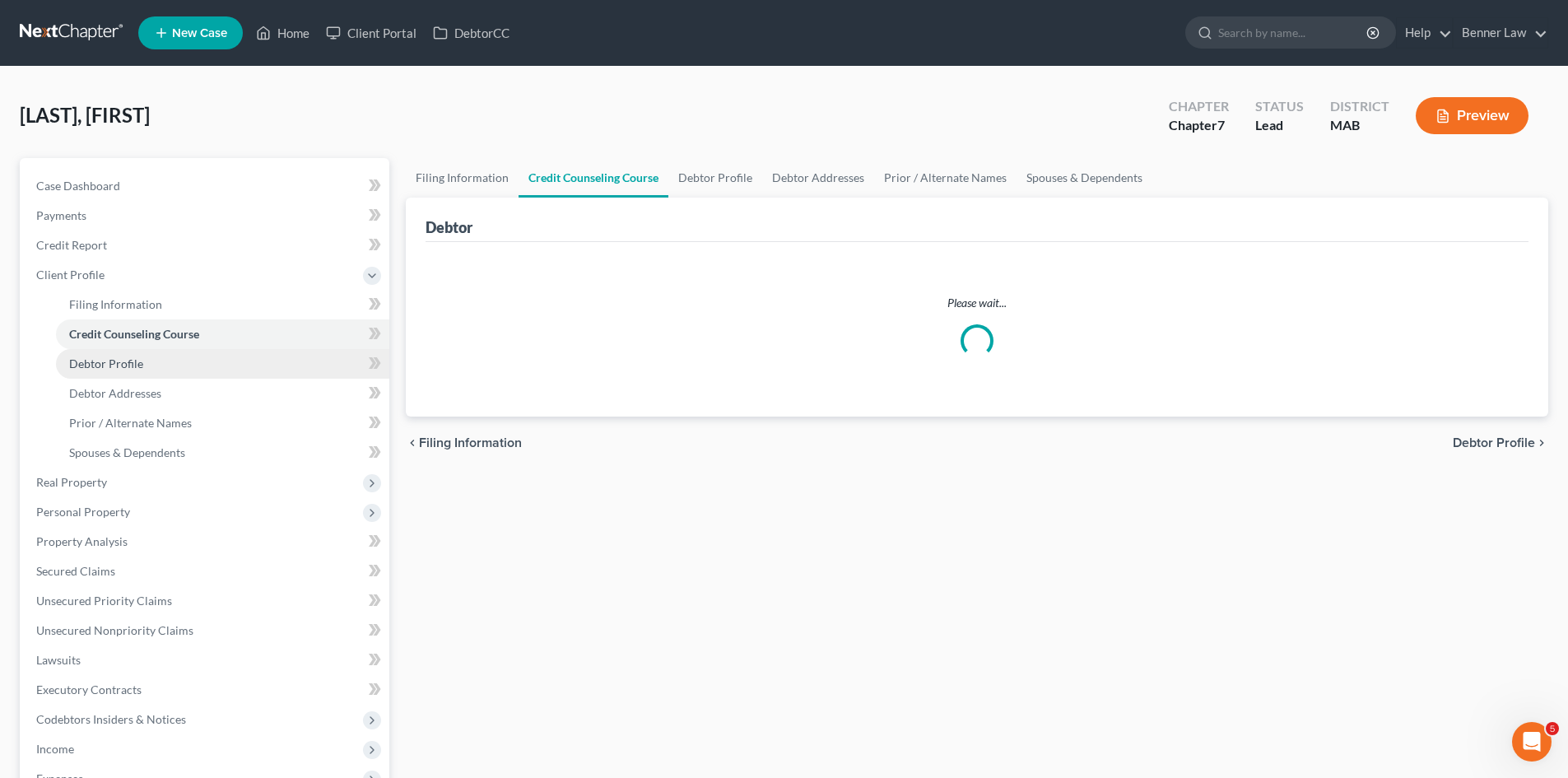 click on "Debtor Profile" at bounding box center [106, 363] 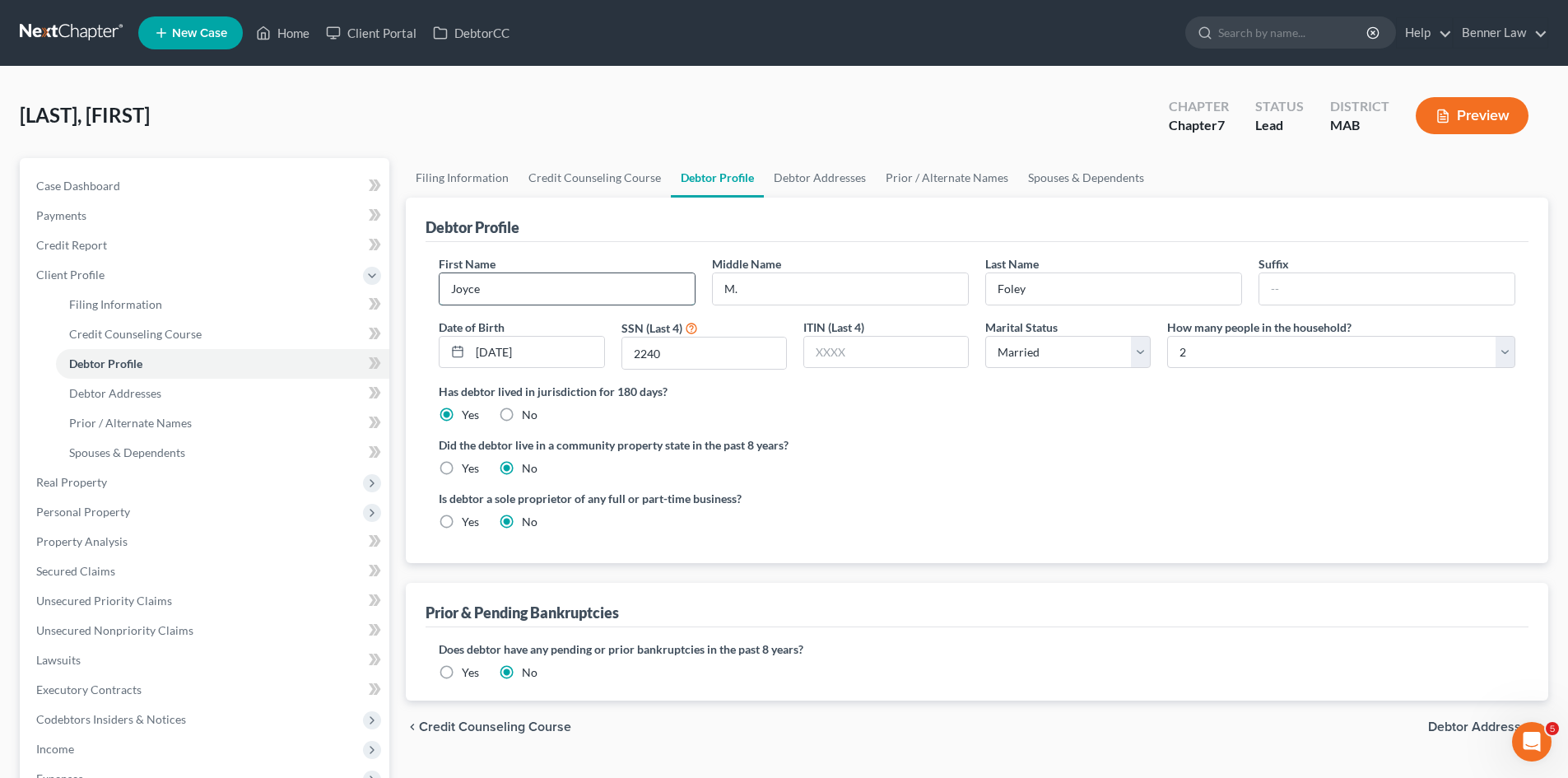 click on "Joyce" at bounding box center (567, 289) 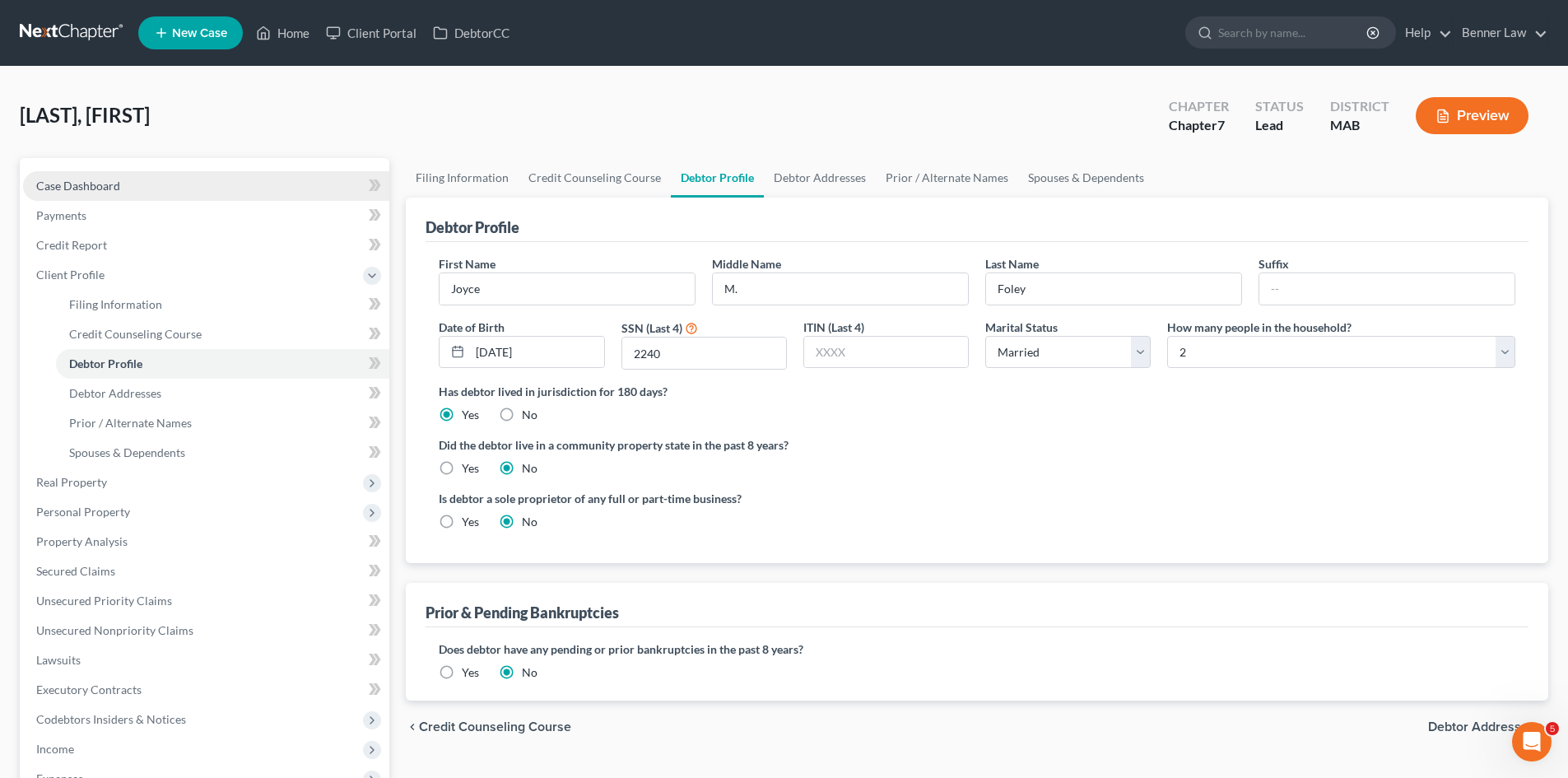 click on "Case Dashboard" at bounding box center [206, 186] 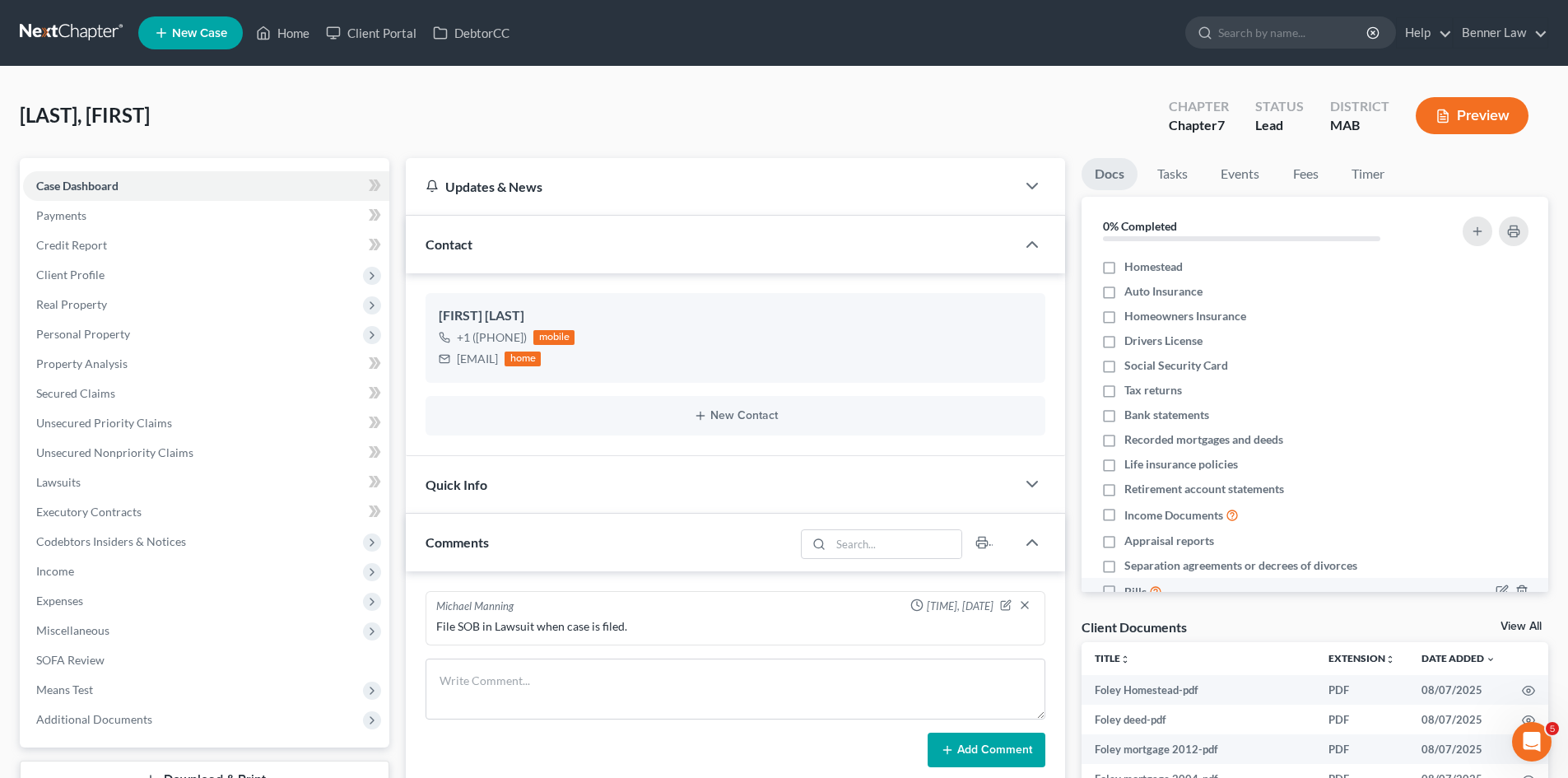 scroll, scrollTop: 89, scrollLeft: 0, axis: vertical 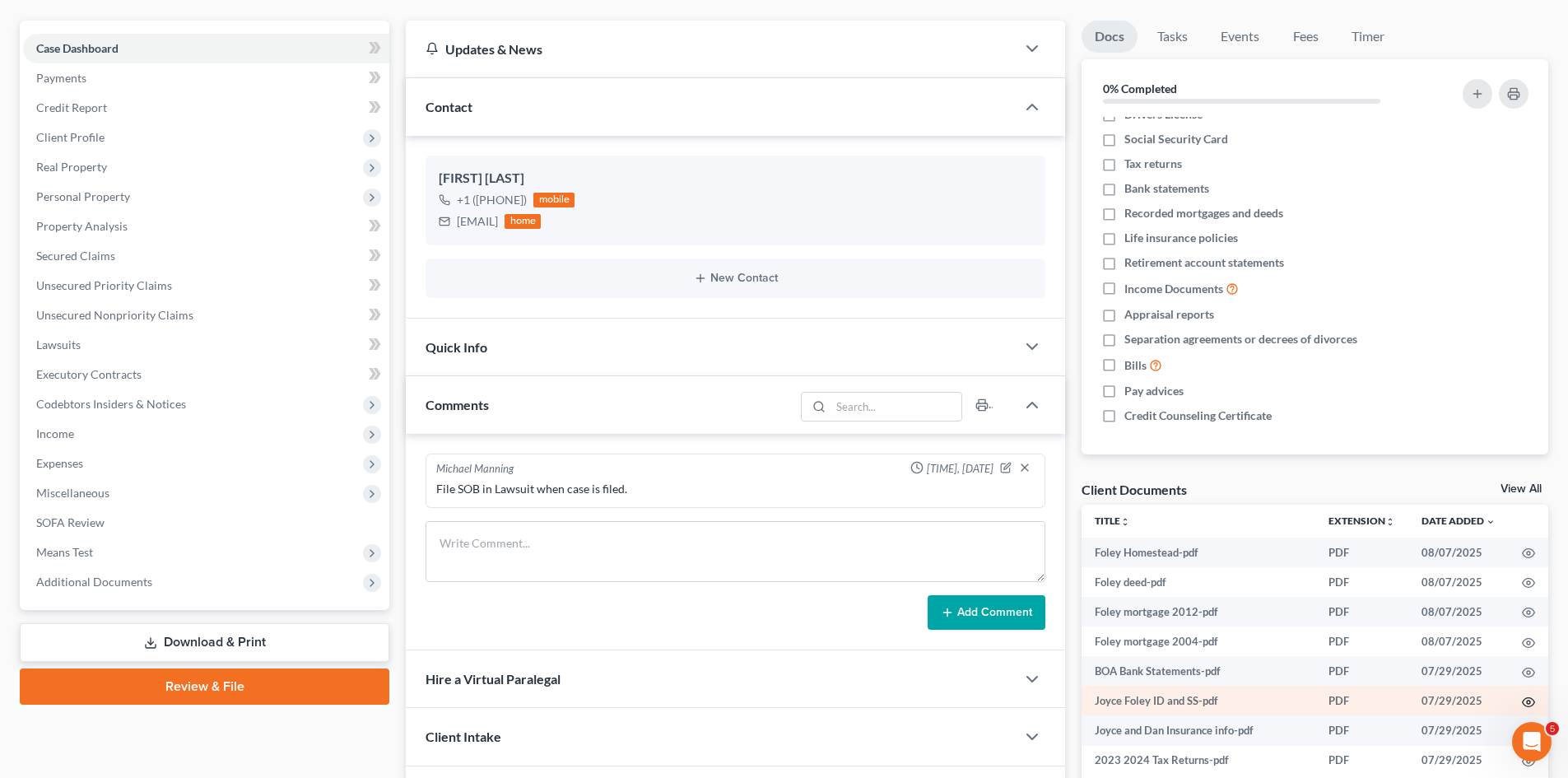 click 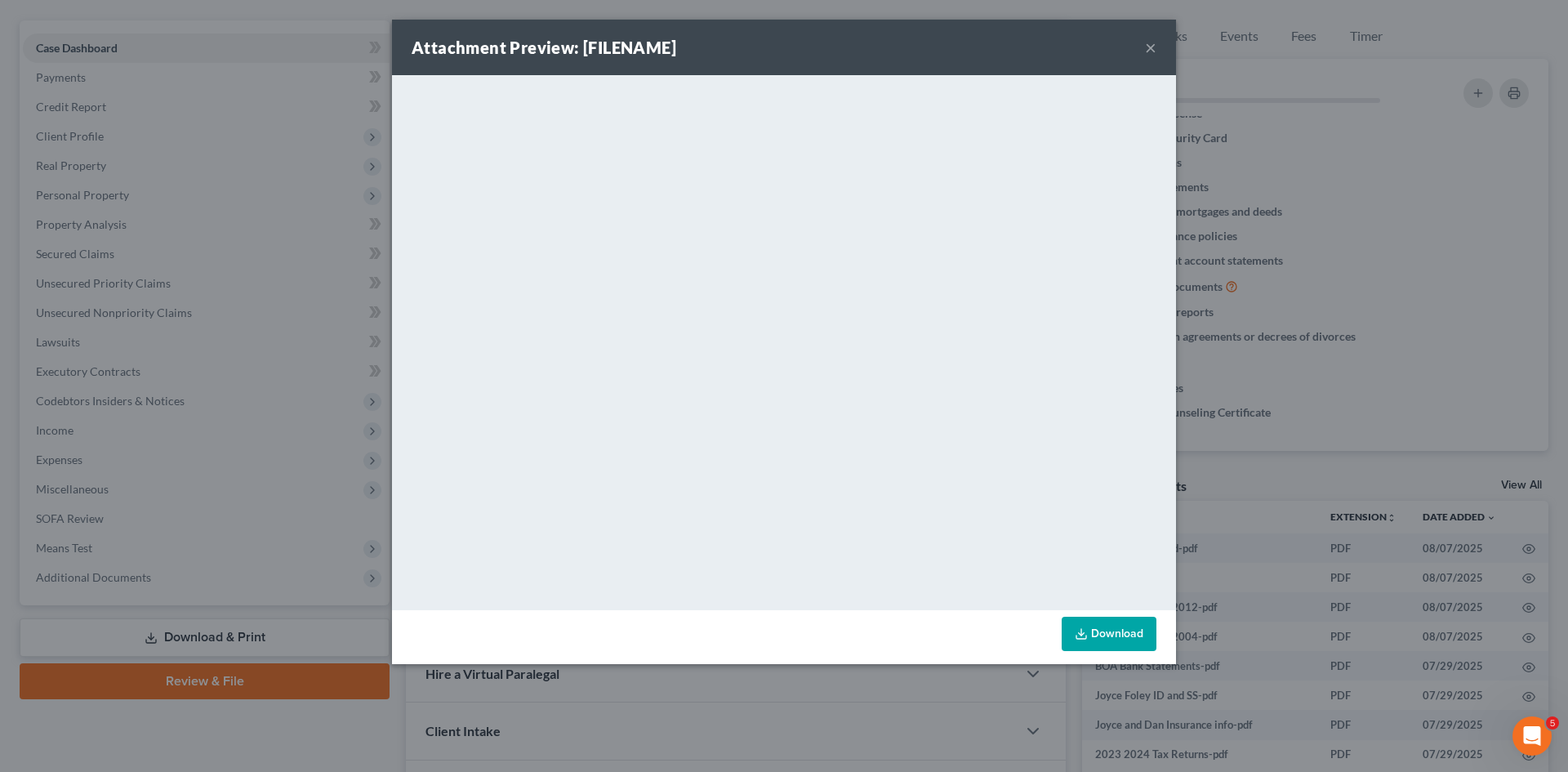 click on "Attachment Preview: Joyce Foley ID and SS-pdf 07/29/2025 ×
<object ng-attr-data='https://nextchapter-prod.s3.amazonaws.com/uploads/attachment/file/11940553/300bdcce-13d3-4bc7-bf14-a1c77907ae72.pdf?X-Amz-Expires=3000&X-Amz-Date=20250807T135439Z&X-Amz-Algorithm=AWS4-HMAC-SHA256&X-Amz-Credential=AKIAJMWBS4AI7W4T6GHQ%2F20250807%2Fus-east-1%2Fs3%2Faws4_request&X-Amz-SignedHeaders=host&X-Amz-Signature=f1c1aa5efd5fa30fe665cb0c8d6b237084509a349d693b365882a275f839f8c5' type='application/pdf' width='100%' height='650px'></object>
<p><a href='https://nextchapter-prod.s3.amazonaws.com/uploads/attachment/file/11940553/300bdcce-13d3-4bc7-bf14-a1c77907ae72.pdf?X-Amz-Expires=3000&X-Amz-Date=20250807T135439Z&X-Amz-Algorithm=AWS4-HMAC-SHA256&X-Amz-Credential=AKIAJMWBS4AI7W4T6GHQ%2F20250807%2Fus-east-1%2Fs3%2Faws4_request&X-Amz-SignedHeaders=host&X-Amz-Signature=f1c1aa5efd5fa30fe665cb0c8d6b237084509a349d693b365882a275f839f8c5' target='_blank'>Click here</a> to open in a new window.</p>
Download" at bounding box center [784, 386] 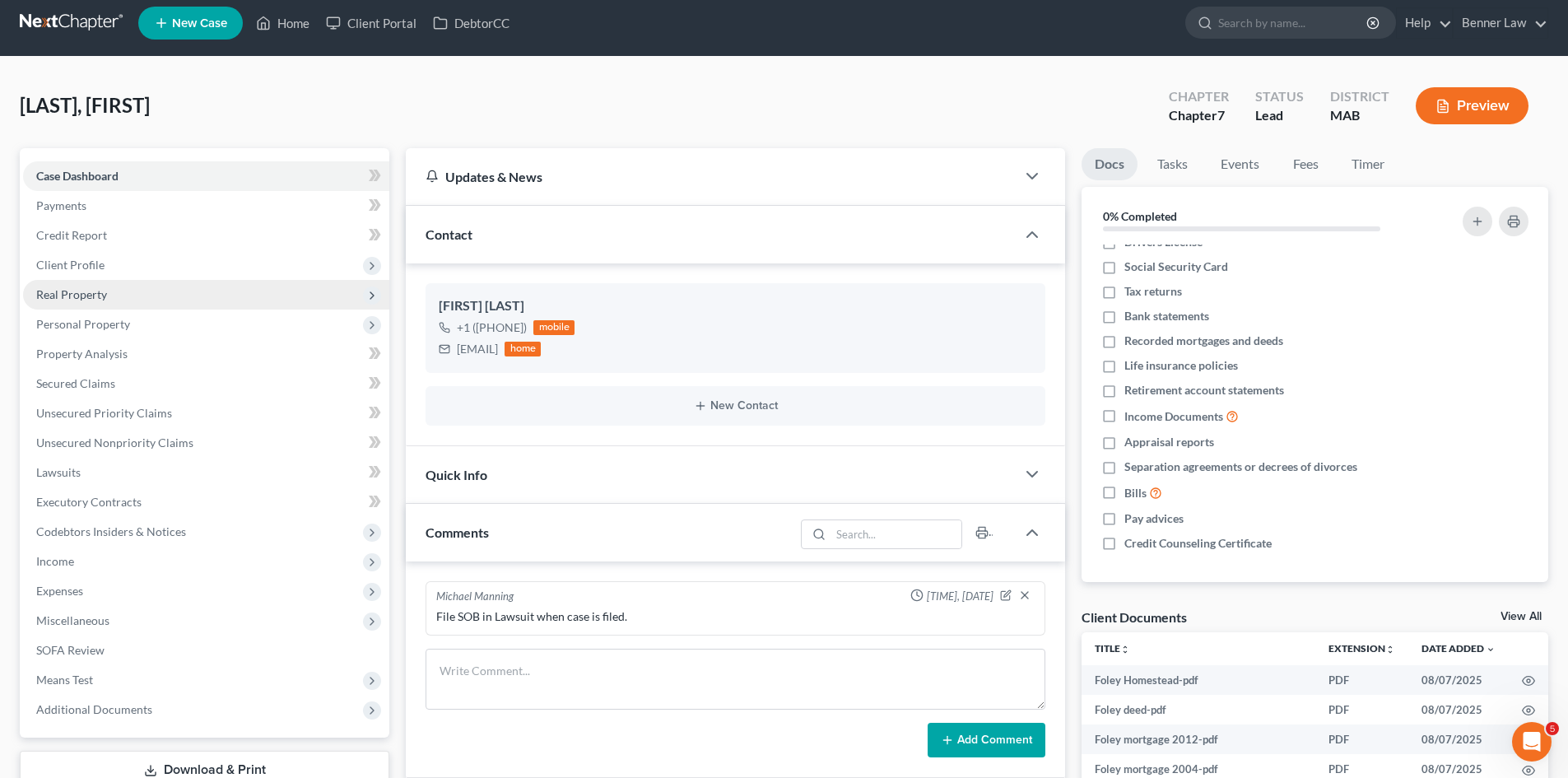 scroll, scrollTop: 137, scrollLeft: 0, axis: vertical 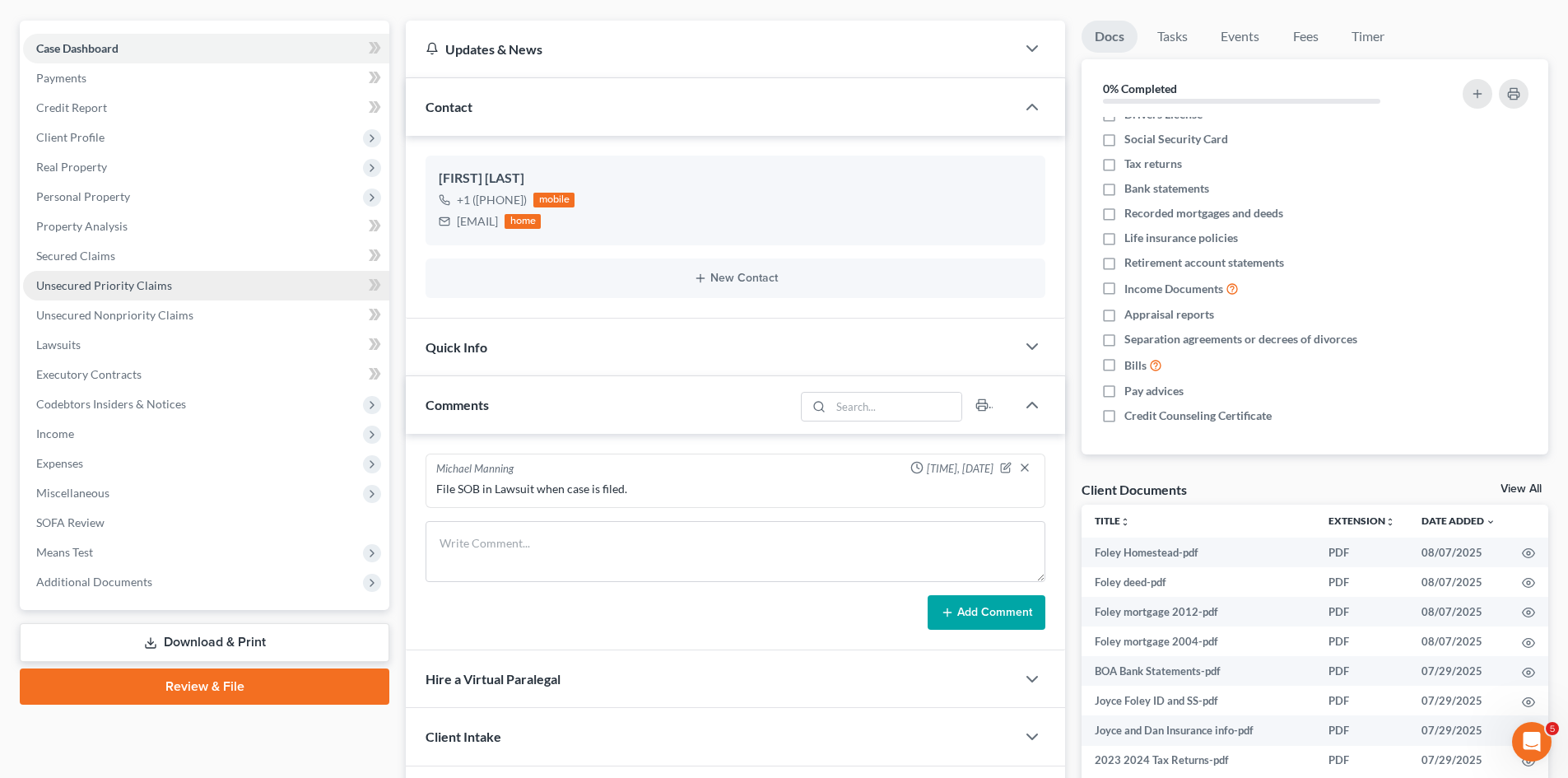 click on "Unsecured Priority Claims" at bounding box center (104, 285) 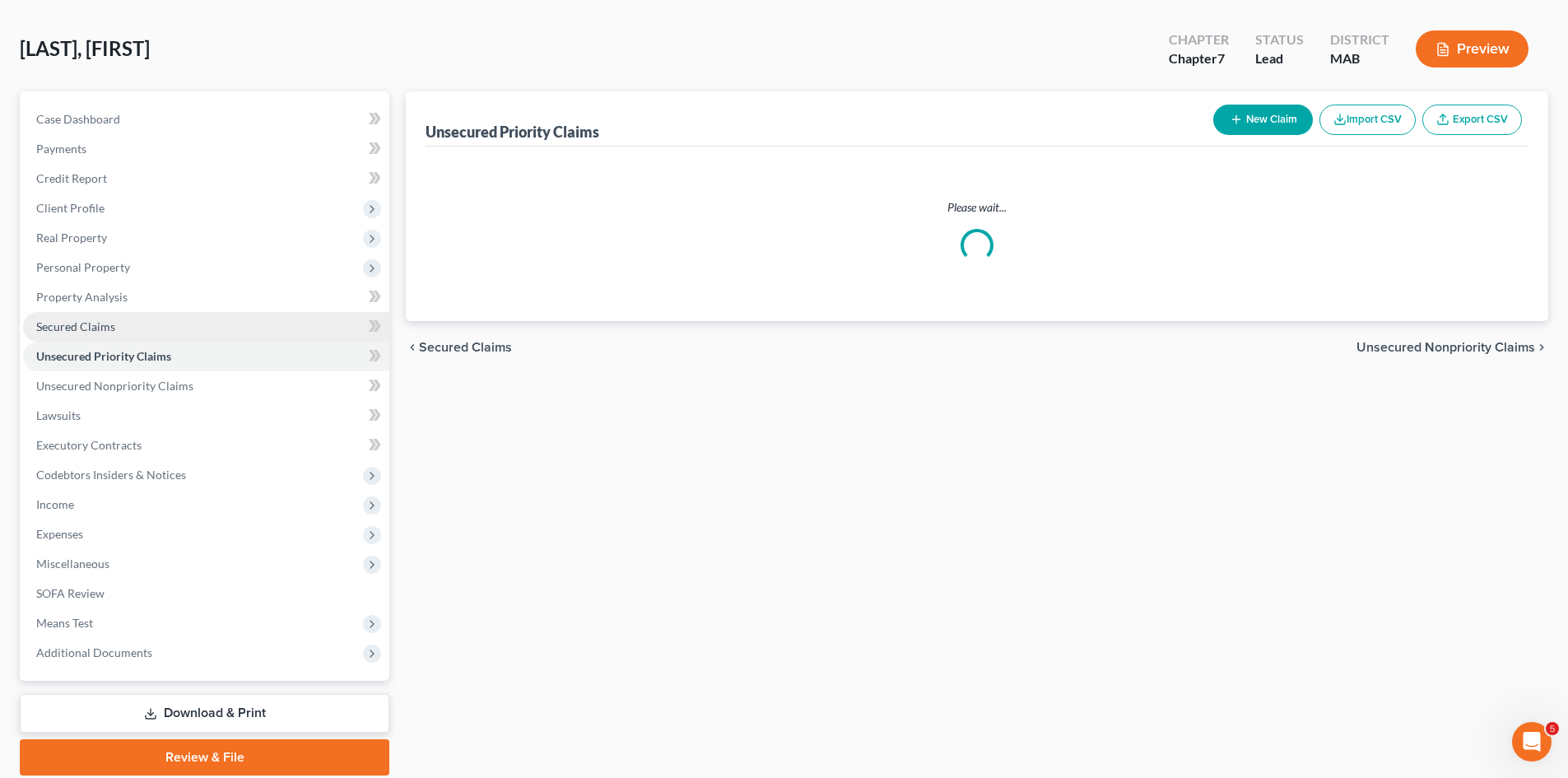 scroll, scrollTop: 0, scrollLeft: 0, axis: both 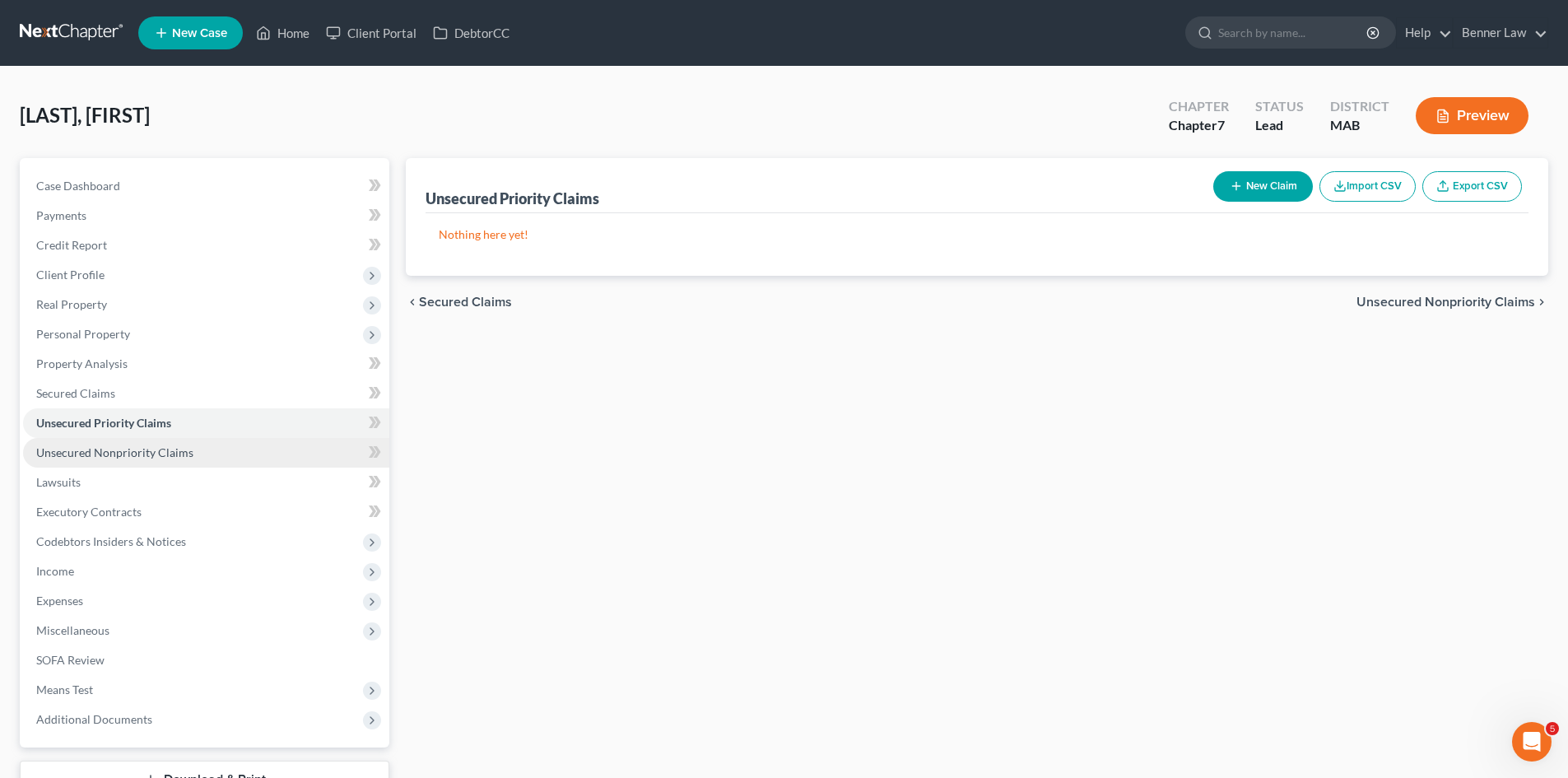 click on "Unsecured Nonpriority Claims" at bounding box center [206, 453] 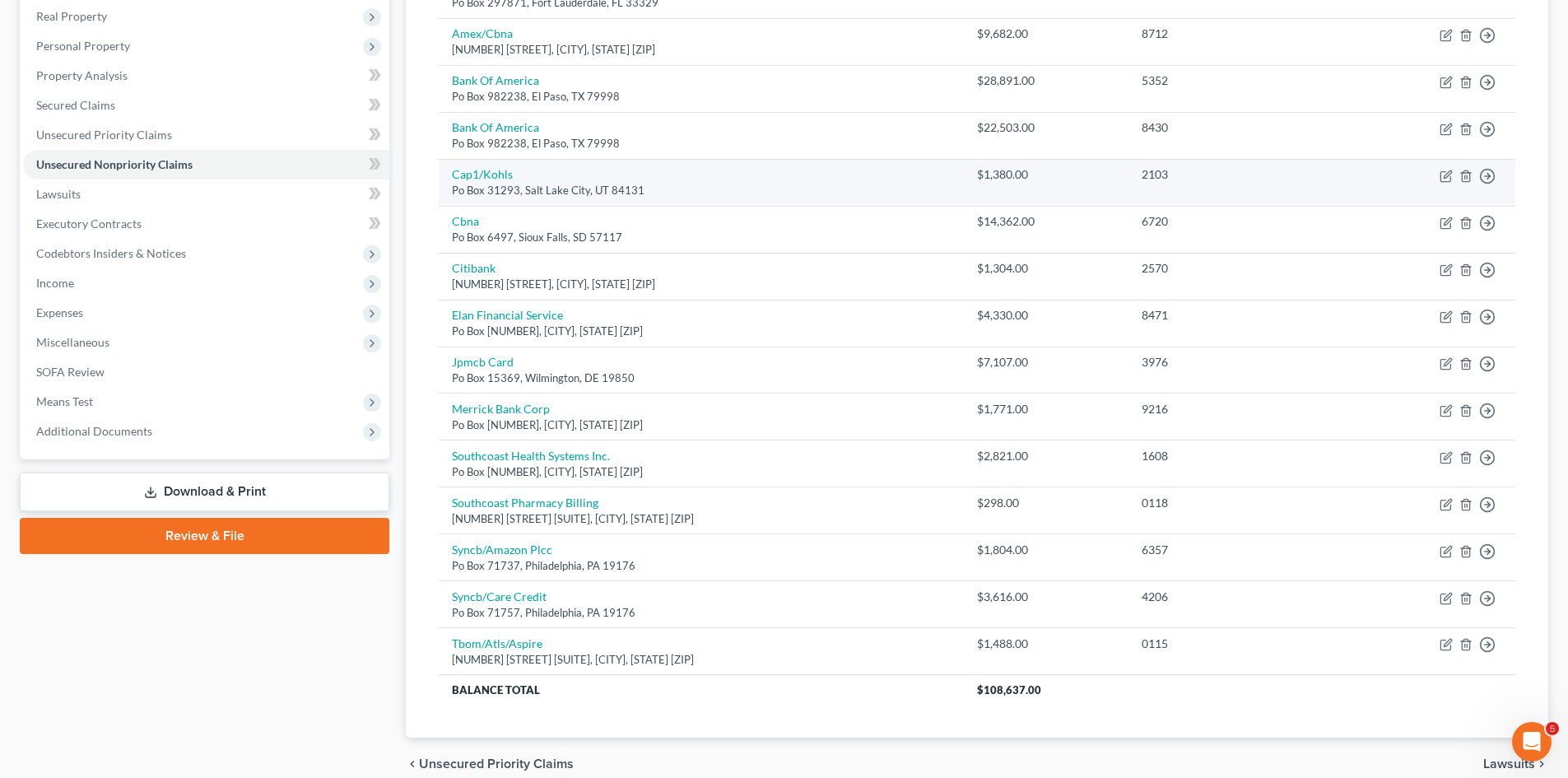 scroll, scrollTop: 89, scrollLeft: 0, axis: vertical 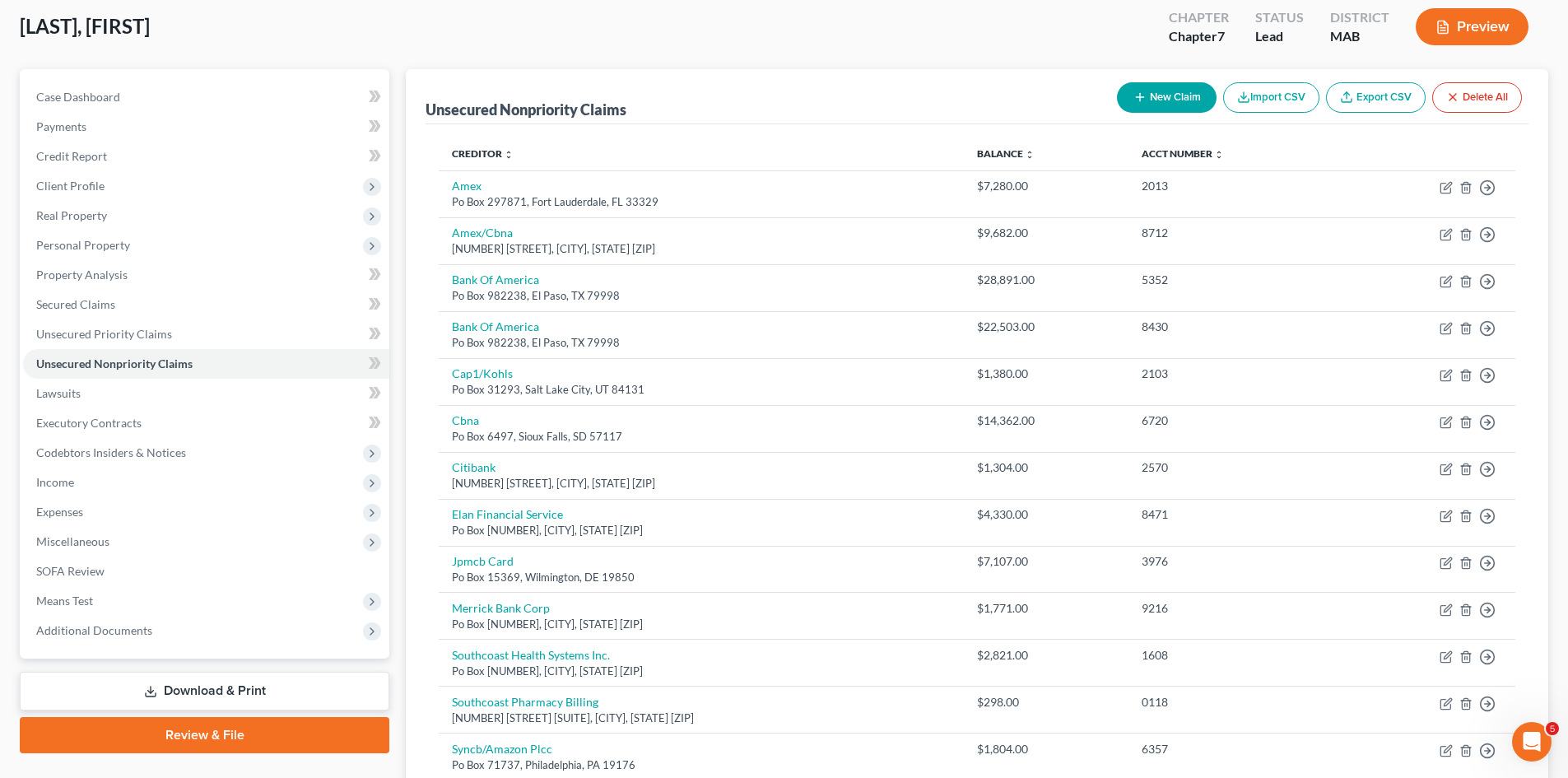click on "Download & Print" at bounding box center [204, 691] 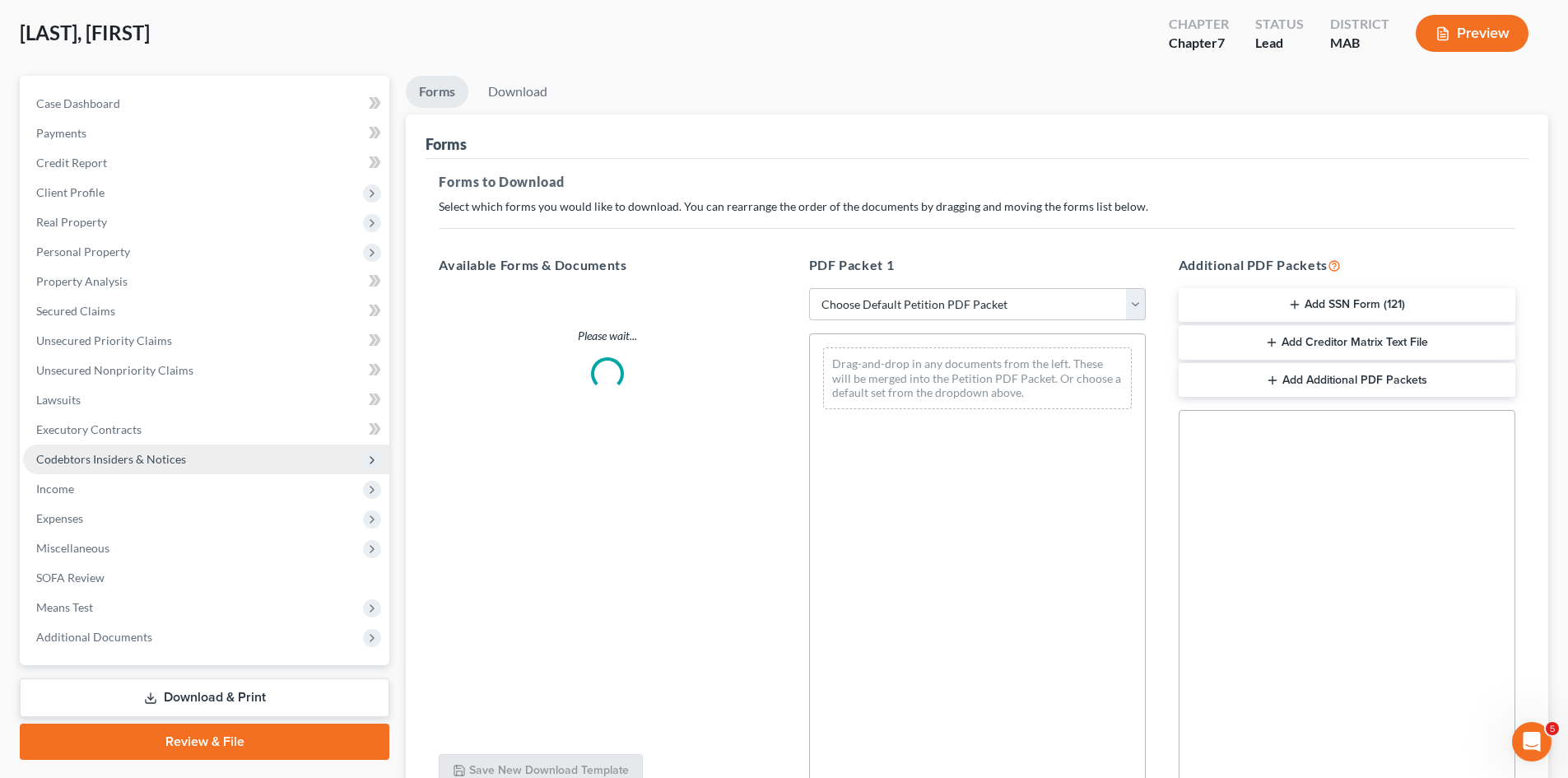 scroll, scrollTop: 0, scrollLeft: 0, axis: both 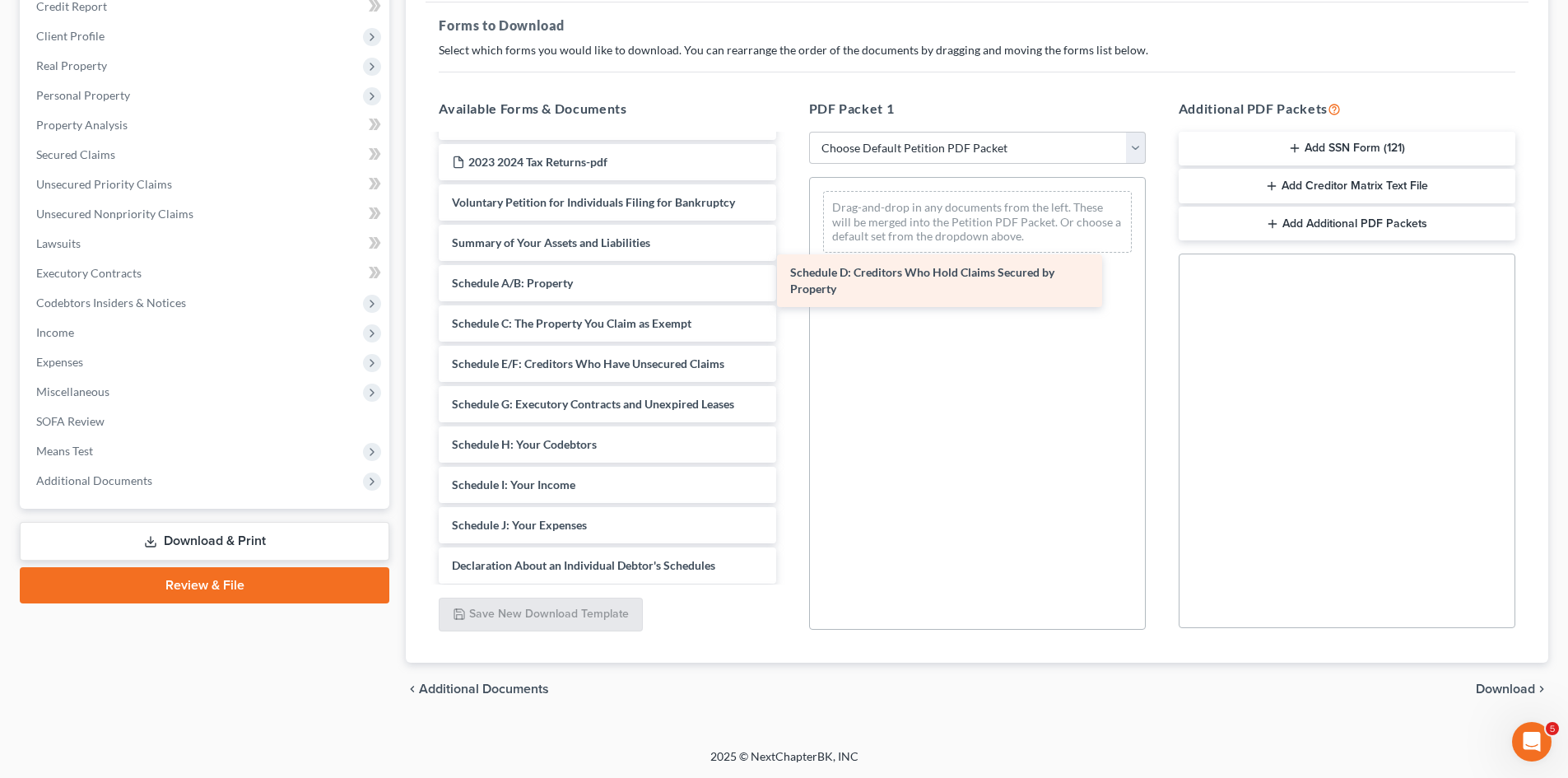 drag, startPoint x: 558, startPoint y: 359, endPoint x: 896, endPoint y: 268, distance: 350.03571 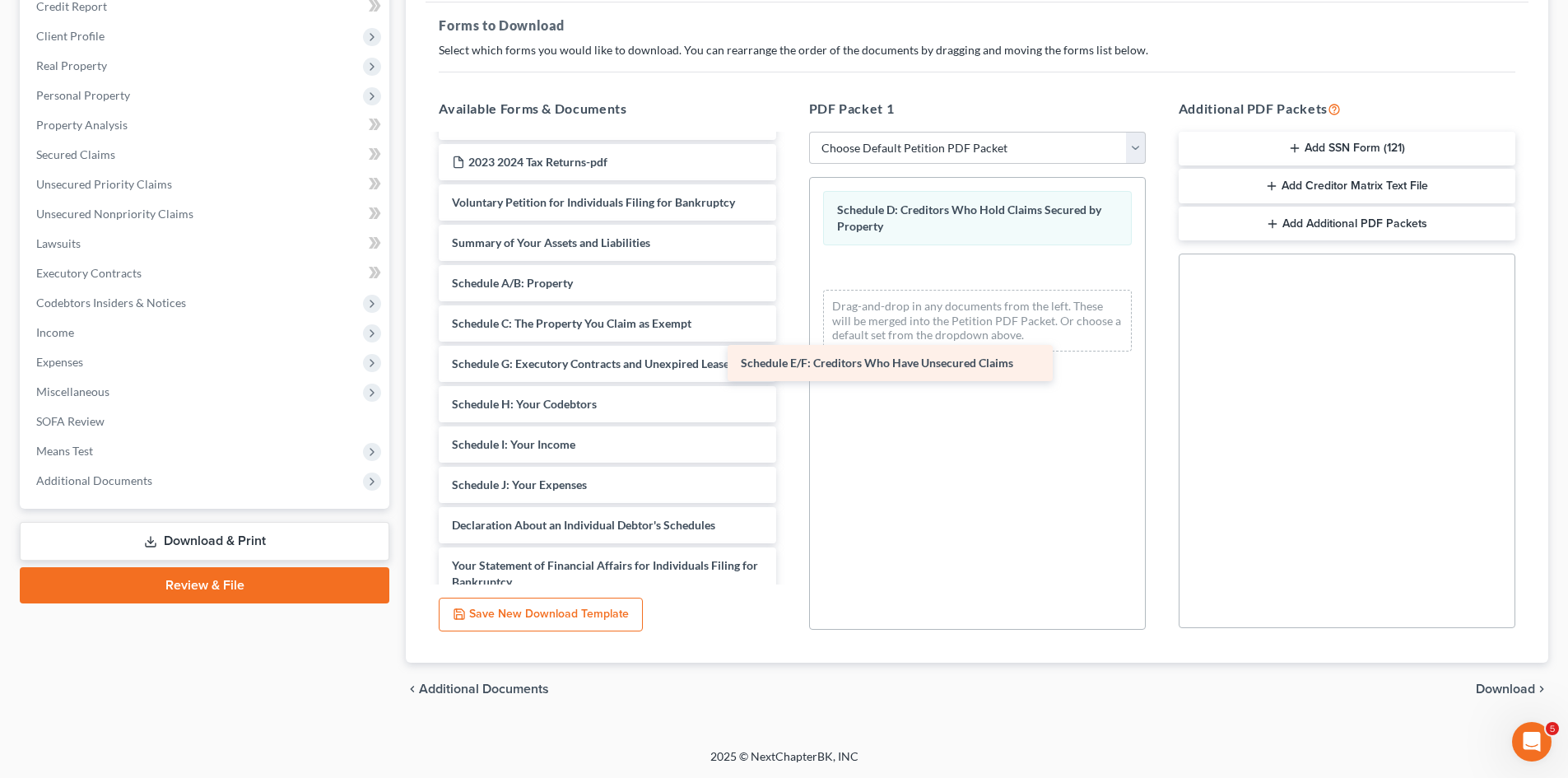 drag, startPoint x: 566, startPoint y: 366, endPoint x: 919, endPoint y: 353, distance: 353.2393 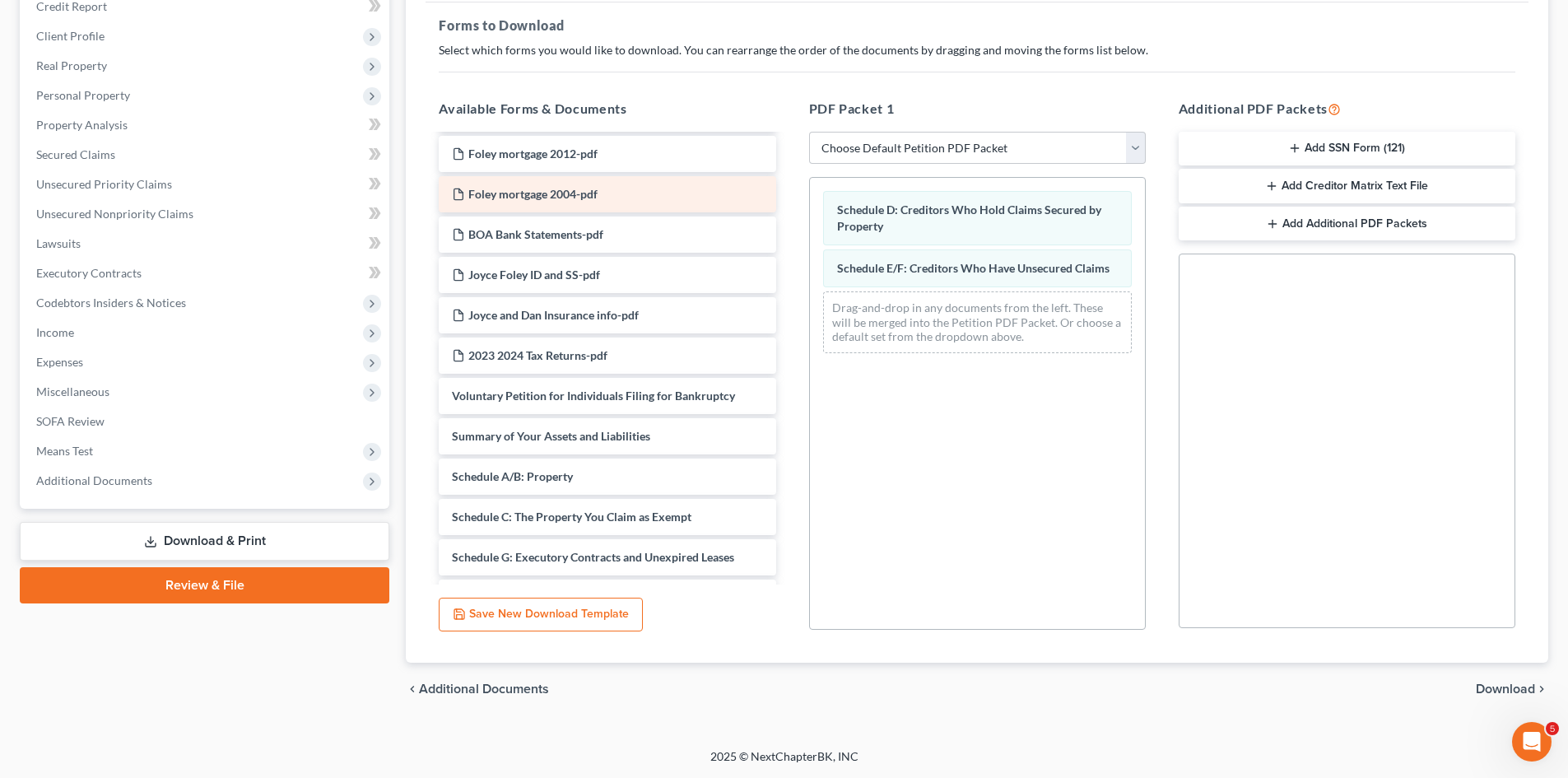 scroll, scrollTop: 0, scrollLeft: 0, axis: both 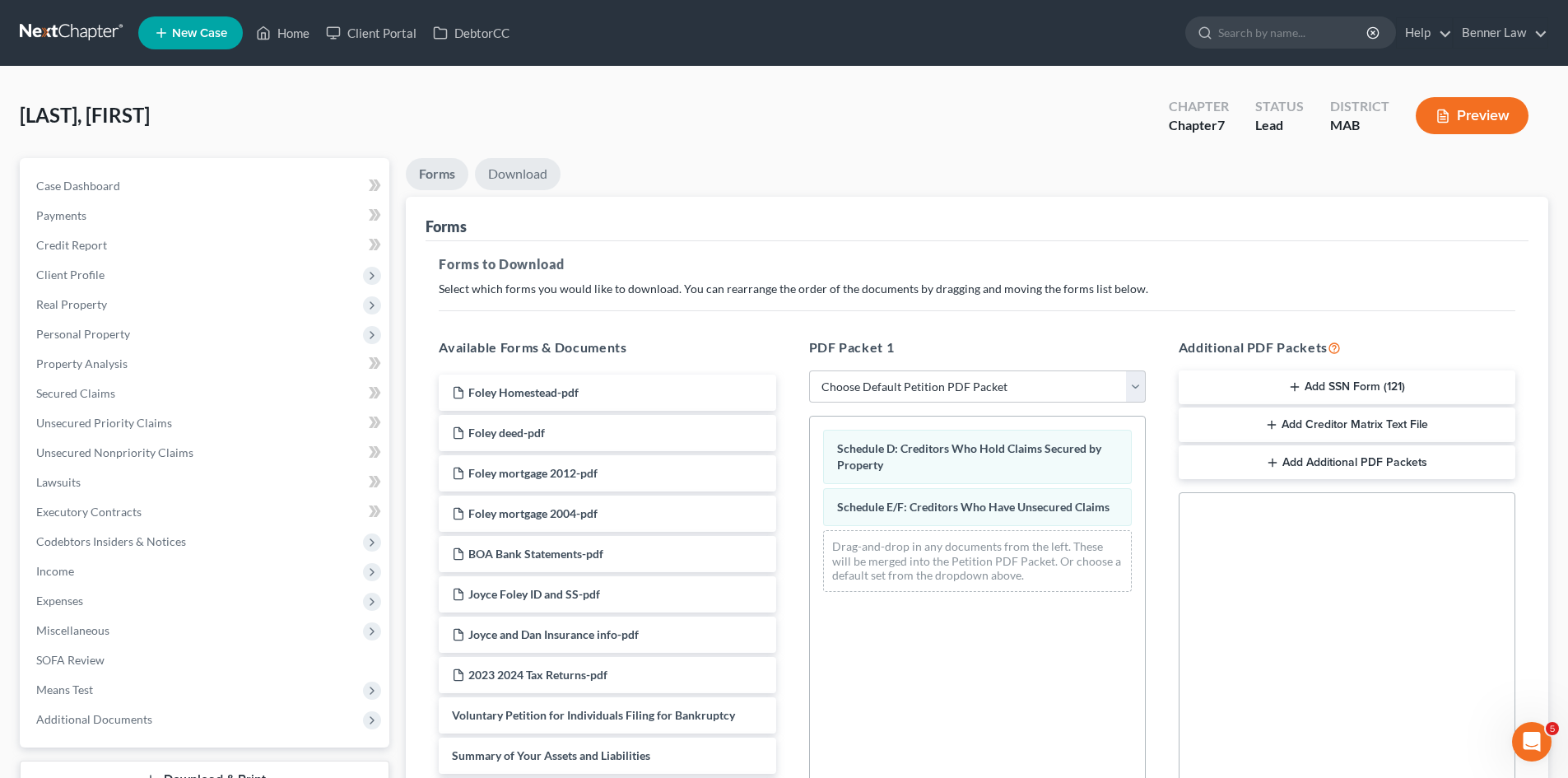 click on "Download" at bounding box center (518, 174) 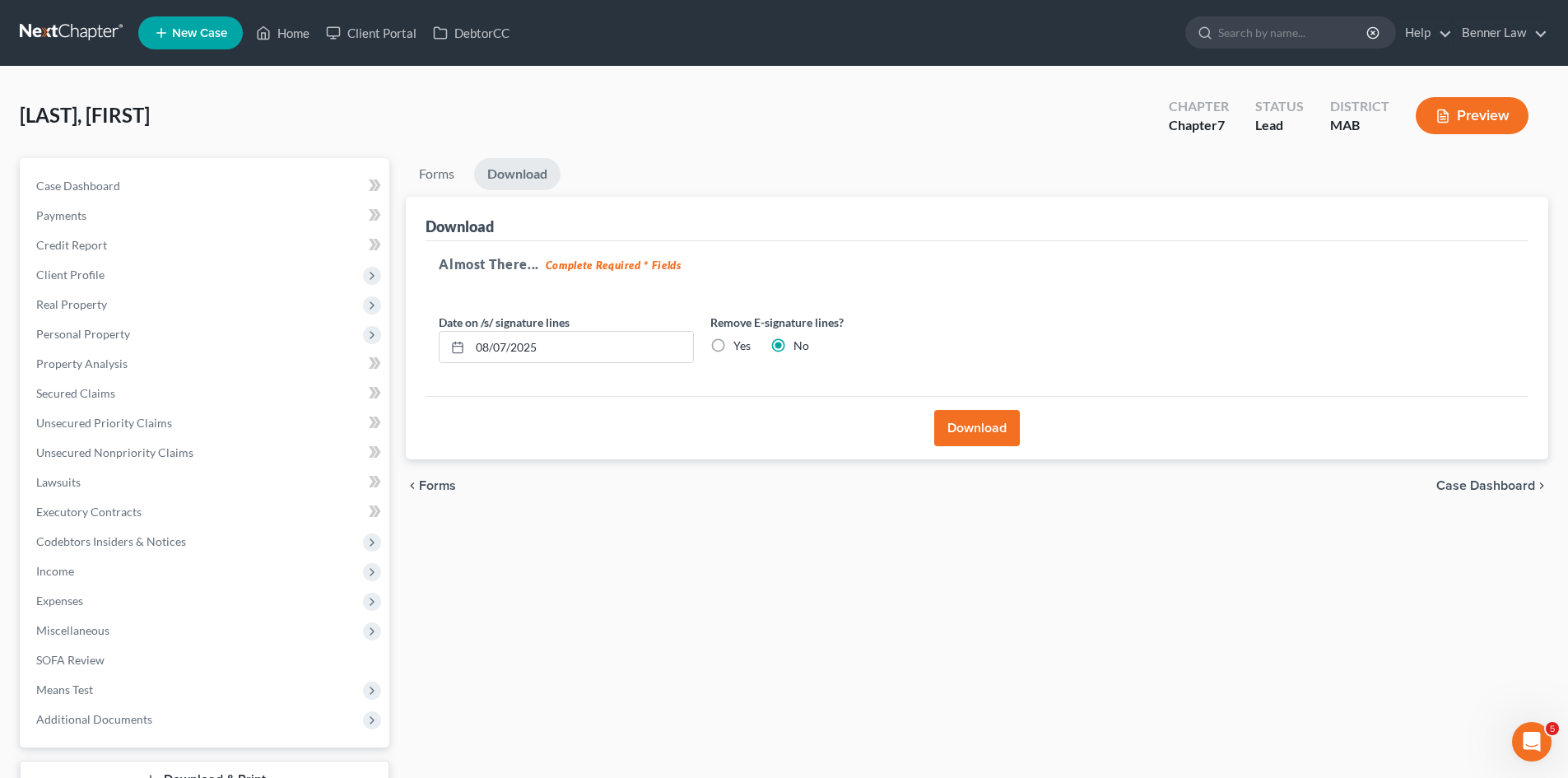 click on "Download" at bounding box center (977, 428) 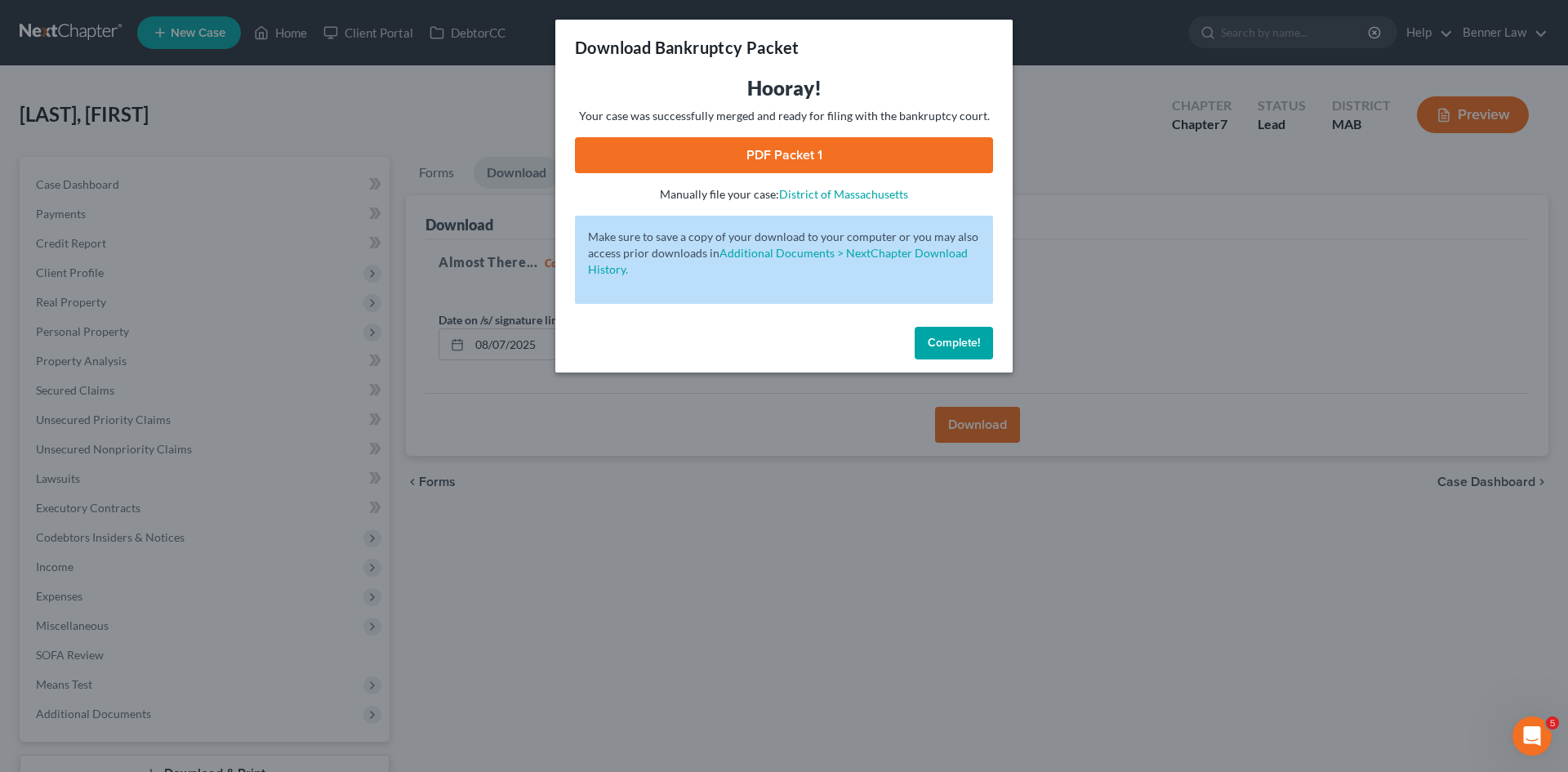 click on "PDF Packet 1" at bounding box center [784, 155] 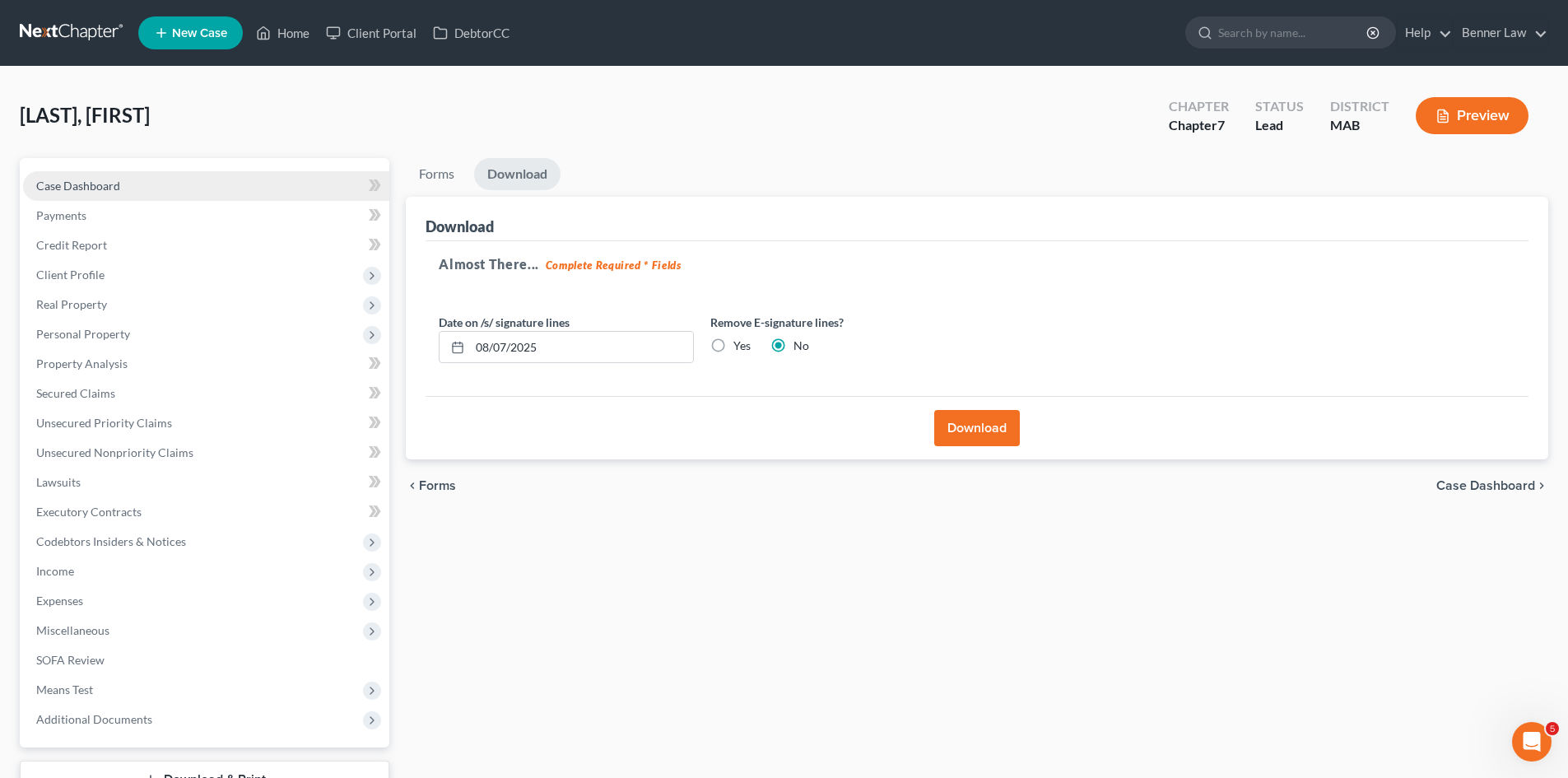 click on "Case Dashboard" at bounding box center [78, 185] 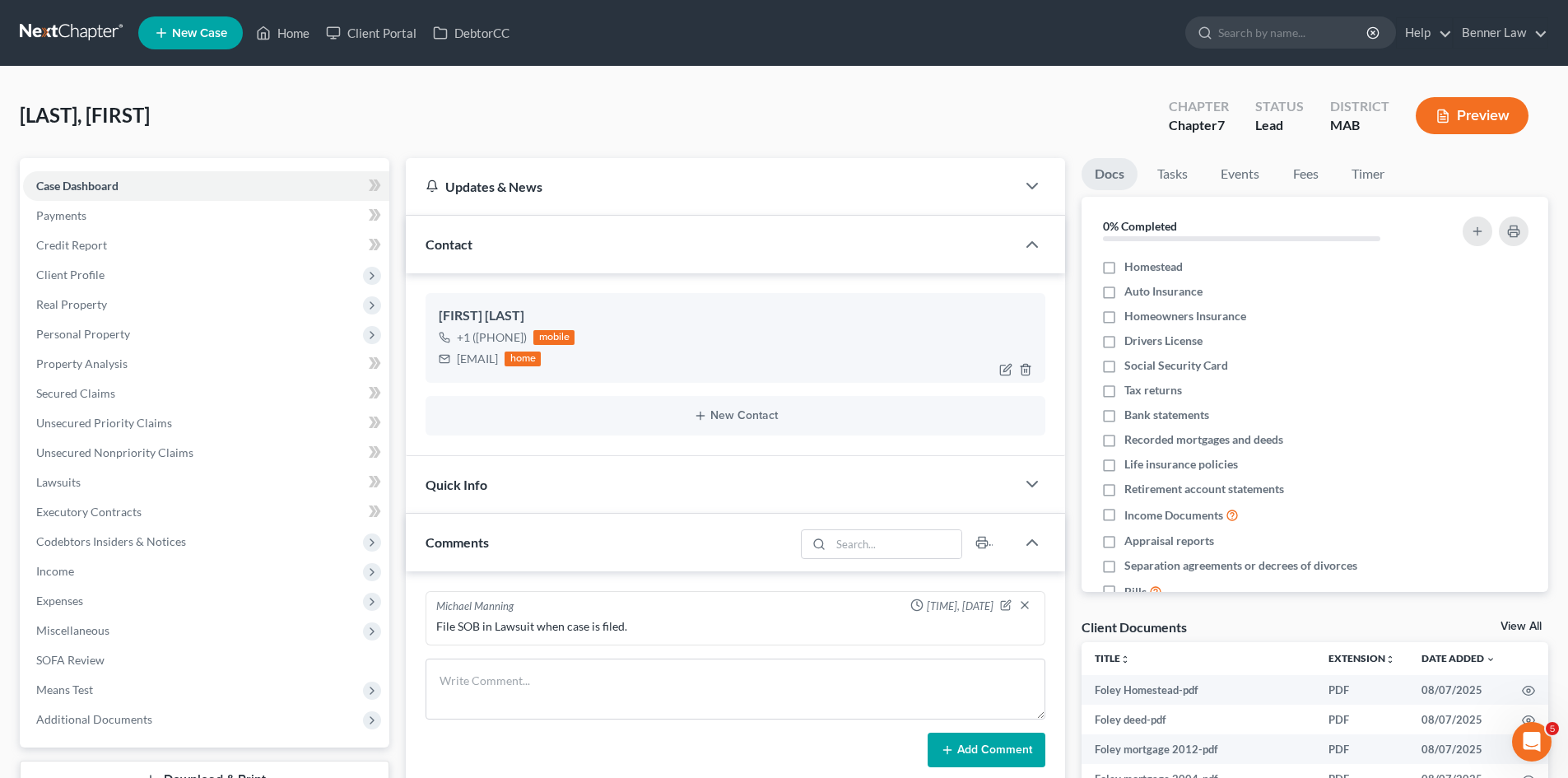 click on "jmfo5262@aol.com home" at bounding box center [506, 359] 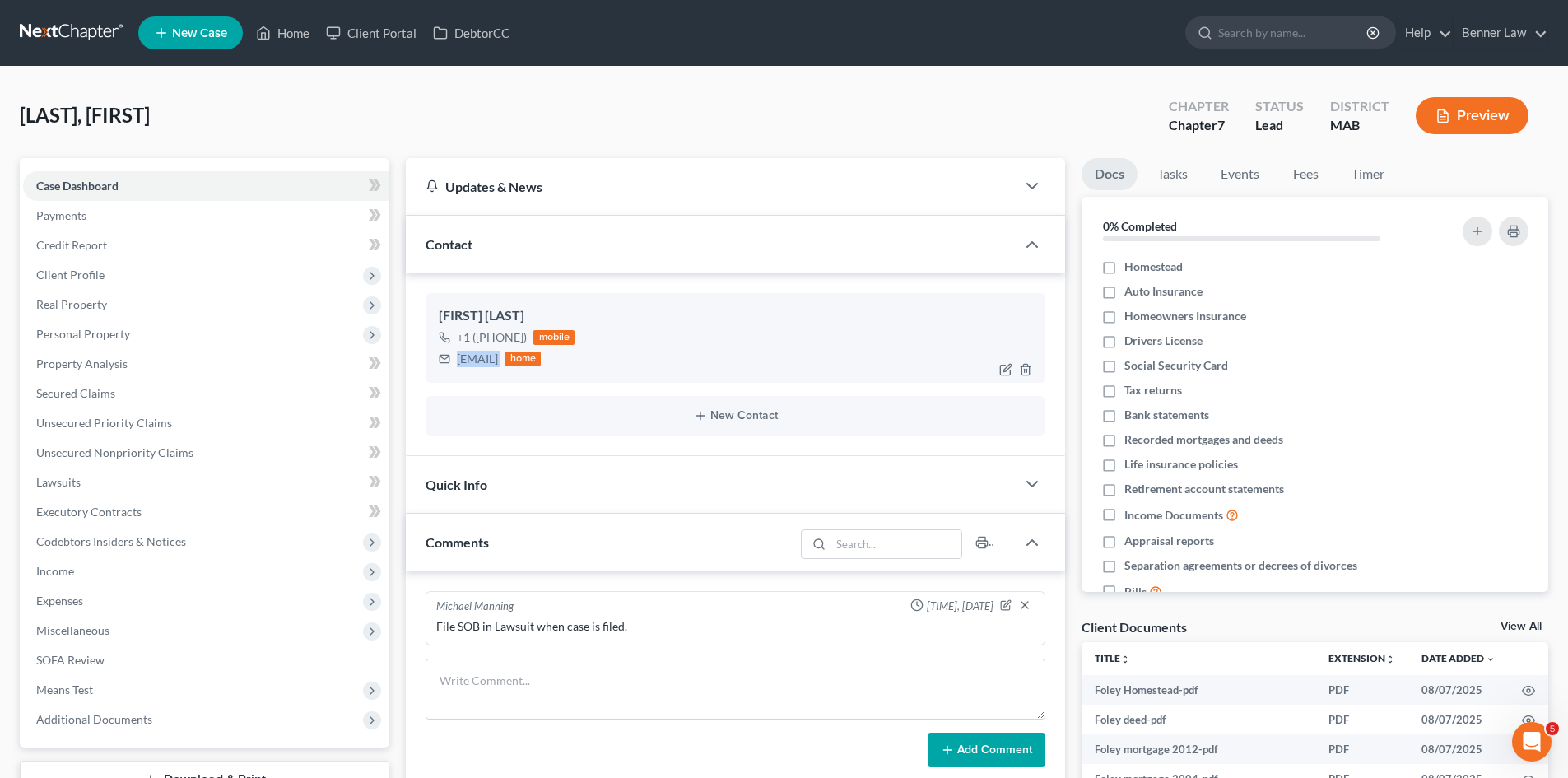 click on "jmfo5262@aol.com" at bounding box center (477, 359) 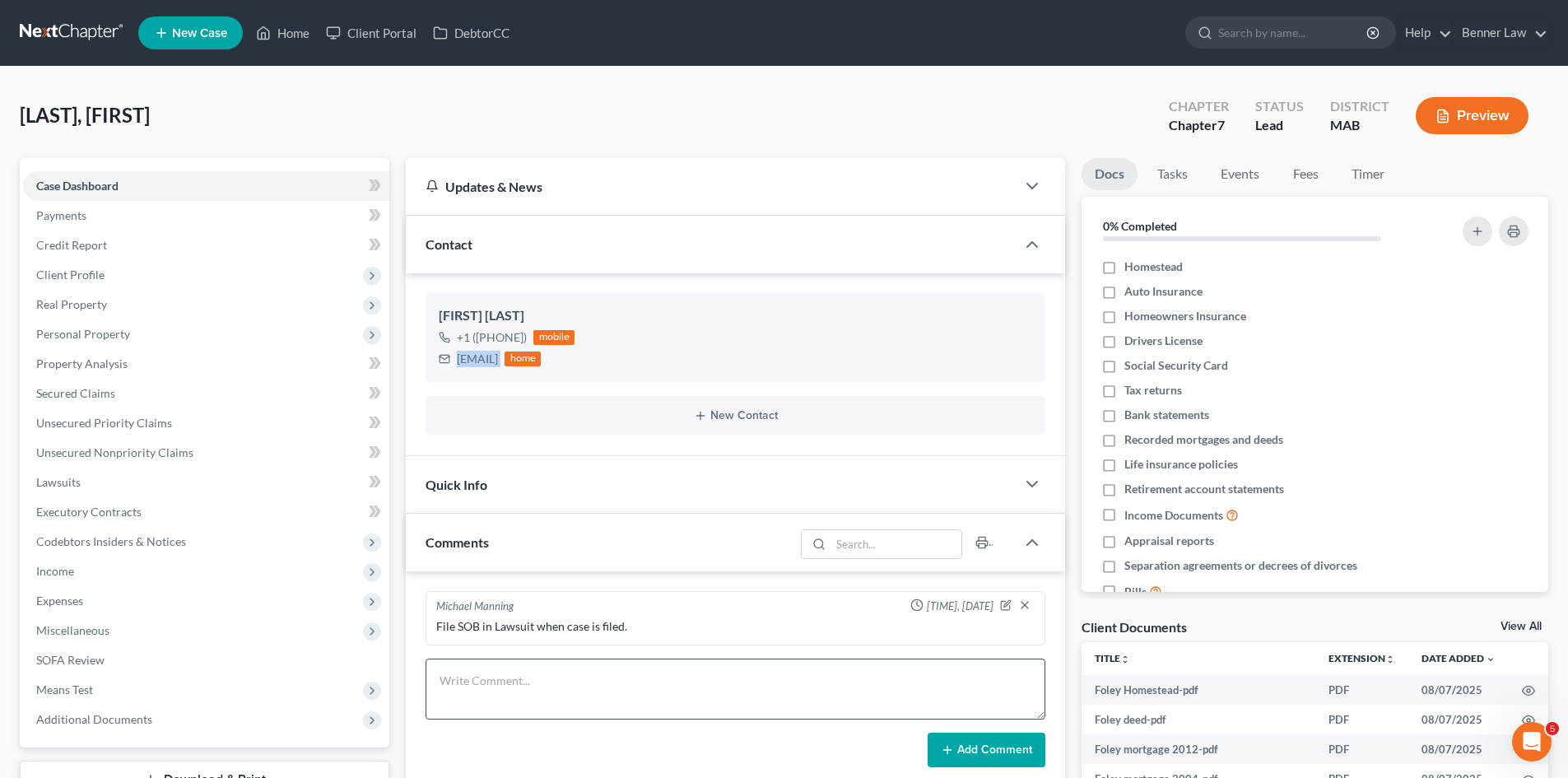 copy on "jmfo5262@aol.com" 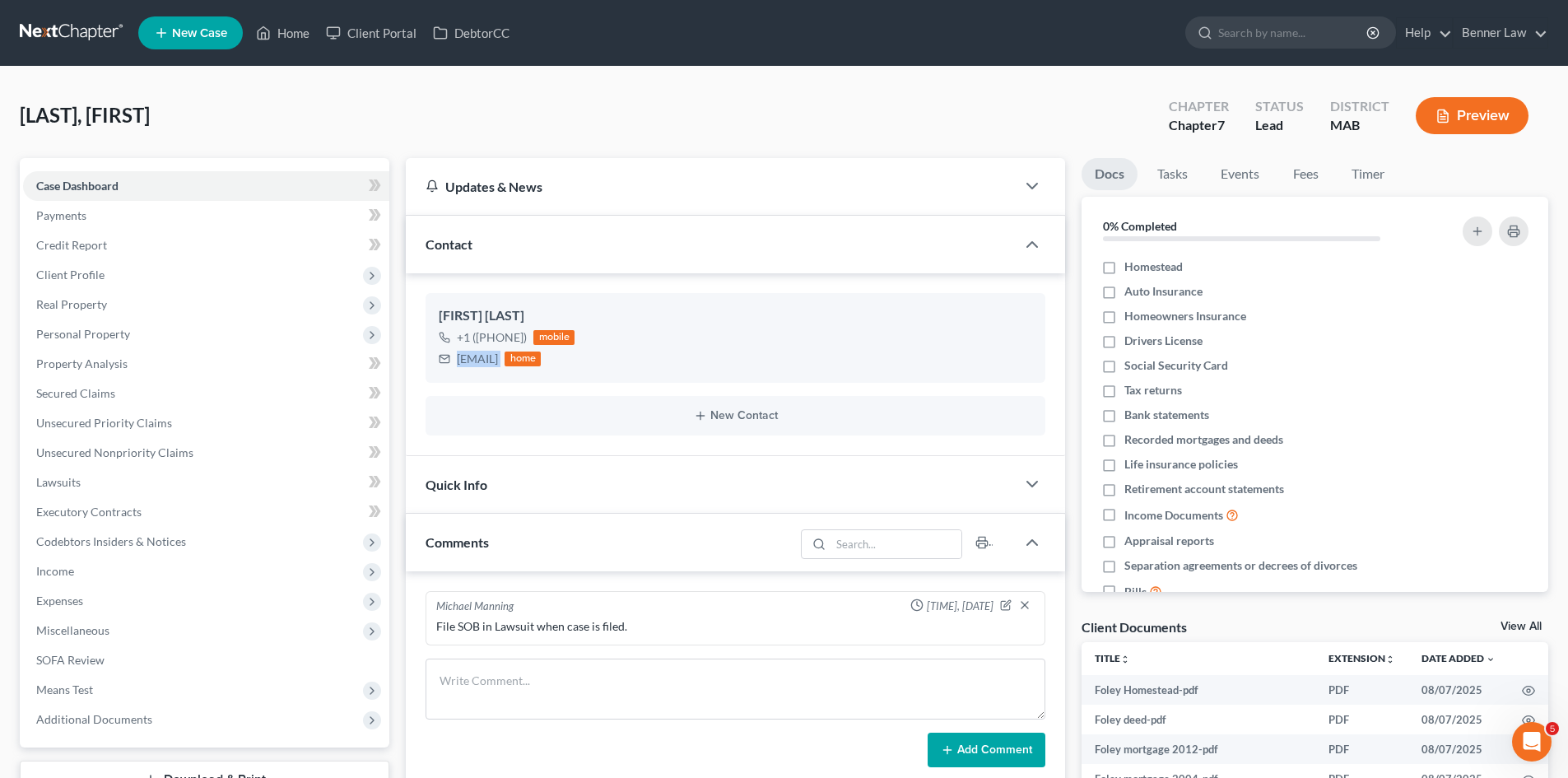 click at bounding box center (72, 33) 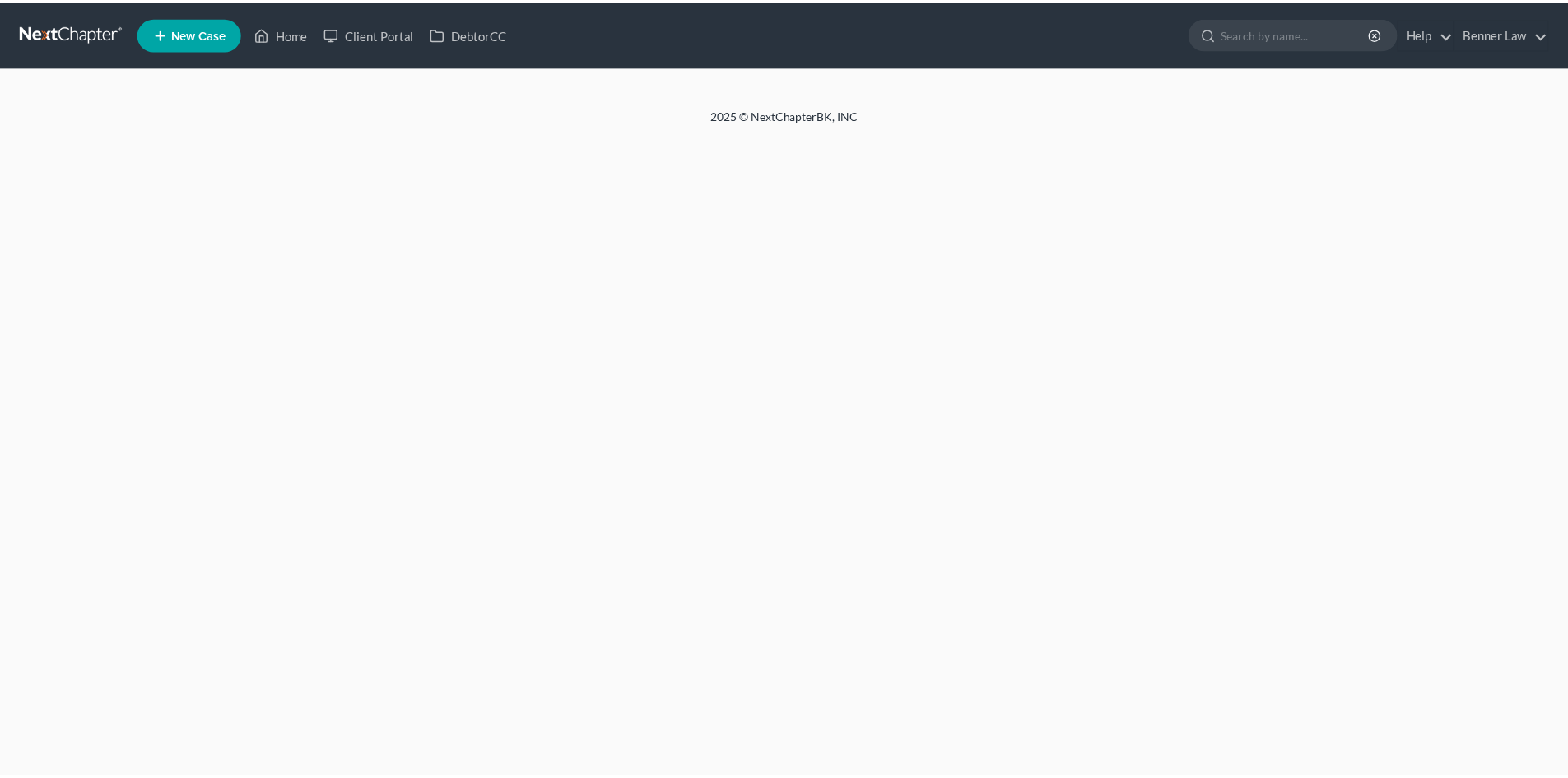 scroll, scrollTop: 0, scrollLeft: 0, axis: both 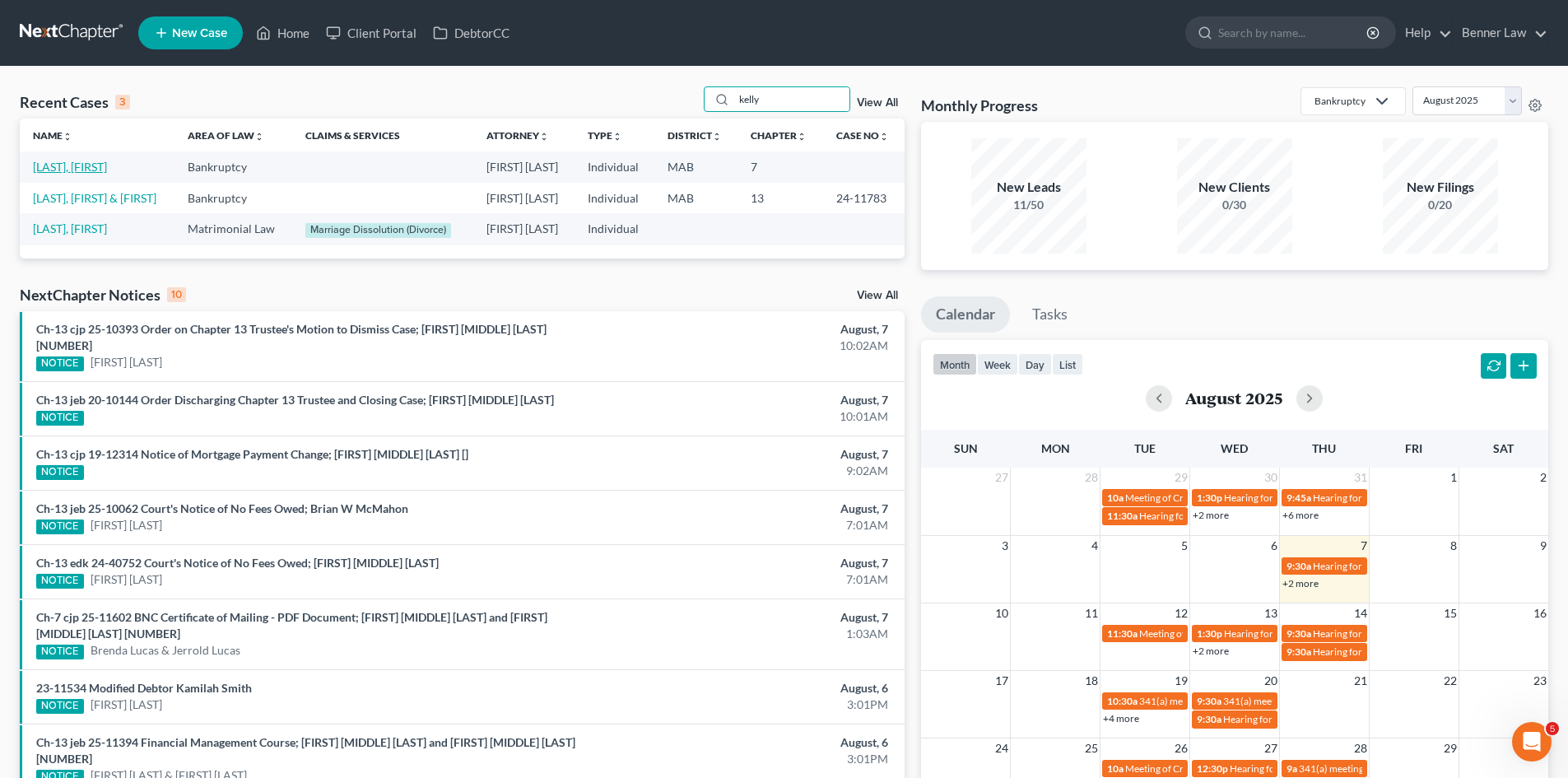 type on "kelly" 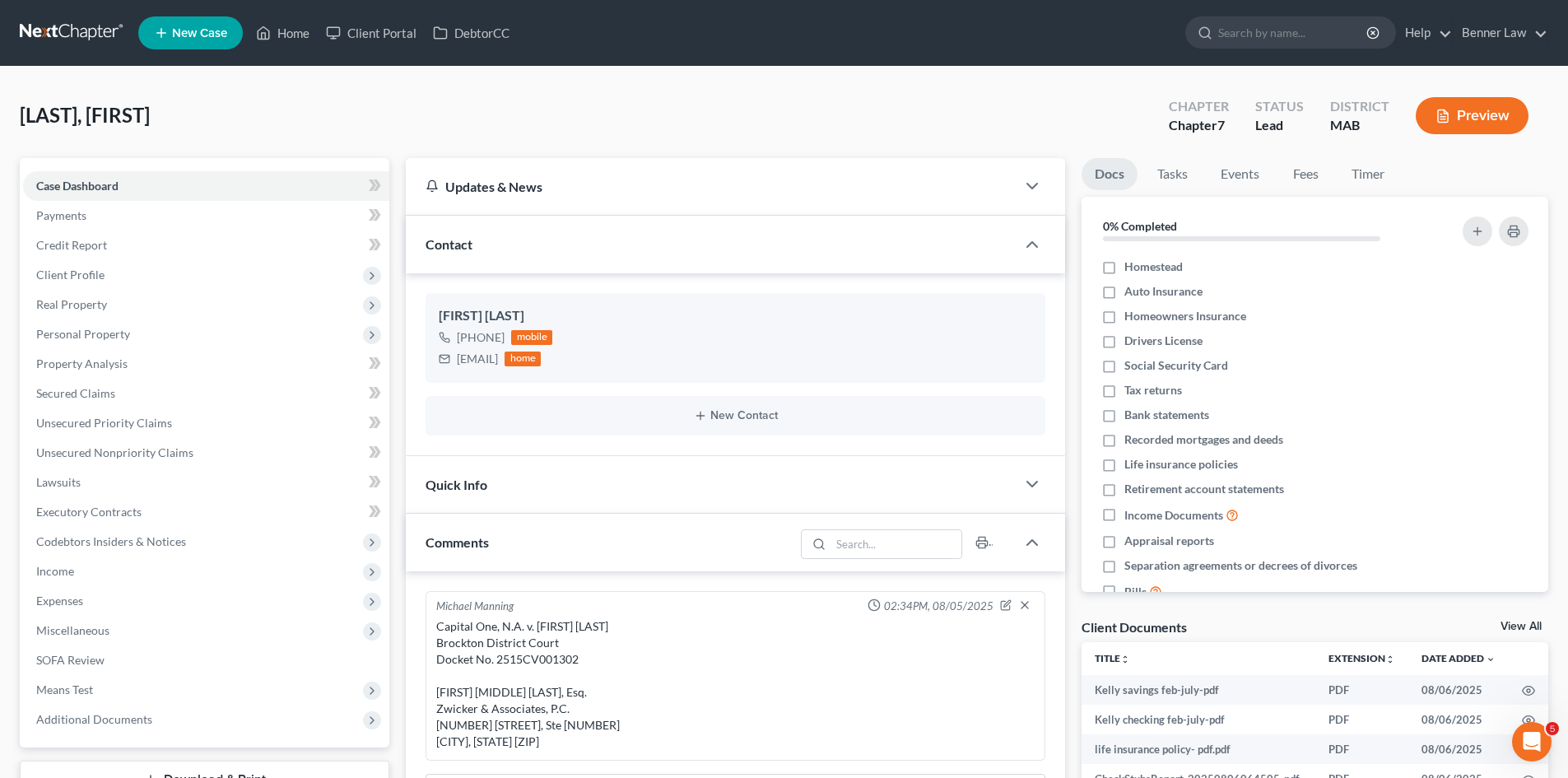 click on "View All" at bounding box center [1521, 627] 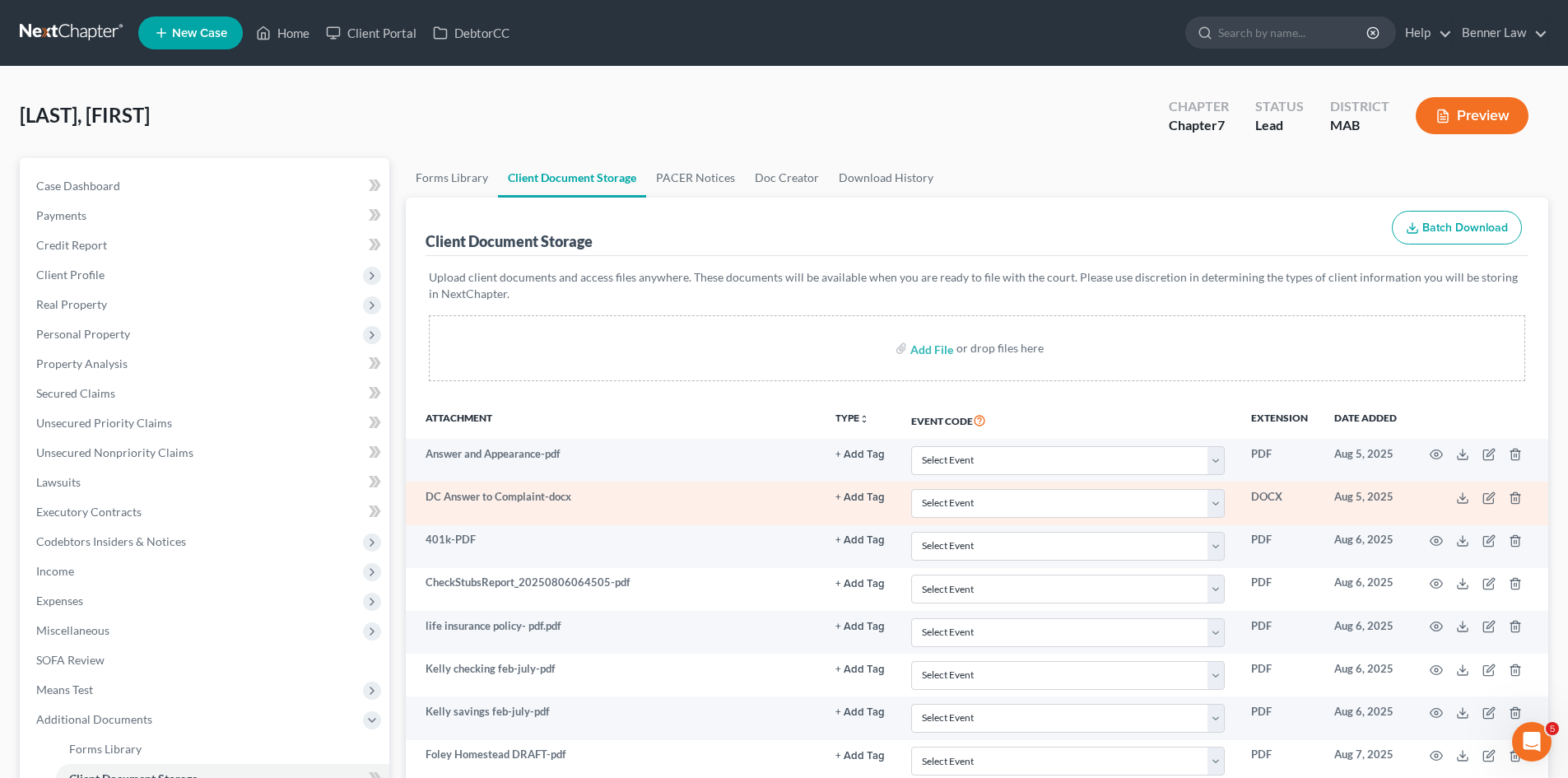 scroll, scrollTop: 275, scrollLeft: 0, axis: vertical 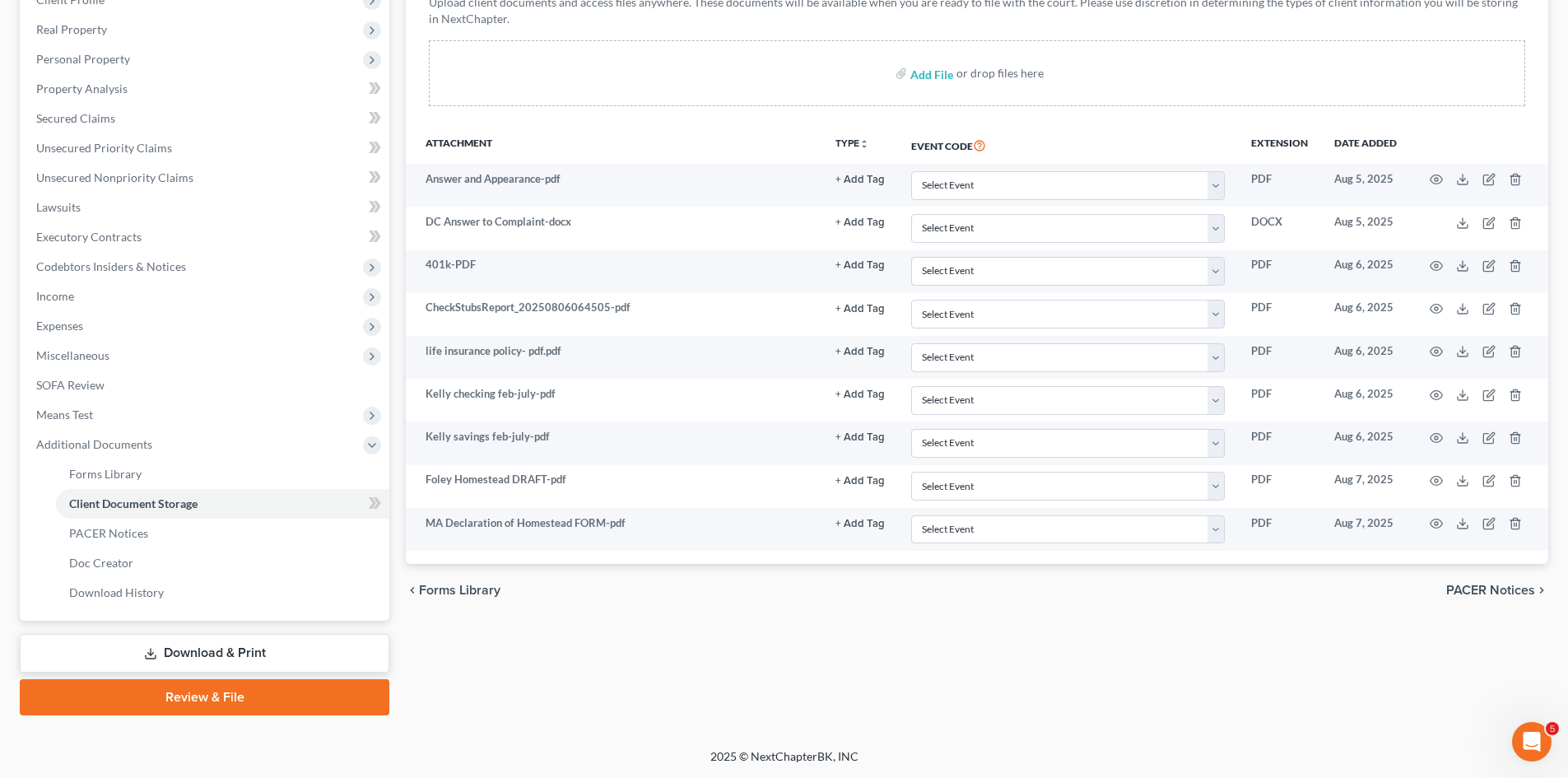 click on "Petition Navigation
Case Dashboard
Payments
Invoices
Payments
Payments
Credit Report
Client Profile" at bounding box center (784, 305) 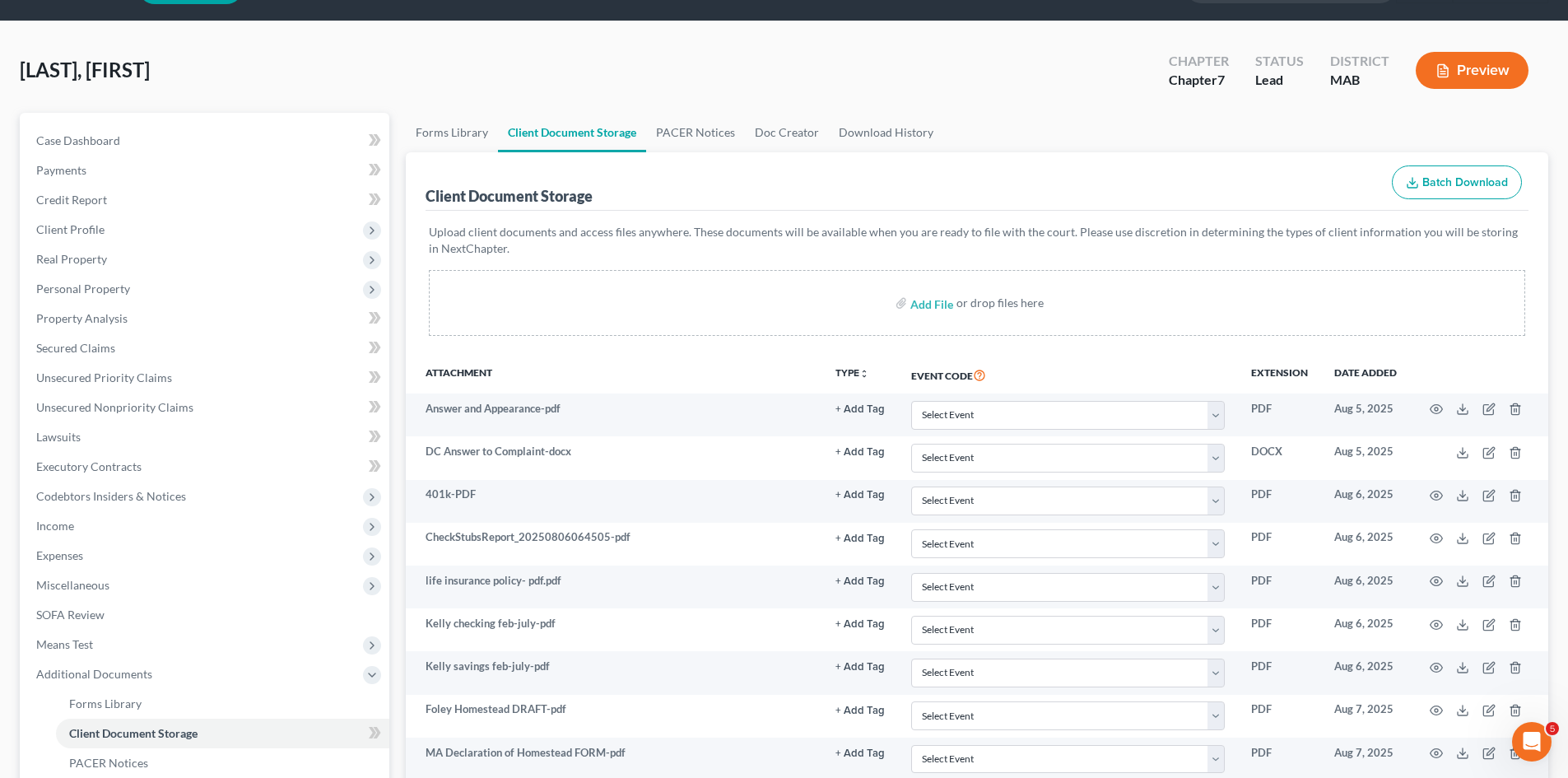 scroll, scrollTop: 0, scrollLeft: 0, axis: both 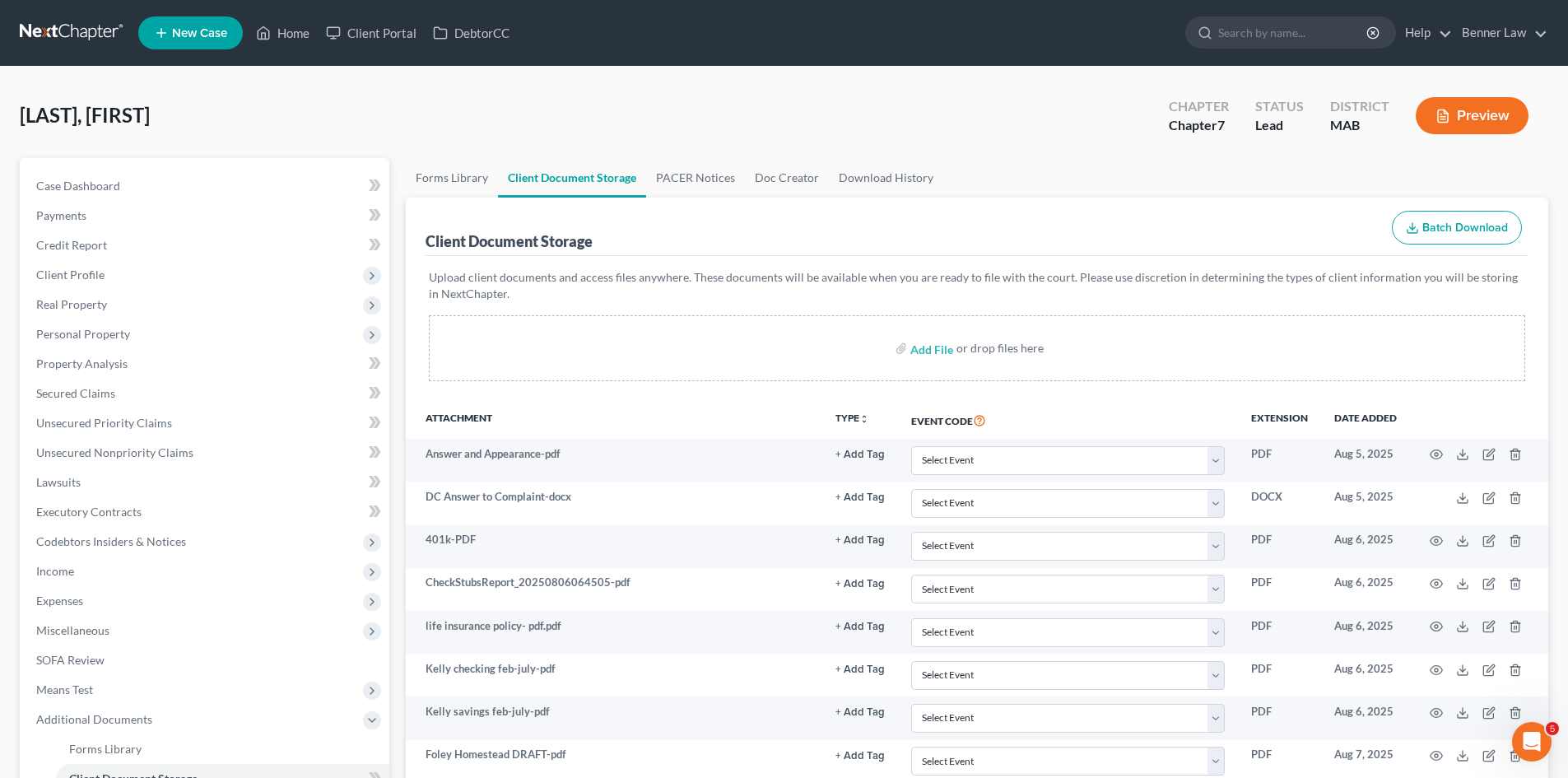click at bounding box center [72, 33] 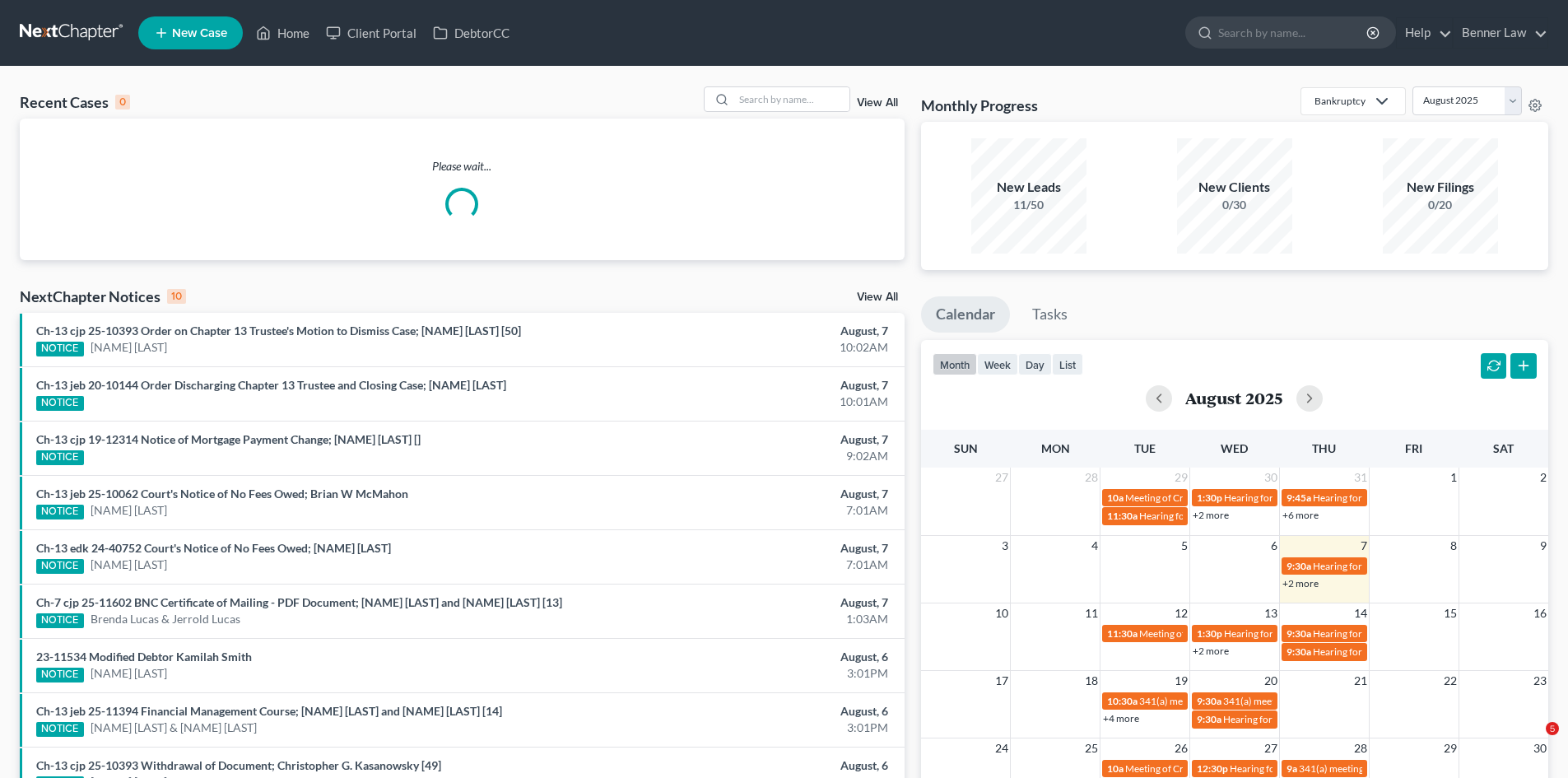scroll, scrollTop: 0, scrollLeft: 0, axis: both 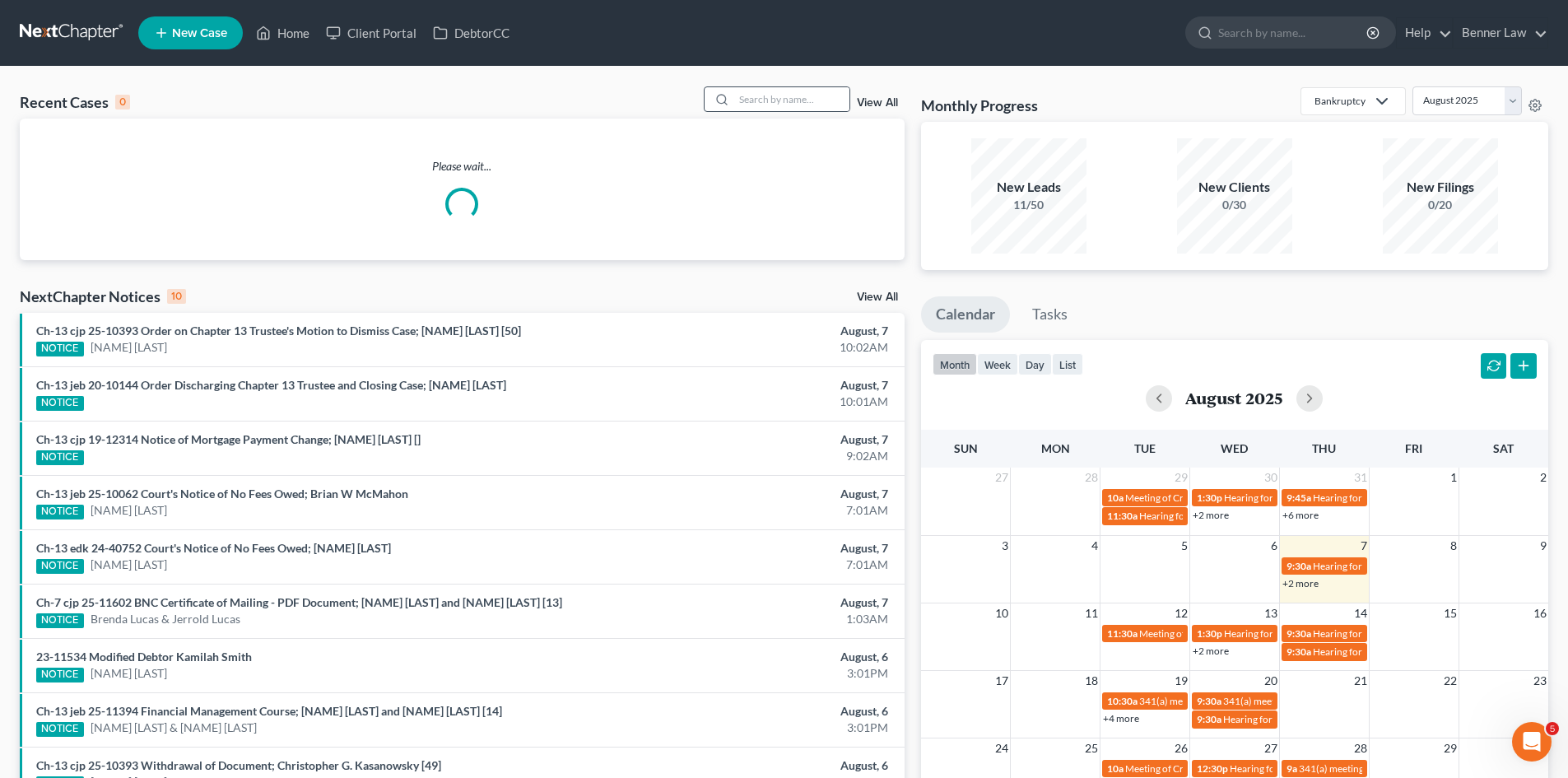 click 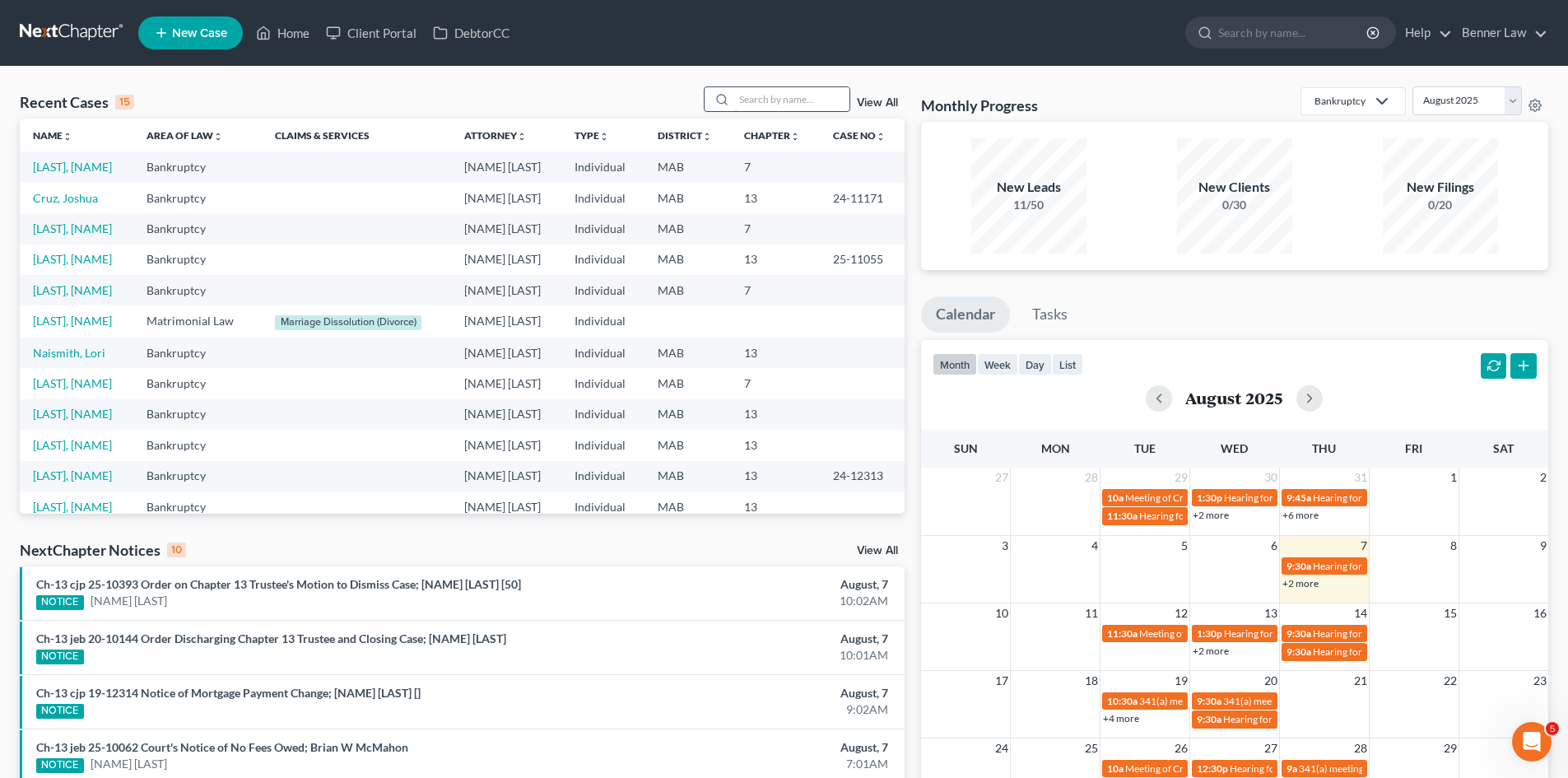 click at bounding box center [792, 99] 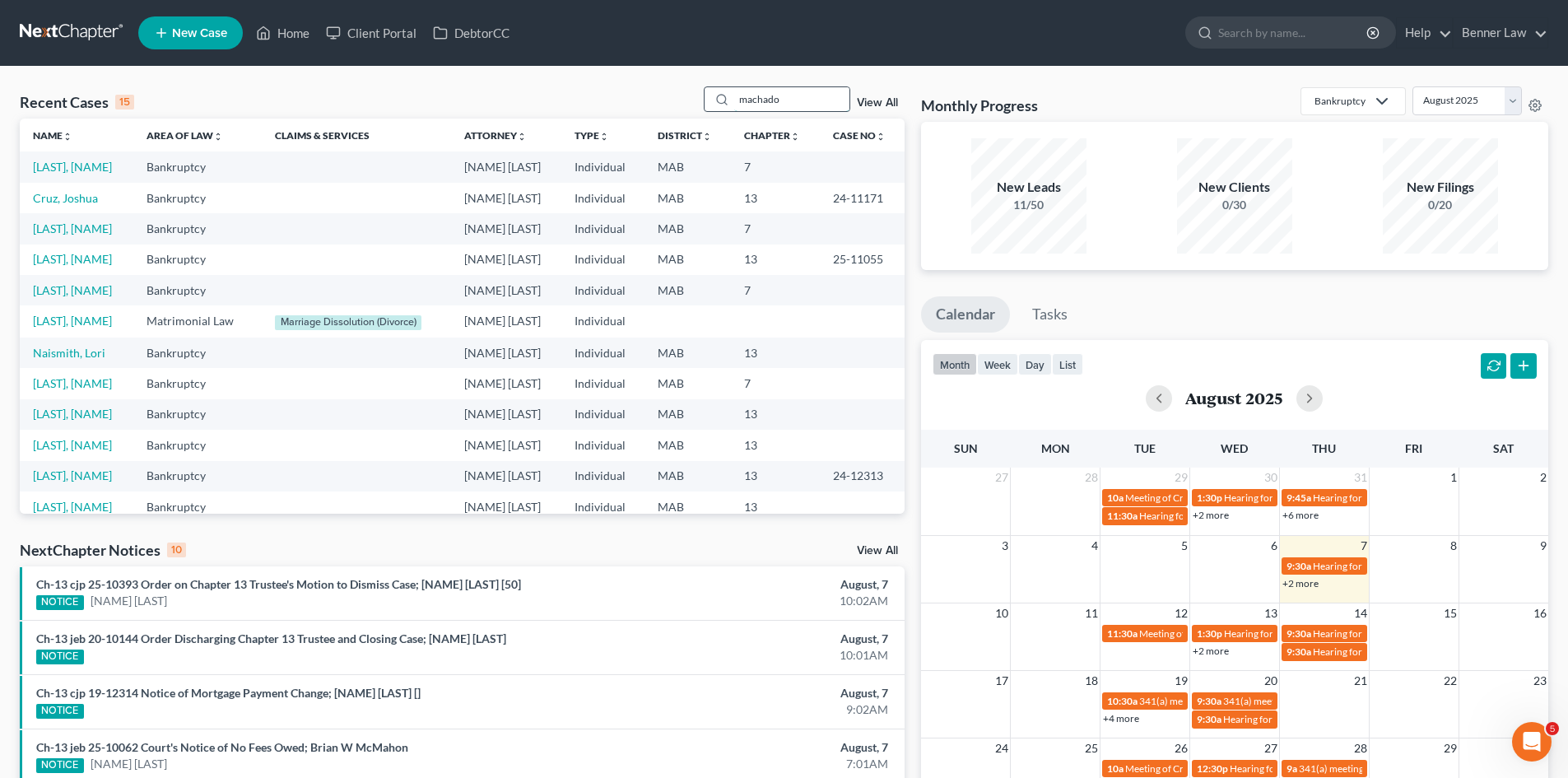 type on "machado" 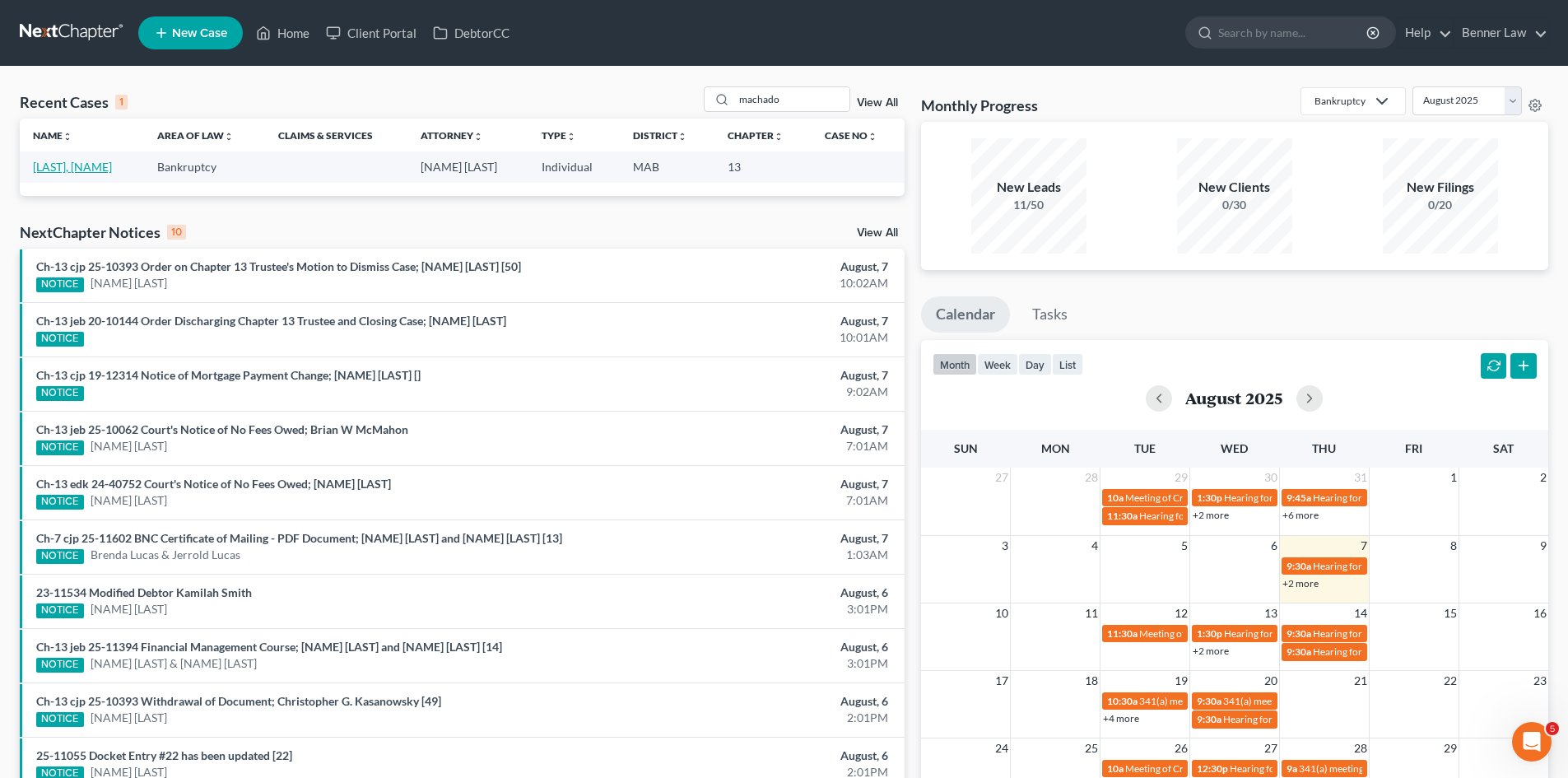 click on "[LAST], [NAME]" at bounding box center [72, 166] 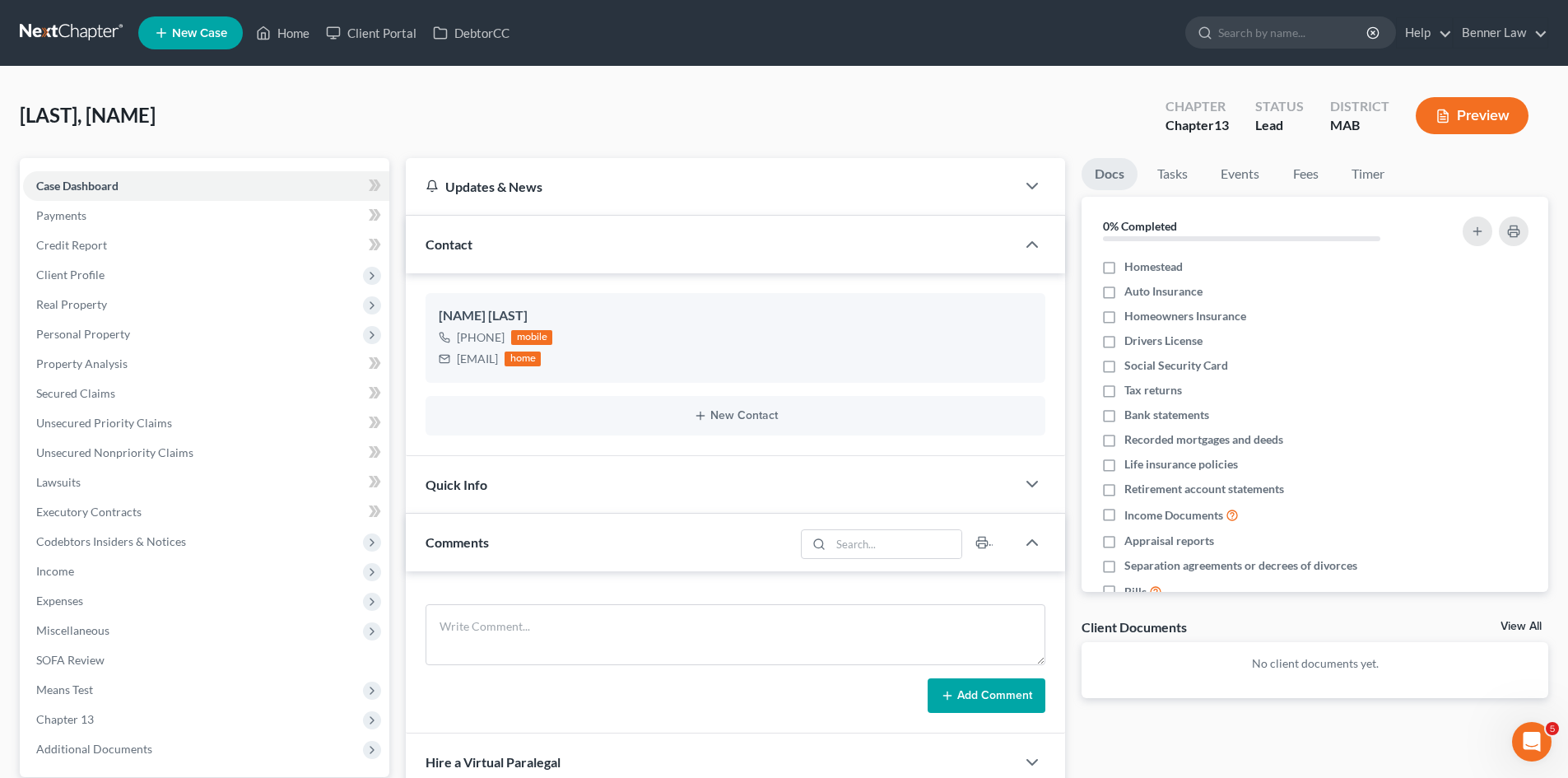 click on "View All" at bounding box center [1521, 627] 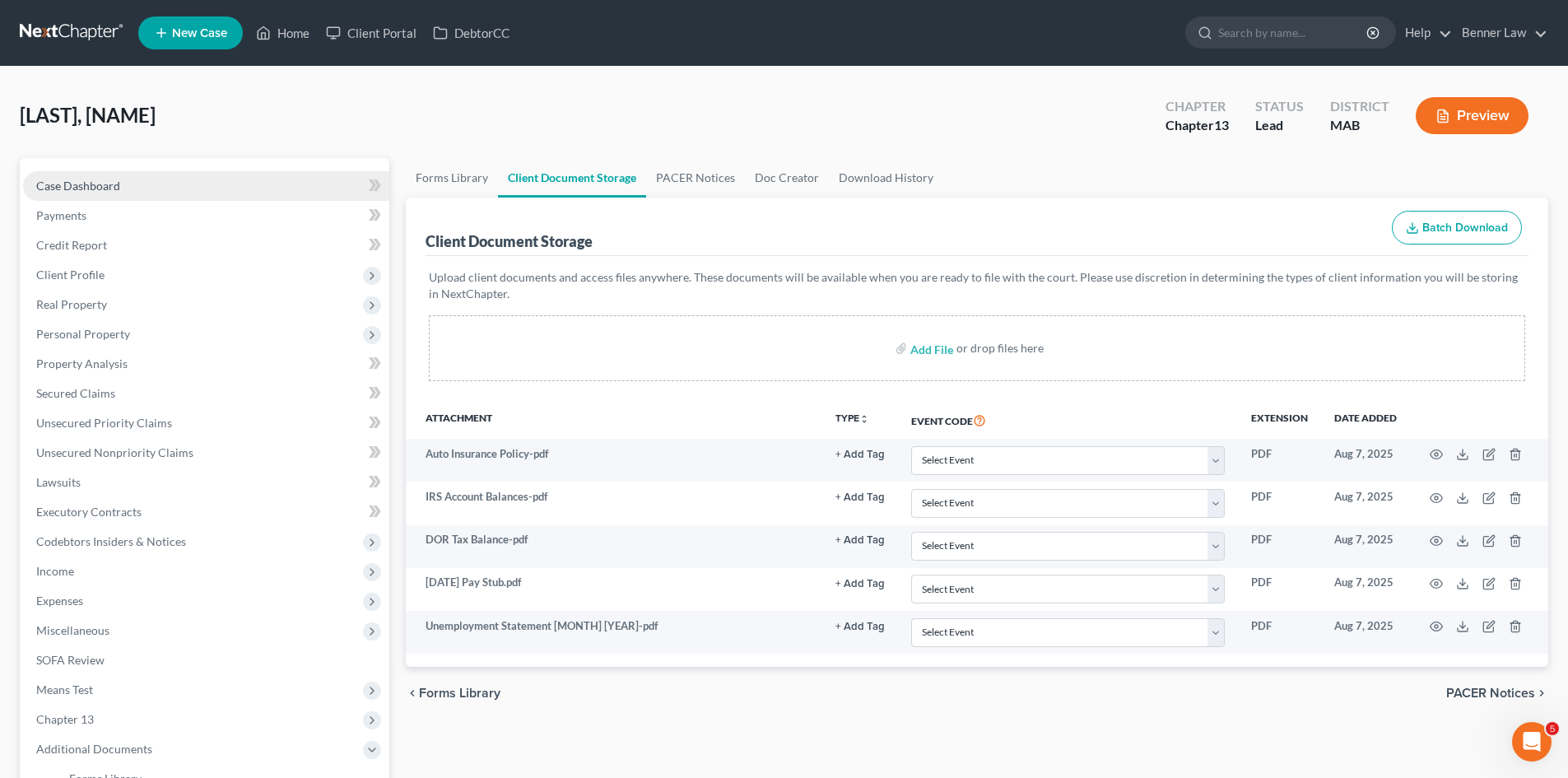 click on "Case Dashboard" at bounding box center (206, 186) 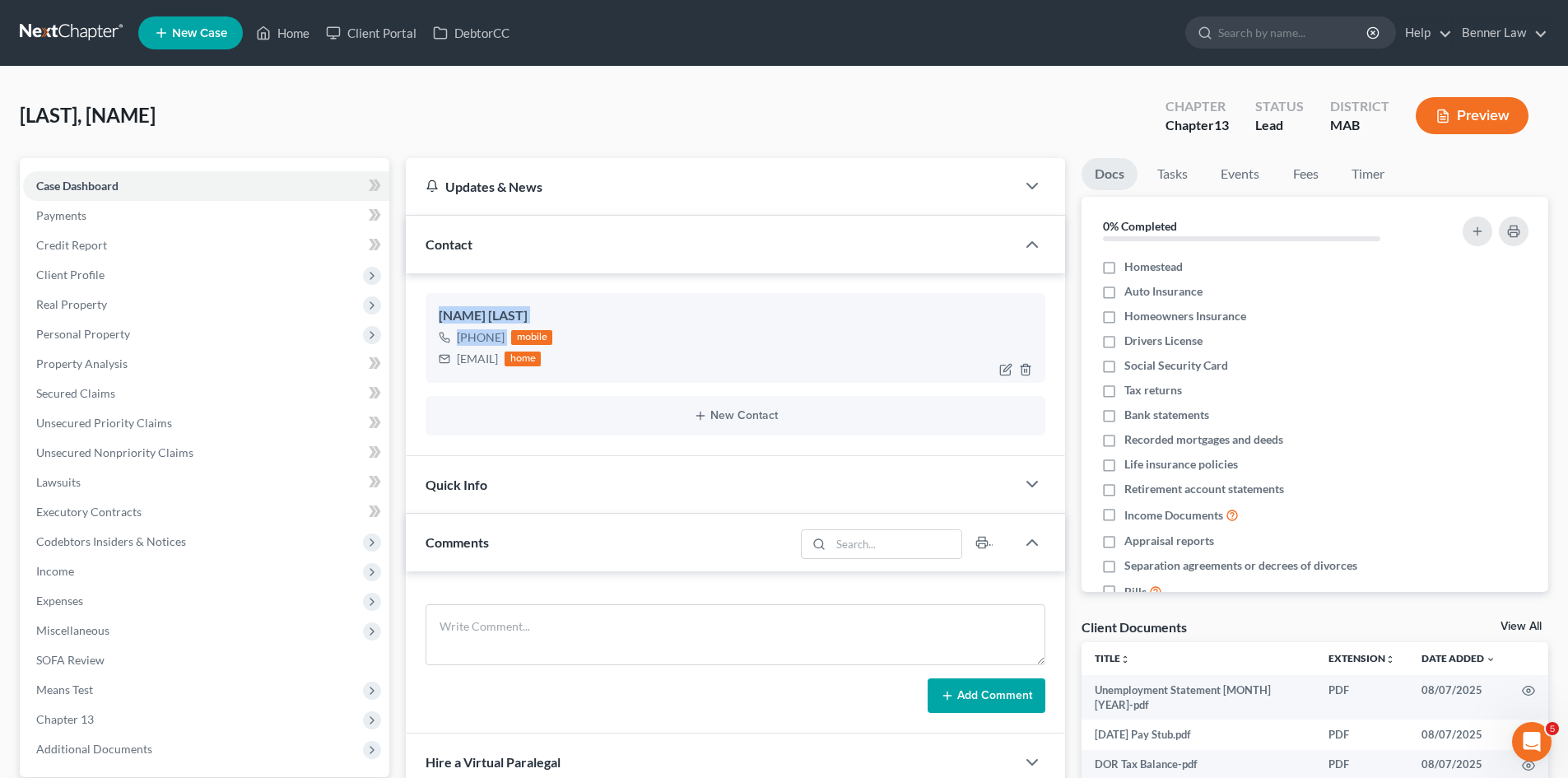 drag, startPoint x: 556, startPoint y: 345, endPoint x: 438, endPoint y: 316, distance: 121.51132 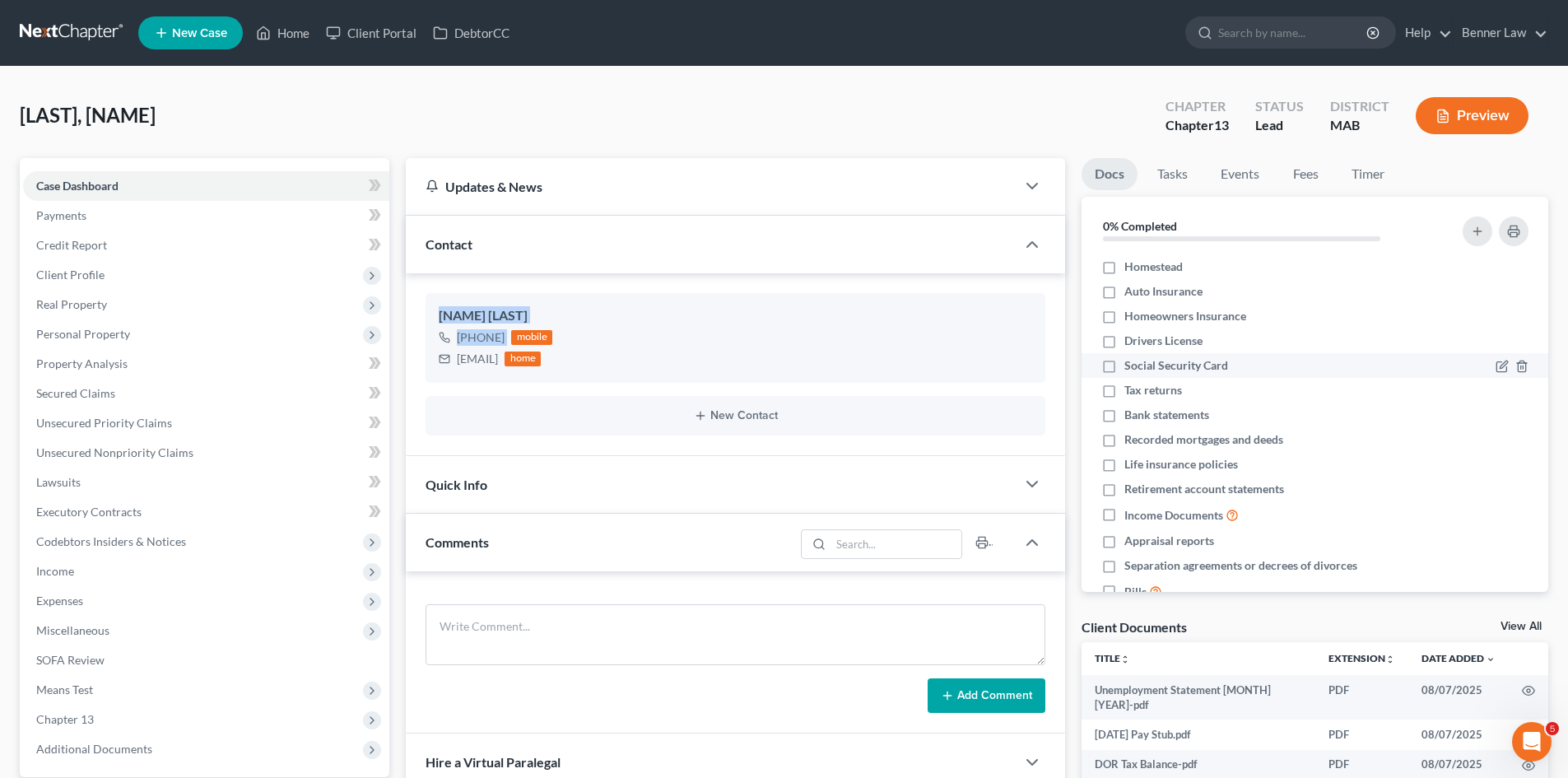 copy on "[NAME] [LAST] [PHONE]" 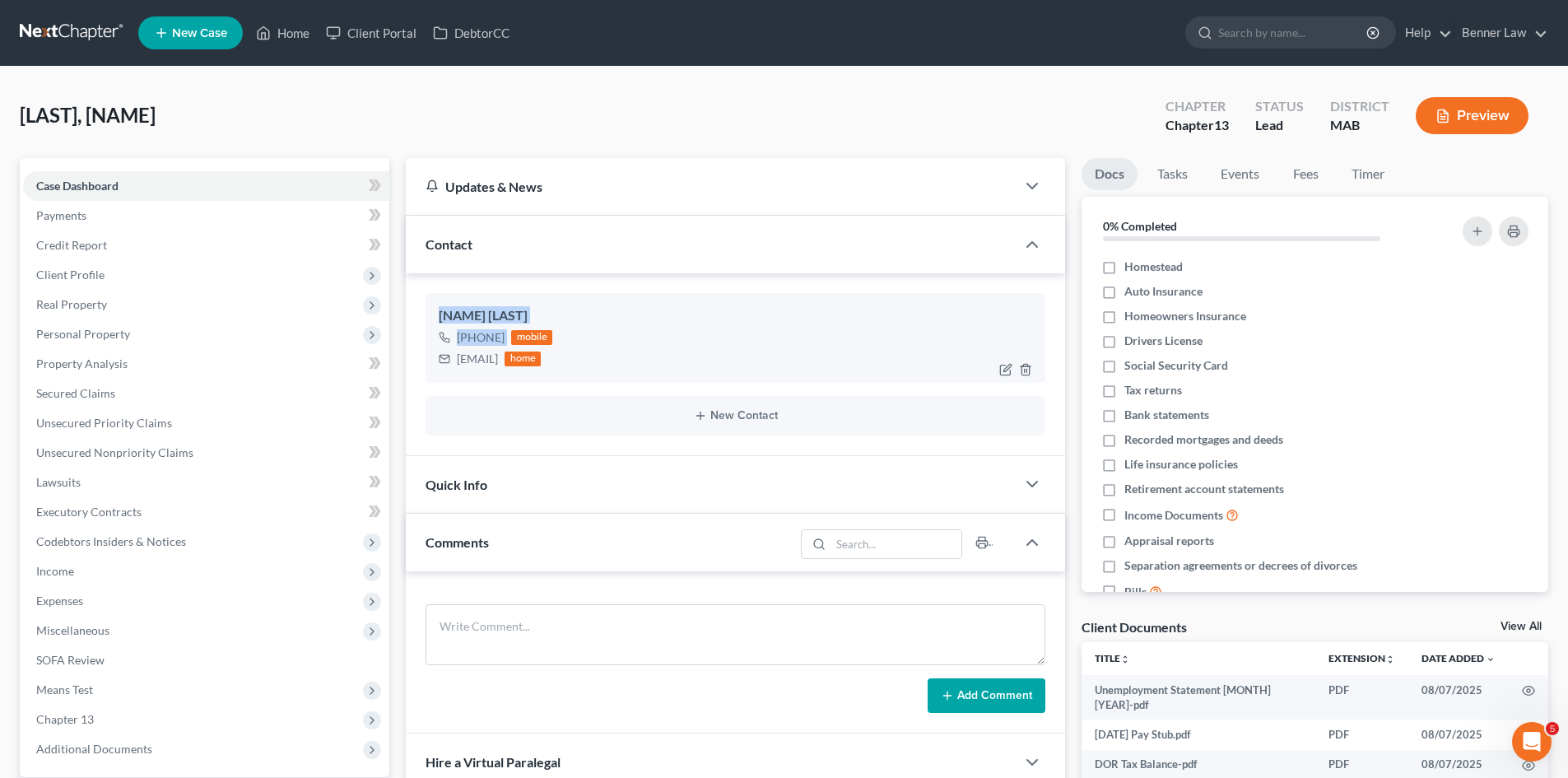 drag, startPoint x: 553, startPoint y: 362, endPoint x: 456, endPoint y: 364, distance: 97.020616 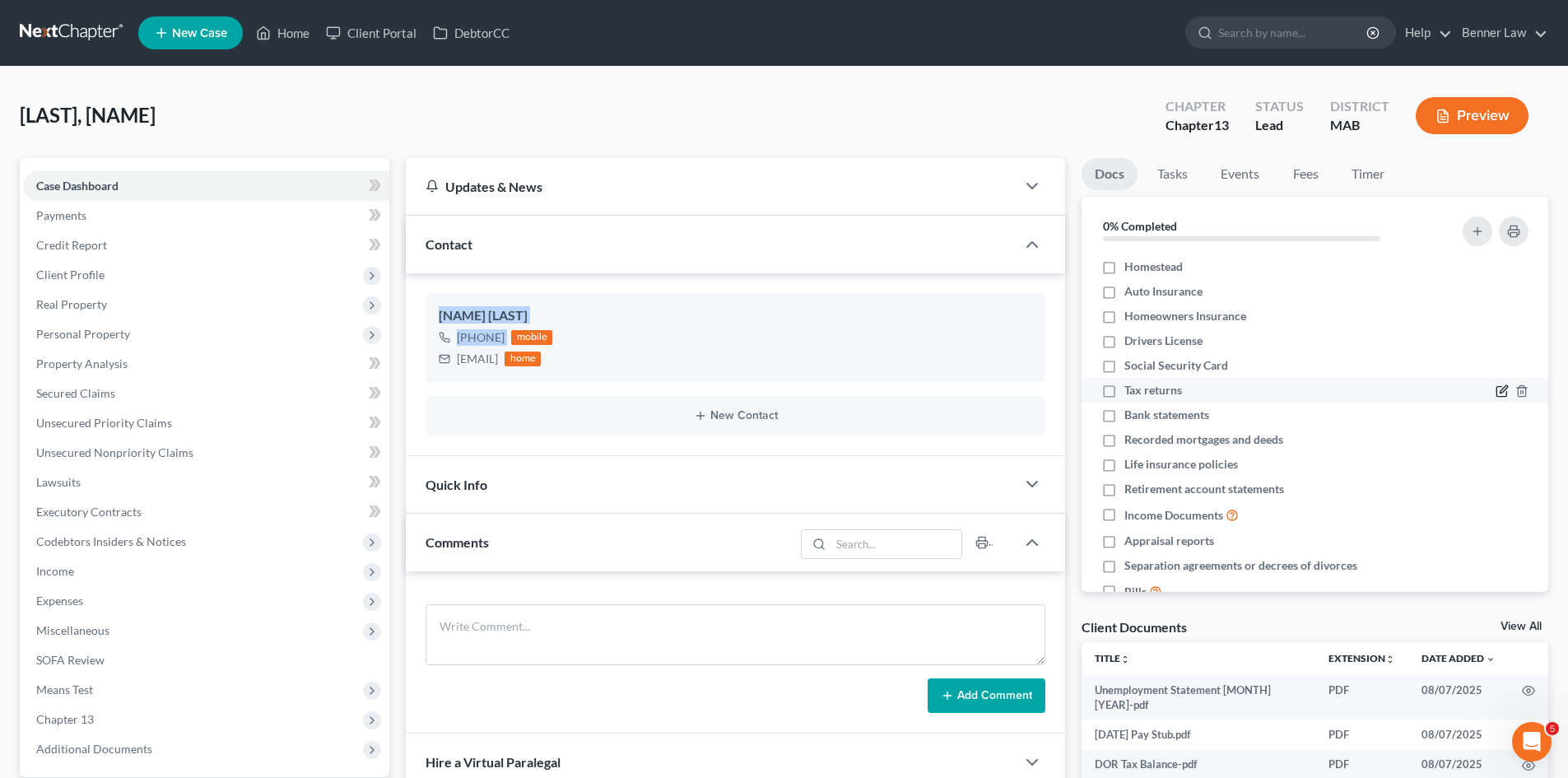 copy on "[EMAIL]" 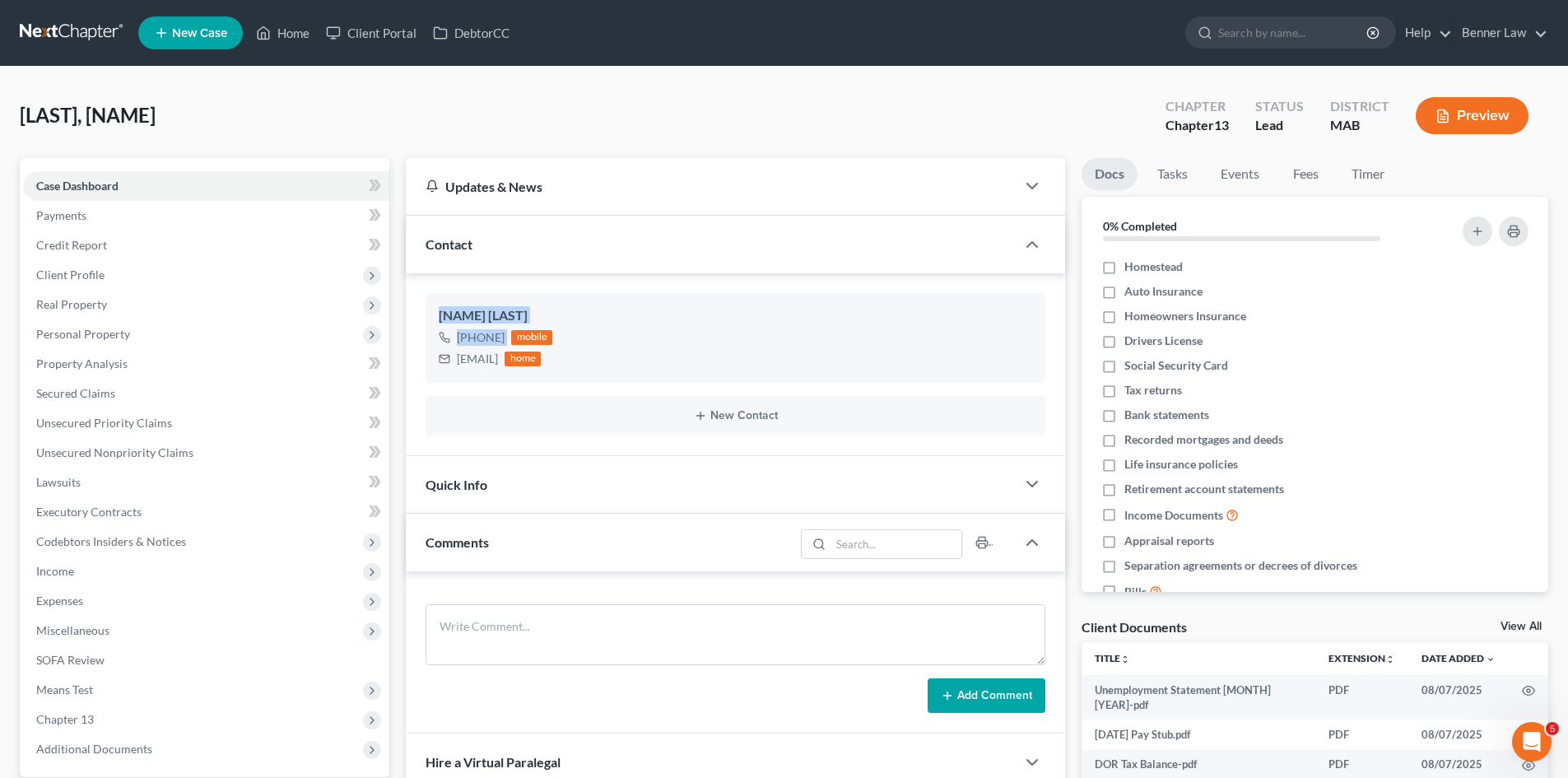 click at bounding box center (72, 33) 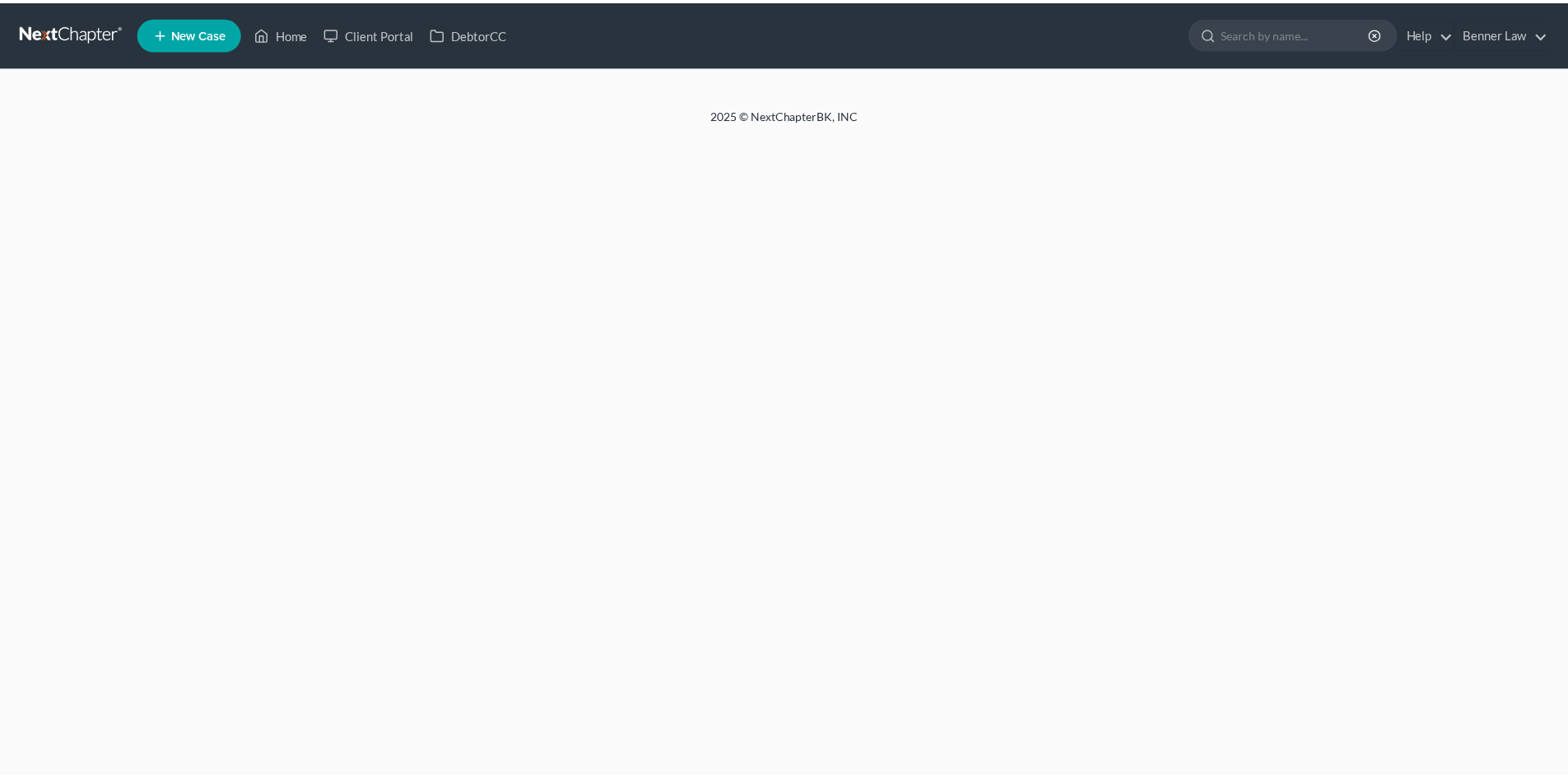 scroll, scrollTop: 0, scrollLeft: 0, axis: both 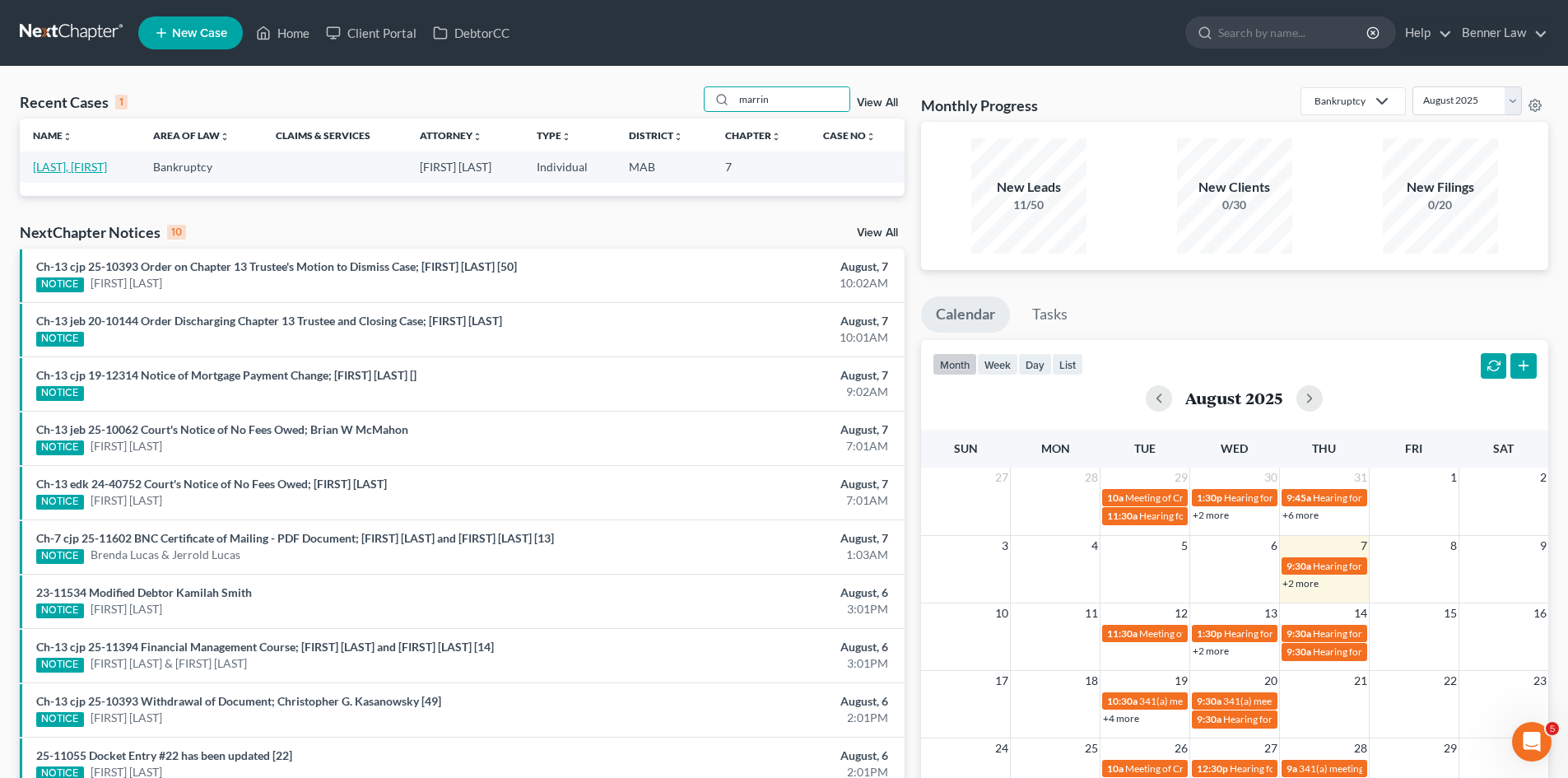 type on "marrin" 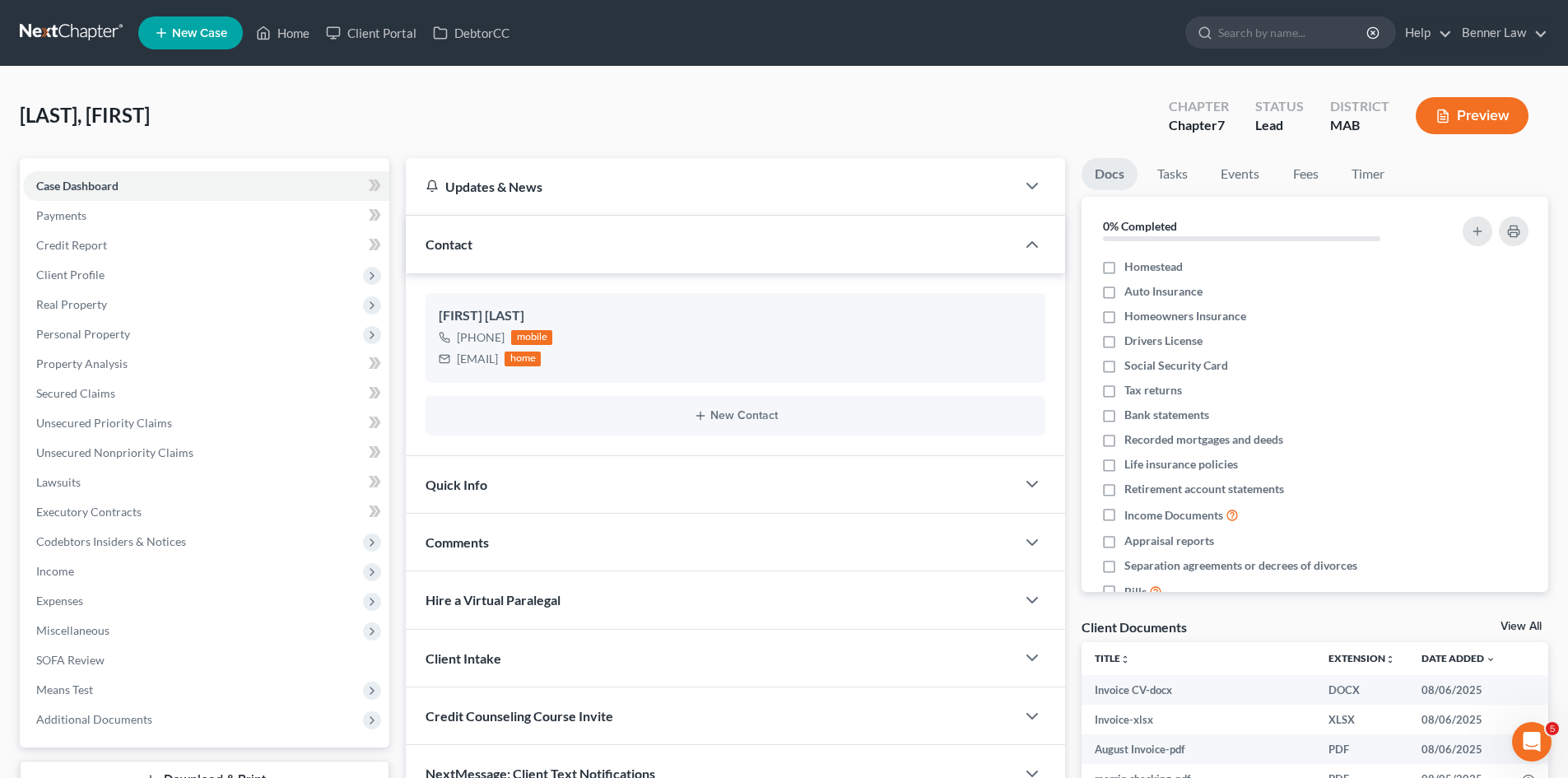 click on "View All" at bounding box center [1521, 627] 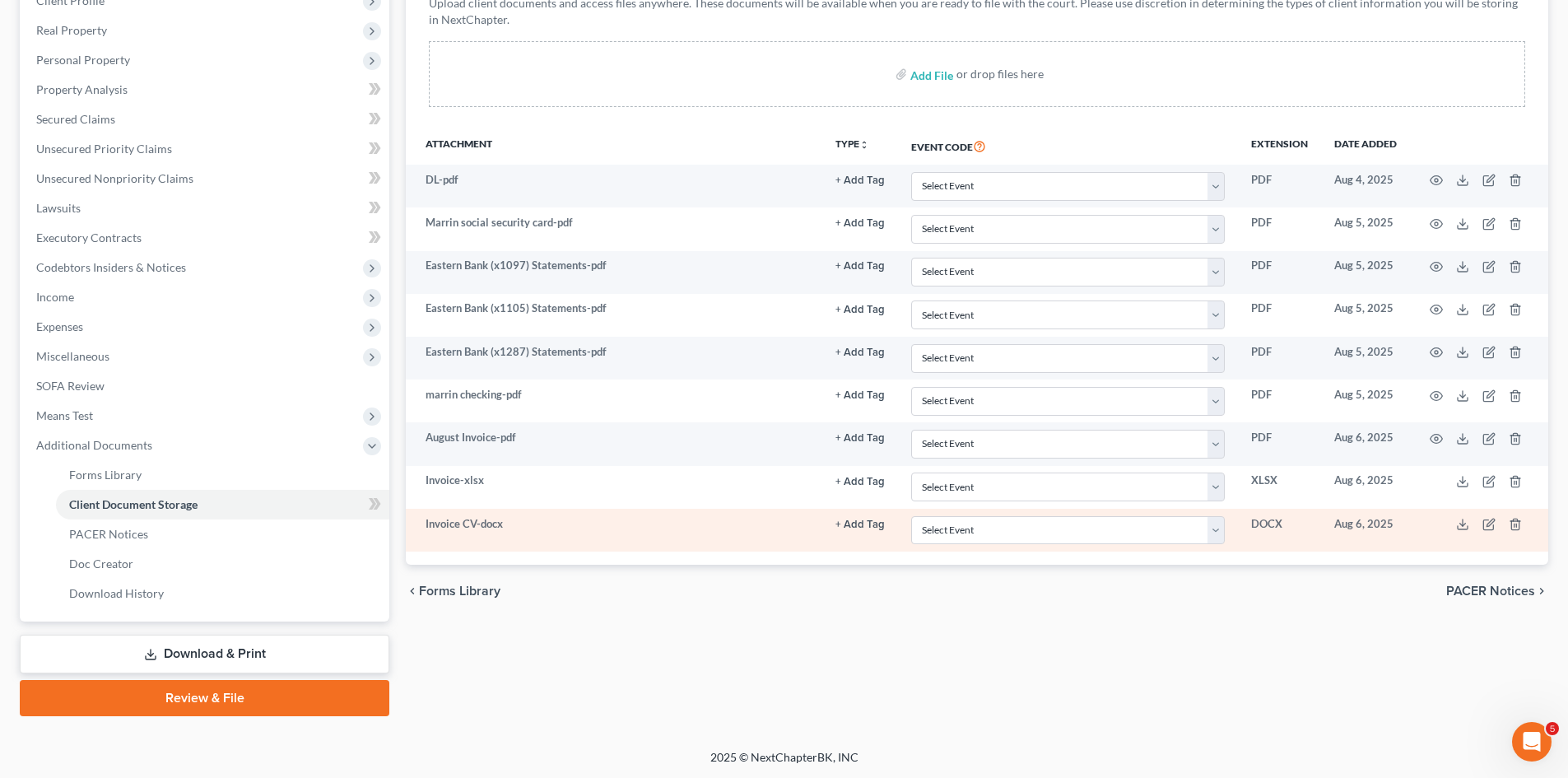scroll, scrollTop: 275, scrollLeft: 0, axis: vertical 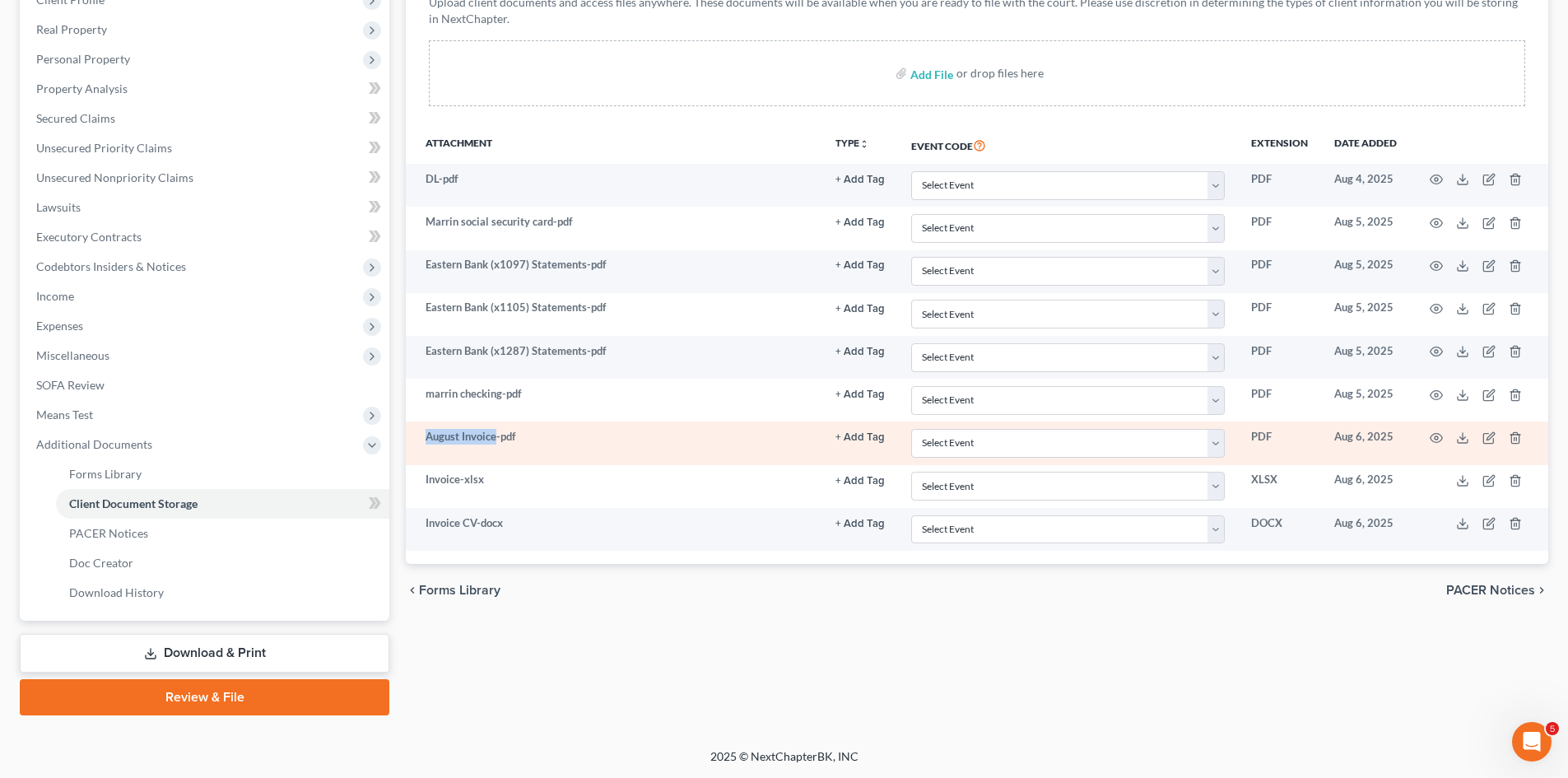 drag, startPoint x: 411, startPoint y: 436, endPoint x: 496, endPoint y: 439, distance: 85.05292 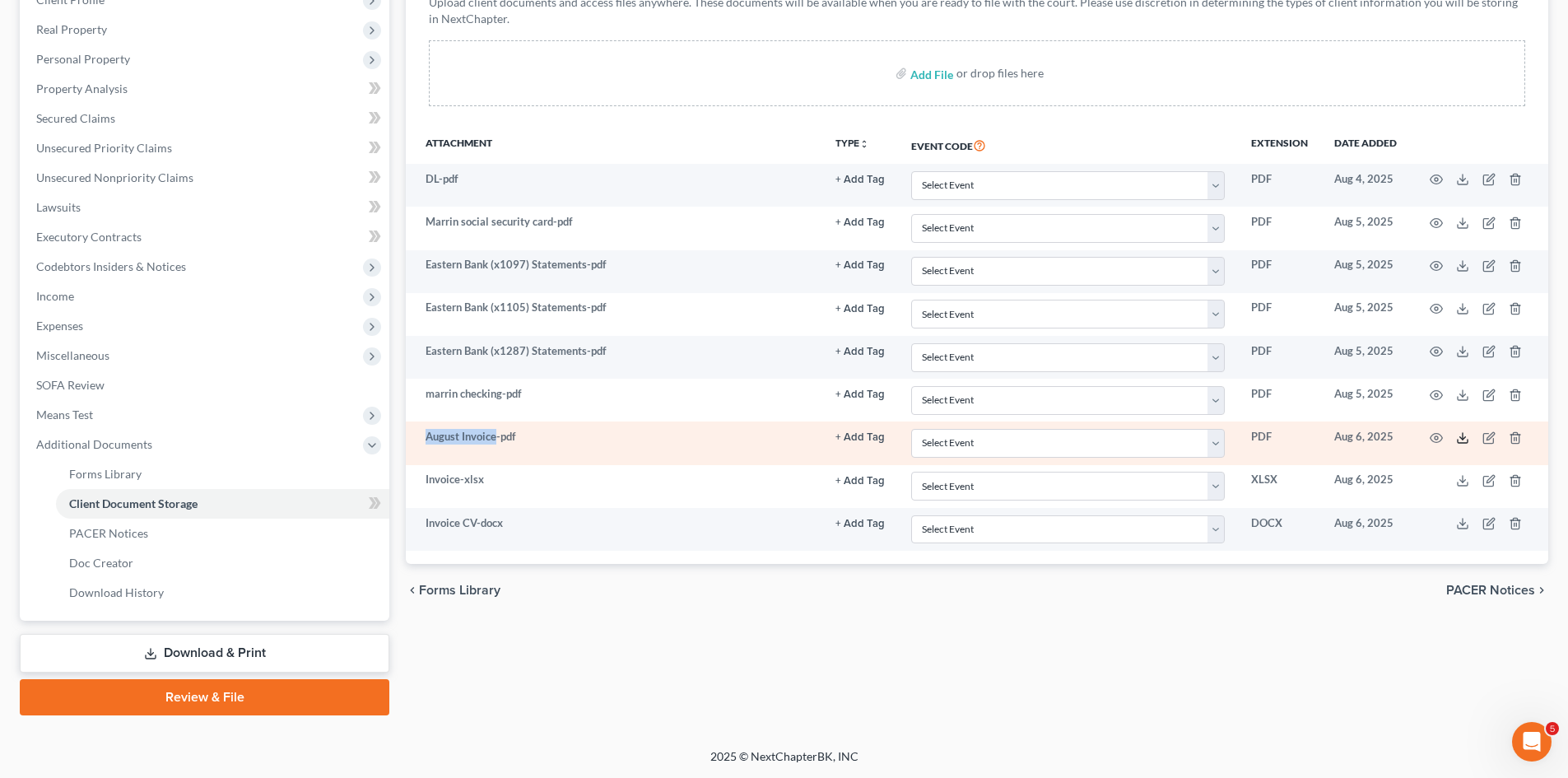 click 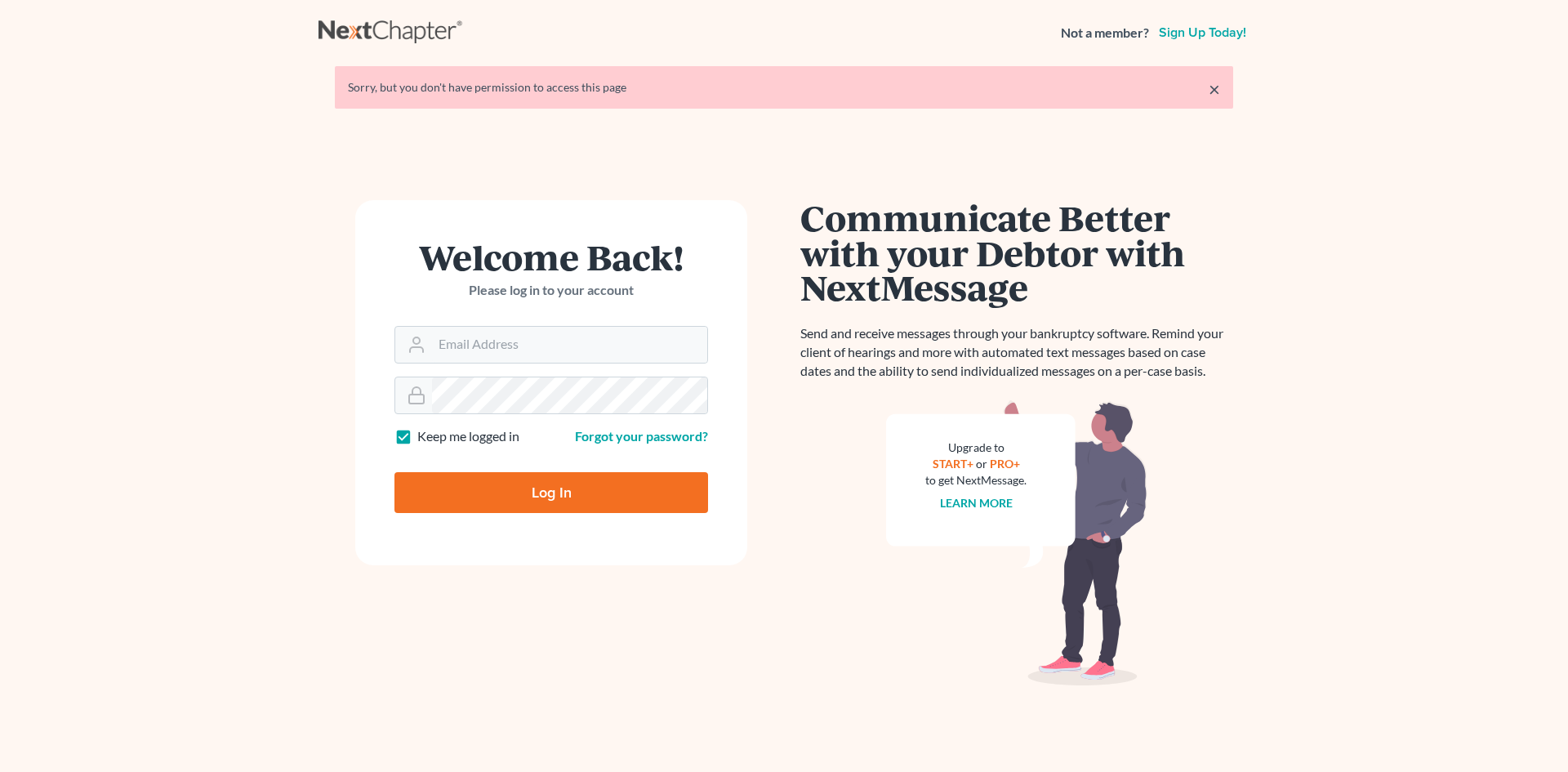scroll, scrollTop: 0, scrollLeft: 0, axis: both 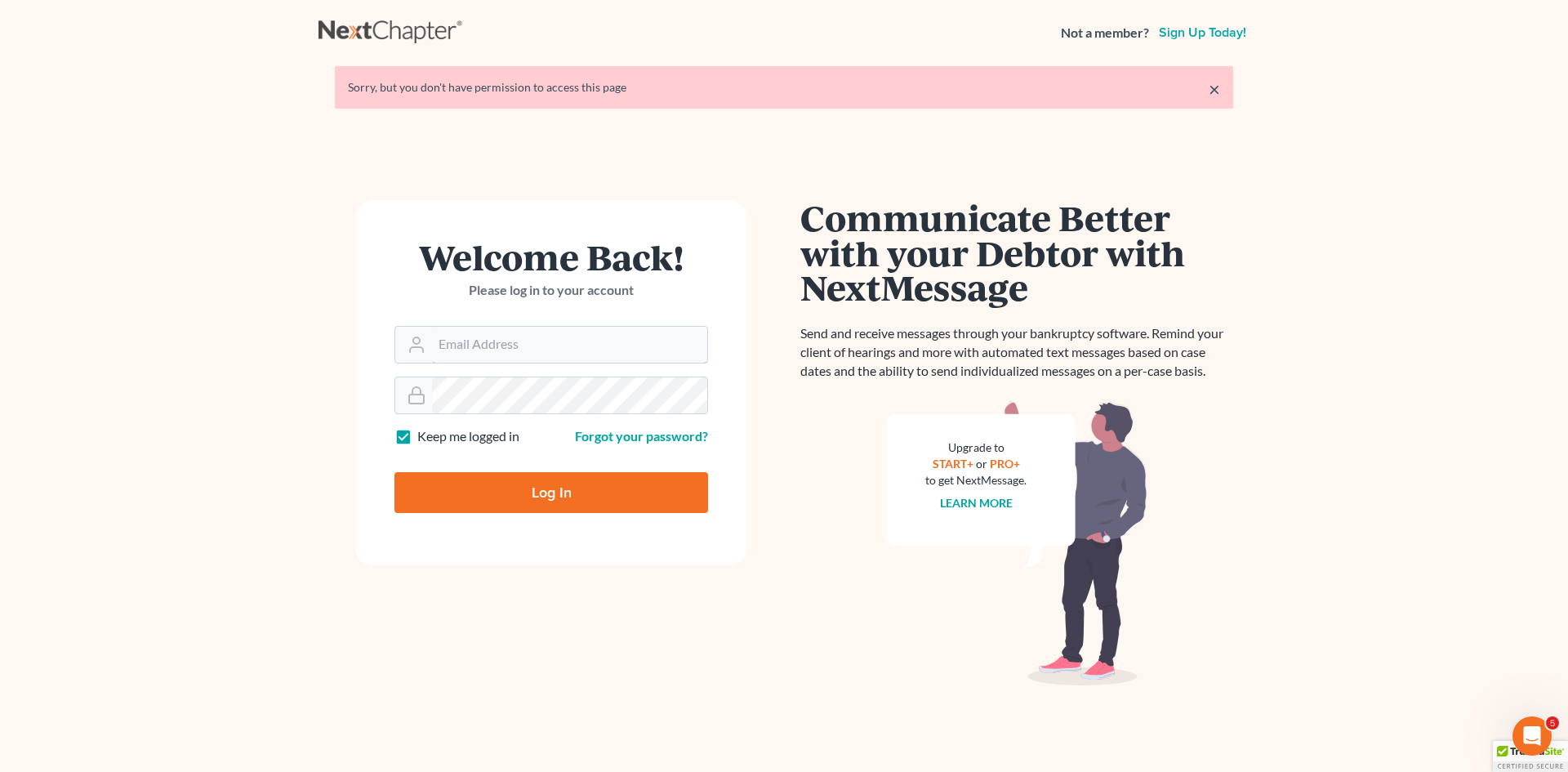 type on "[USERNAME]@[DOMAIN].com" 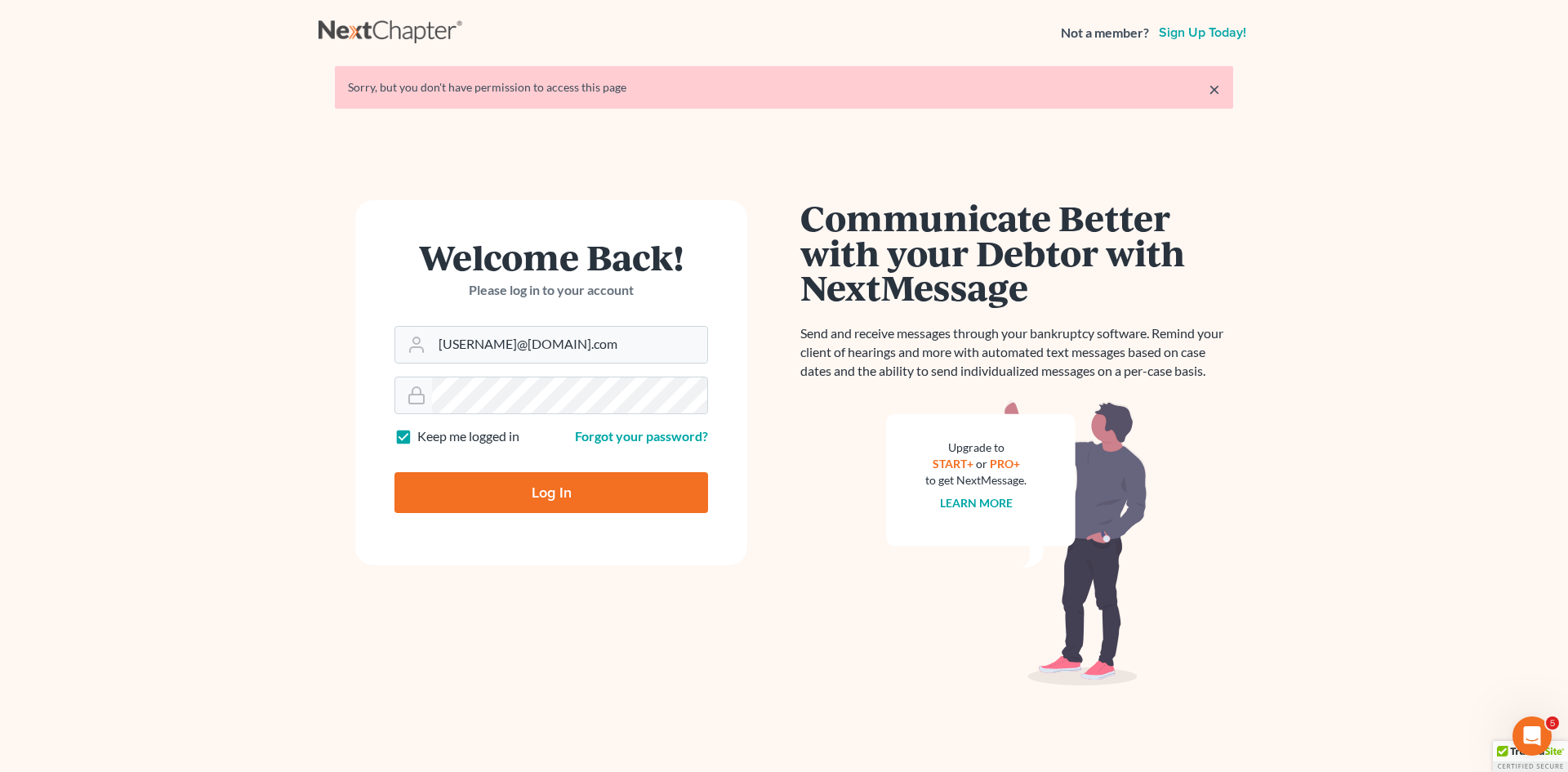 click on "Log In" at bounding box center (551, 486) 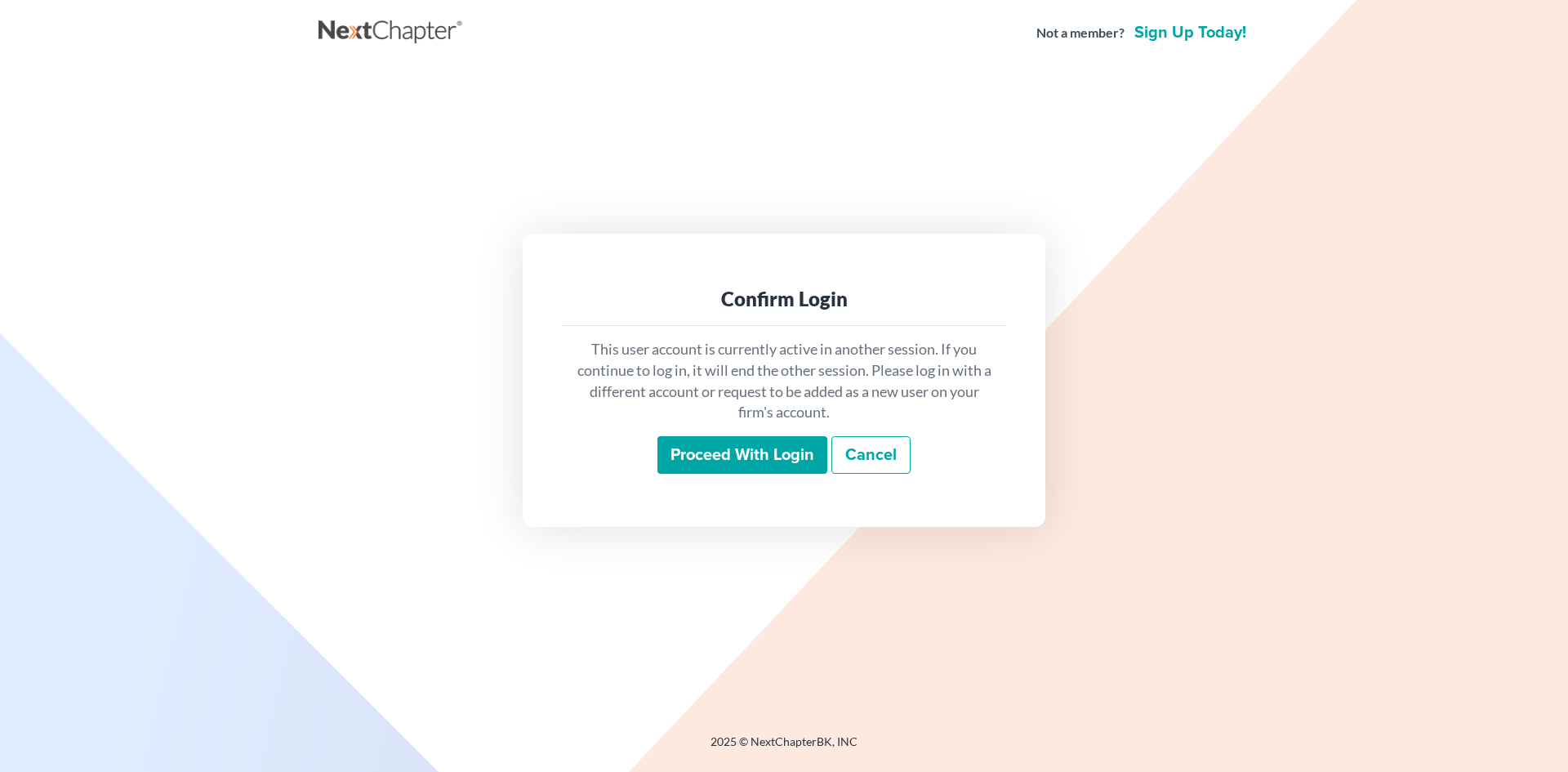 scroll, scrollTop: 0, scrollLeft: 0, axis: both 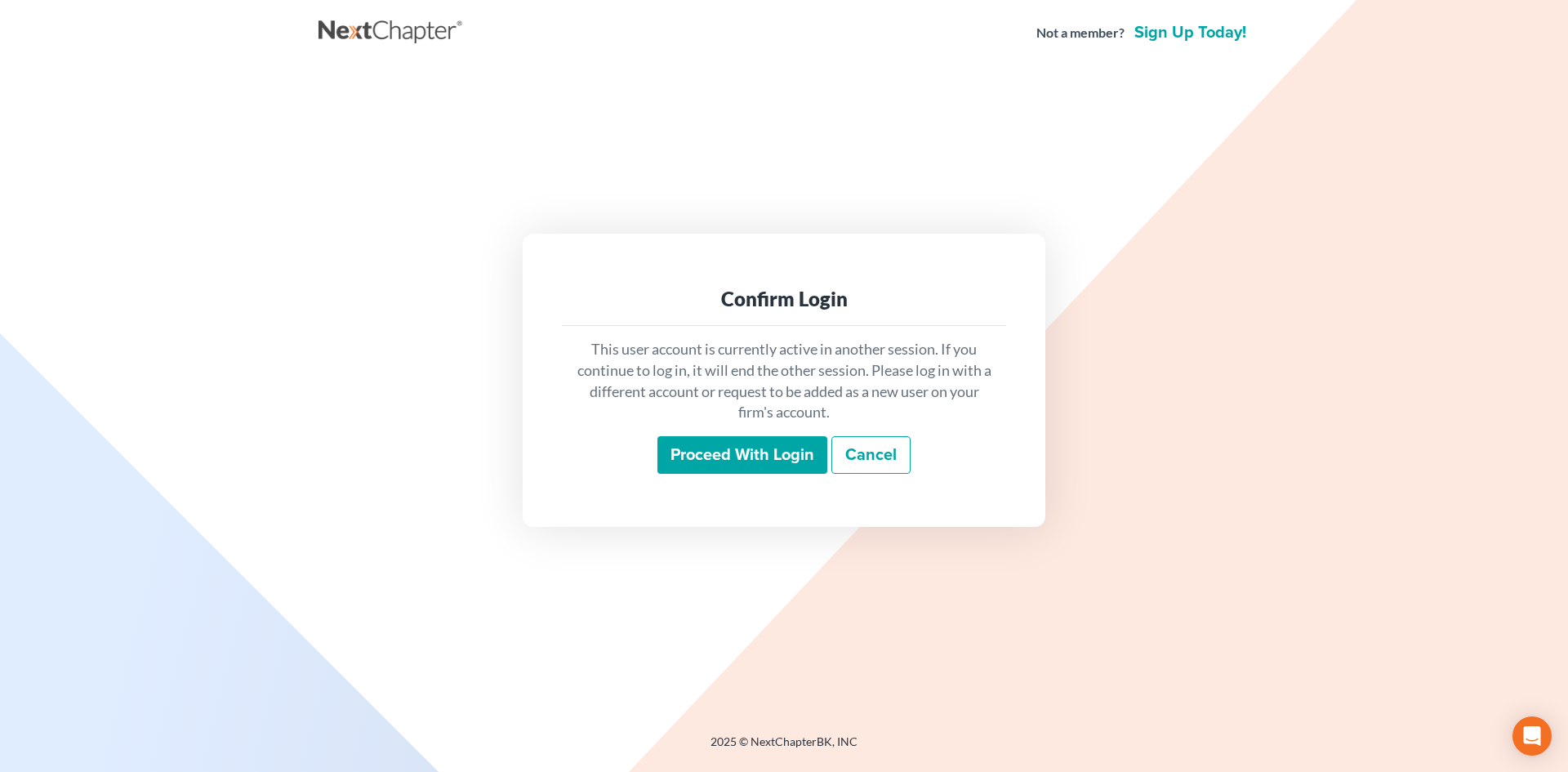click on "Proceed with login" at bounding box center (742, 455) 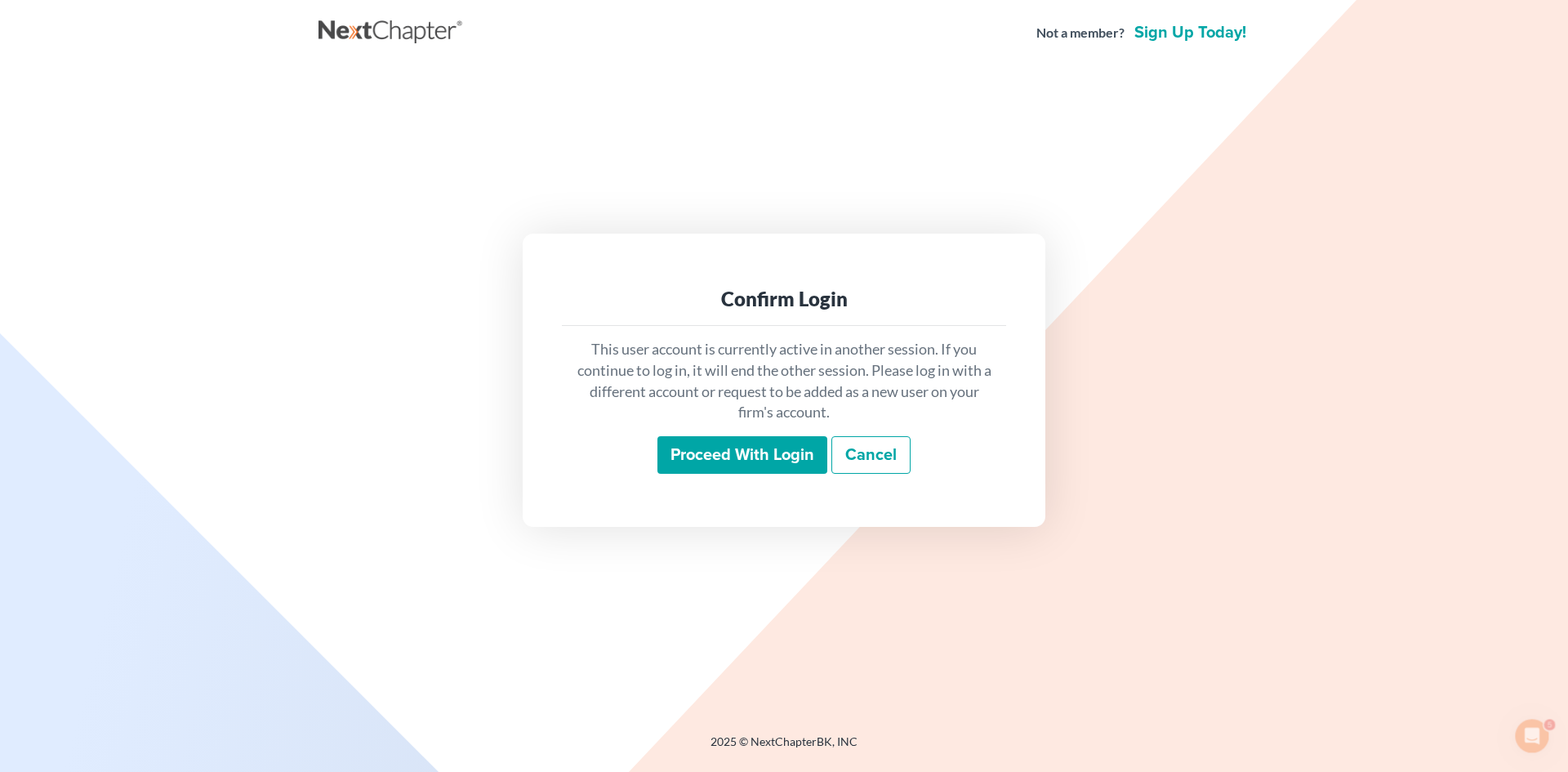 scroll, scrollTop: 0, scrollLeft: 0, axis: both 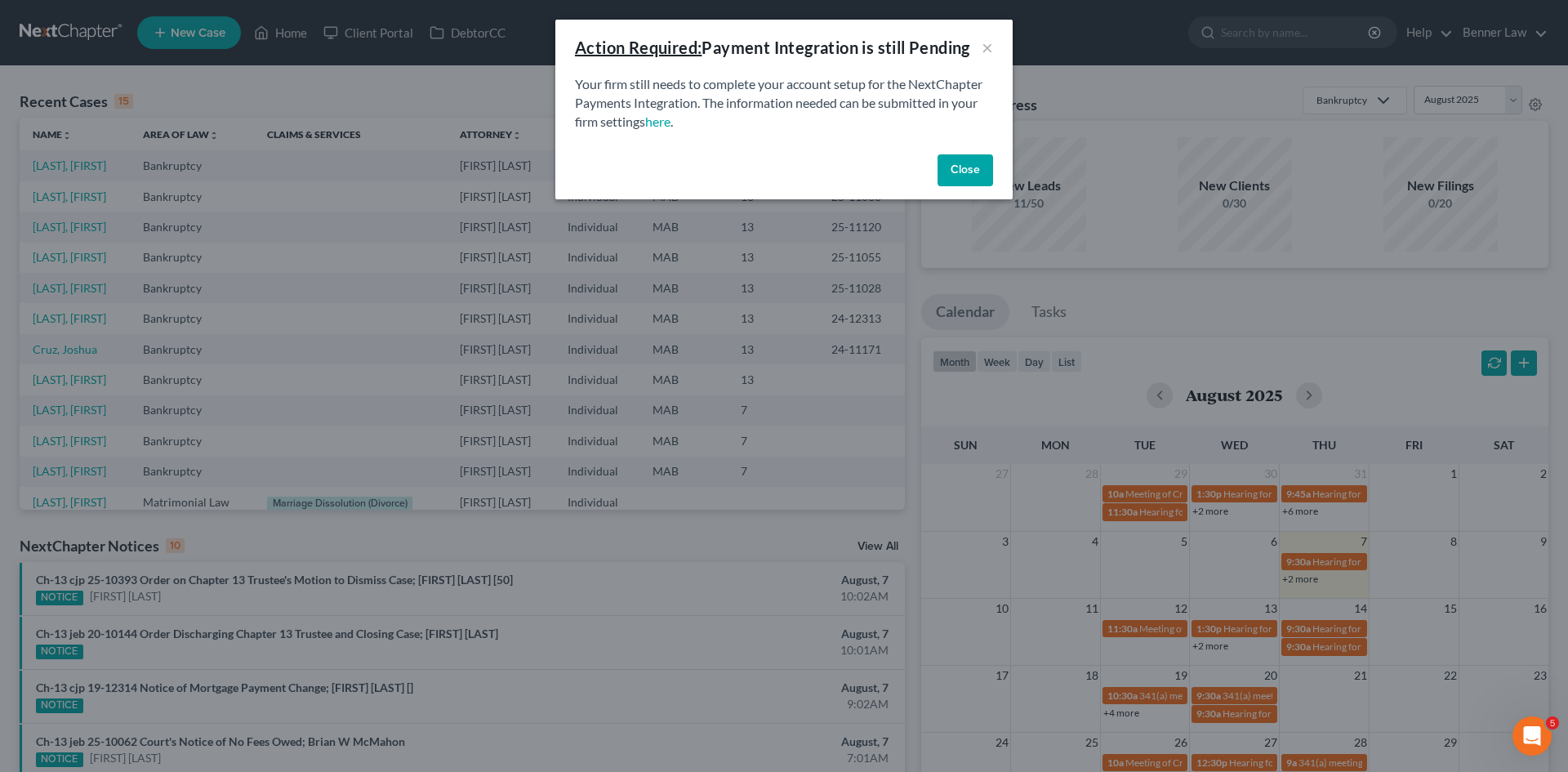 click on "Close" at bounding box center [965, 171] 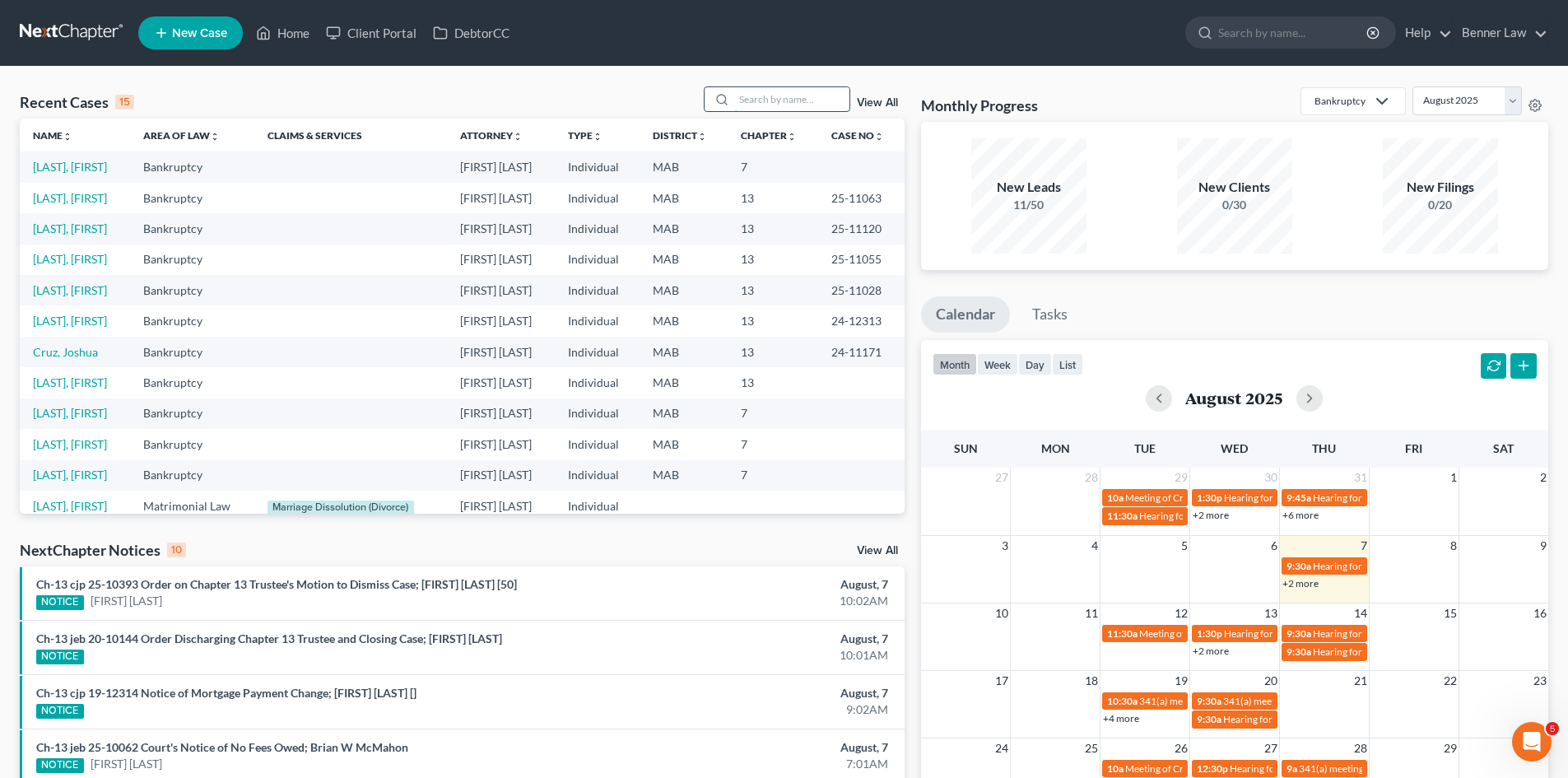 click at bounding box center [792, 99] 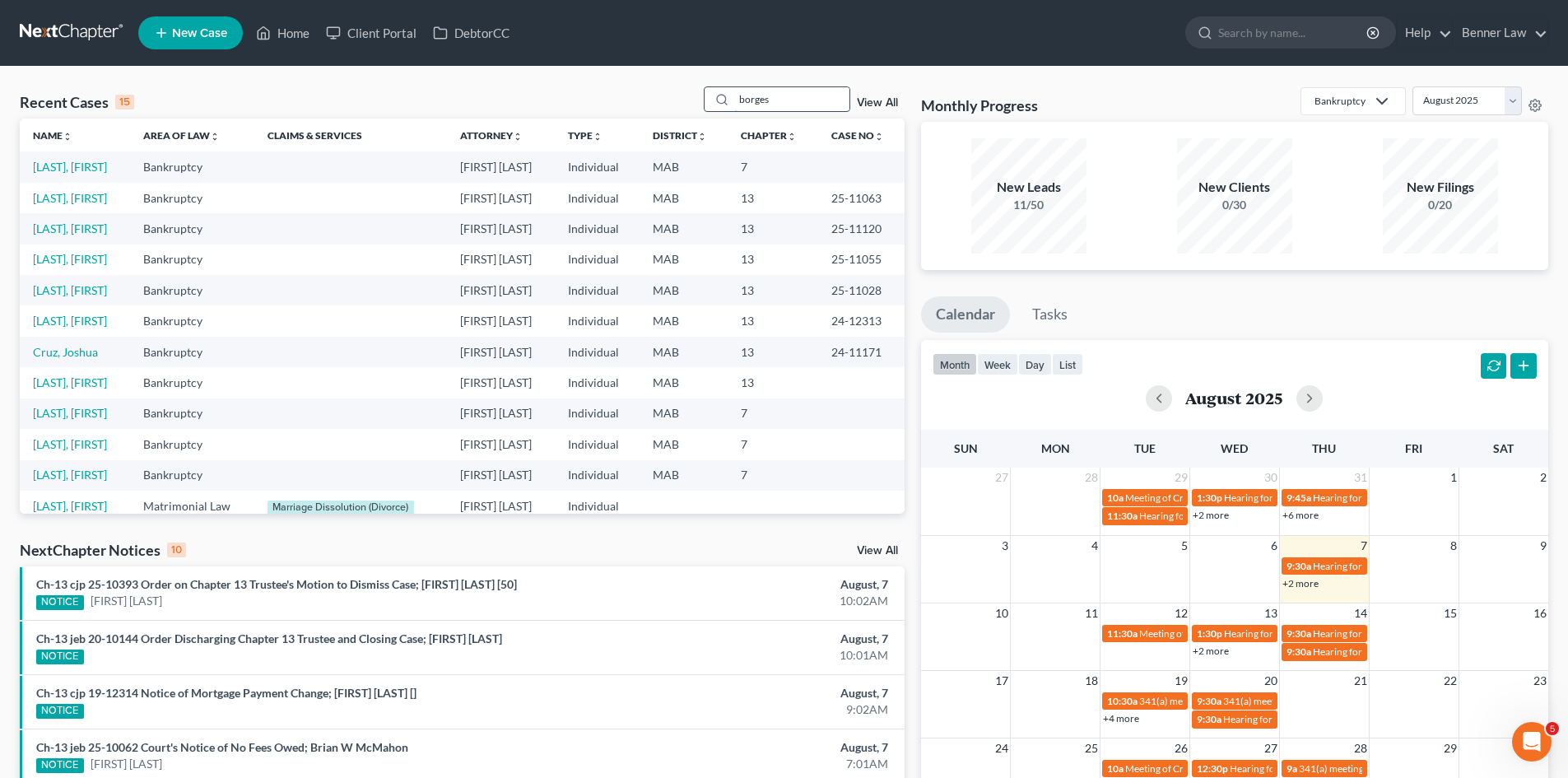 type on "borges" 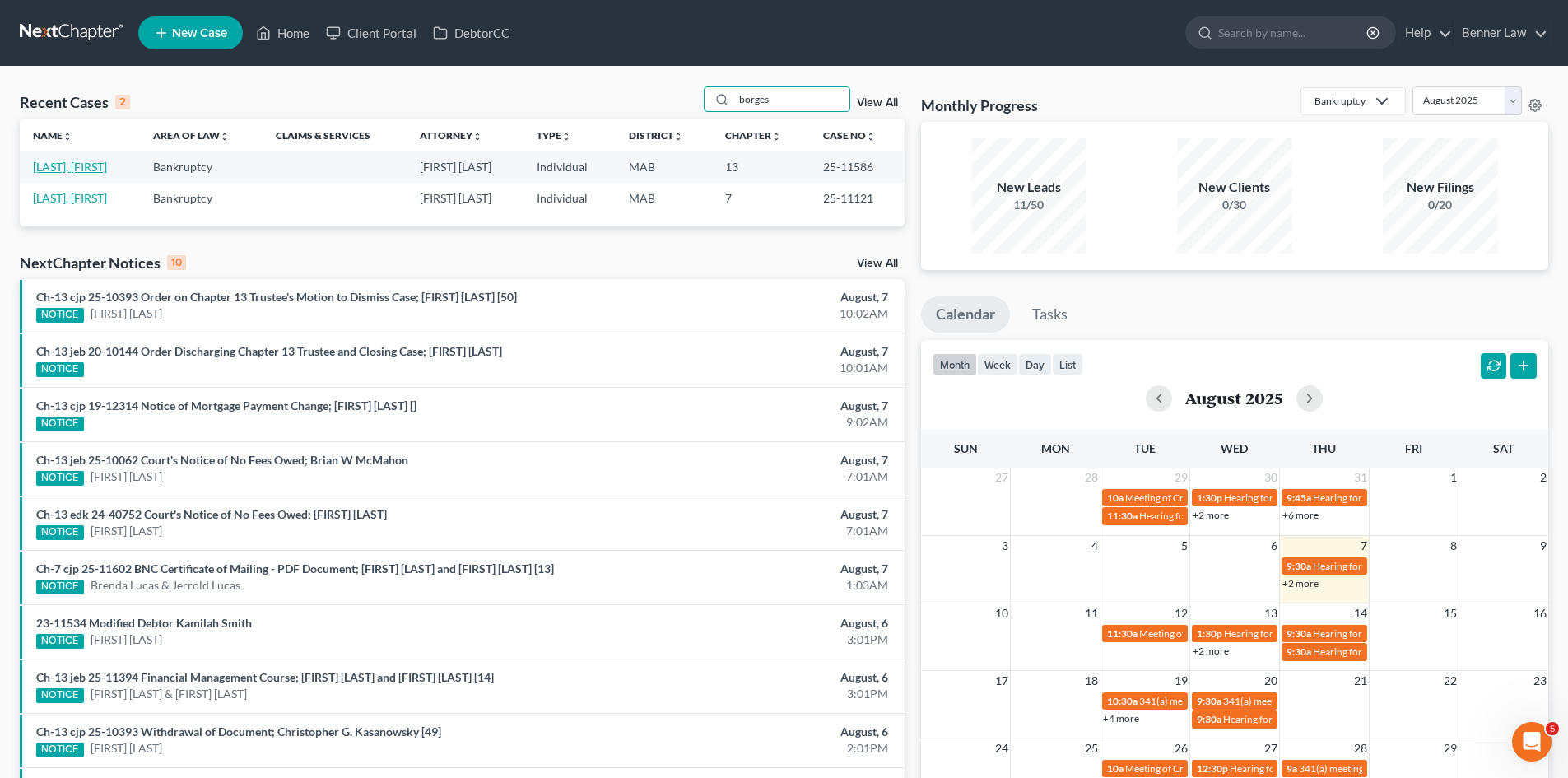 click on "[LAST], [FIRST]" at bounding box center (70, 166) 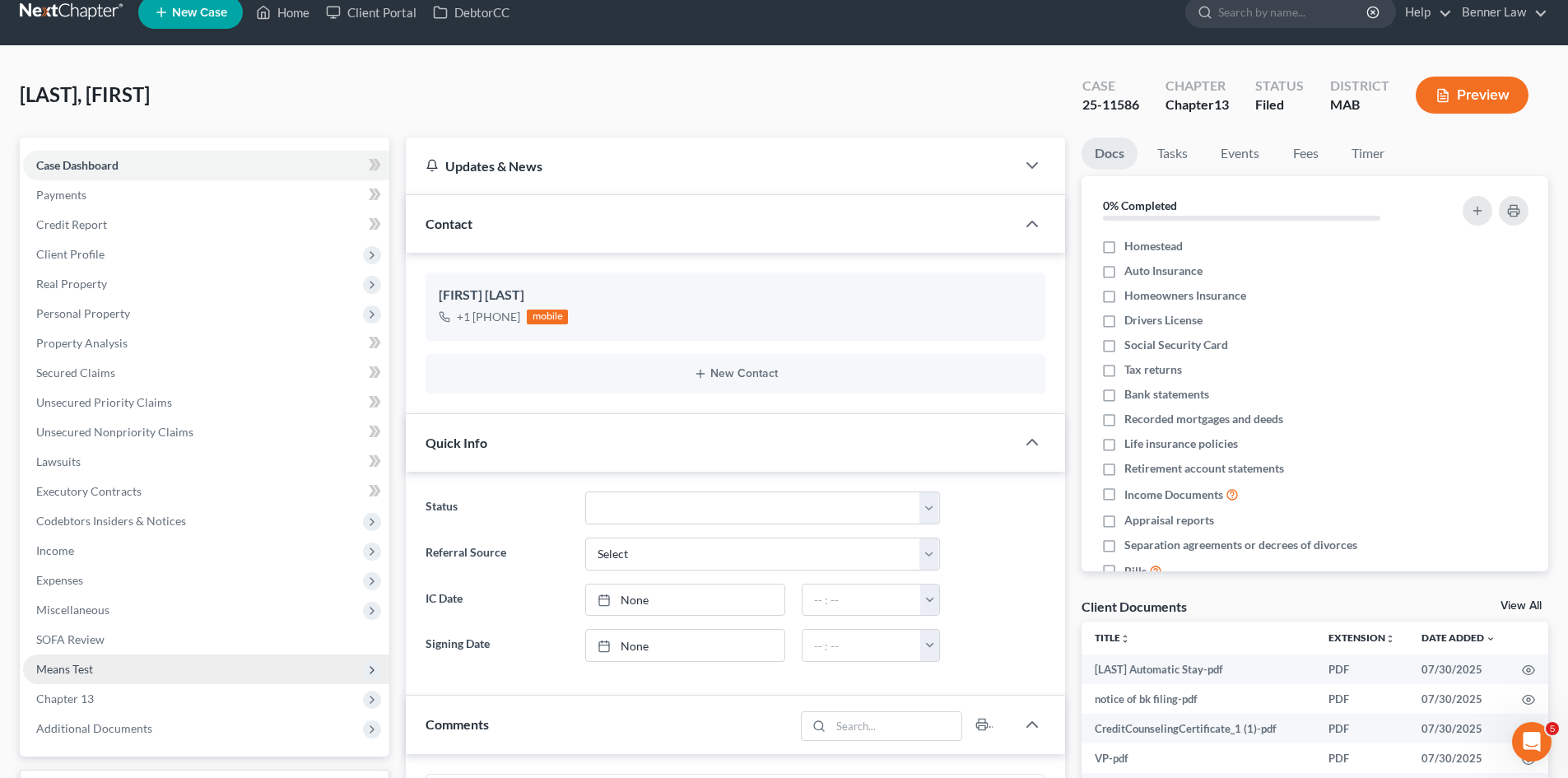 scroll, scrollTop: 137, scrollLeft: 0, axis: vertical 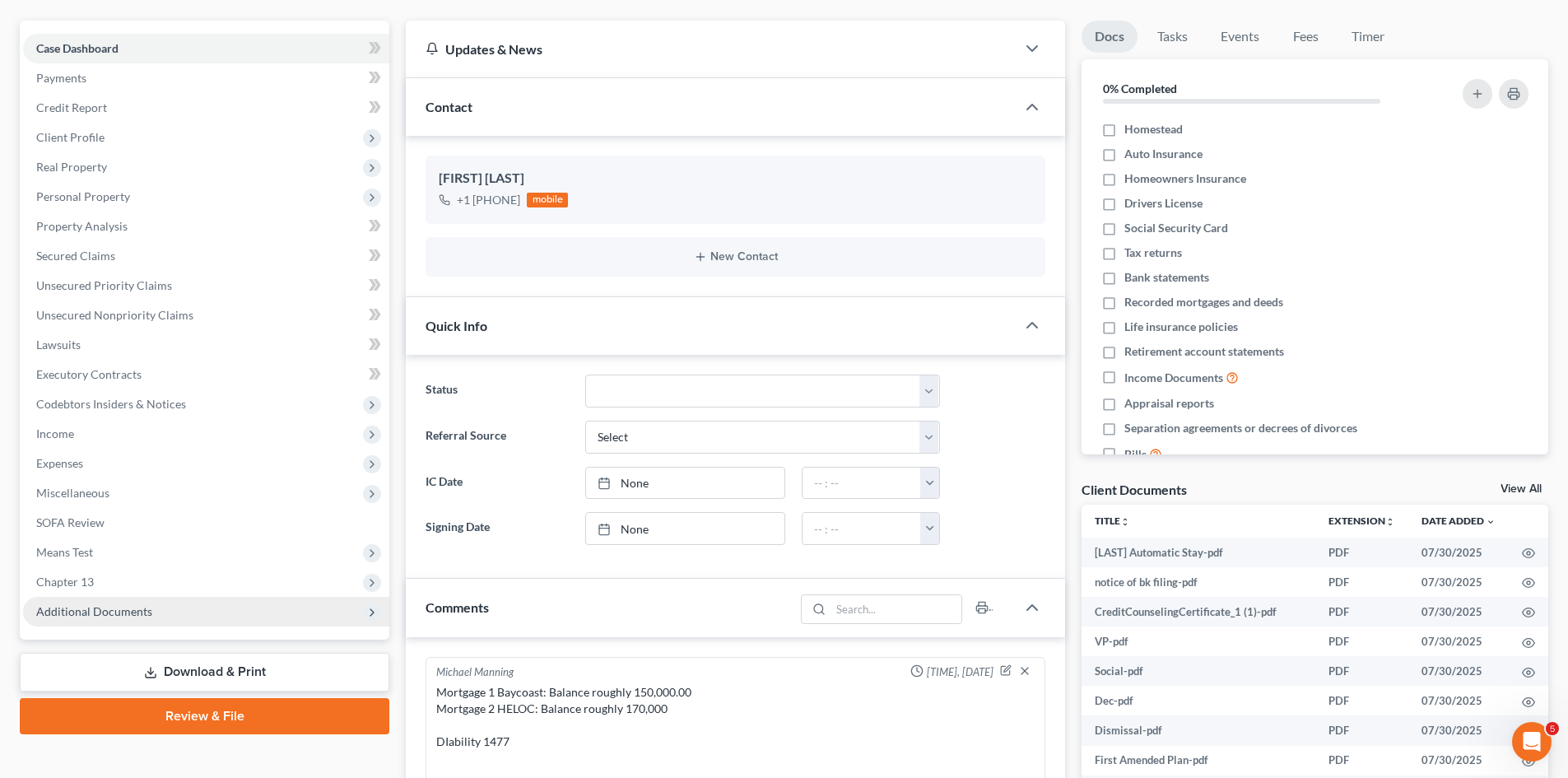 click on "Additional Documents" at bounding box center (94, 611) 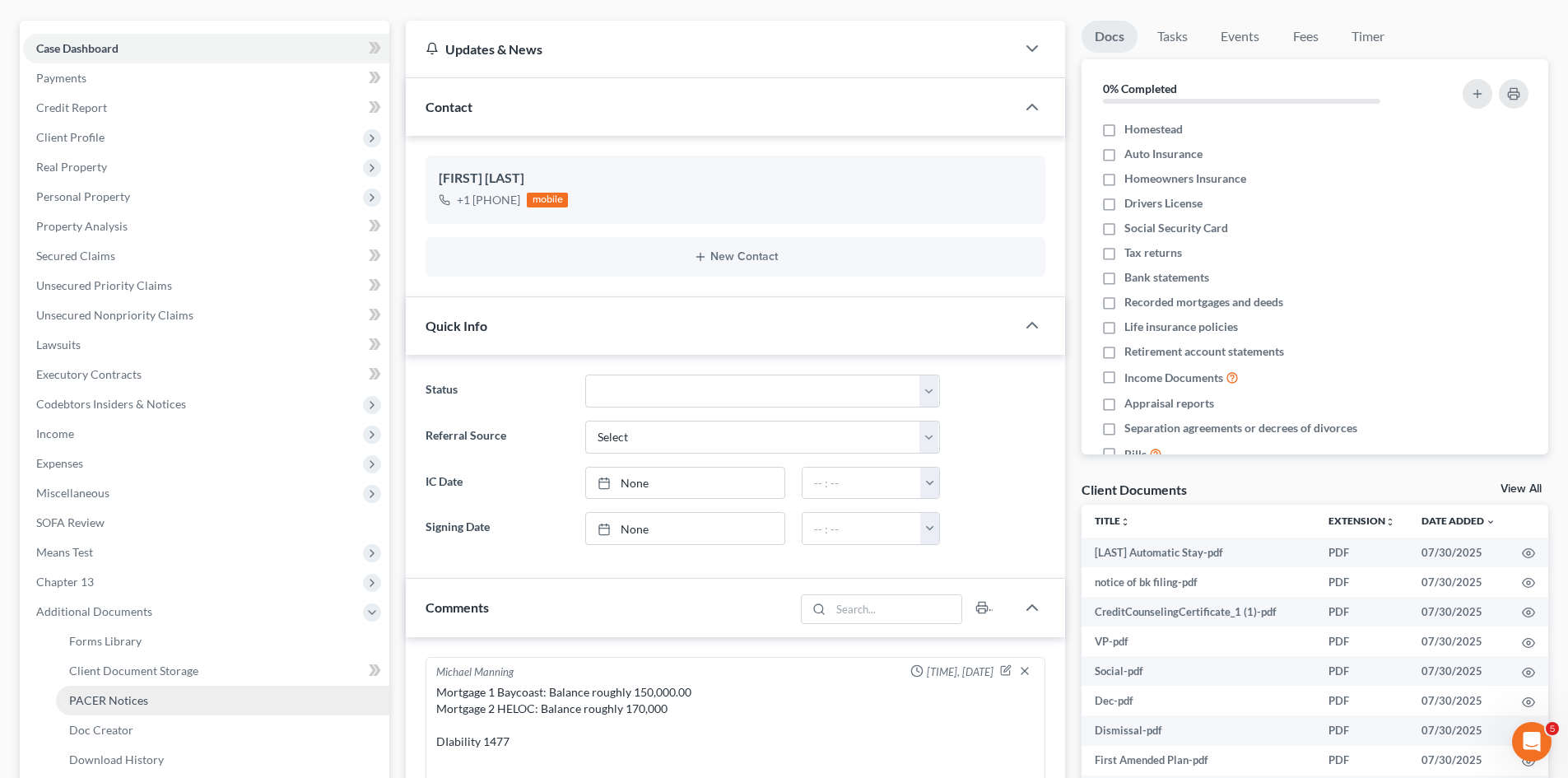 click on "PACER Notices" at bounding box center [222, 701] 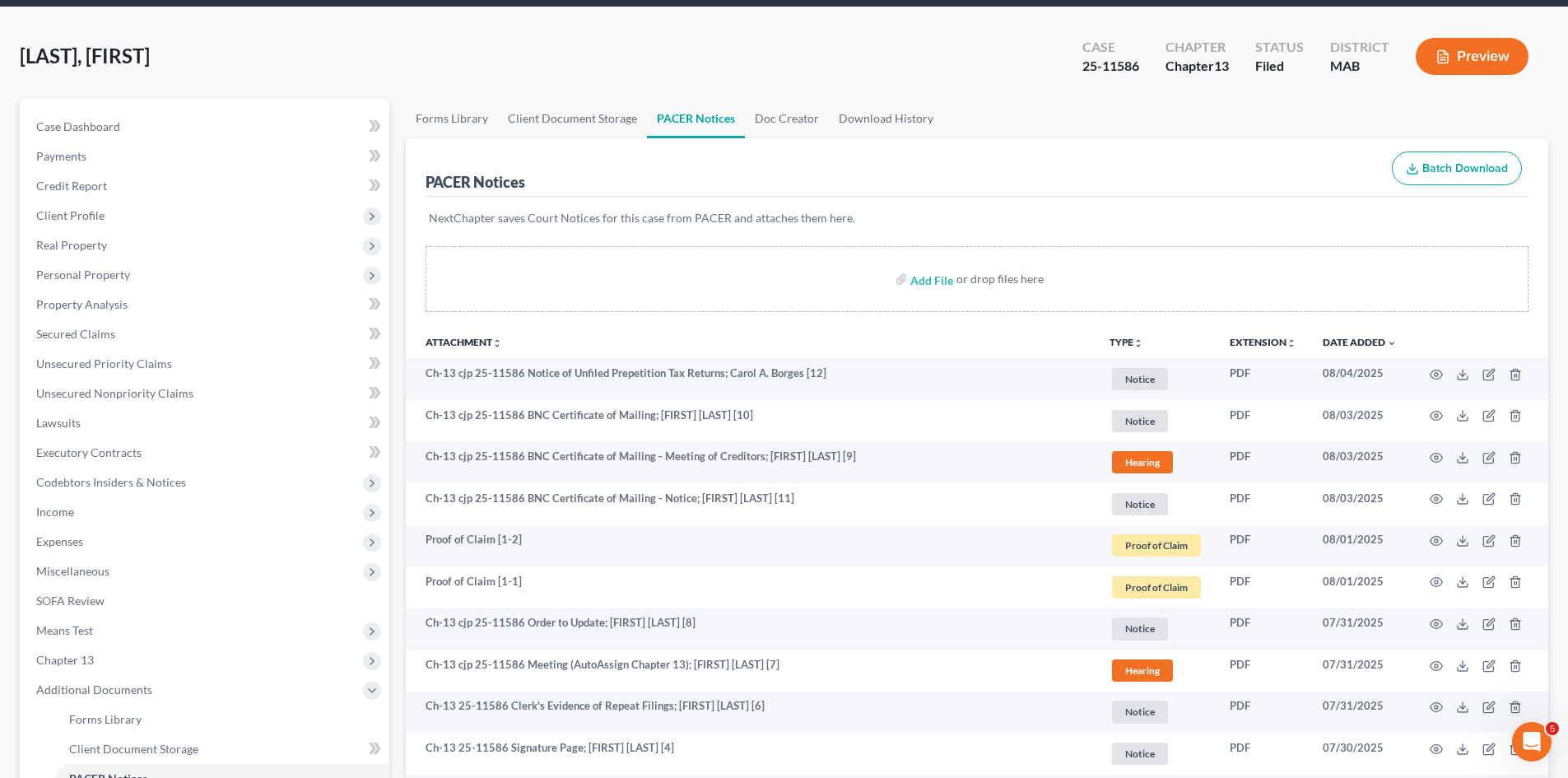 scroll, scrollTop: 339, scrollLeft: 0, axis: vertical 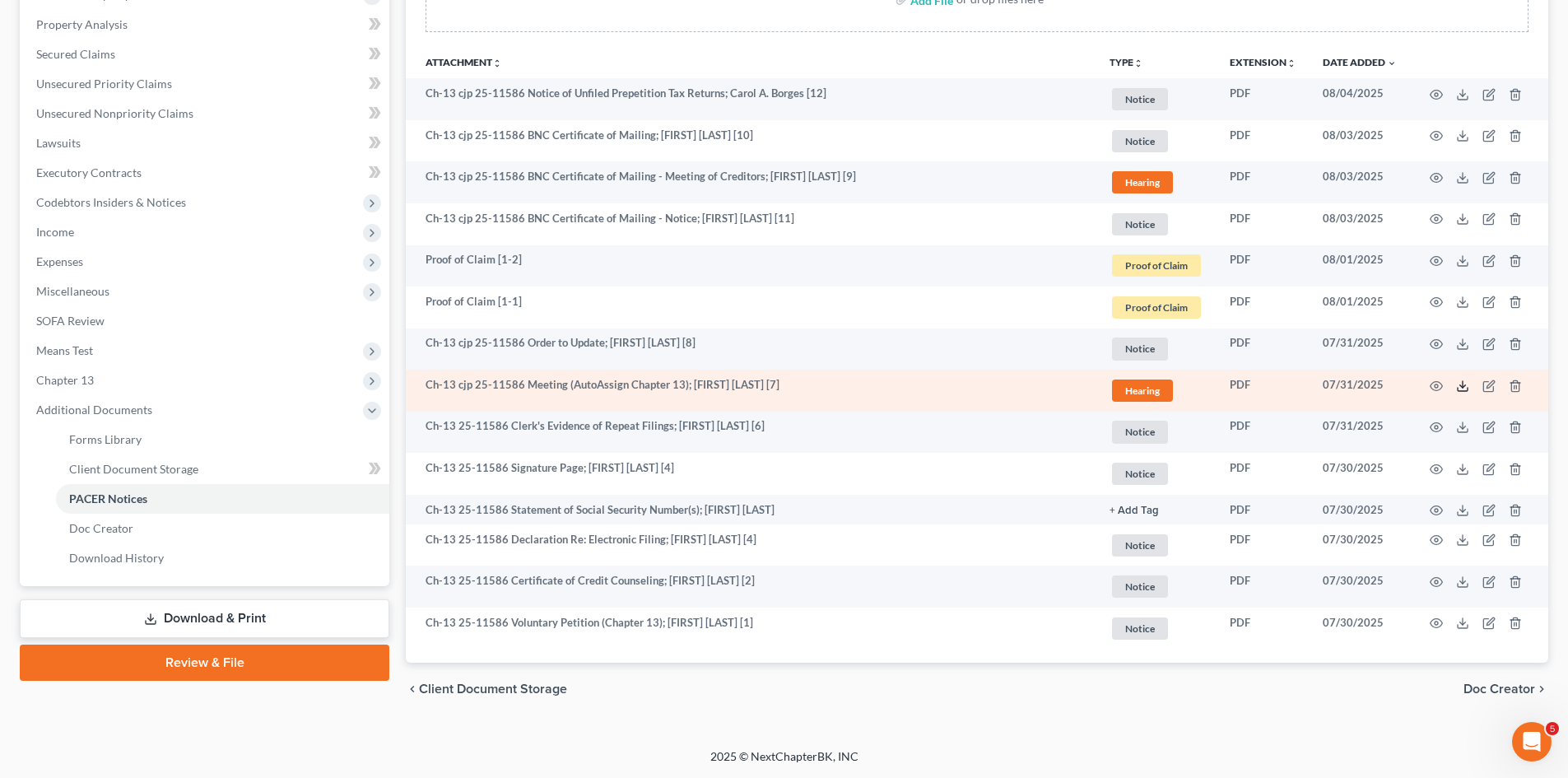 click 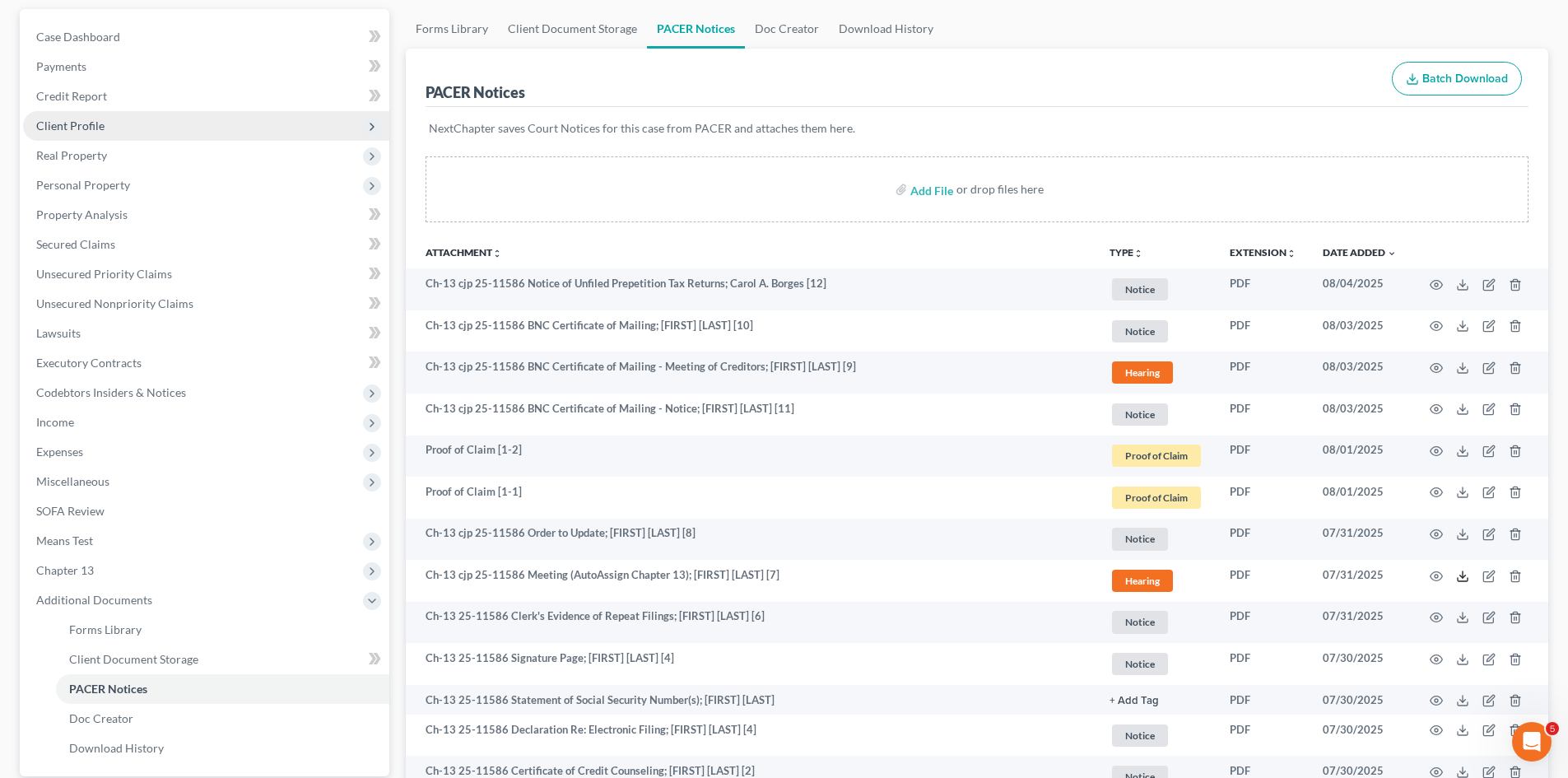 scroll, scrollTop: 65, scrollLeft: 0, axis: vertical 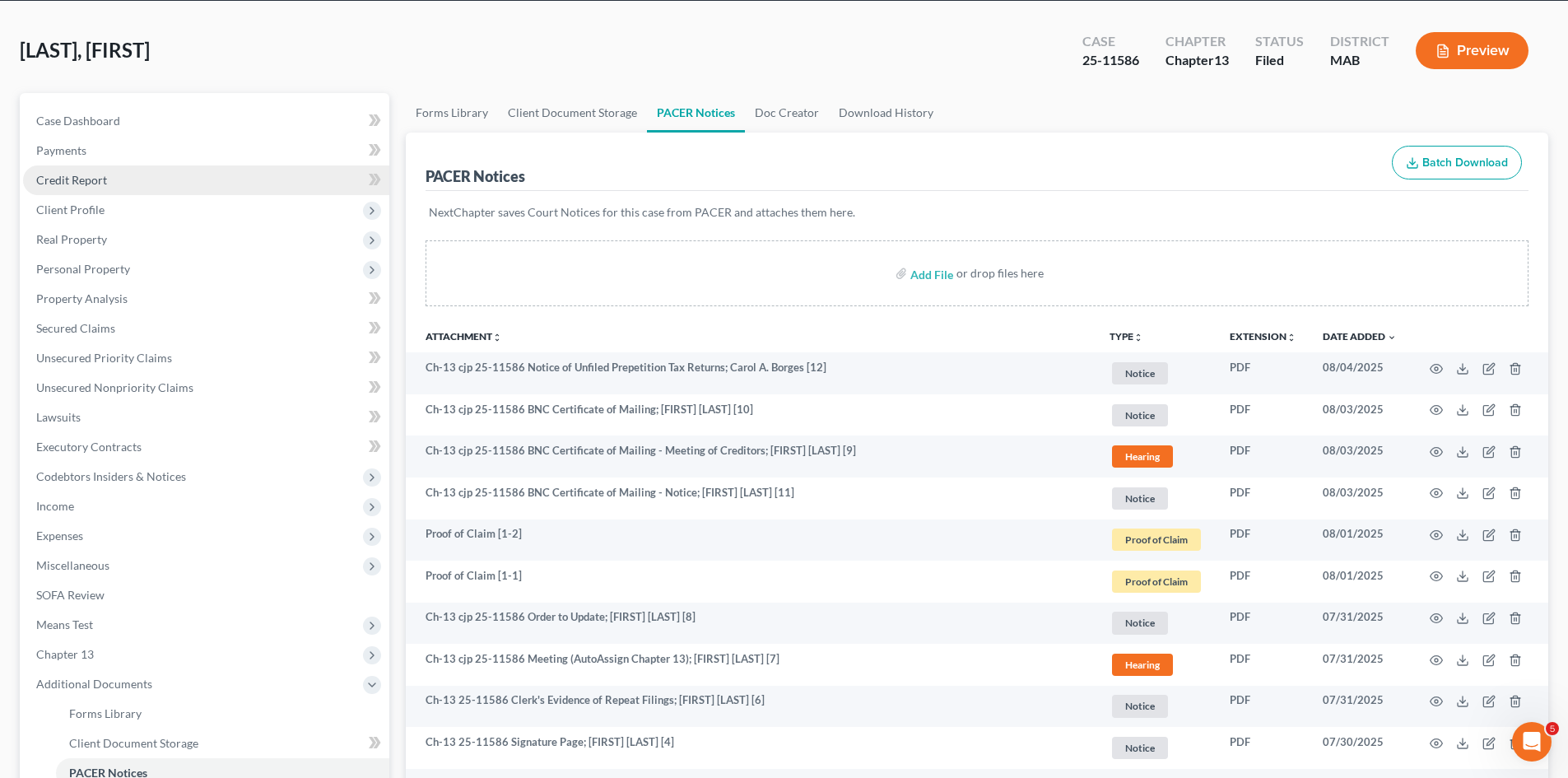 click on "Credit Report" at bounding box center (72, 179) 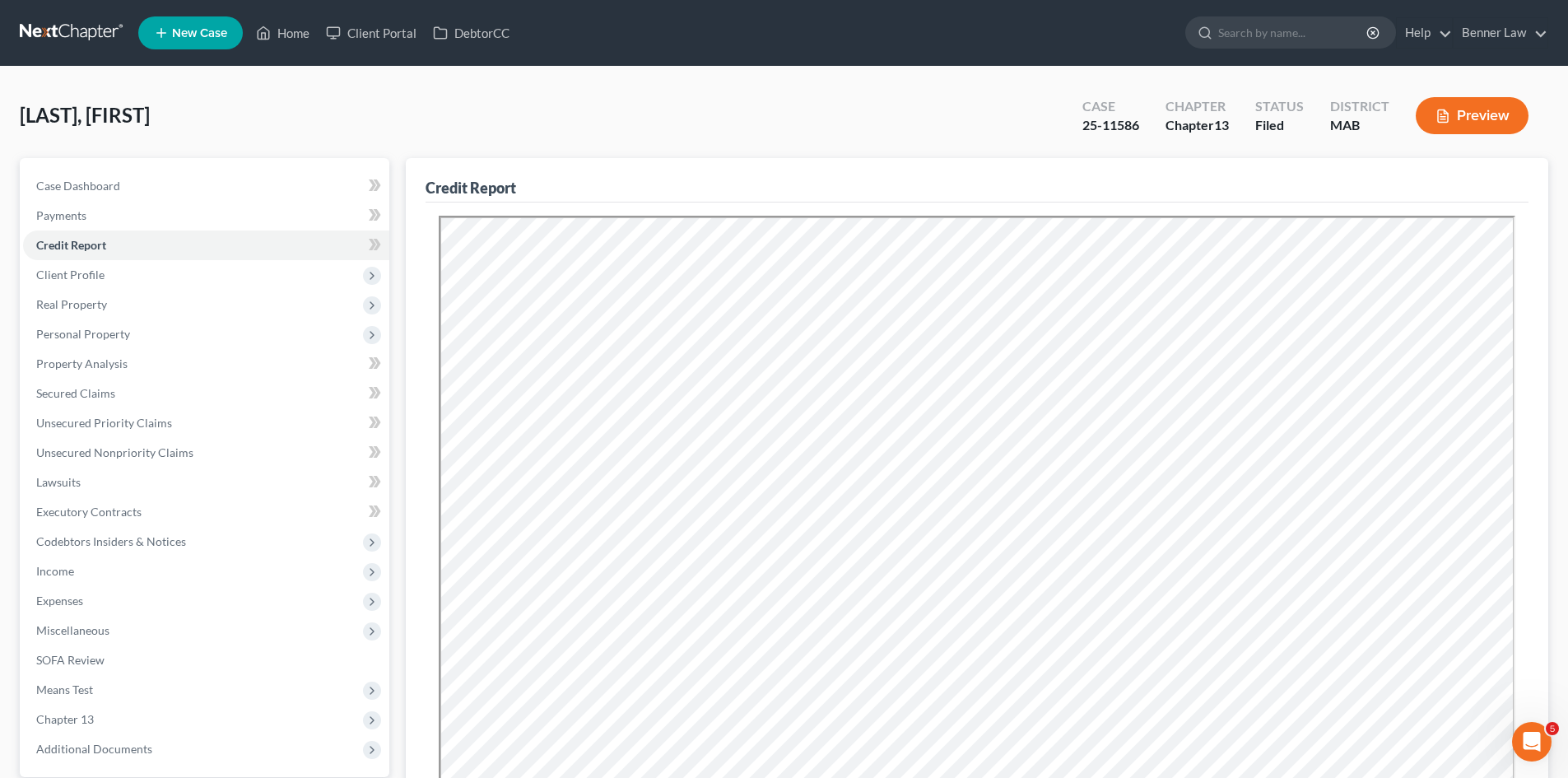 scroll, scrollTop: 0, scrollLeft: 0, axis: both 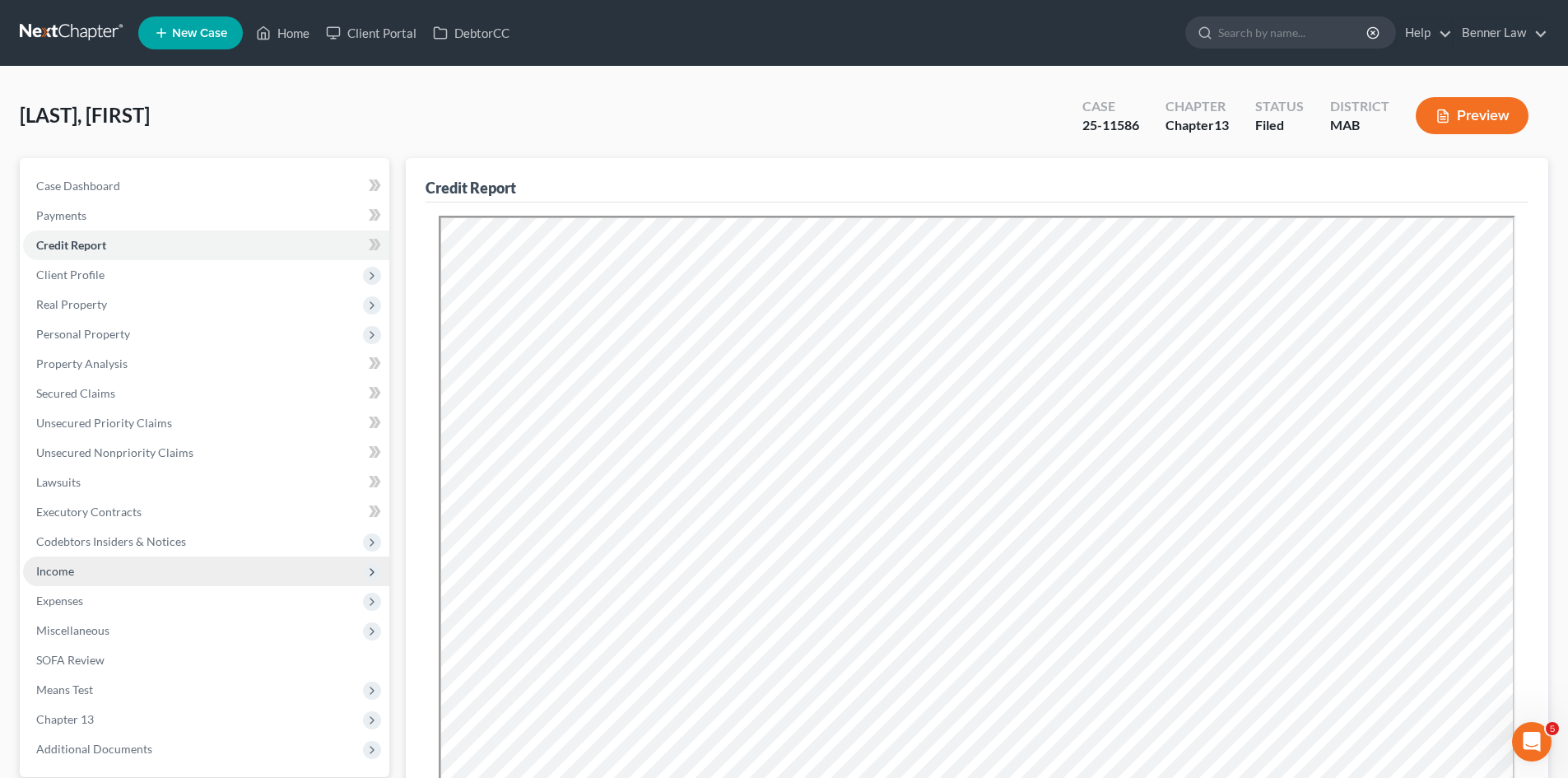 click on "Income" at bounding box center [206, 571] 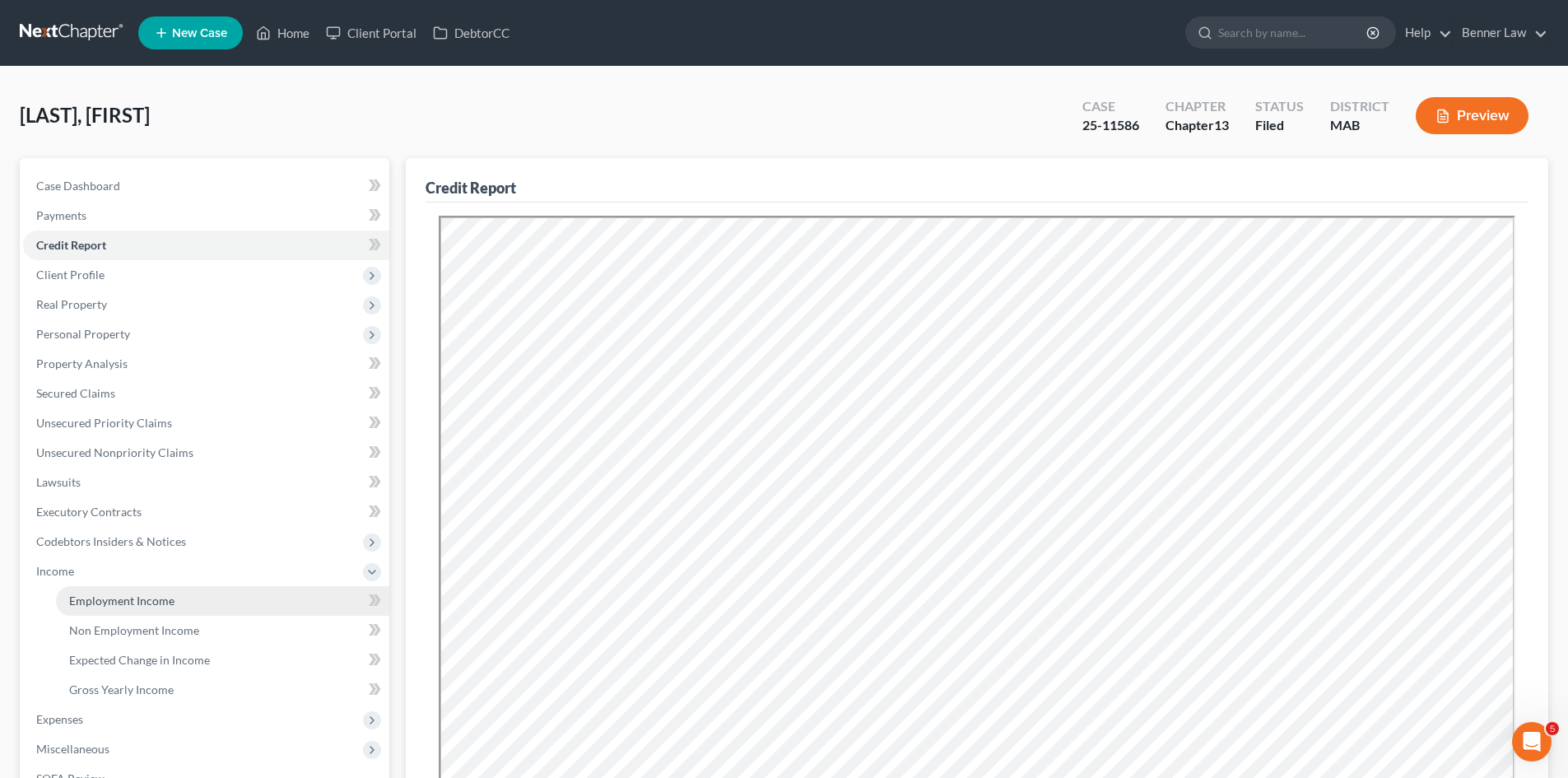 click on "Employment Income" at bounding box center [122, 600] 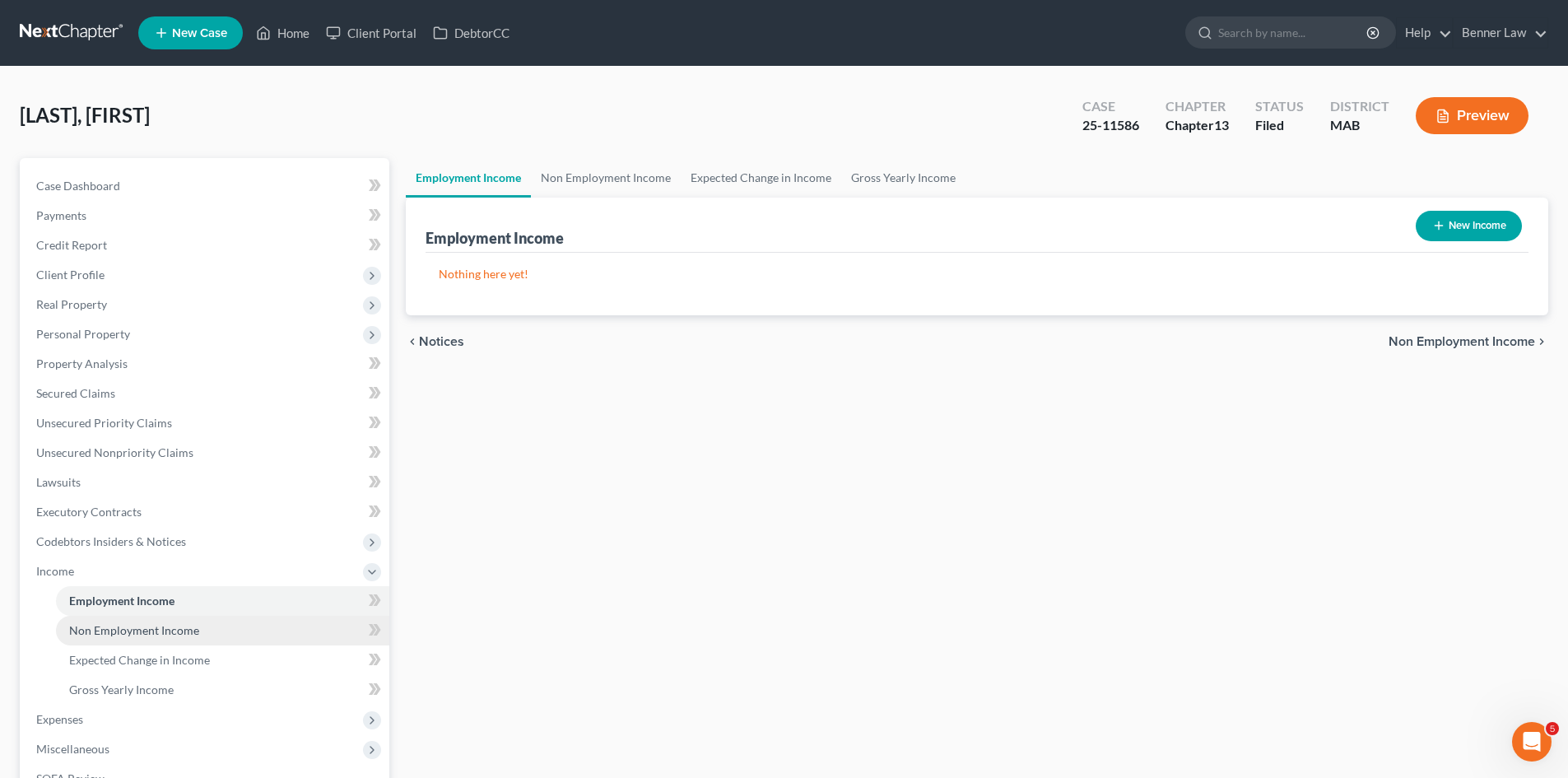 click on "Non Employment Income" at bounding box center [134, 630] 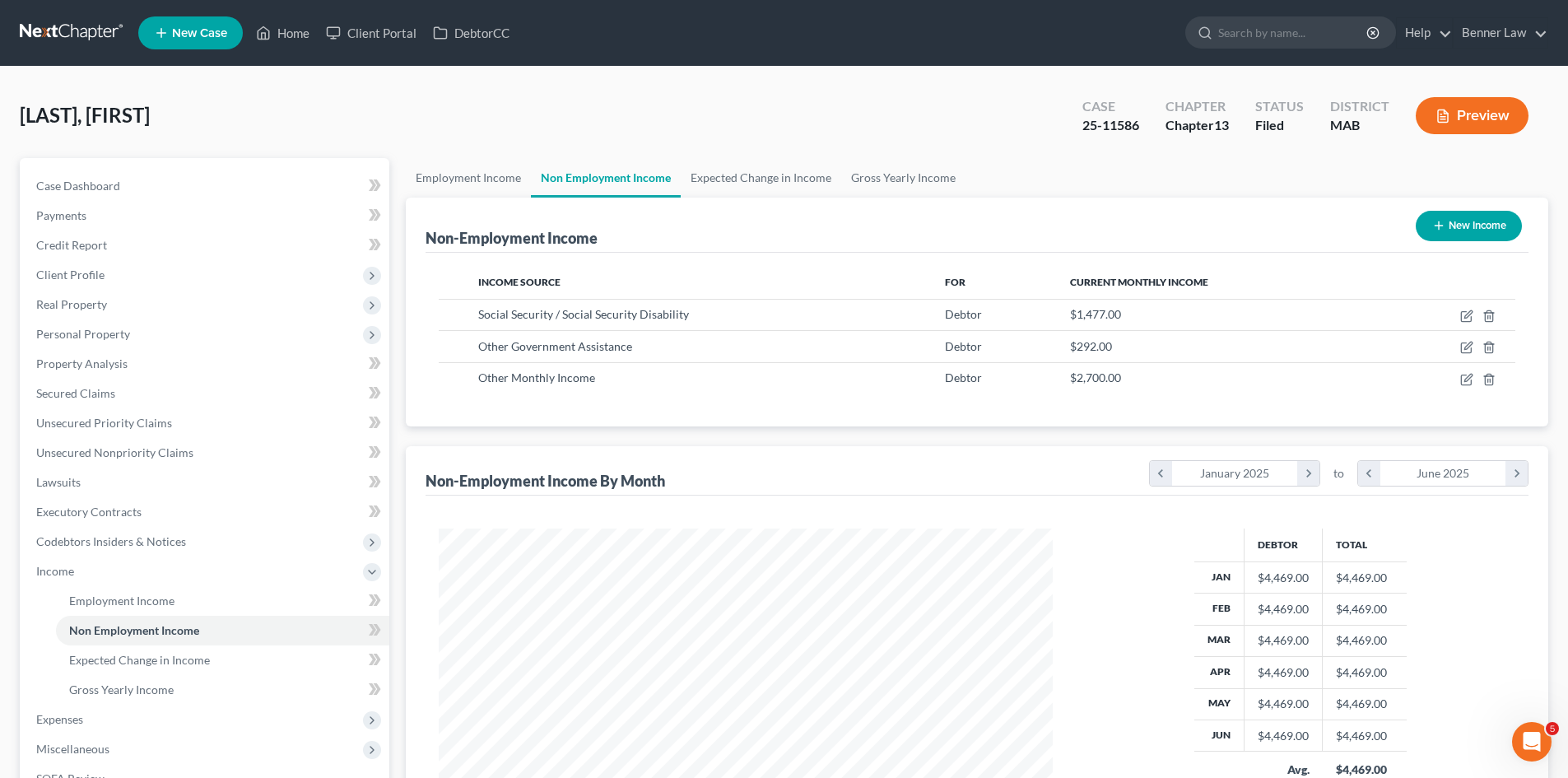 scroll, scrollTop: 822973, scrollLeft: 822450, axis: both 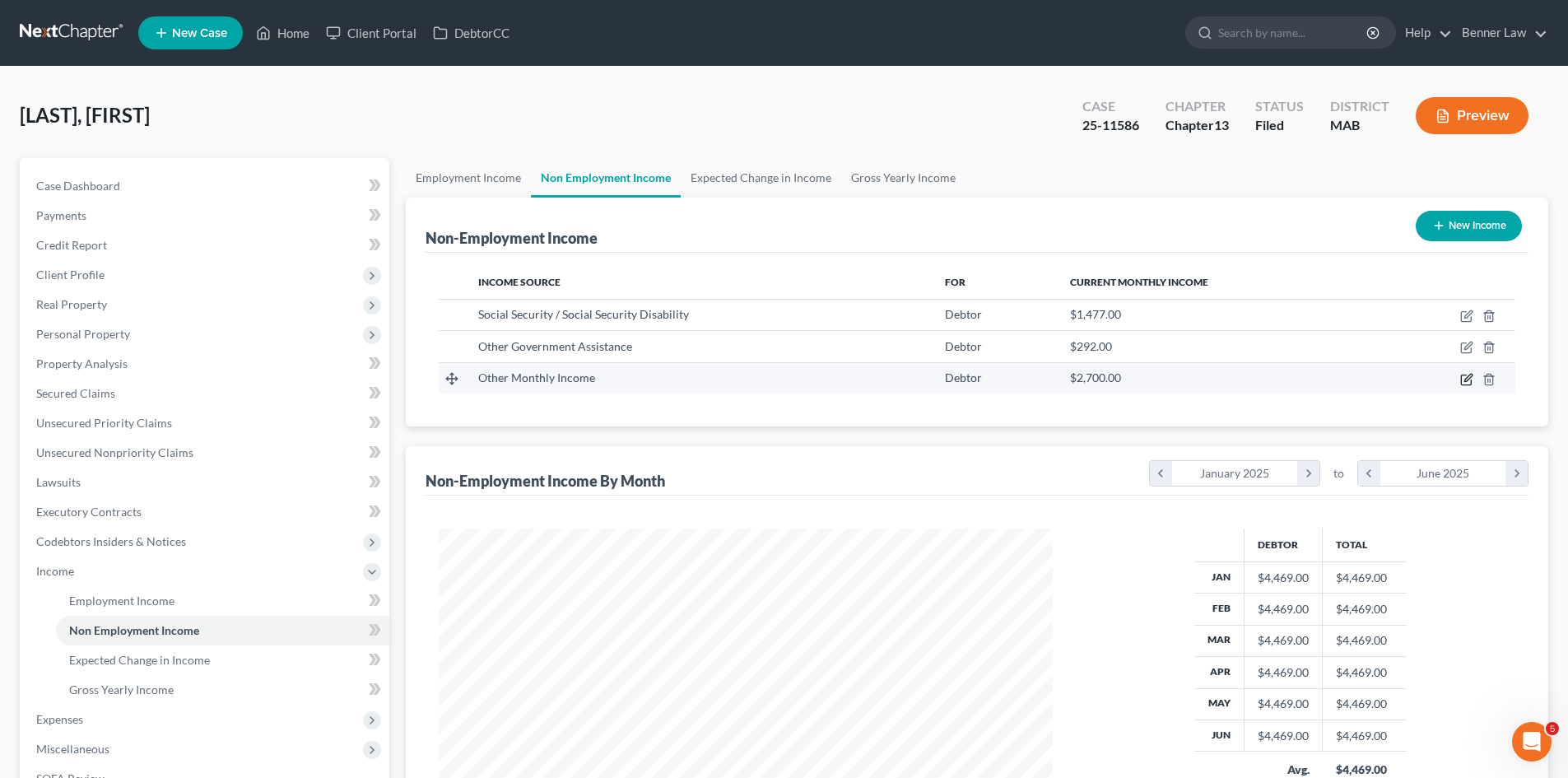 click 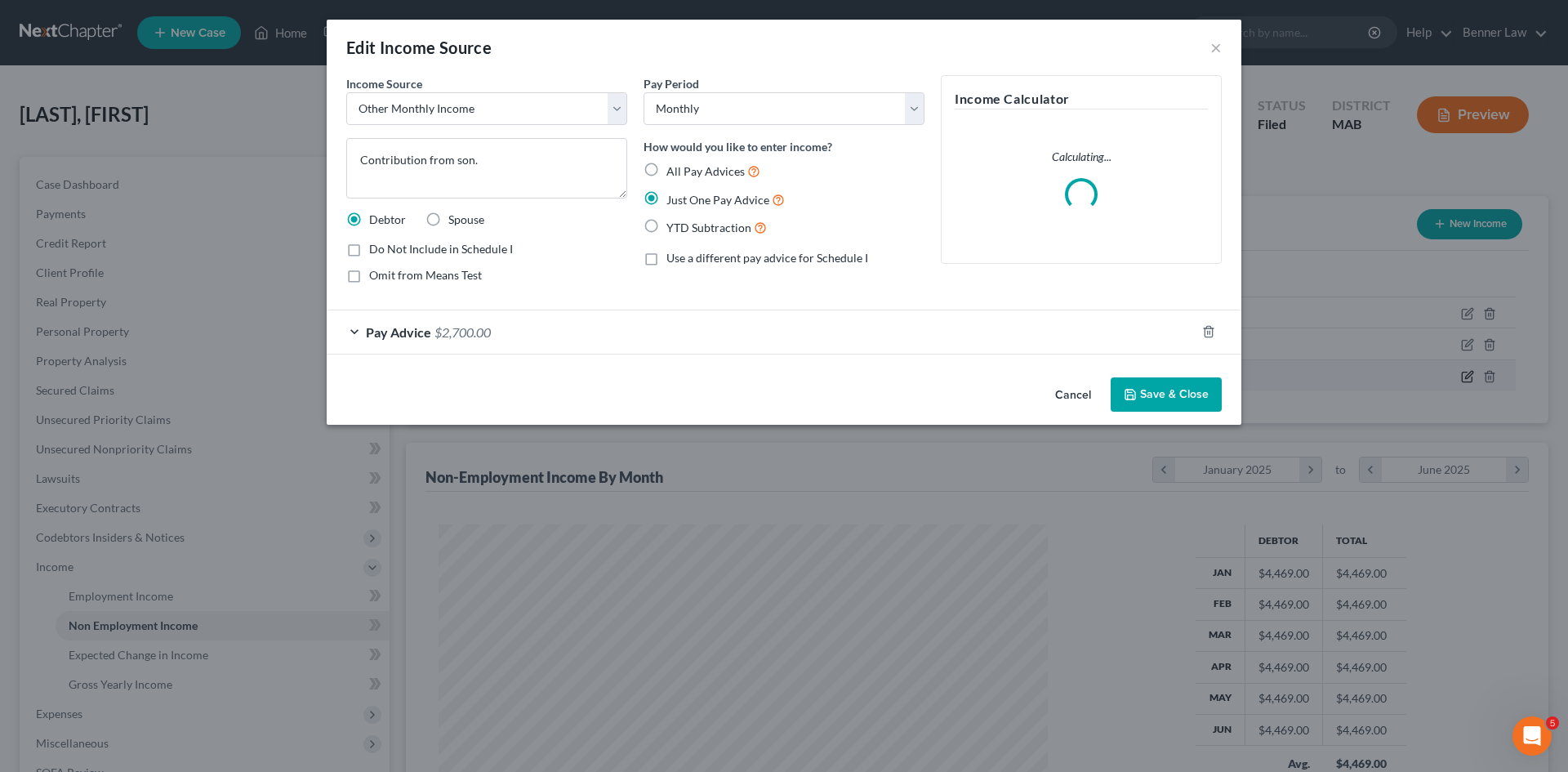 scroll, scrollTop: 816624, scrollLeft: 816019, axis: both 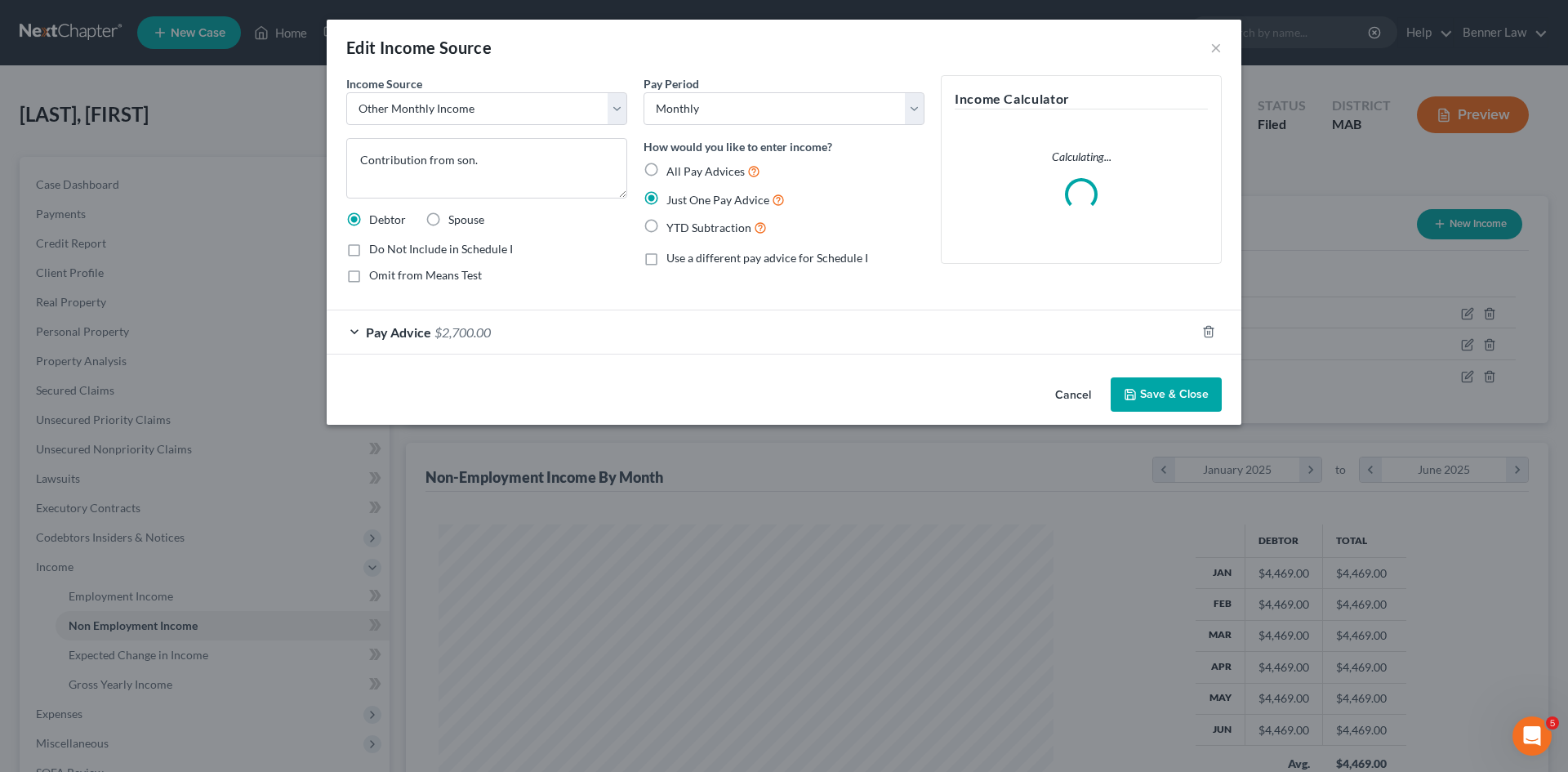 click on "Cancel" at bounding box center [1073, 395] 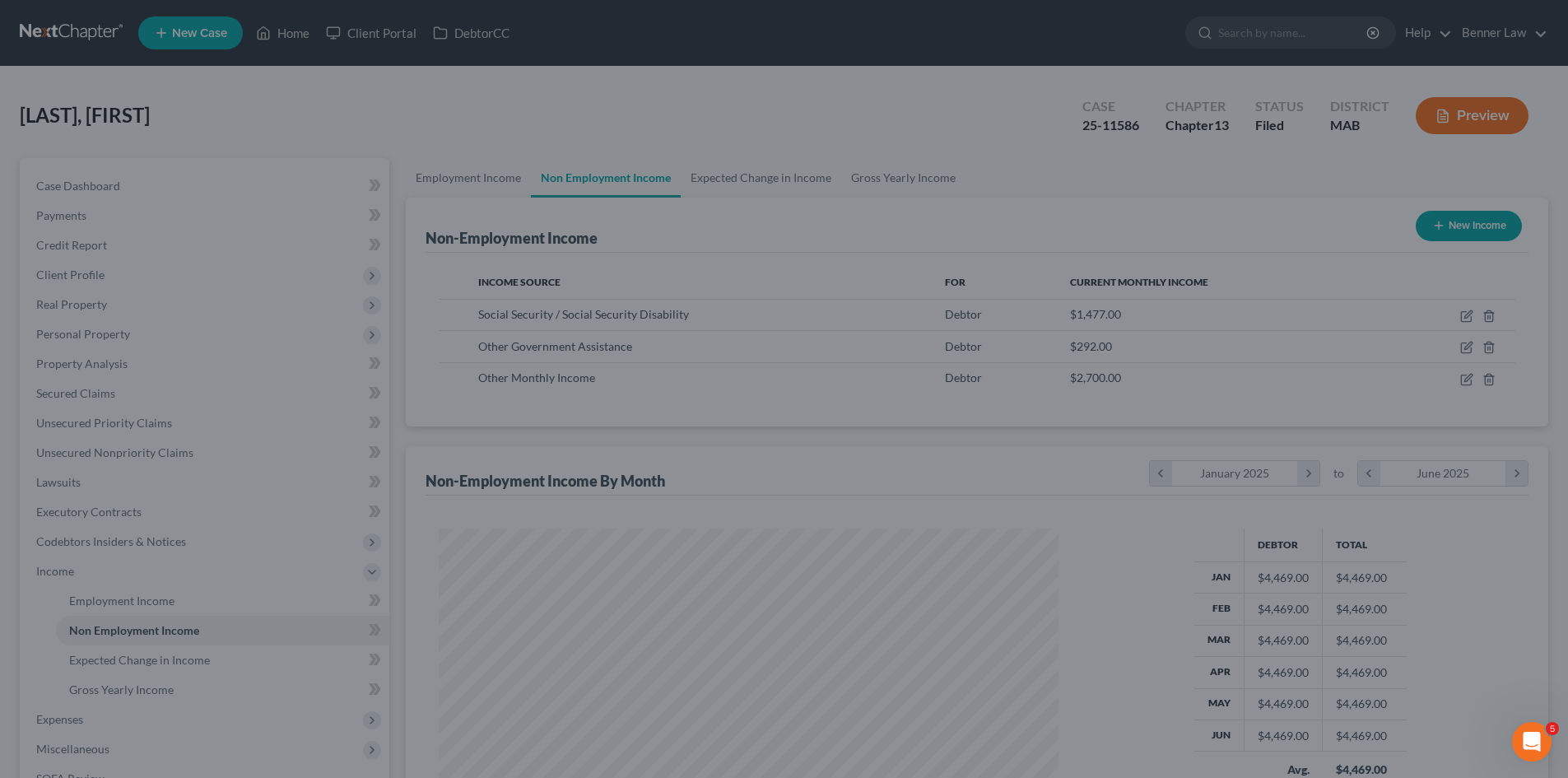 scroll, scrollTop: 307, scrollLeft: 647, axis: both 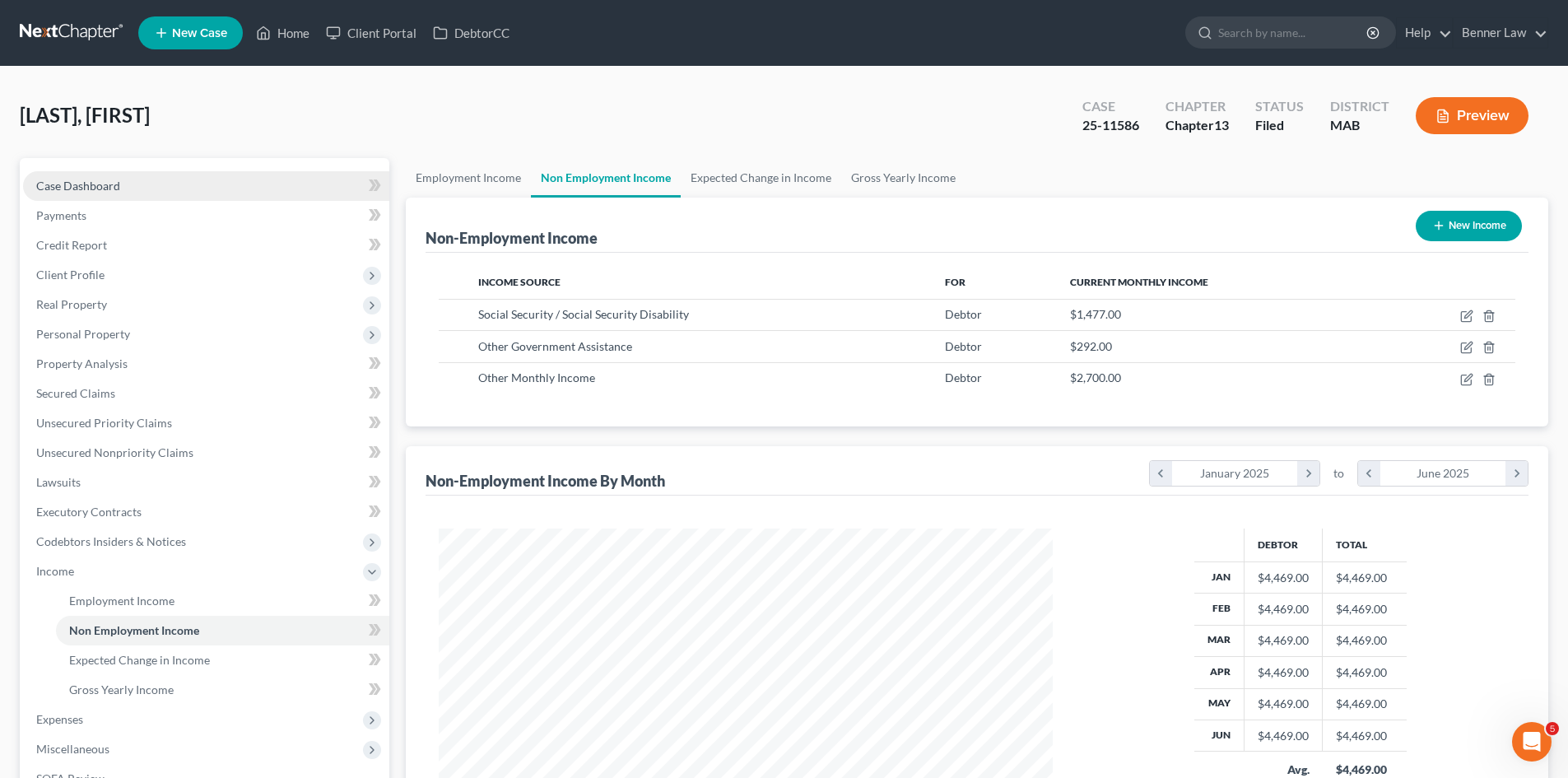 click on "Case Dashboard" at bounding box center (78, 185) 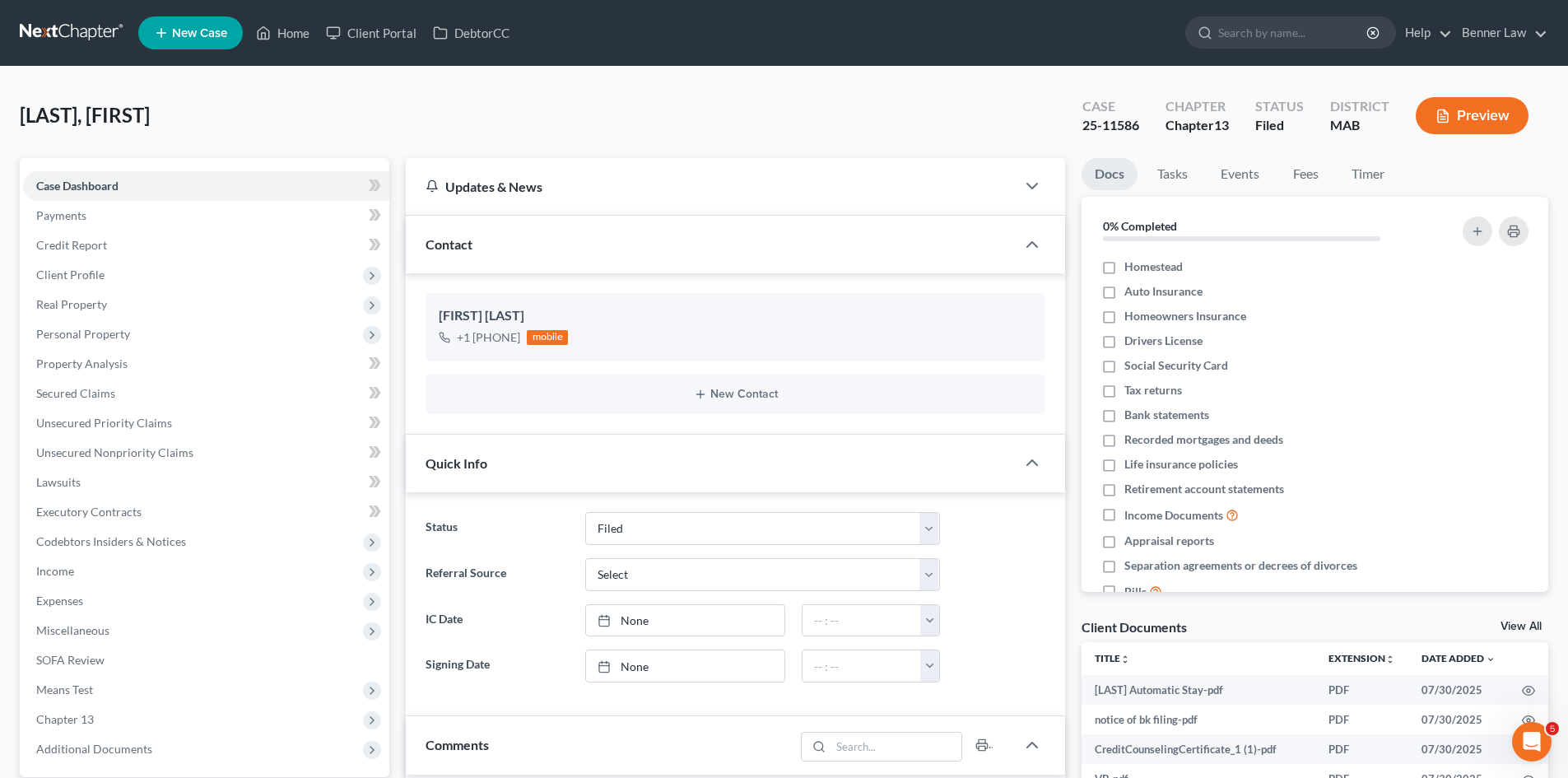 click on "View All" at bounding box center [1521, 627] 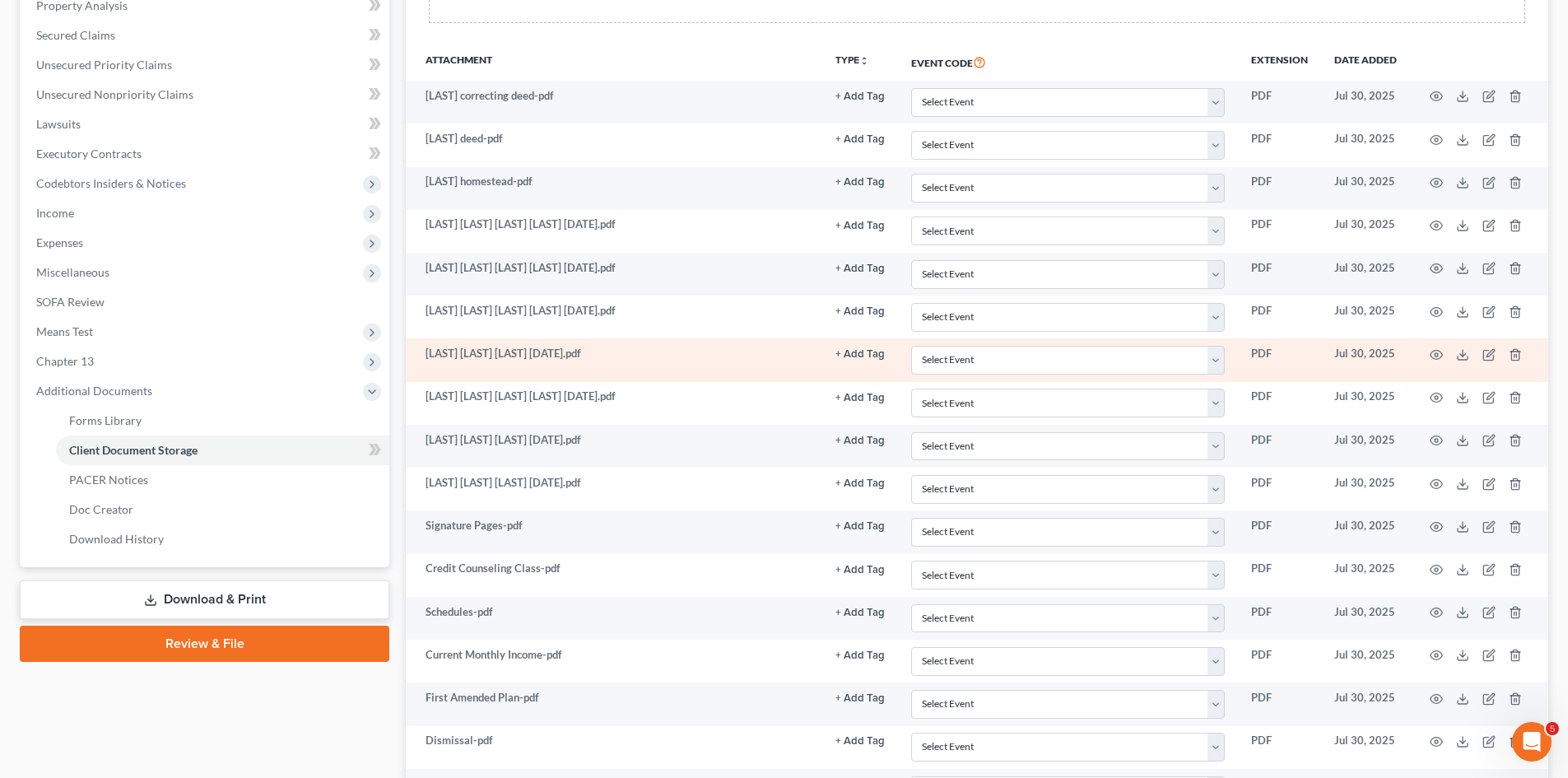 scroll, scrollTop: 412, scrollLeft: 0, axis: vertical 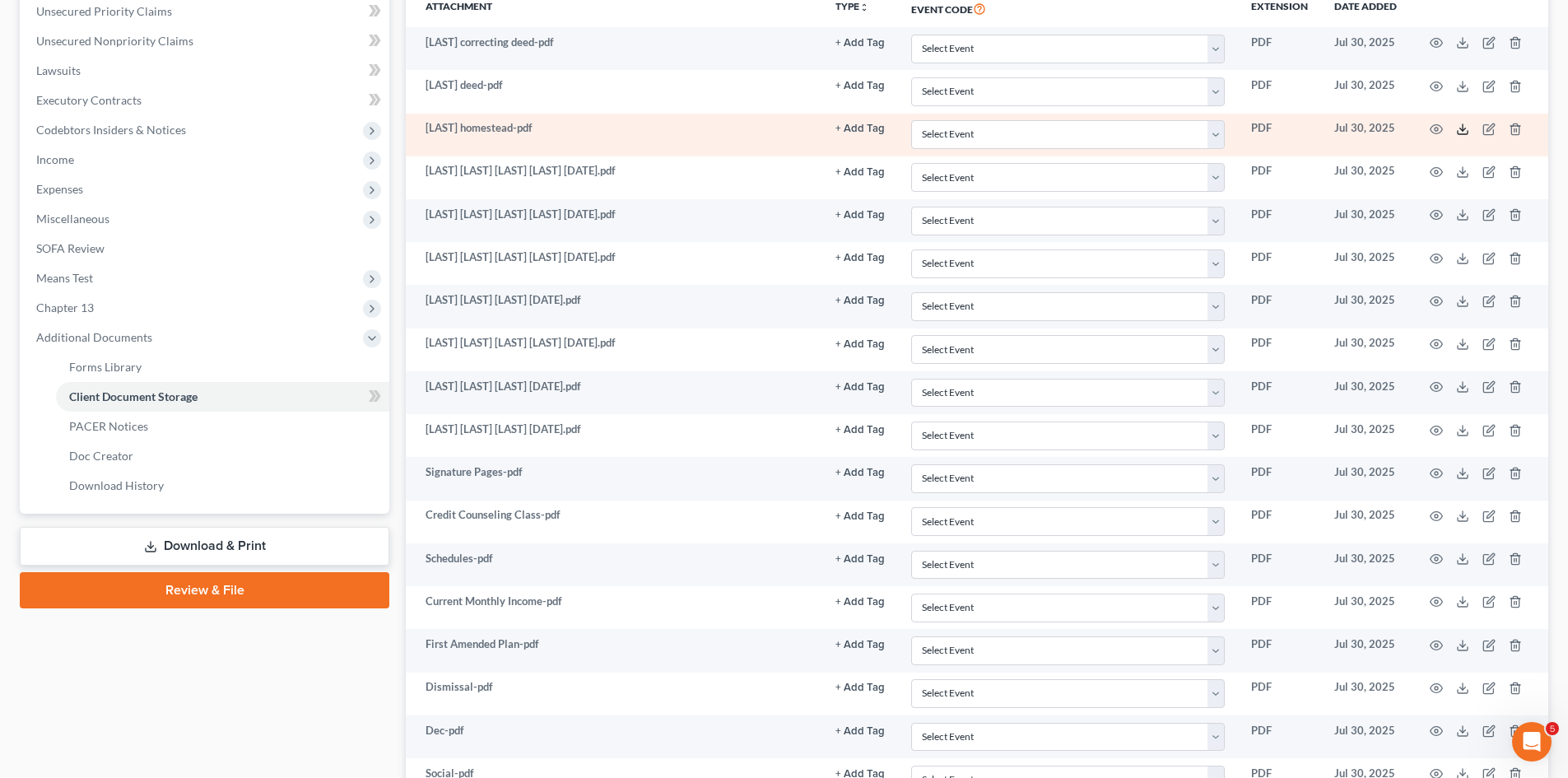 click 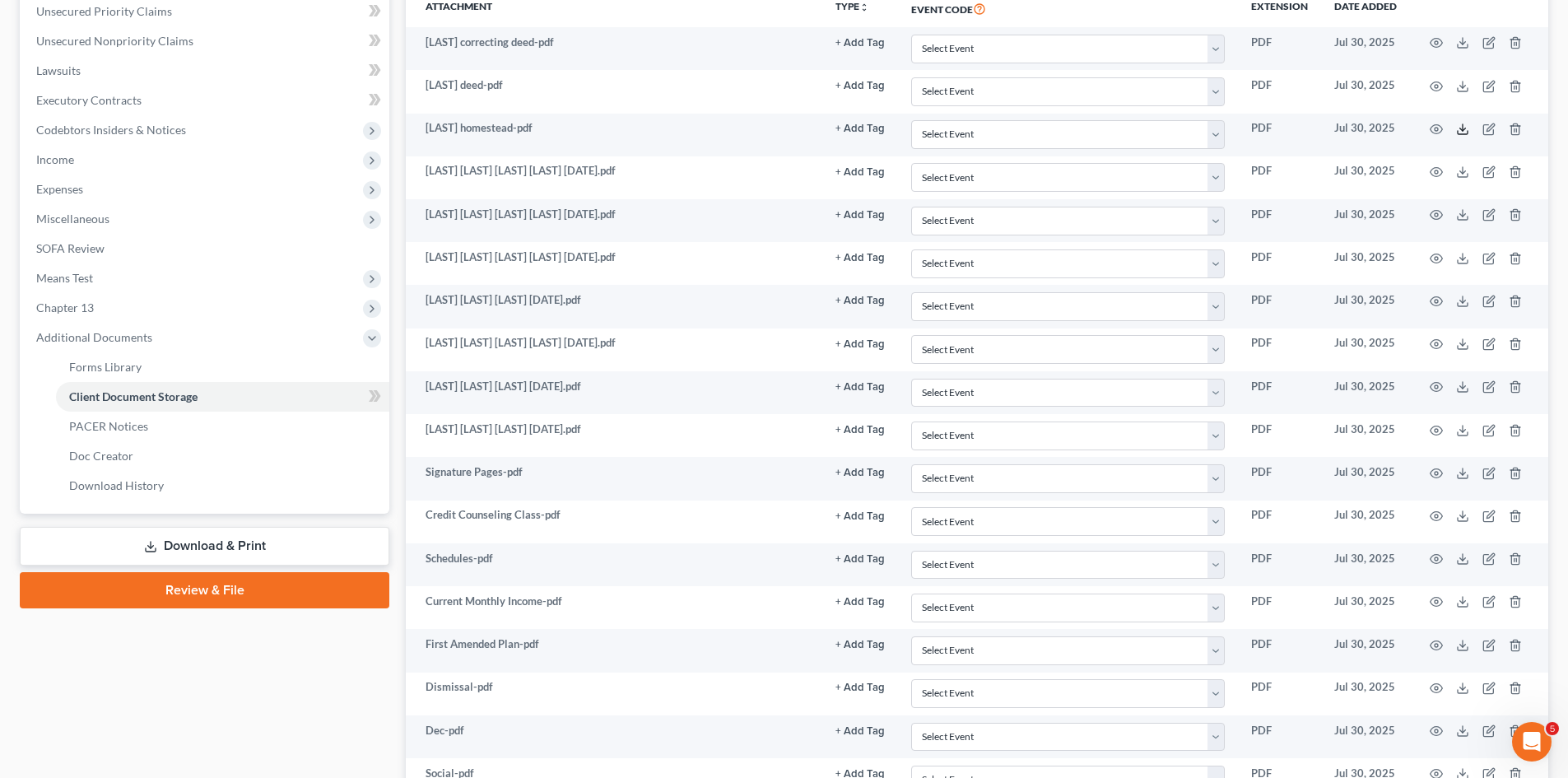 scroll, scrollTop: 0, scrollLeft: 0, axis: both 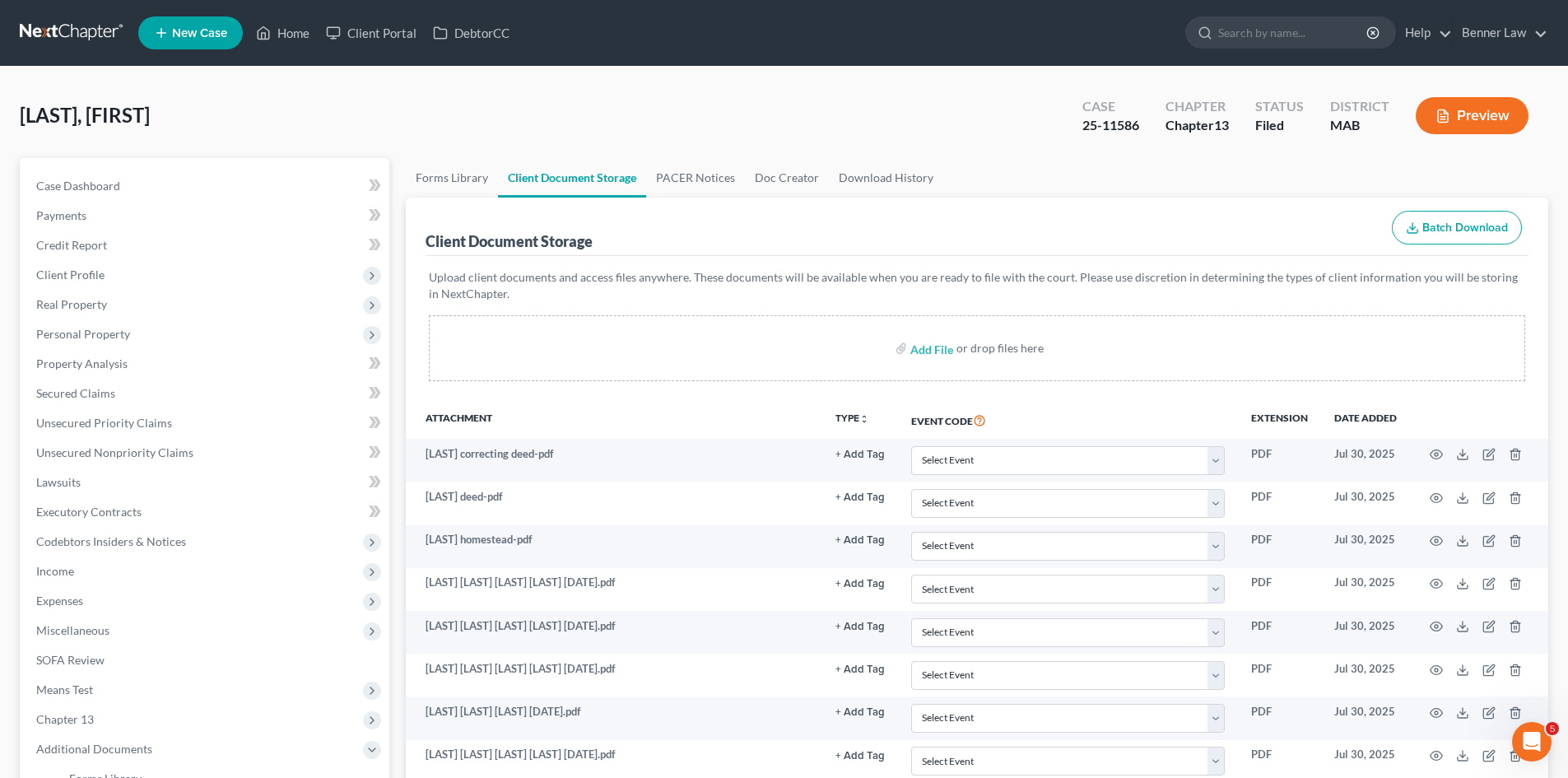 click at bounding box center [72, 33] 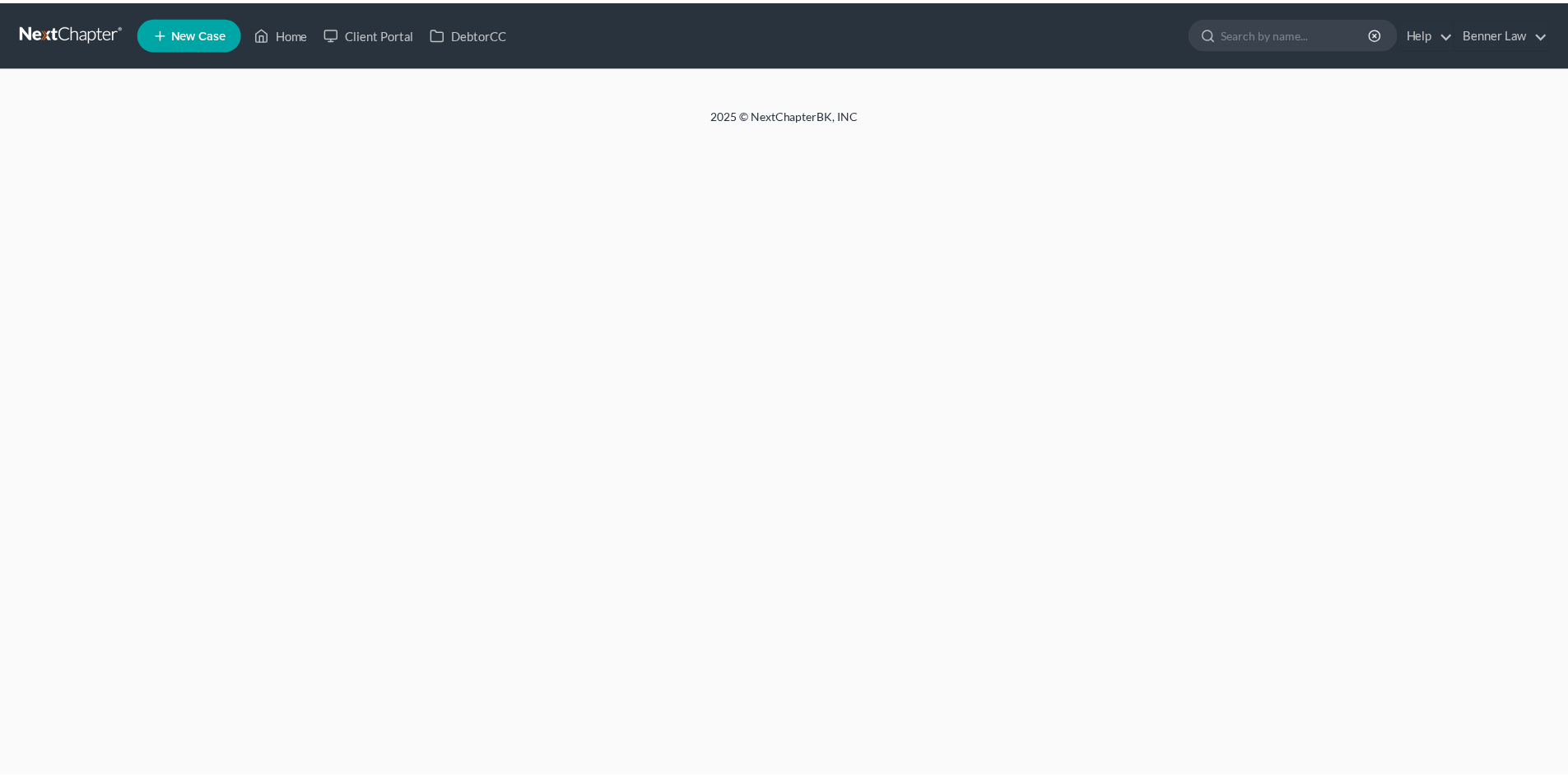 scroll, scrollTop: 0, scrollLeft: 0, axis: both 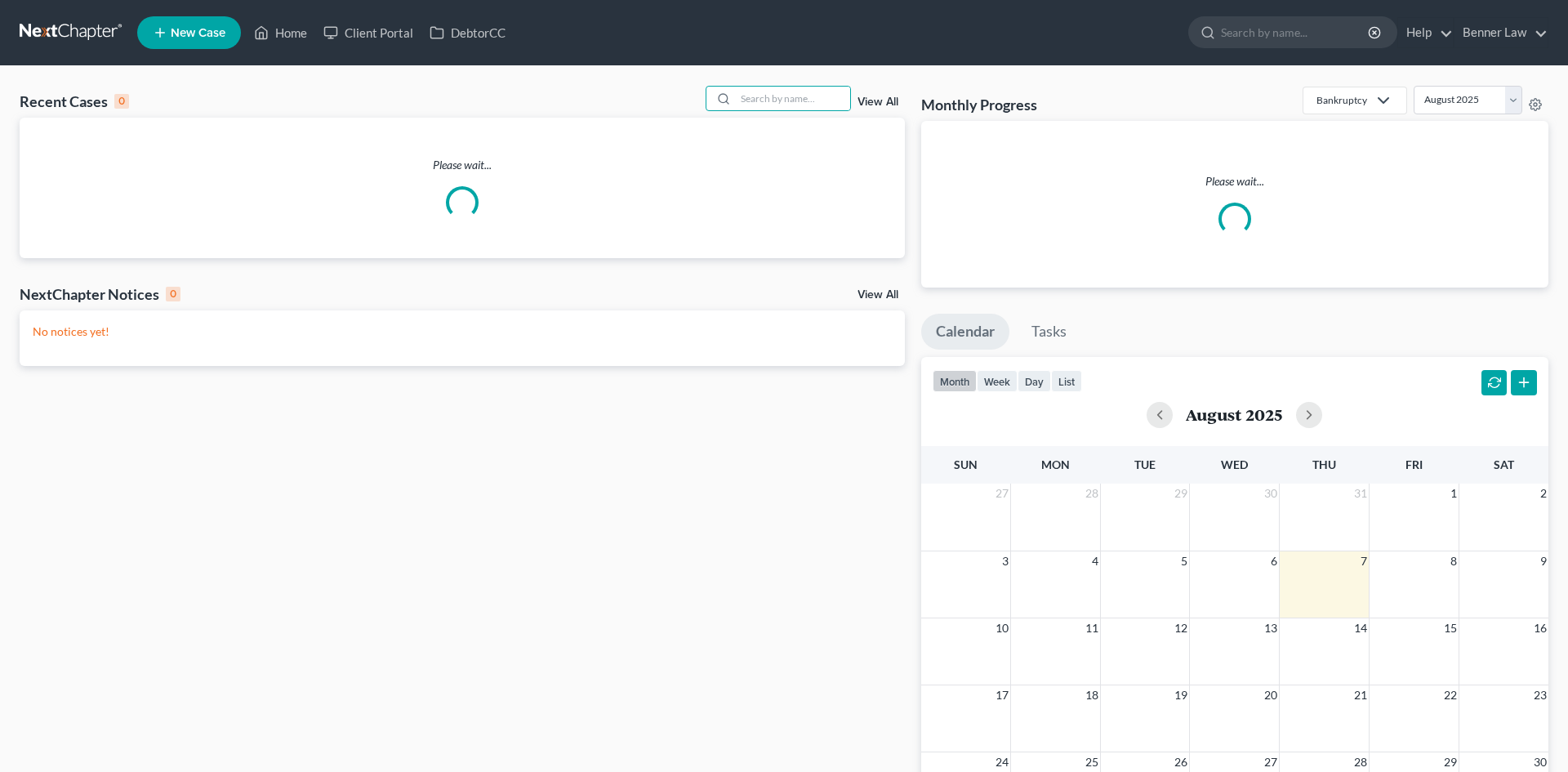 click at bounding box center [793, 98] 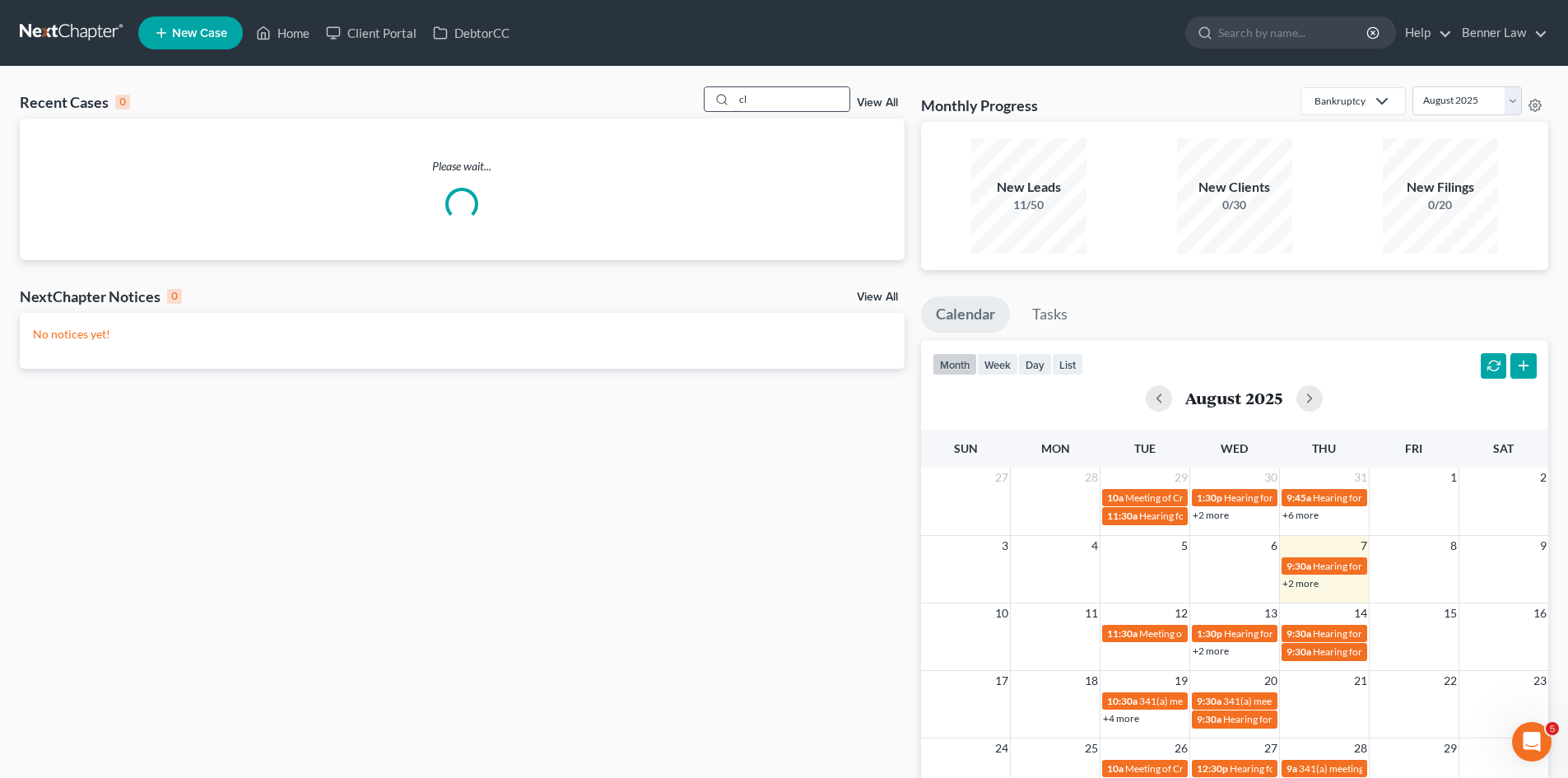 scroll, scrollTop: 0, scrollLeft: 0, axis: both 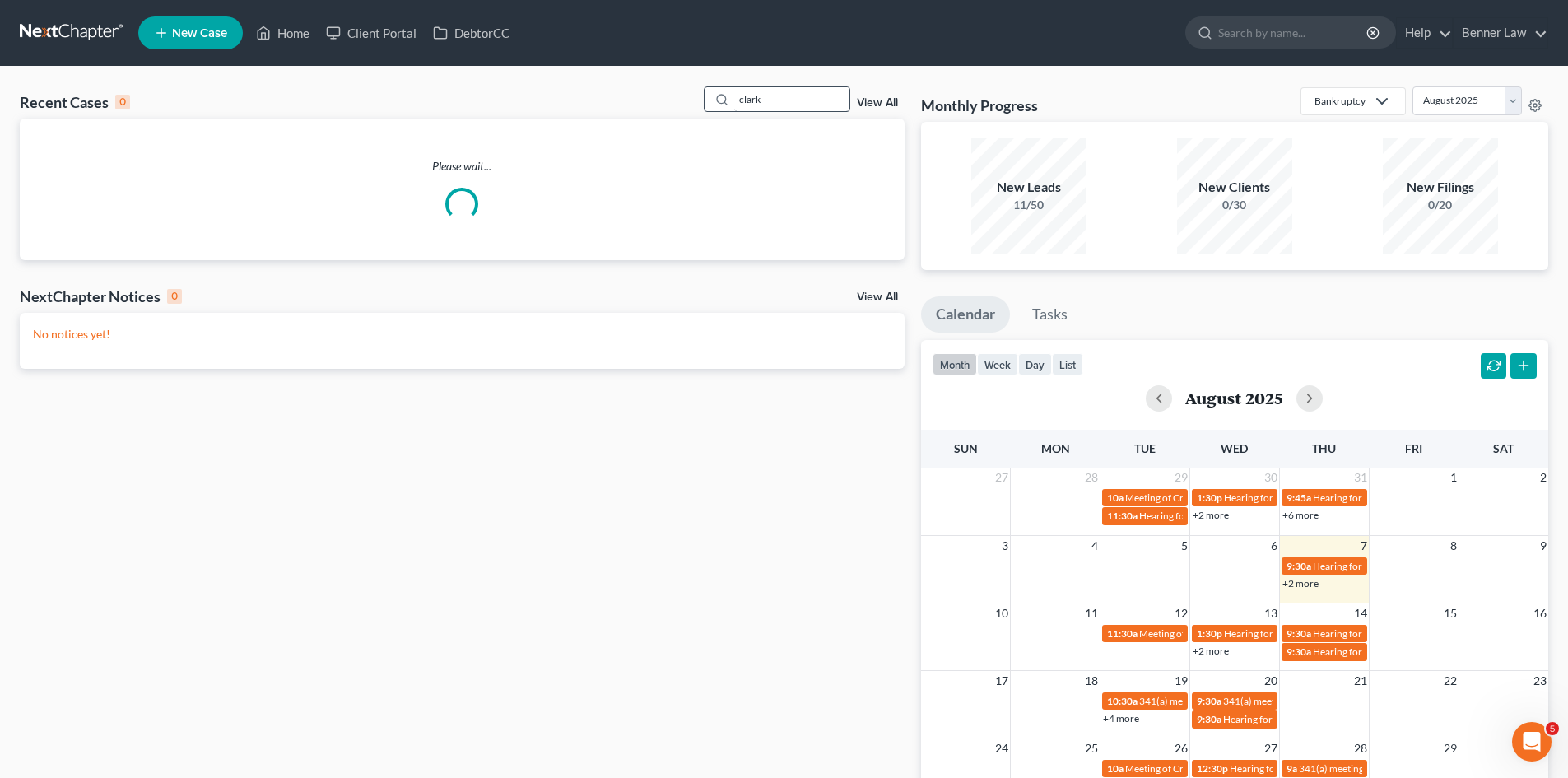 type on "clark" 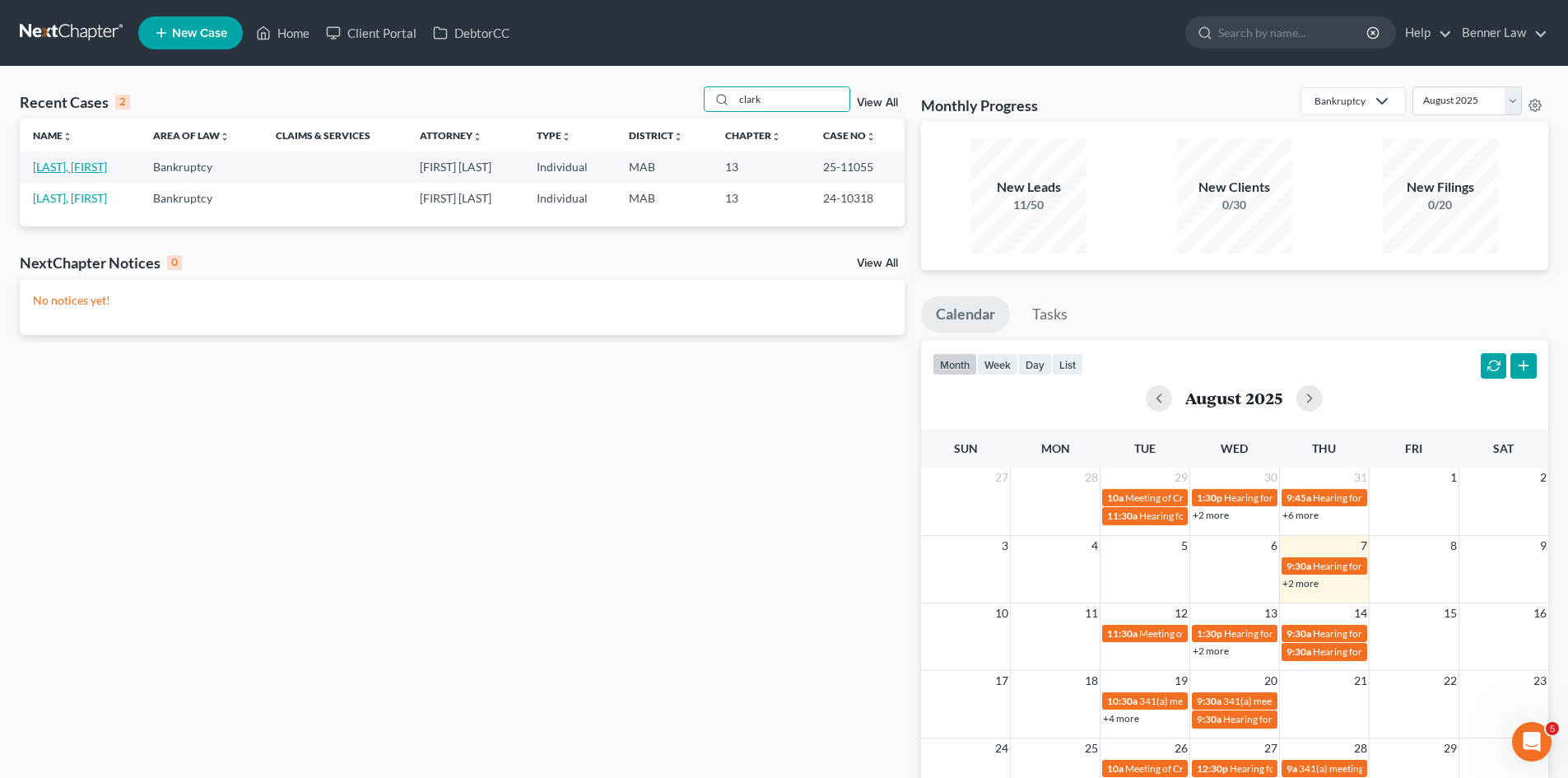 click on "[LAST], [FIRST]" at bounding box center (70, 166) 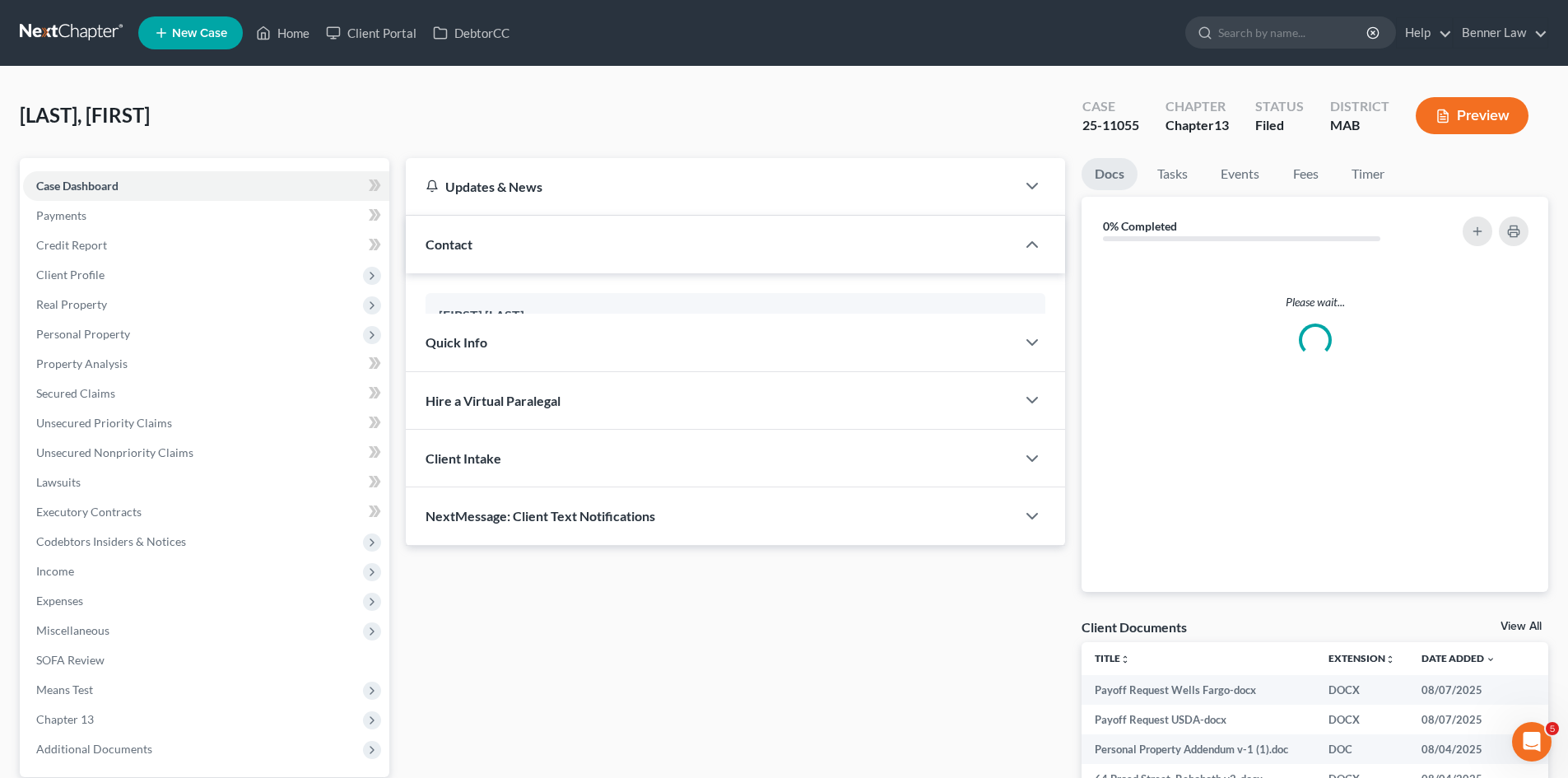 click on "View All" at bounding box center [1521, 627] 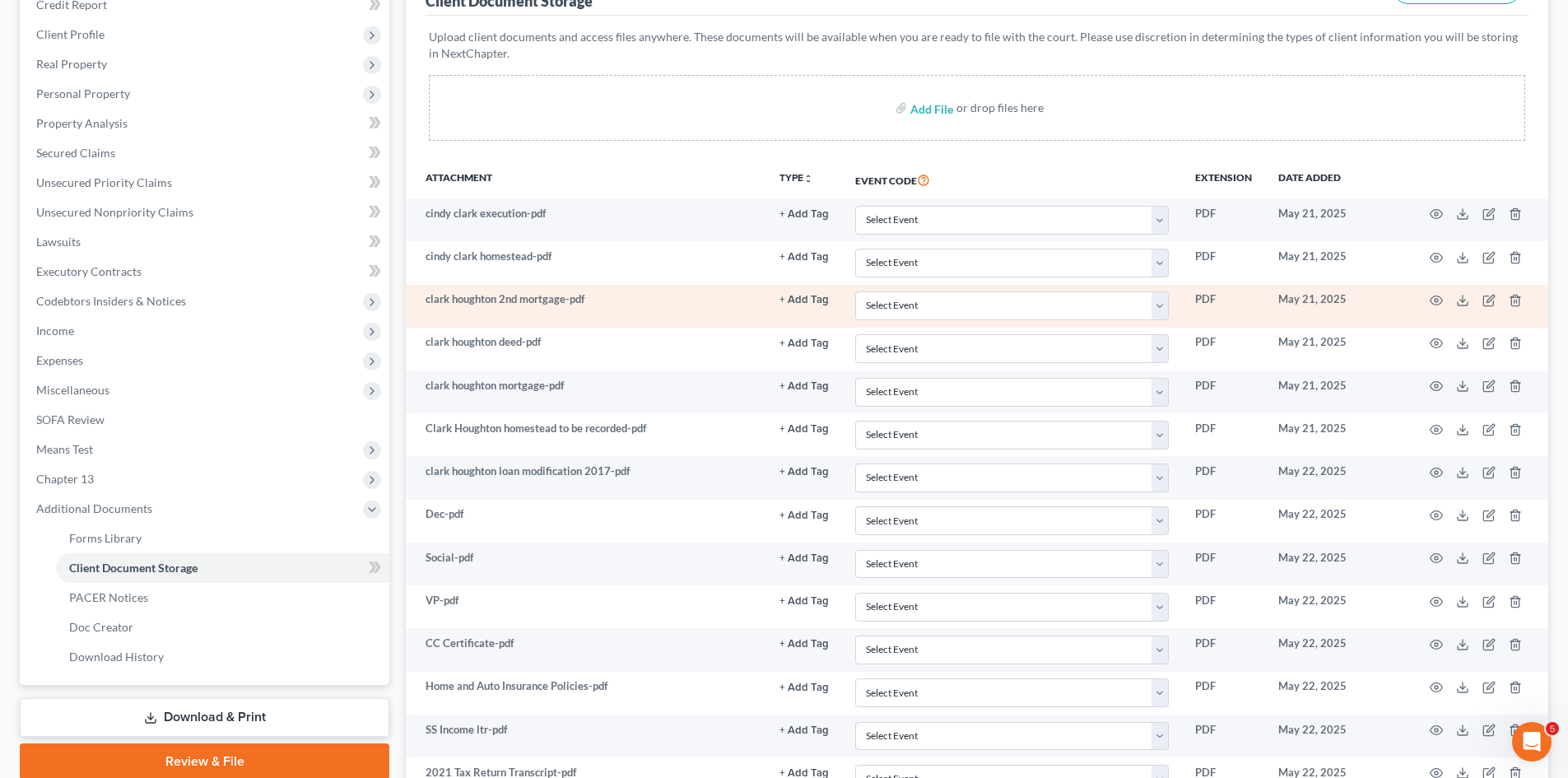 scroll, scrollTop: 0, scrollLeft: 0, axis: both 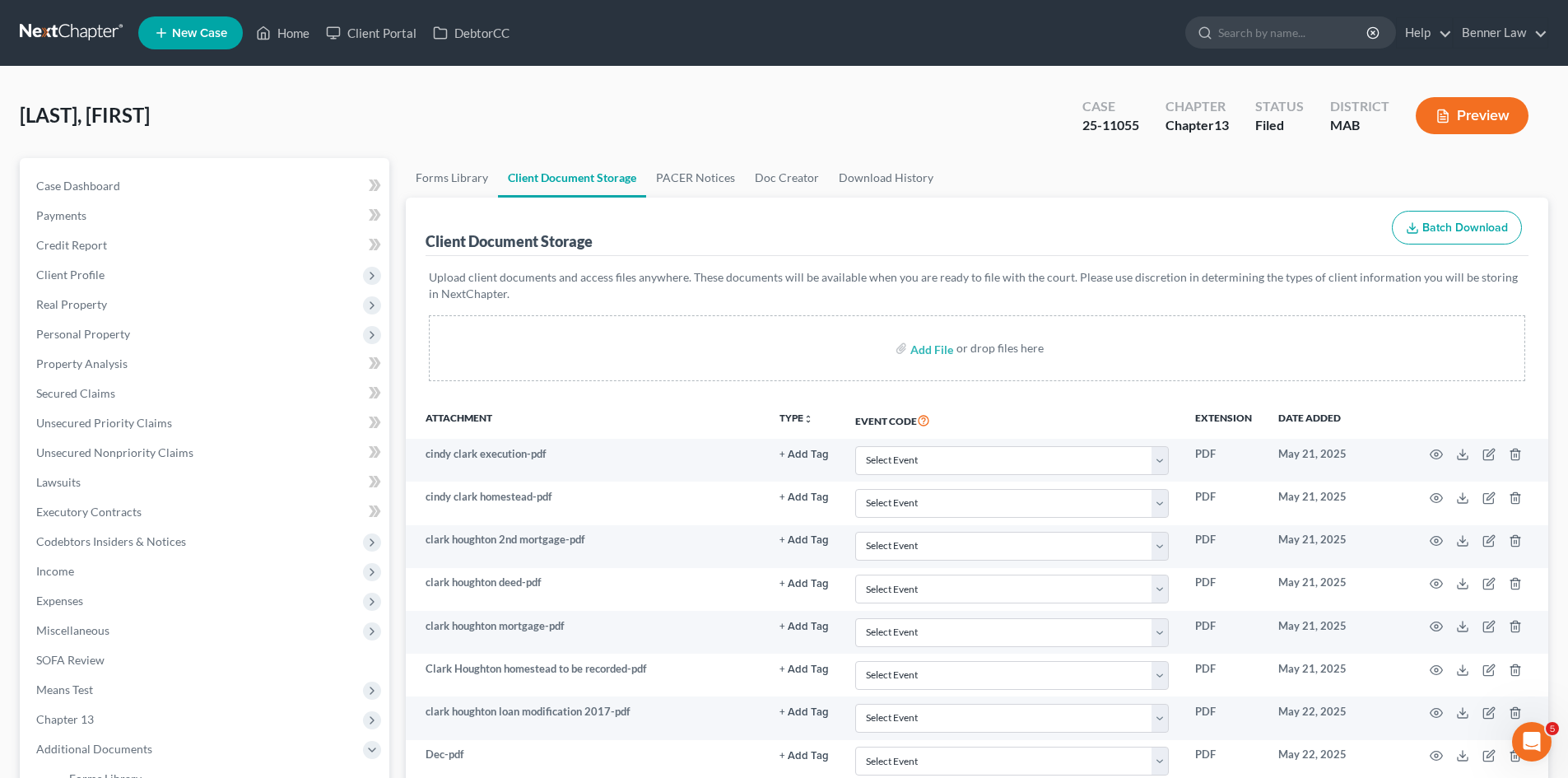 click at bounding box center [72, 33] 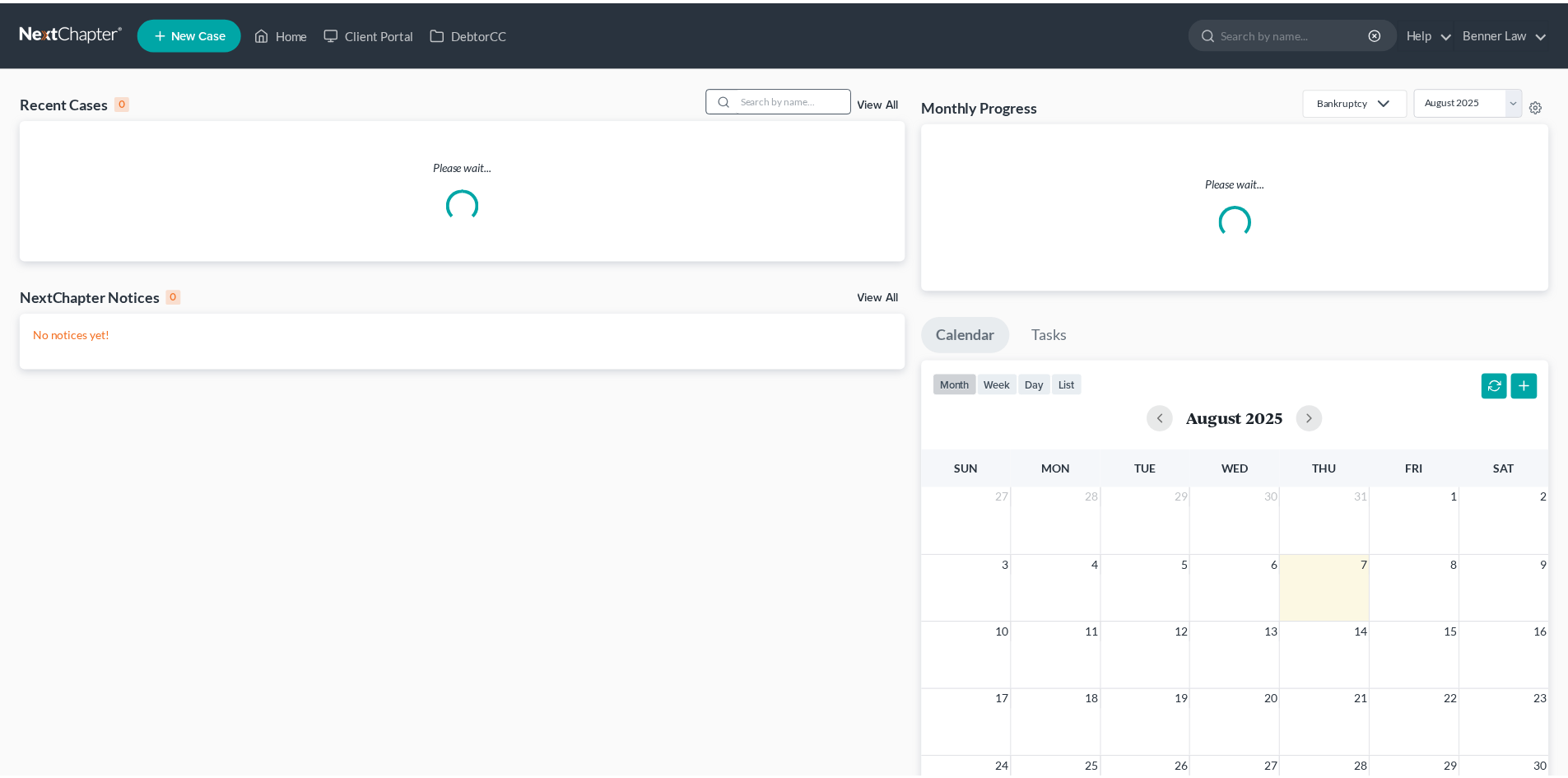 scroll, scrollTop: 0, scrollLeft: 0, axis: both 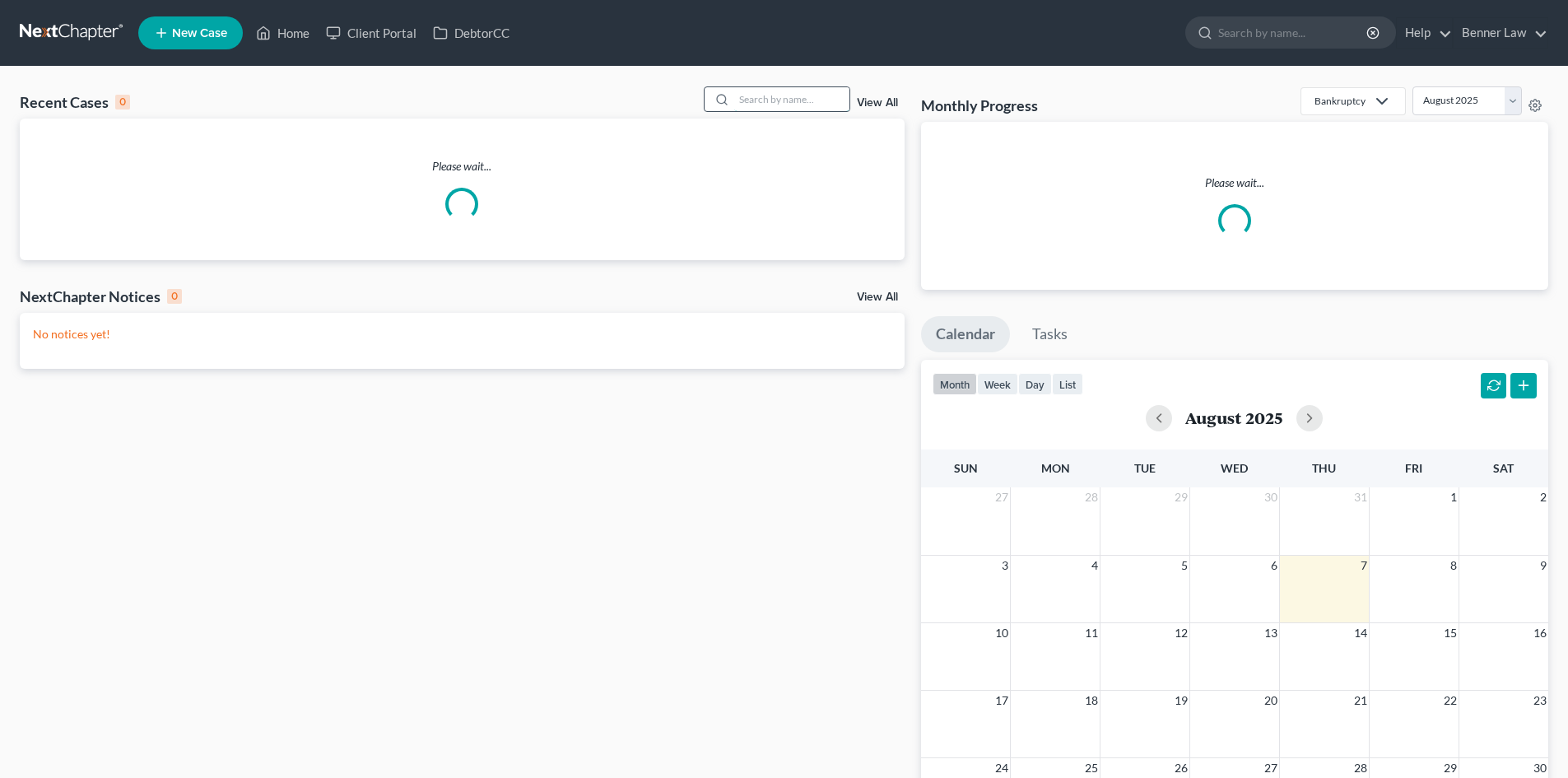 click at bounding box center (792, 99) 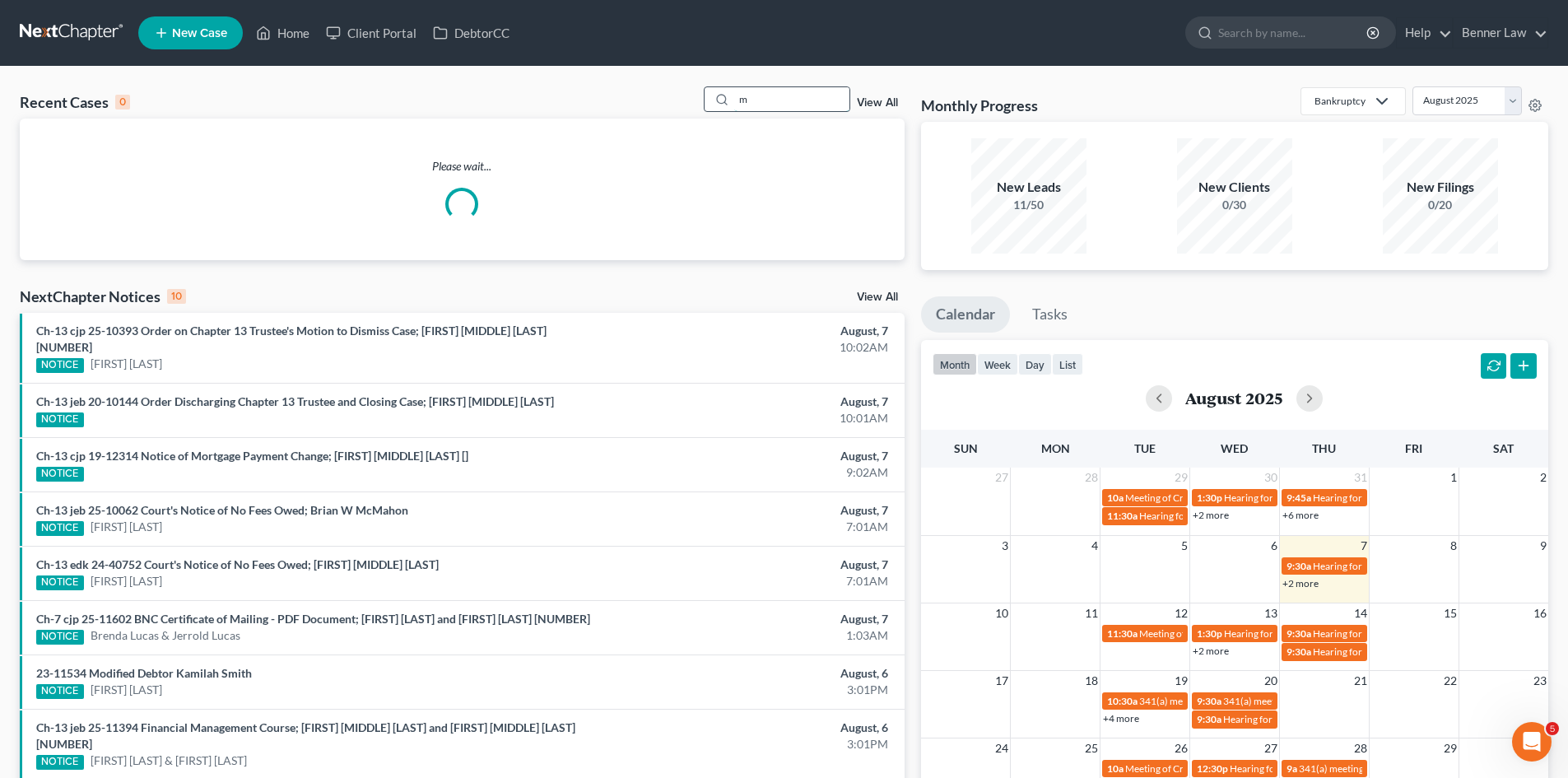 scroll, scrollTop: 0, scrollLeft: 0, axis: both 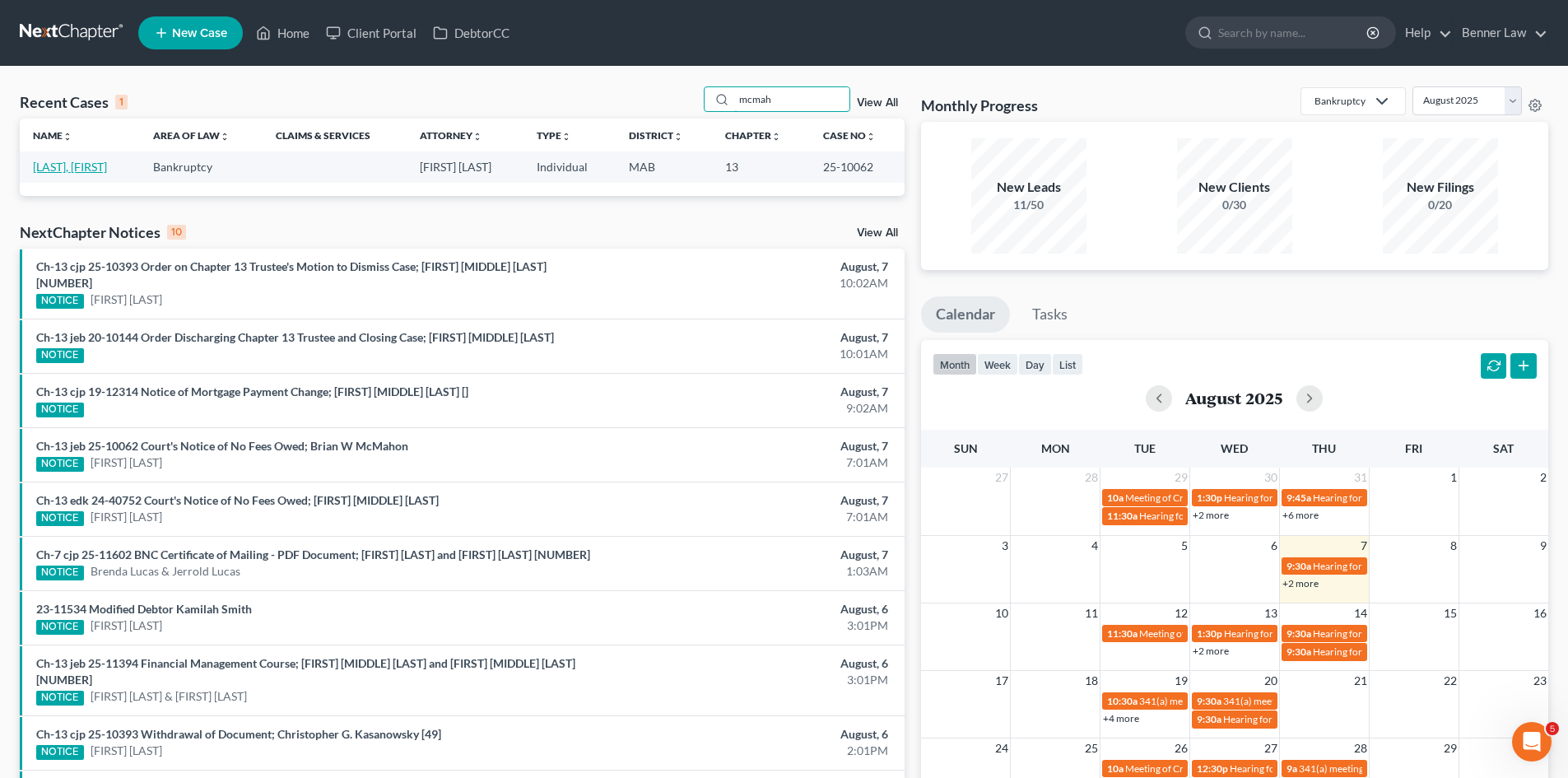 type on "mcmah" 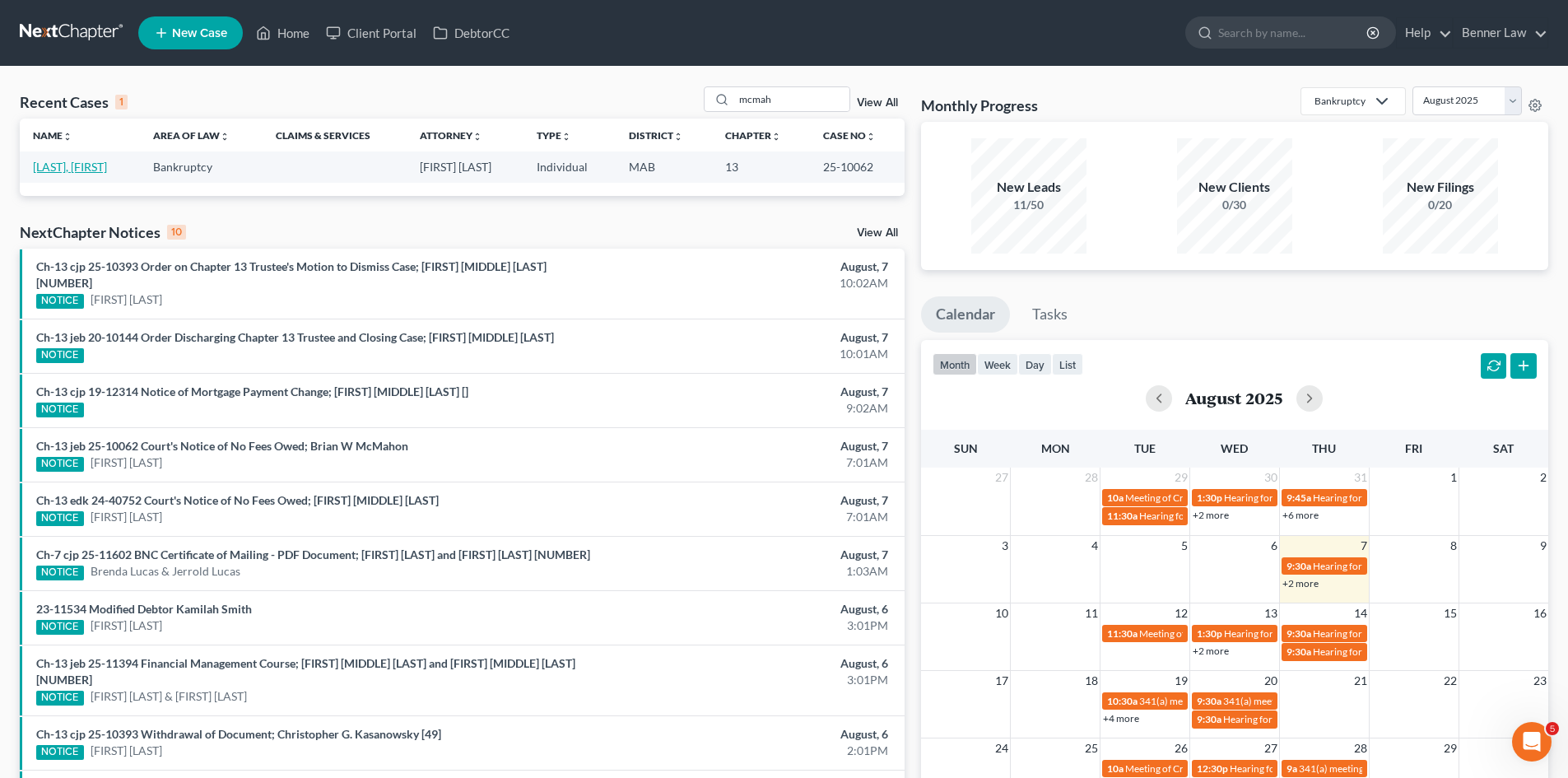 click on "[LAST], [FIRST]" at bounding box center (70, 166) 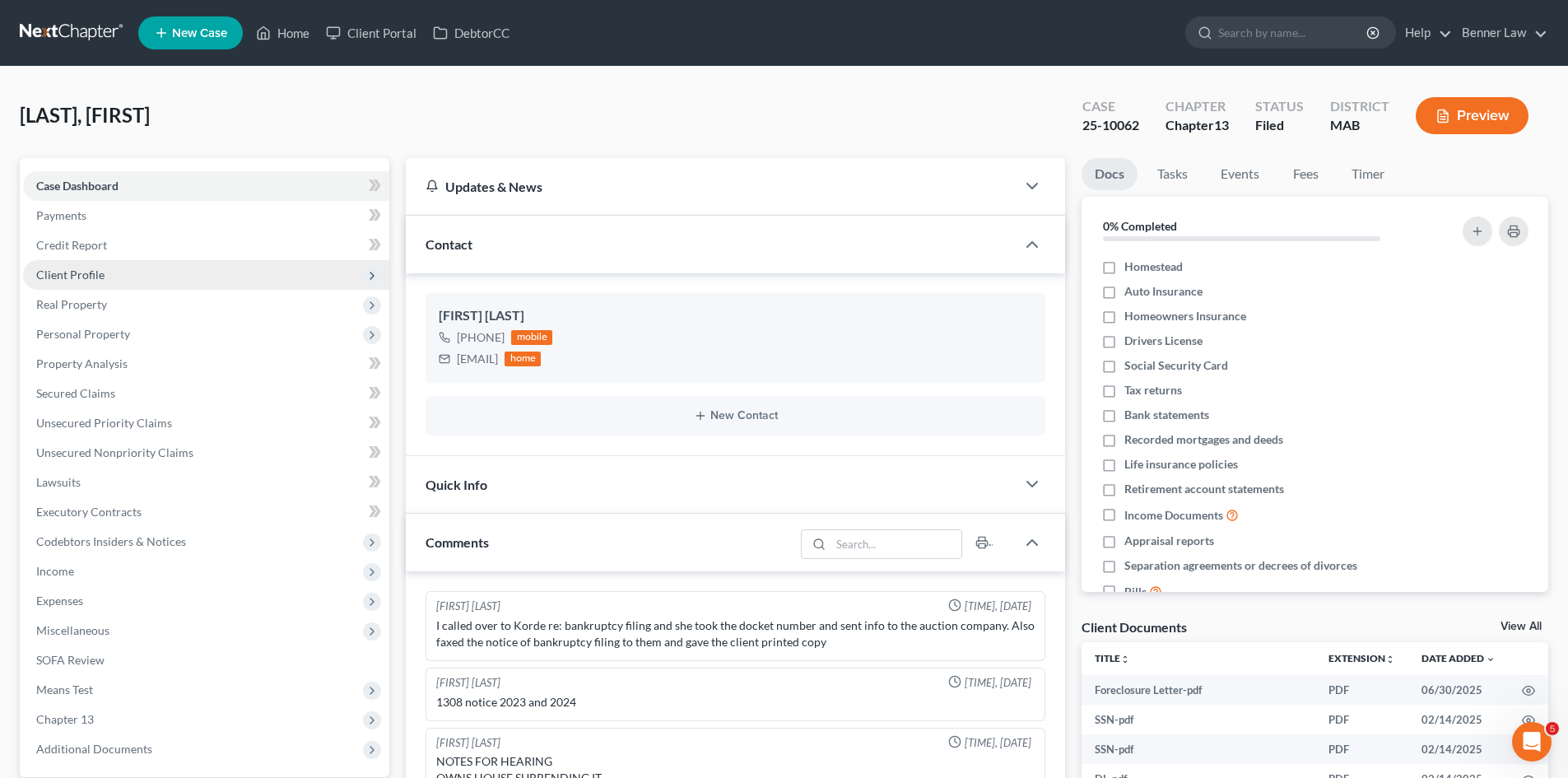 scroll, scrollTop: 84, scrollLeft: 0, axis: vertical 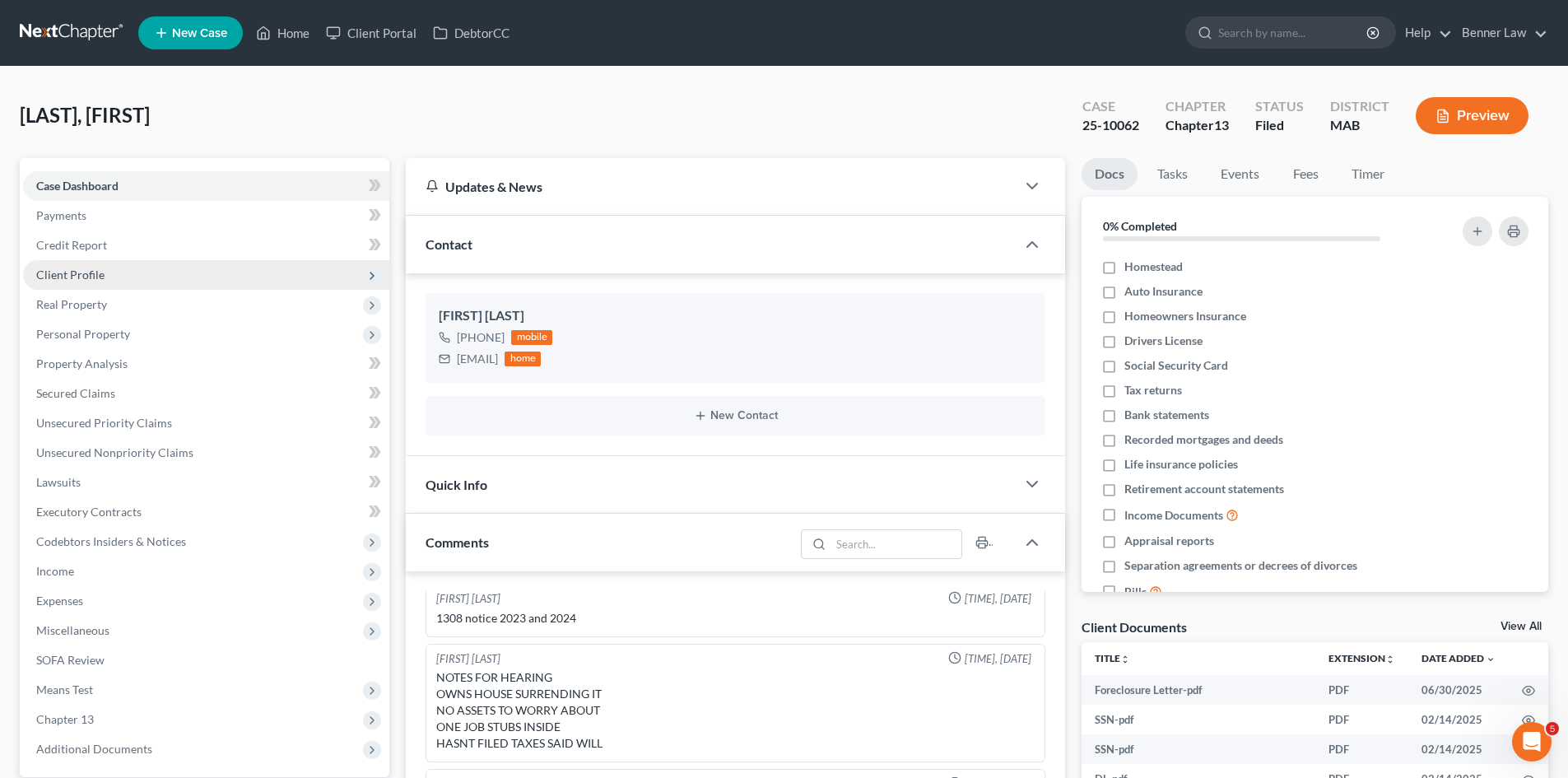 click on "Client Profile" at bounding box center [206, 275] 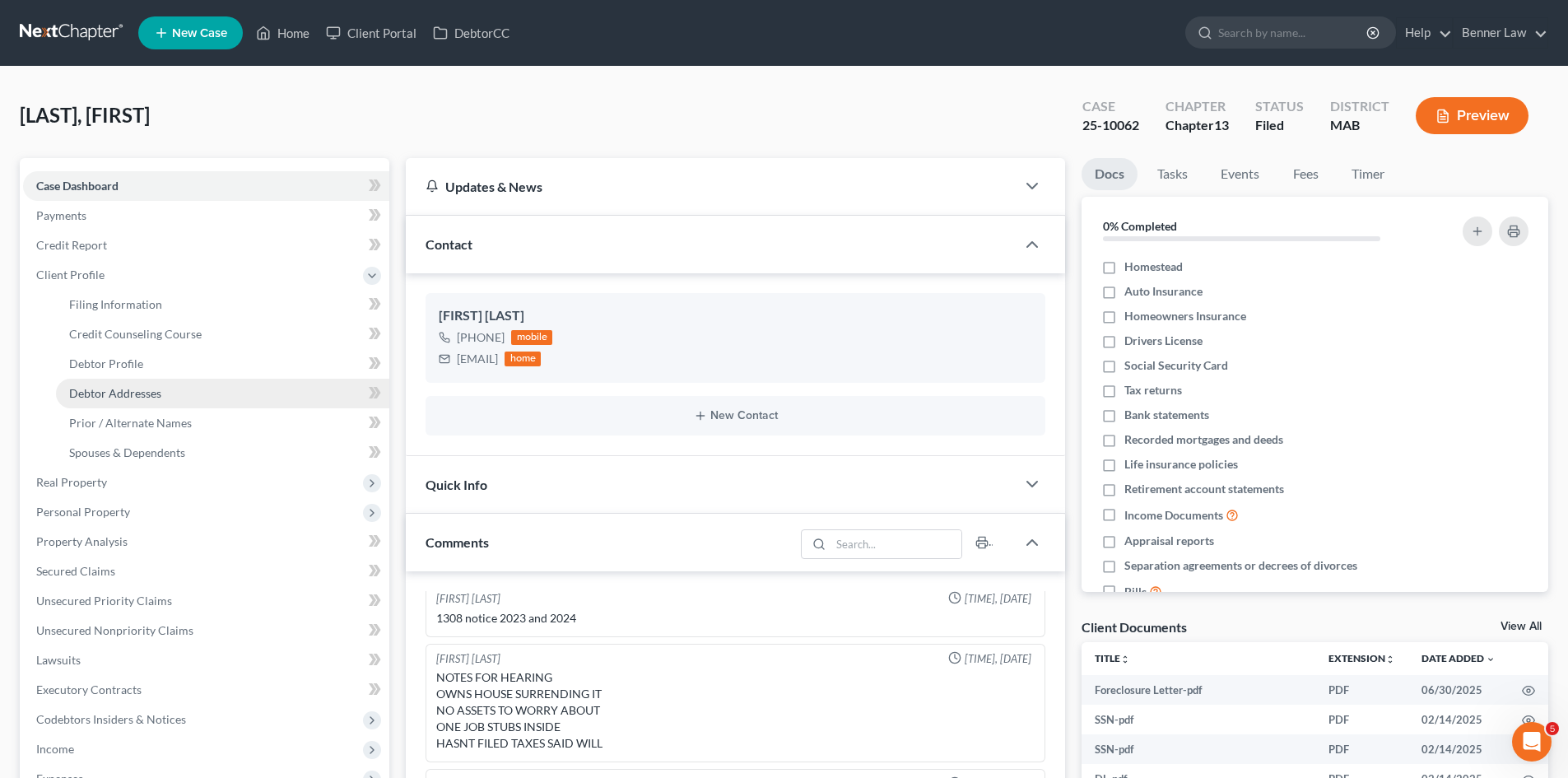 click on "Debtor Addresses" at bounding box center [115, 393] 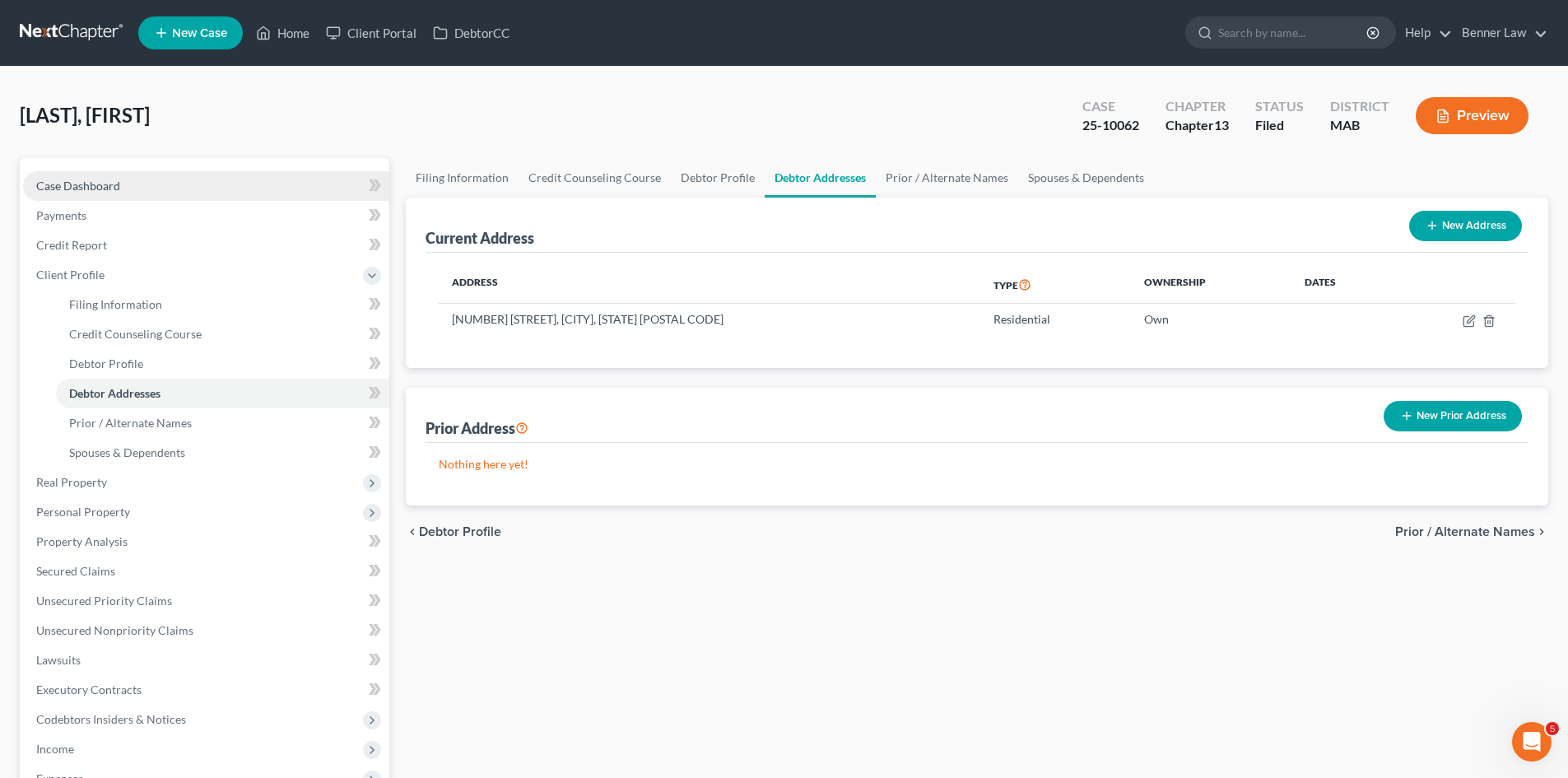 click on "Case Dashboard" at bounding box center [206, 186] 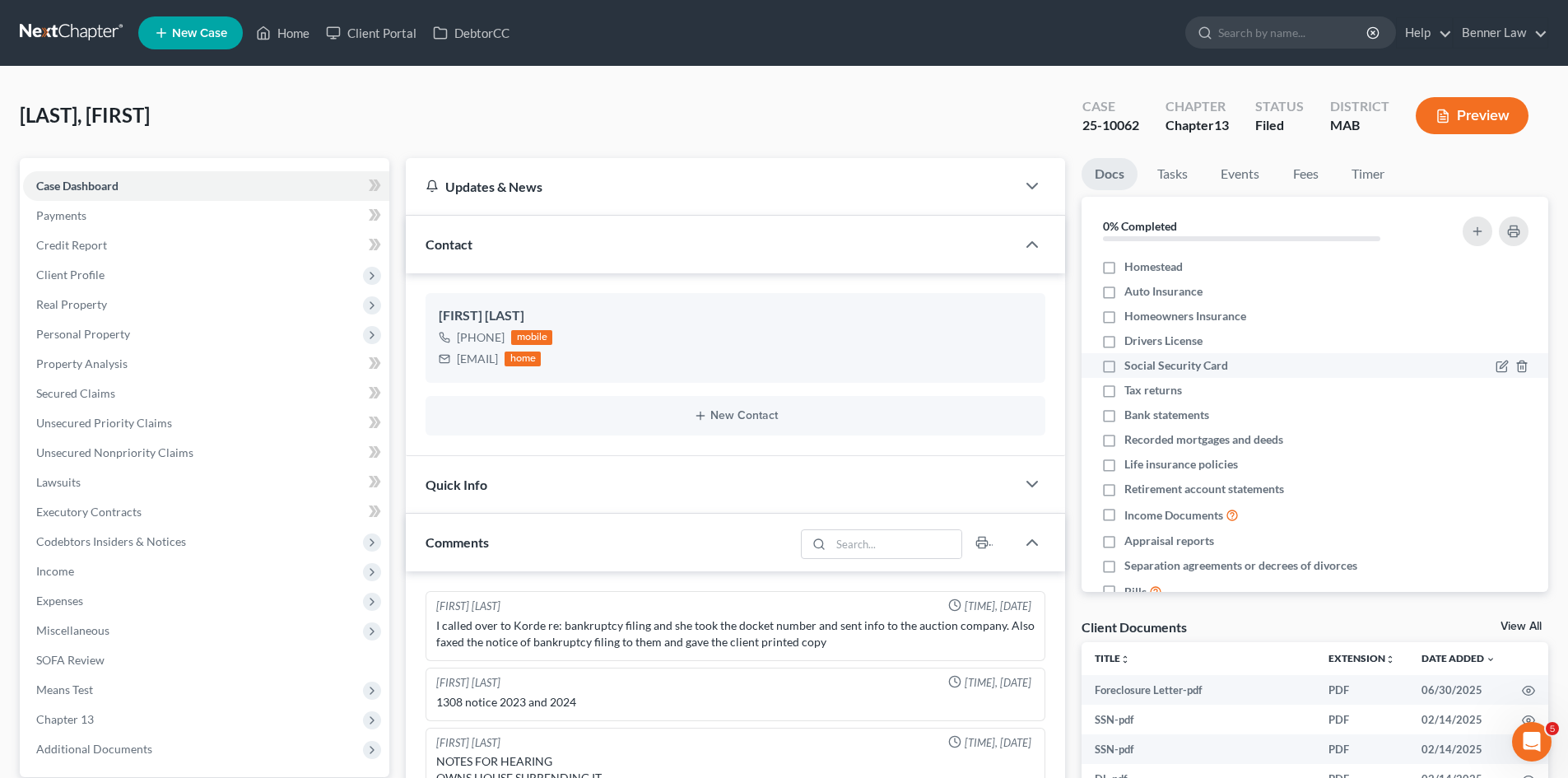 scroll, scrollTop: 84, scrollLeft: 0, axis: vertical 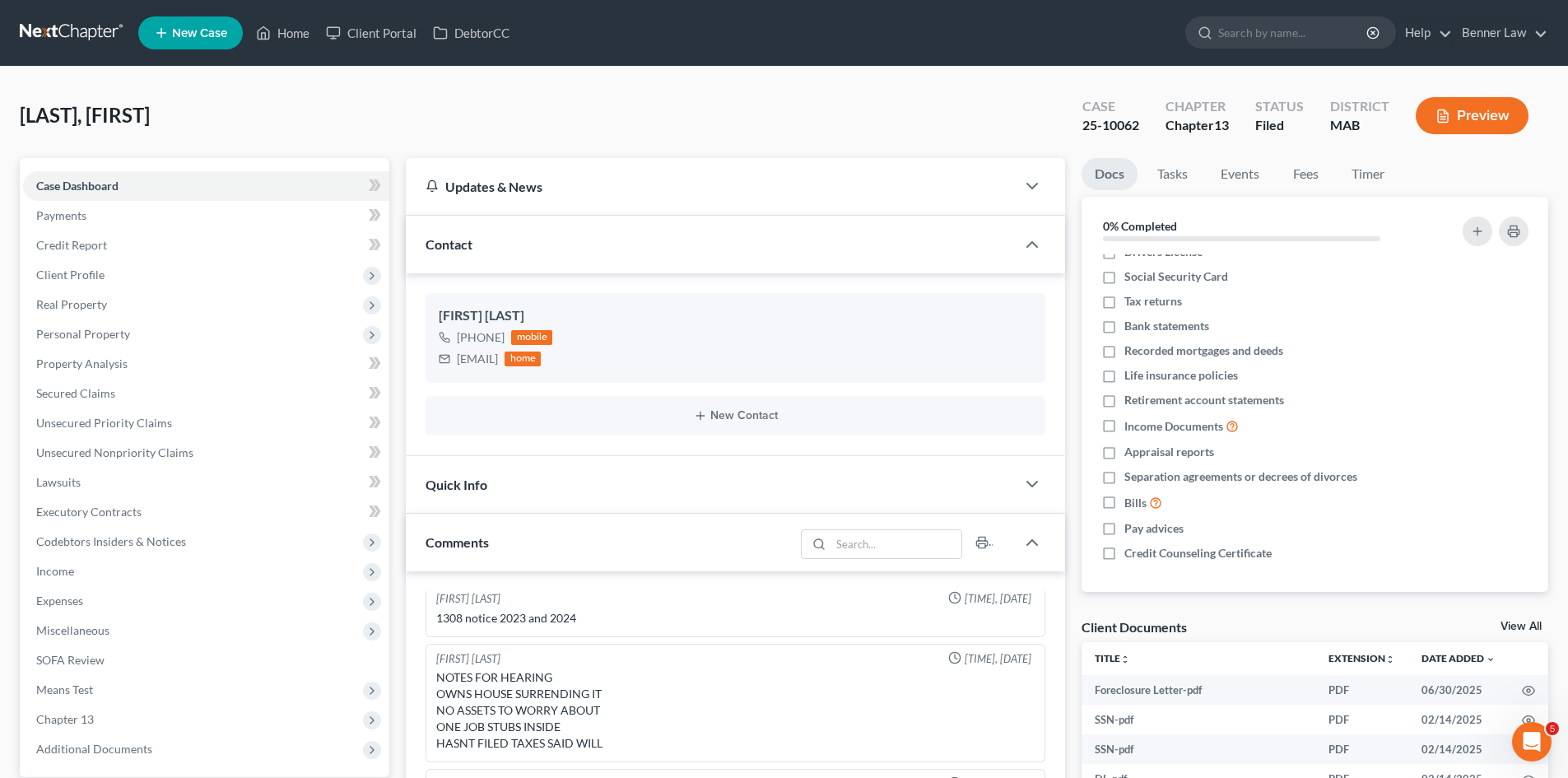 click on "View All" at bounding box center [1521, 627] 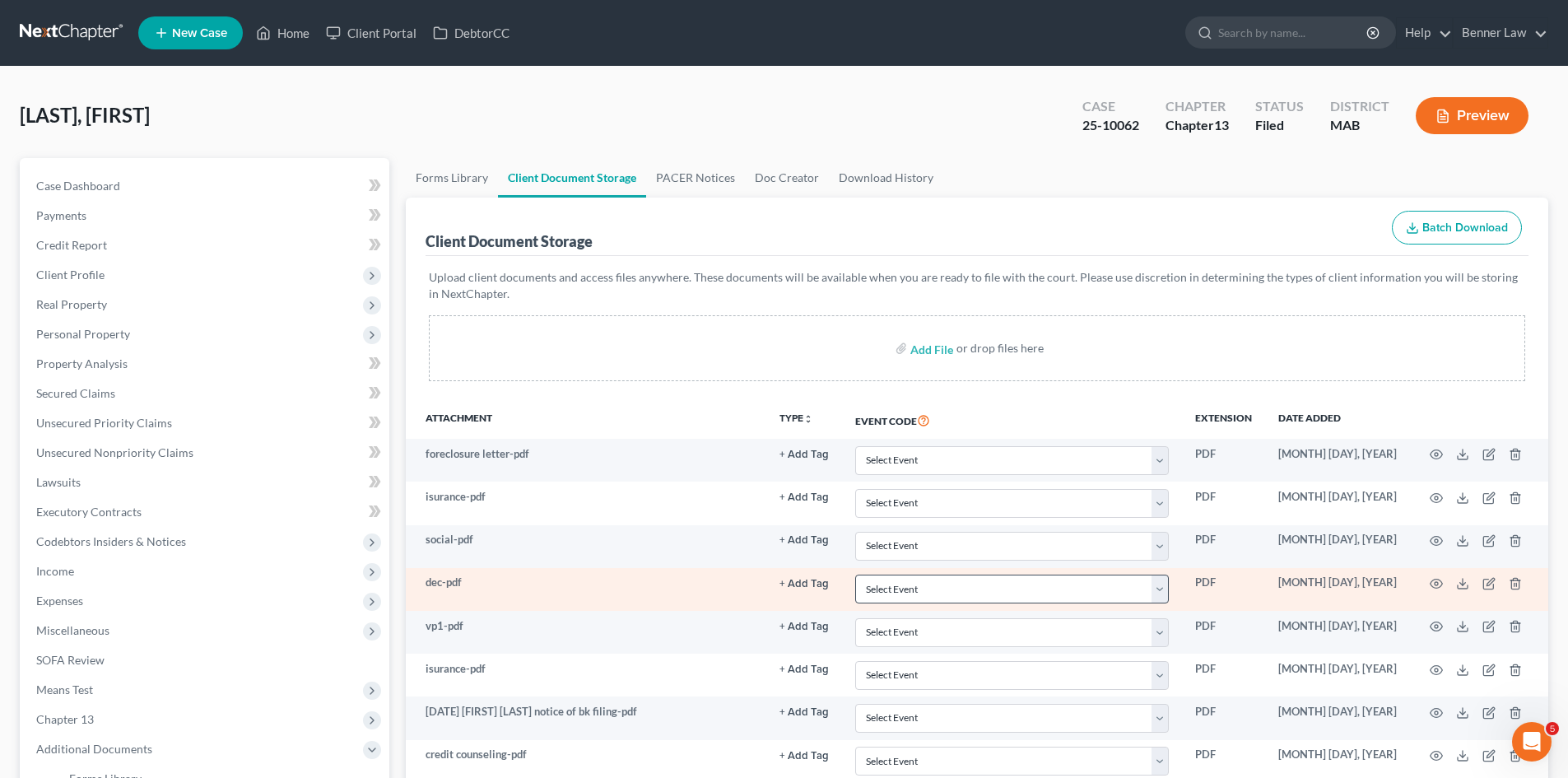 scroll, scrollTop: 520, scrollLeft: 0, axis: vertical 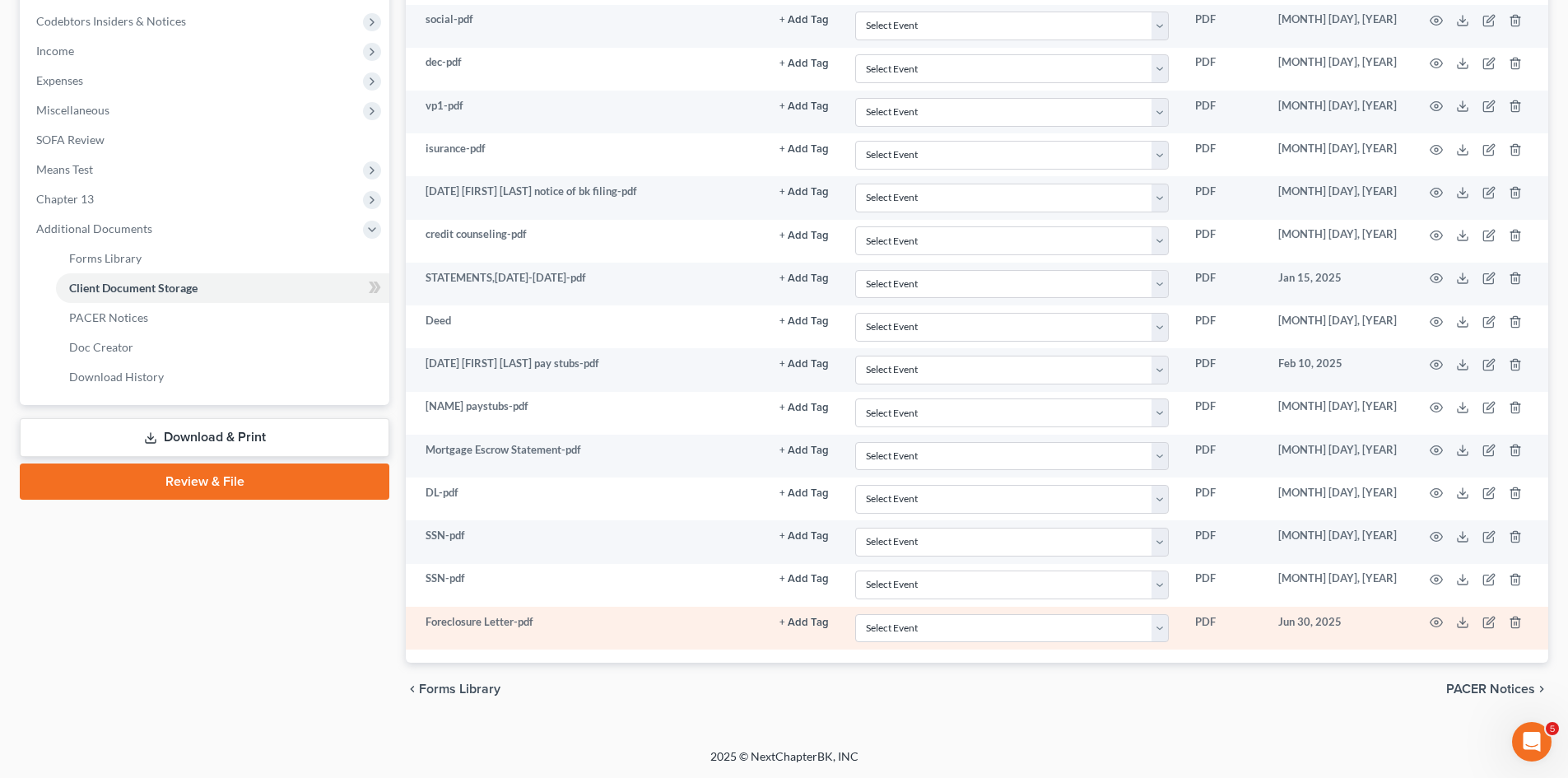 drag, startPoint x: 337, startPoint y: 612, endPoint x: 628, endPoint y: 616, distance: 291.0275 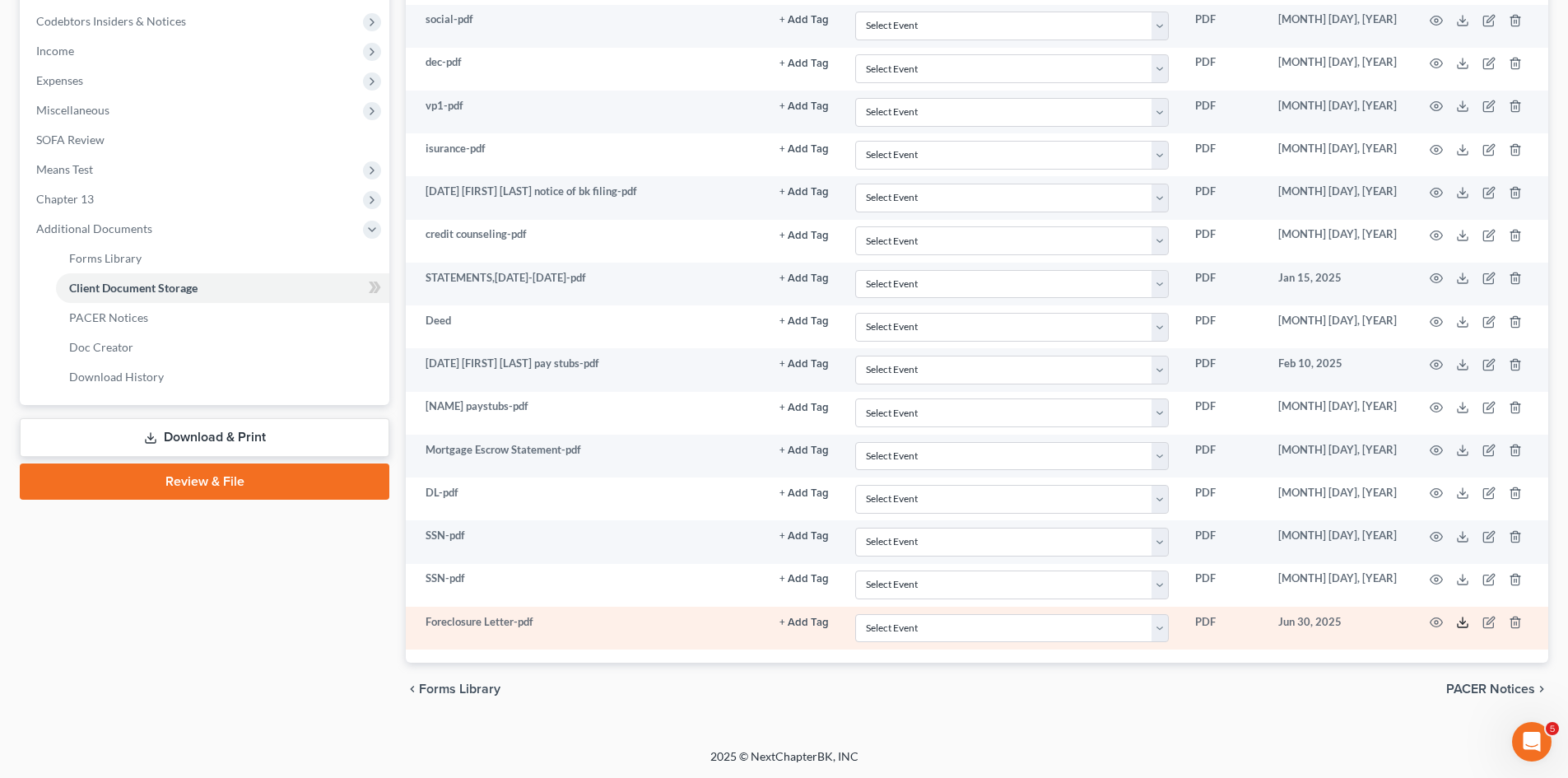 click 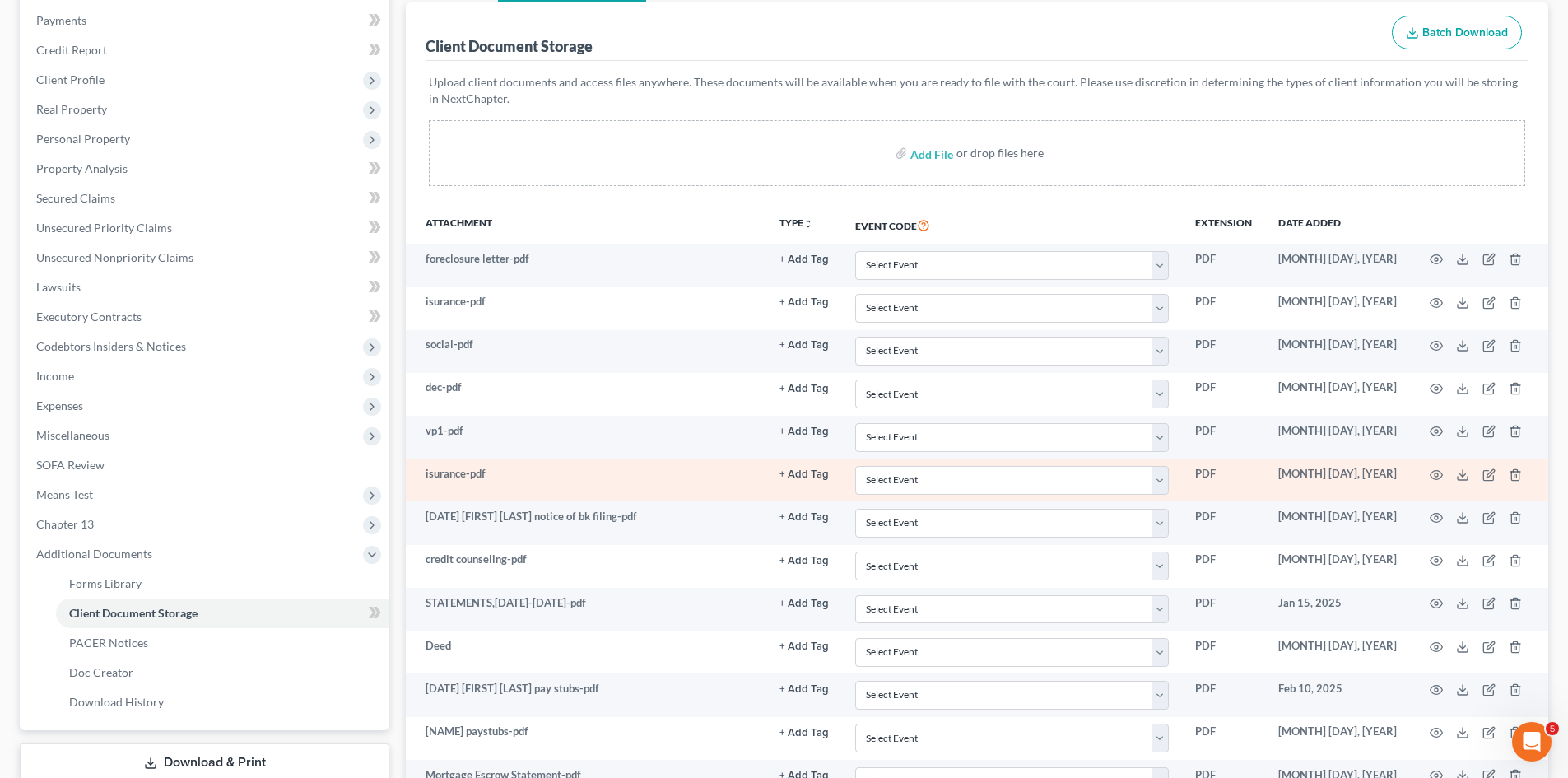 scroll, scrollTop: 0, scrollLeft: 0, axis: both 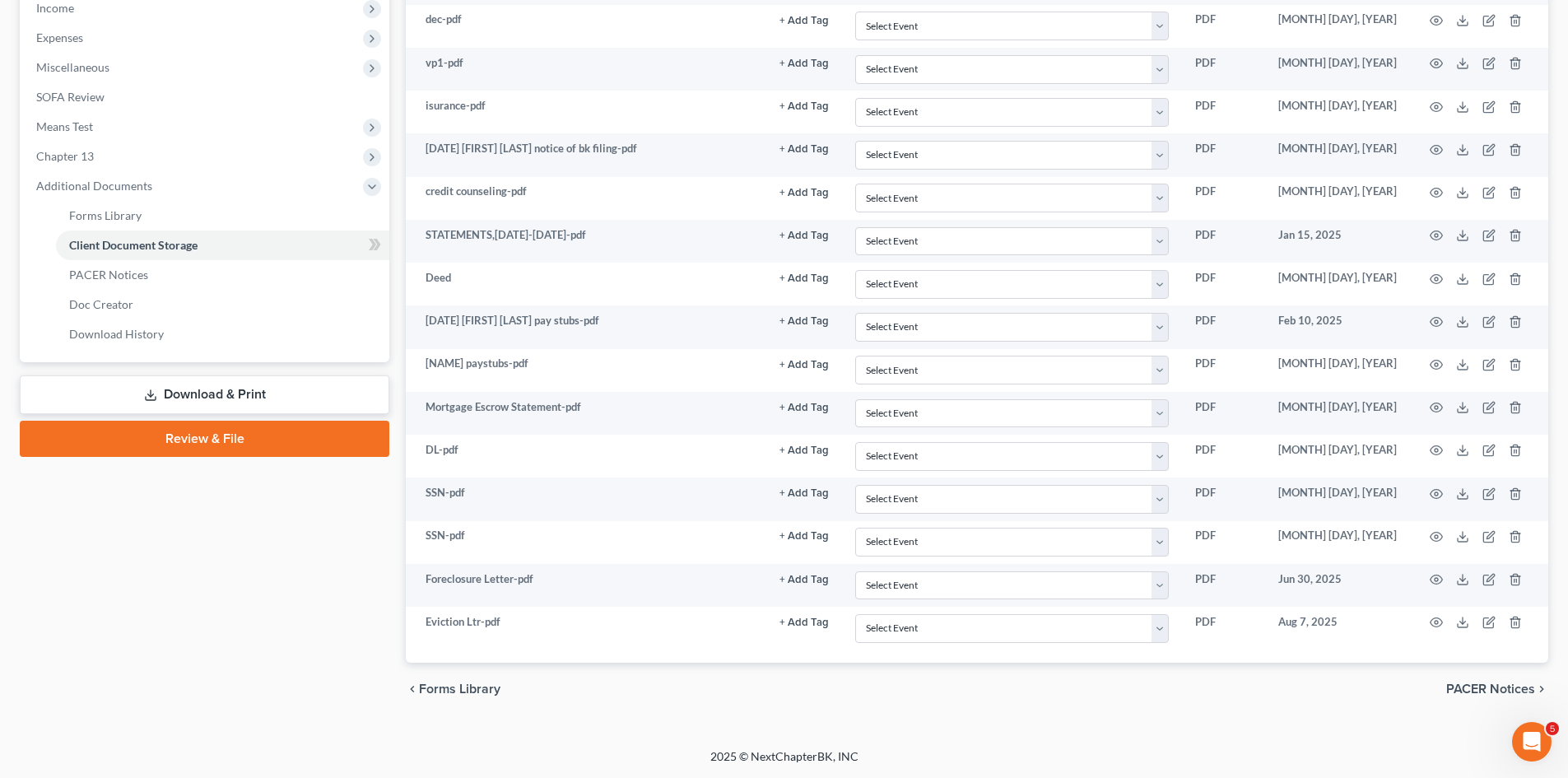 click on "Case Dashboard
Payments
Invoices
Payments
Payments
Credit Report
Client Profile" at bounding box center (204, 156) 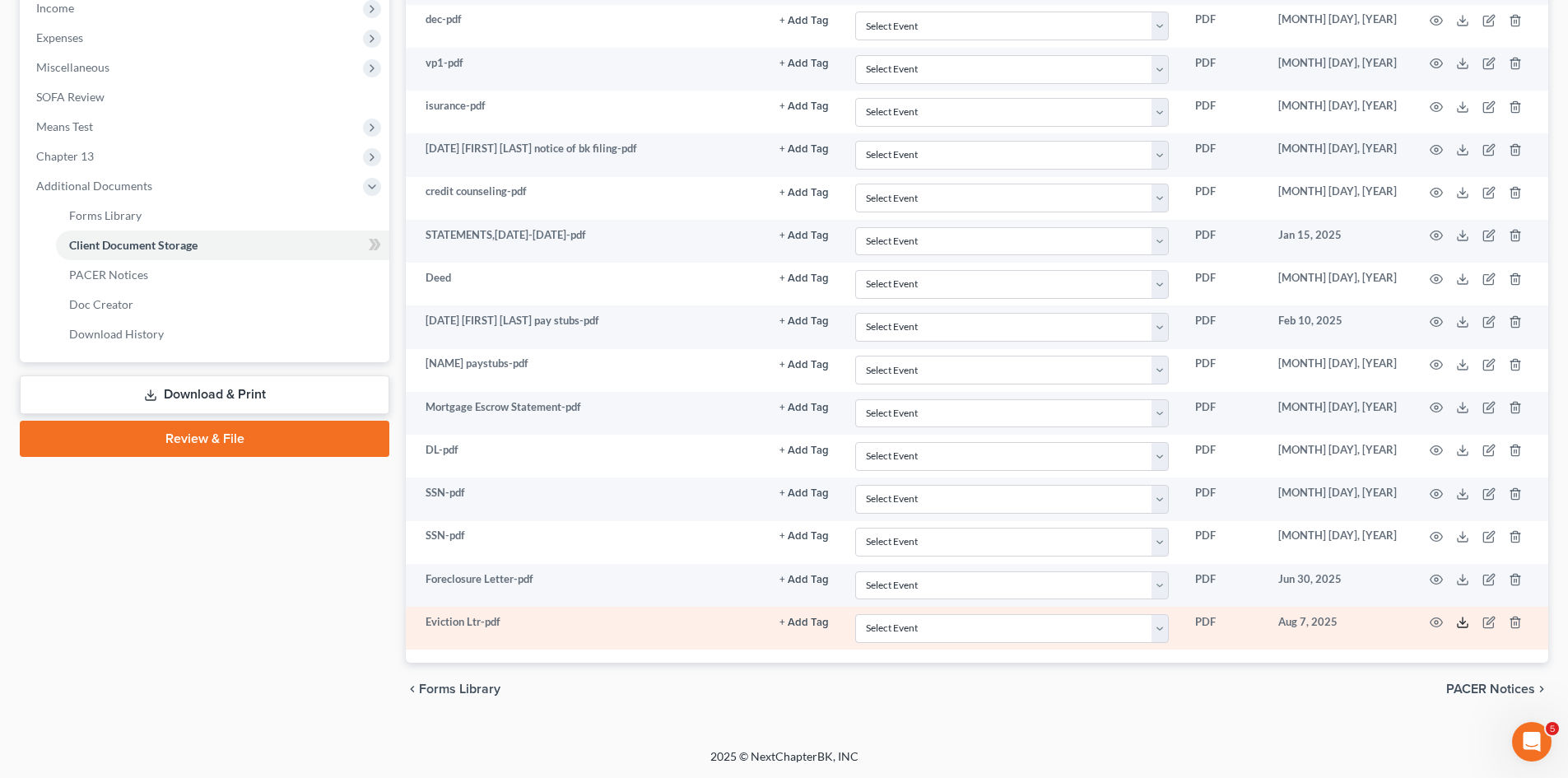 click 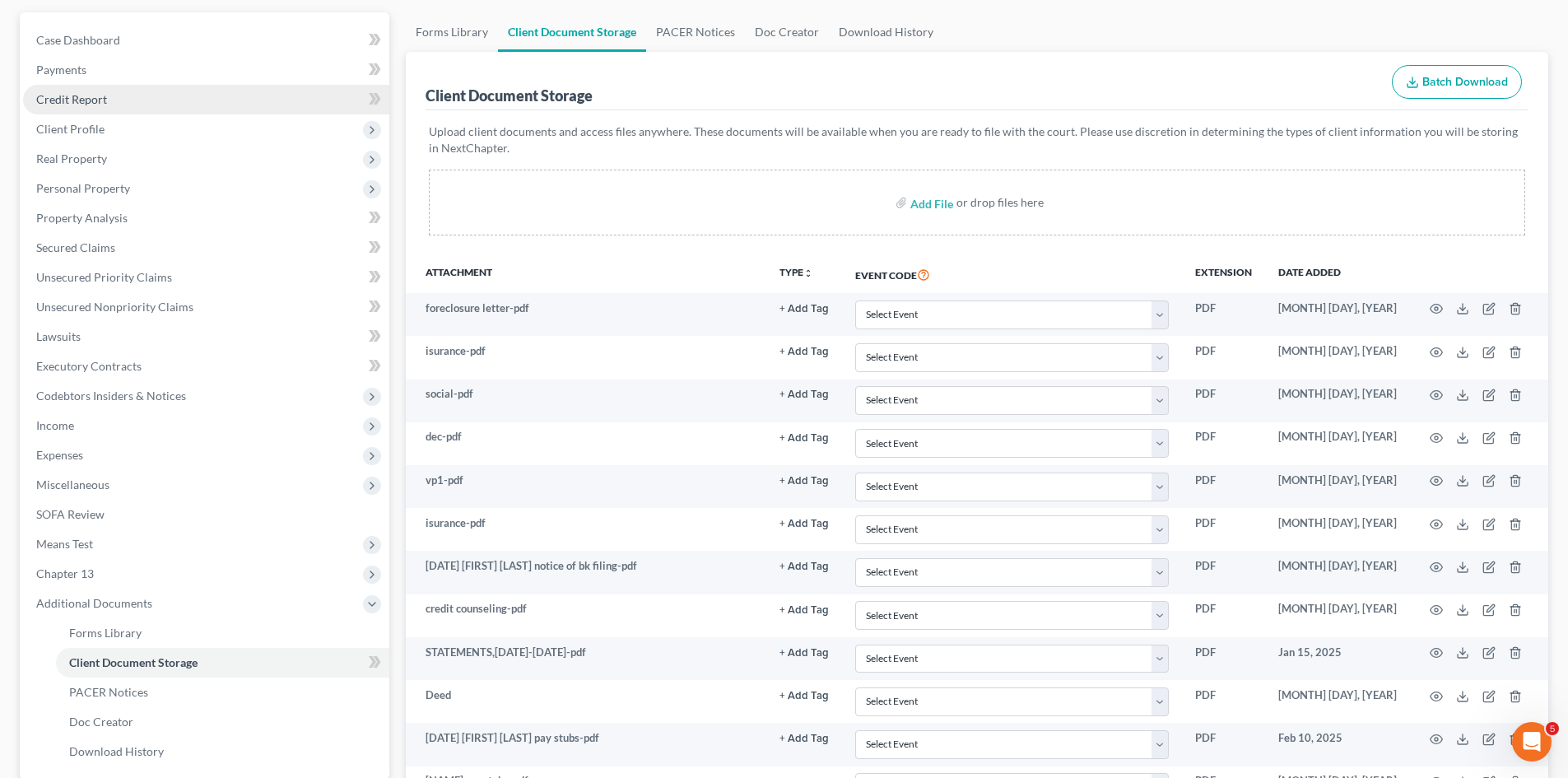 scroll, scrollTop: 0, scrollLeft: 0, axis: both 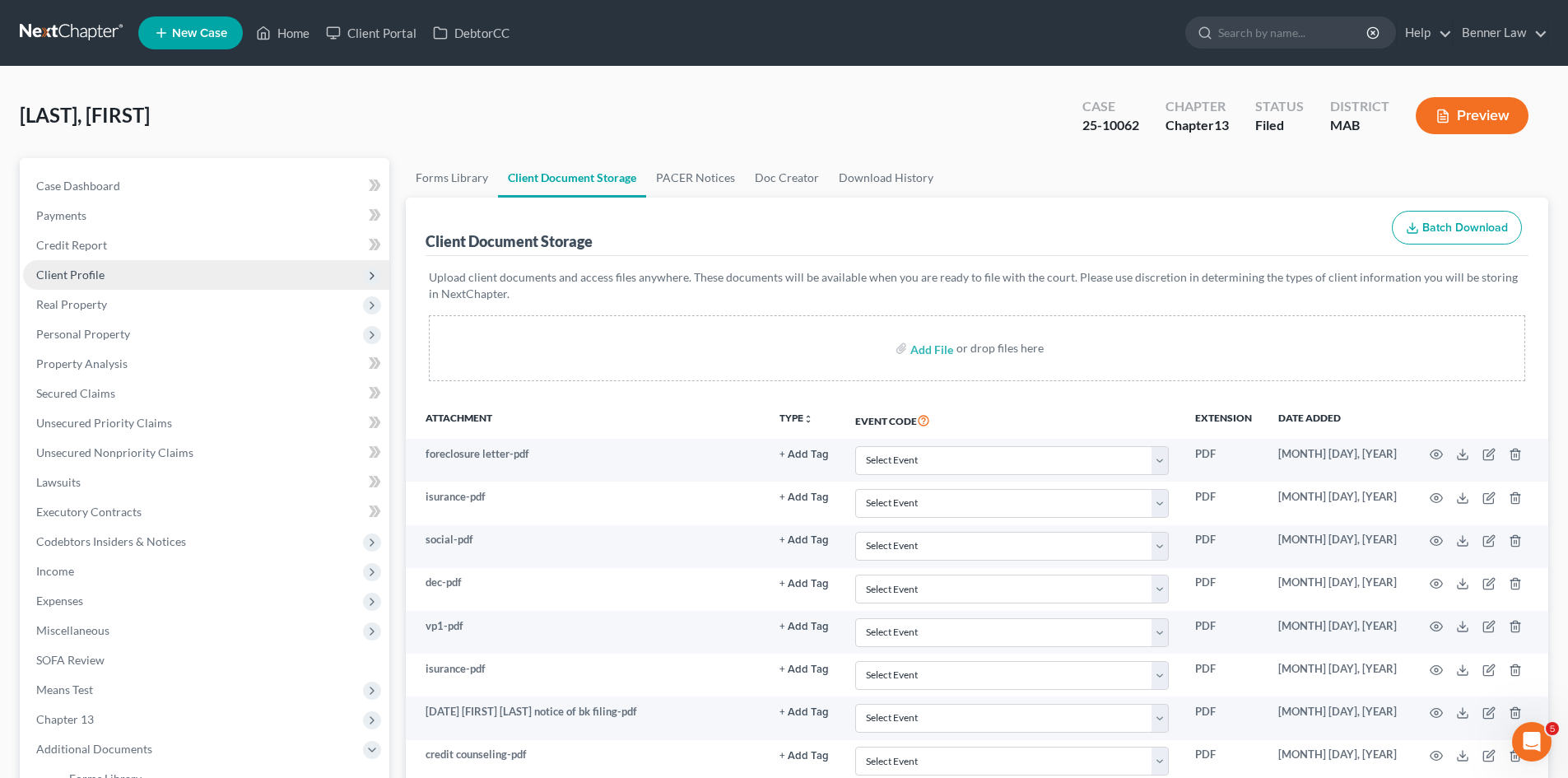 click on "Client Profile" at bounding box center (70, 274) 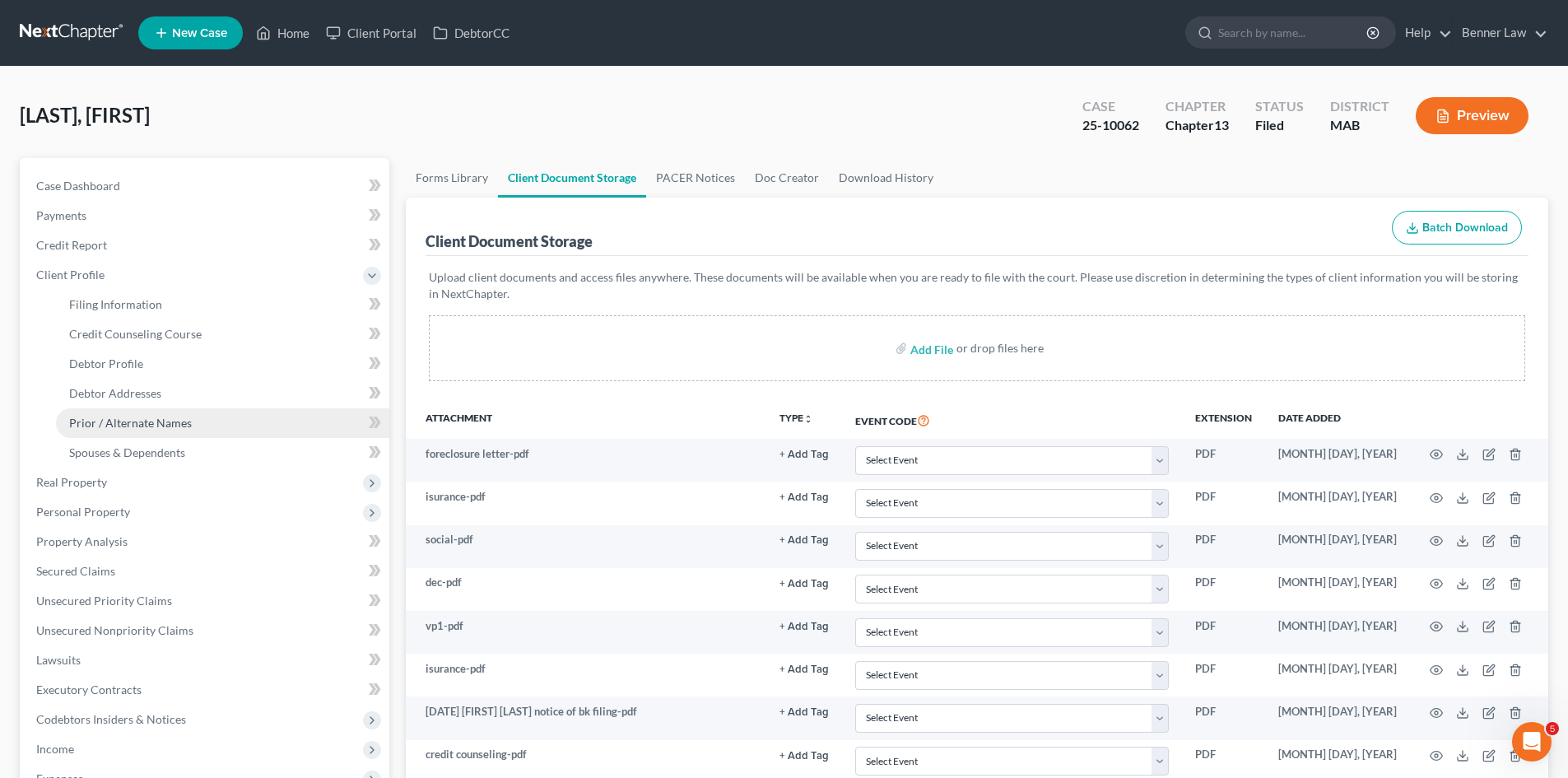 click on "Prior / Alternate Names" at bounding box center (222, 423) 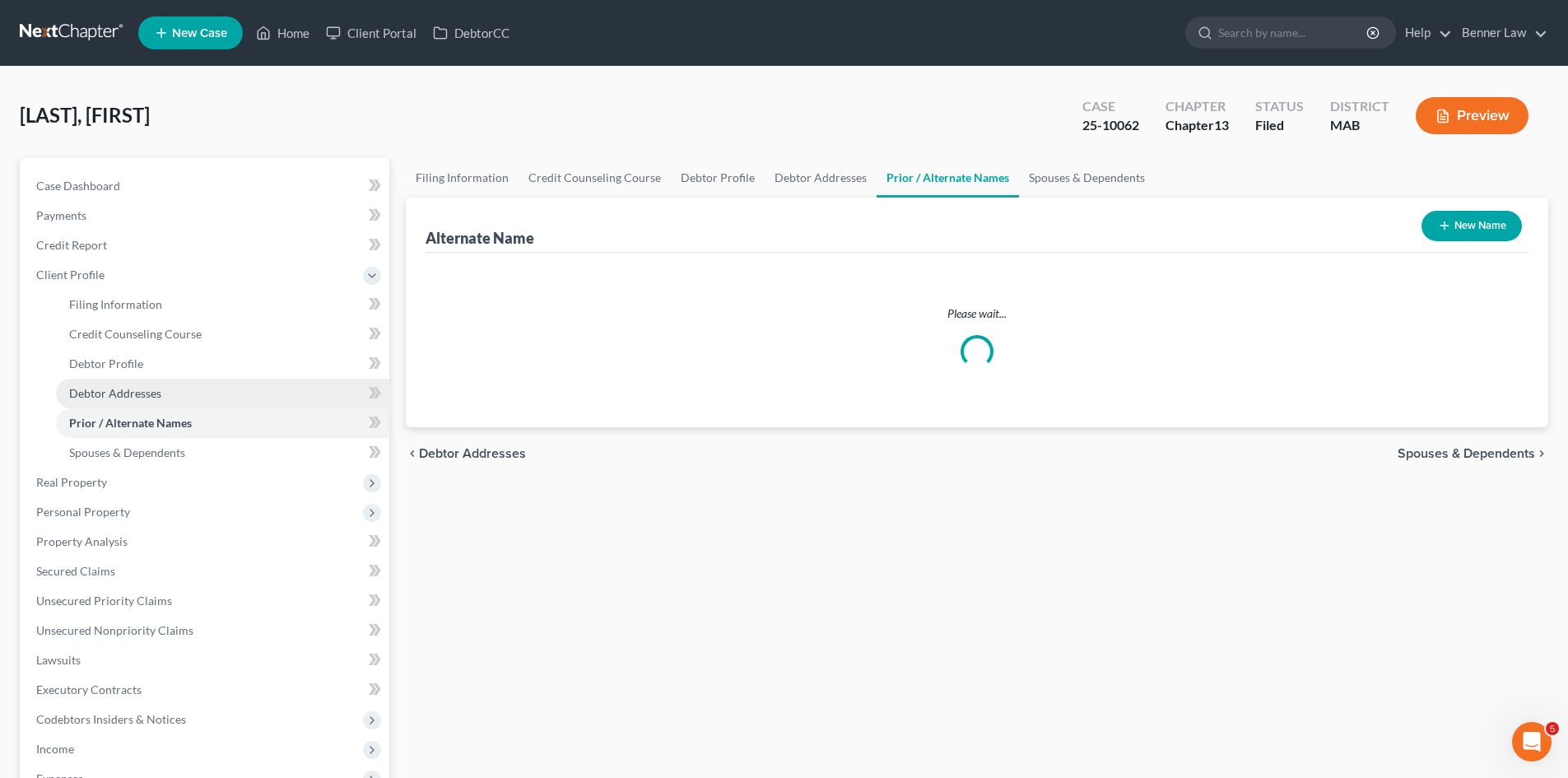 click on "Debtor Addresses" at bounding box center [115, 393] 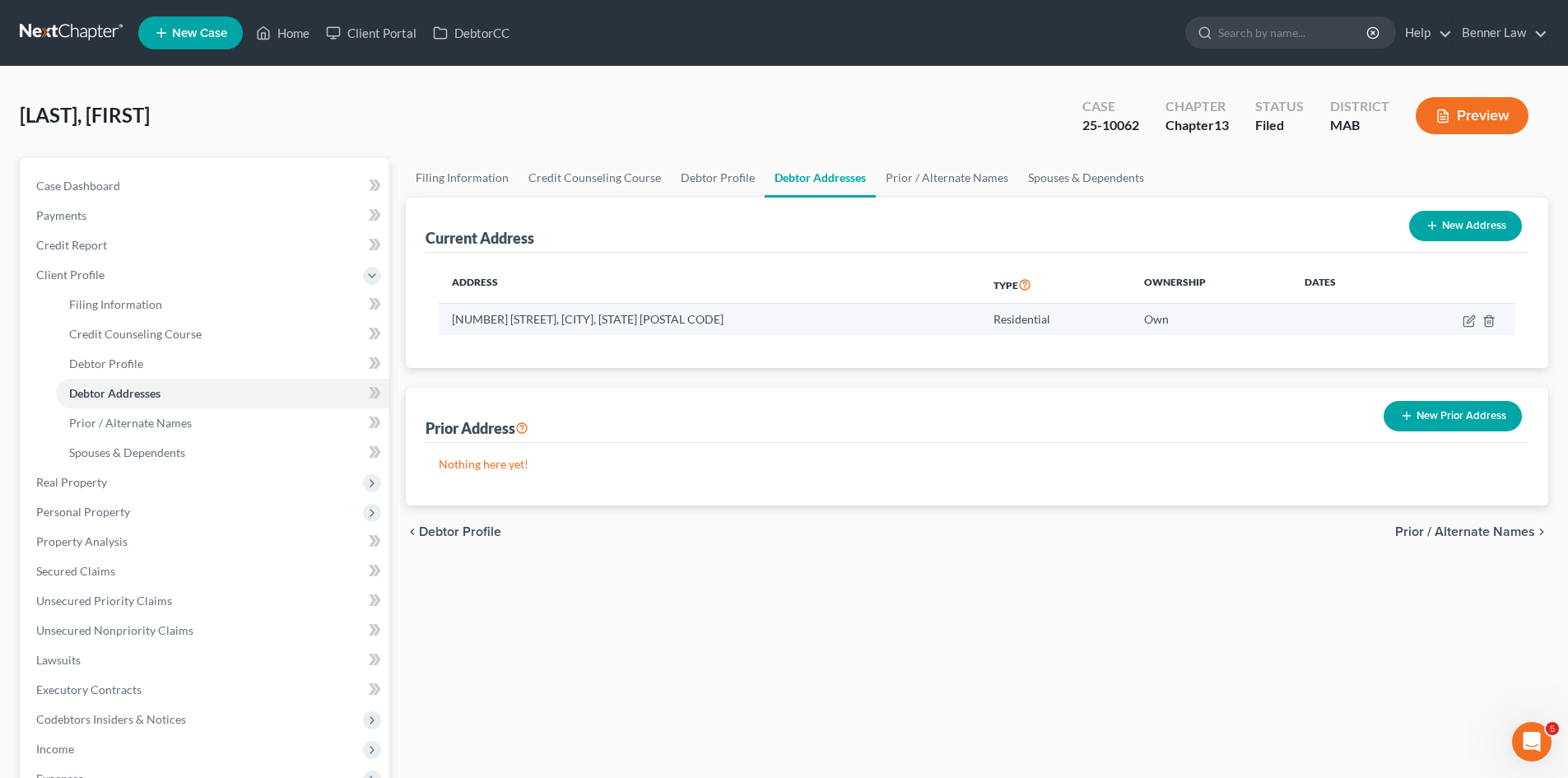 click on "2496 Pleasant Street, Dighton, MA 02715" at bounding box center [710, 319] 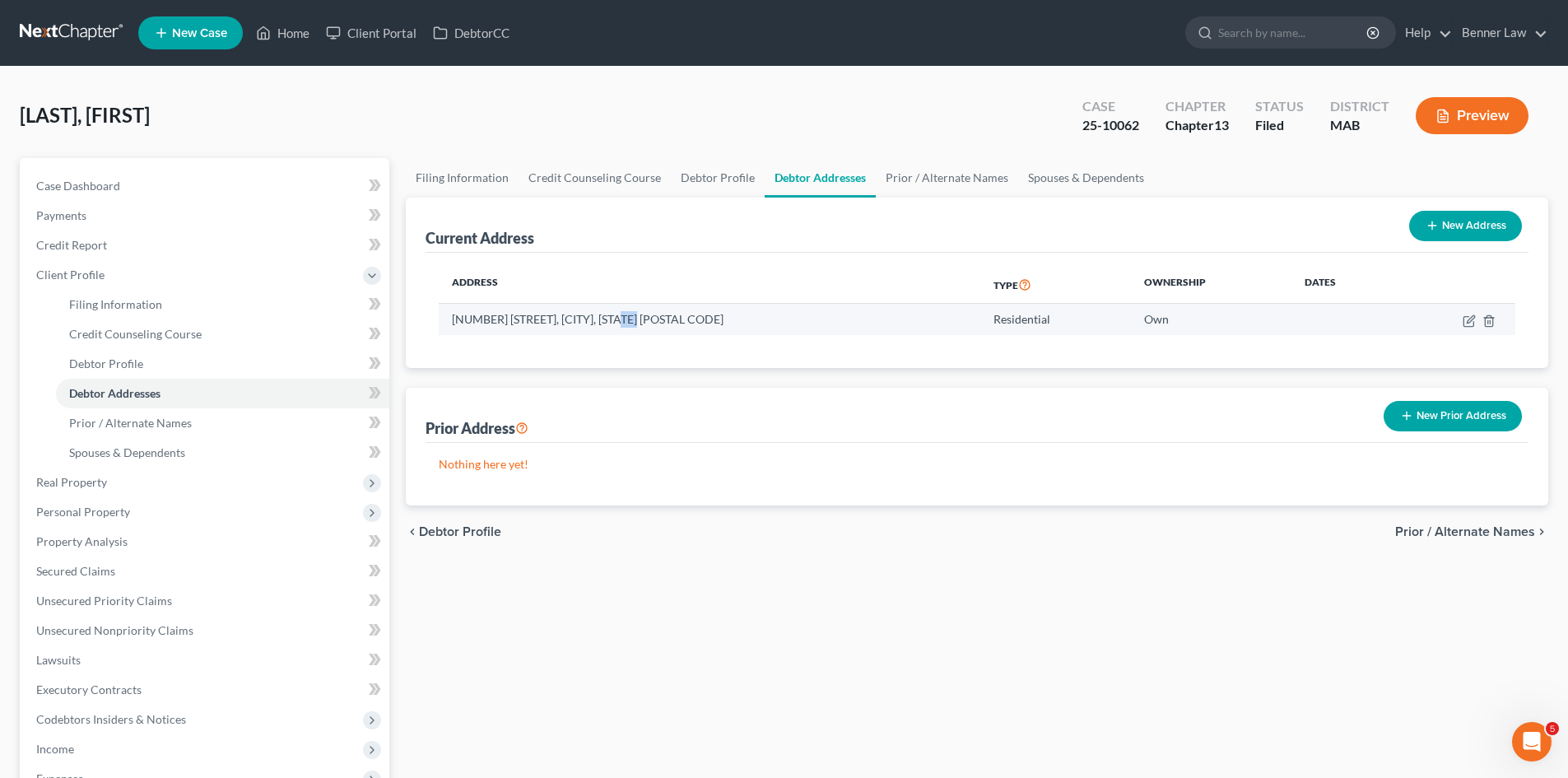 click on "2496 Pleasant Street, Dighton, MA 02715" at bounding box center [710, 319] 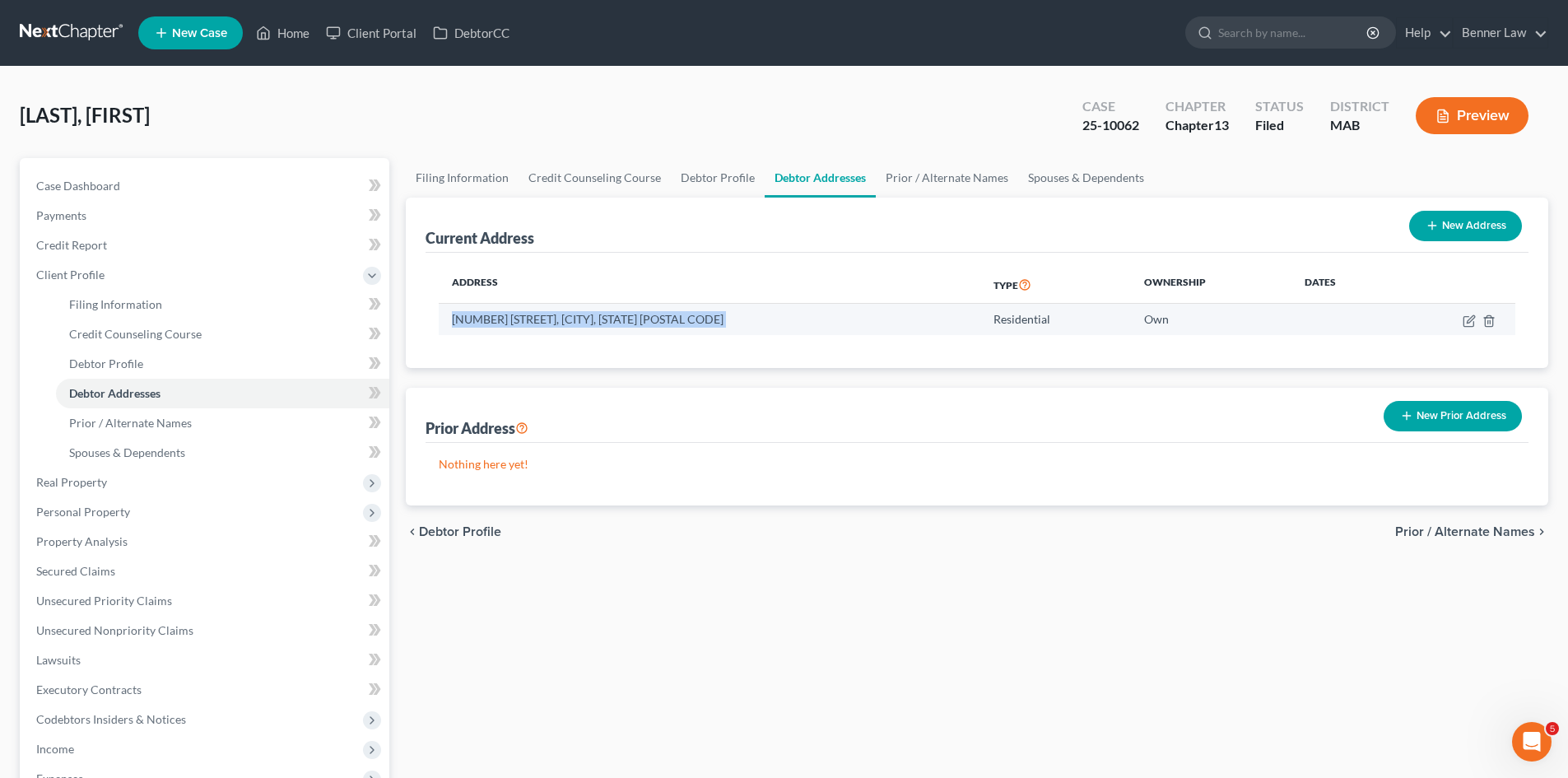 click on "2496 Pleasant Street, Dighton, MA 02715" at bounding box center (710, 319) 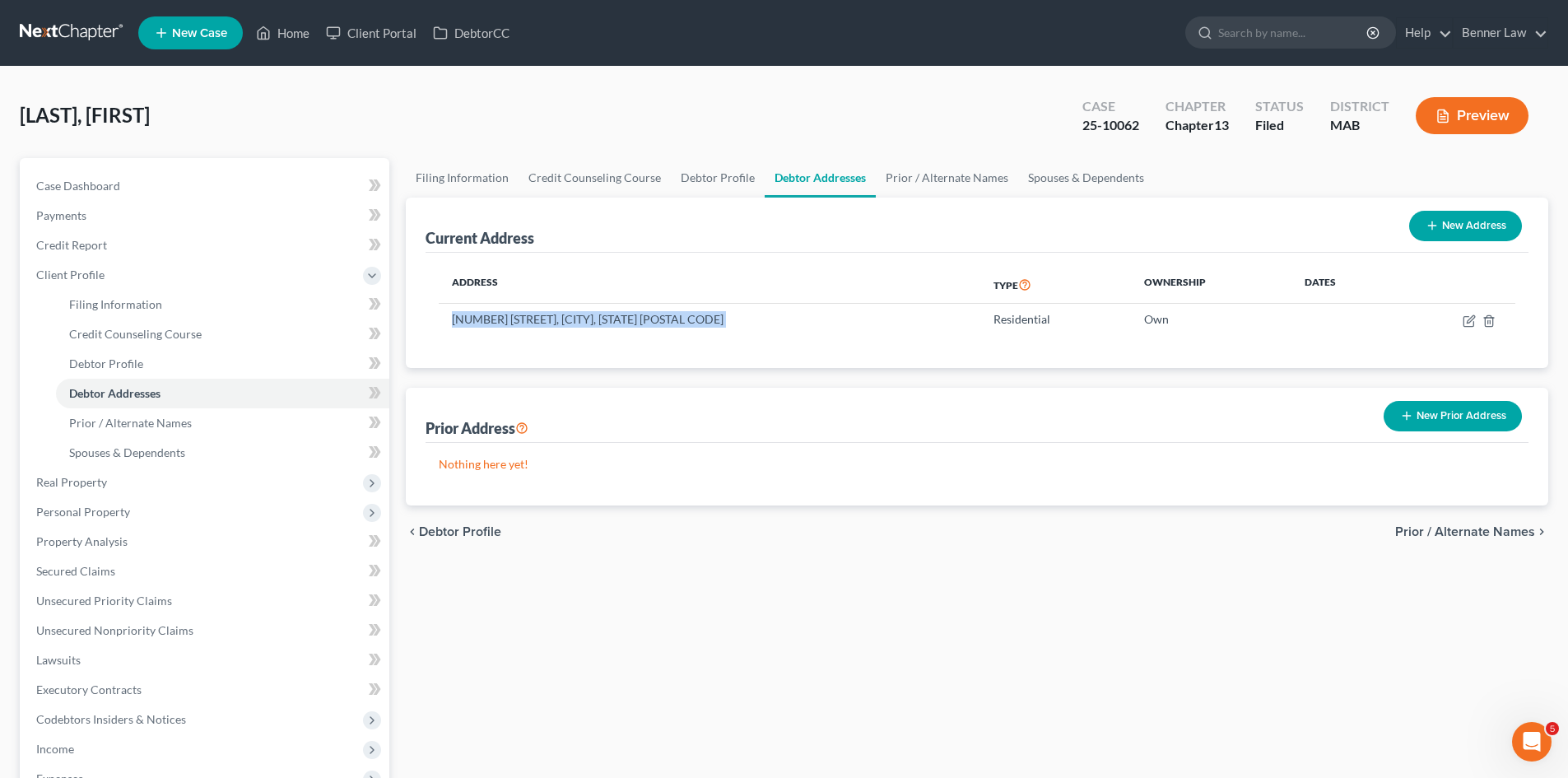 click on "Prior Address  New Prior Address" at bounding box center (977, 415) 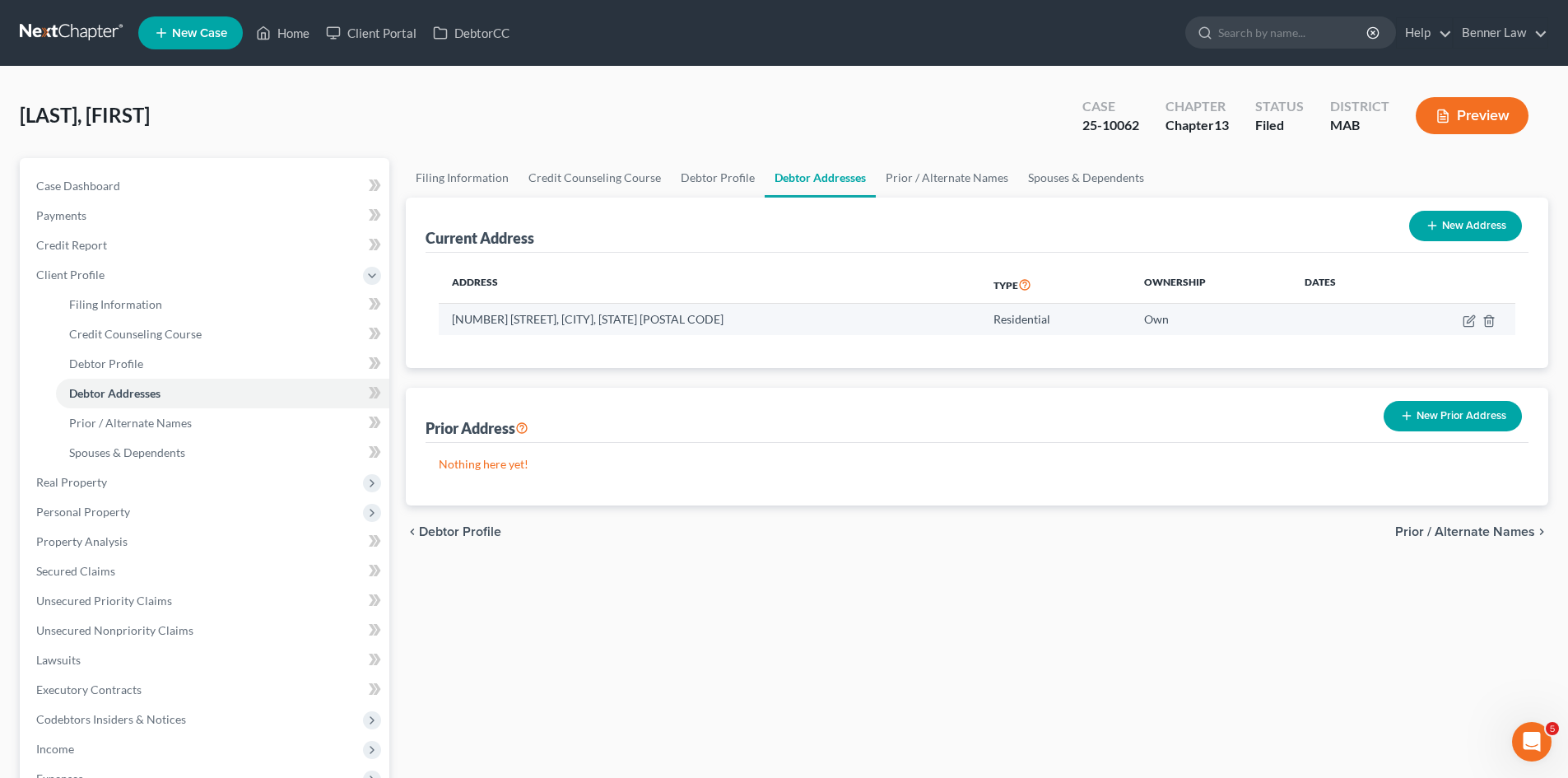 click on "2496 Pleasant Street, Dighton, MA 02715" at bounding box center (710, 319) 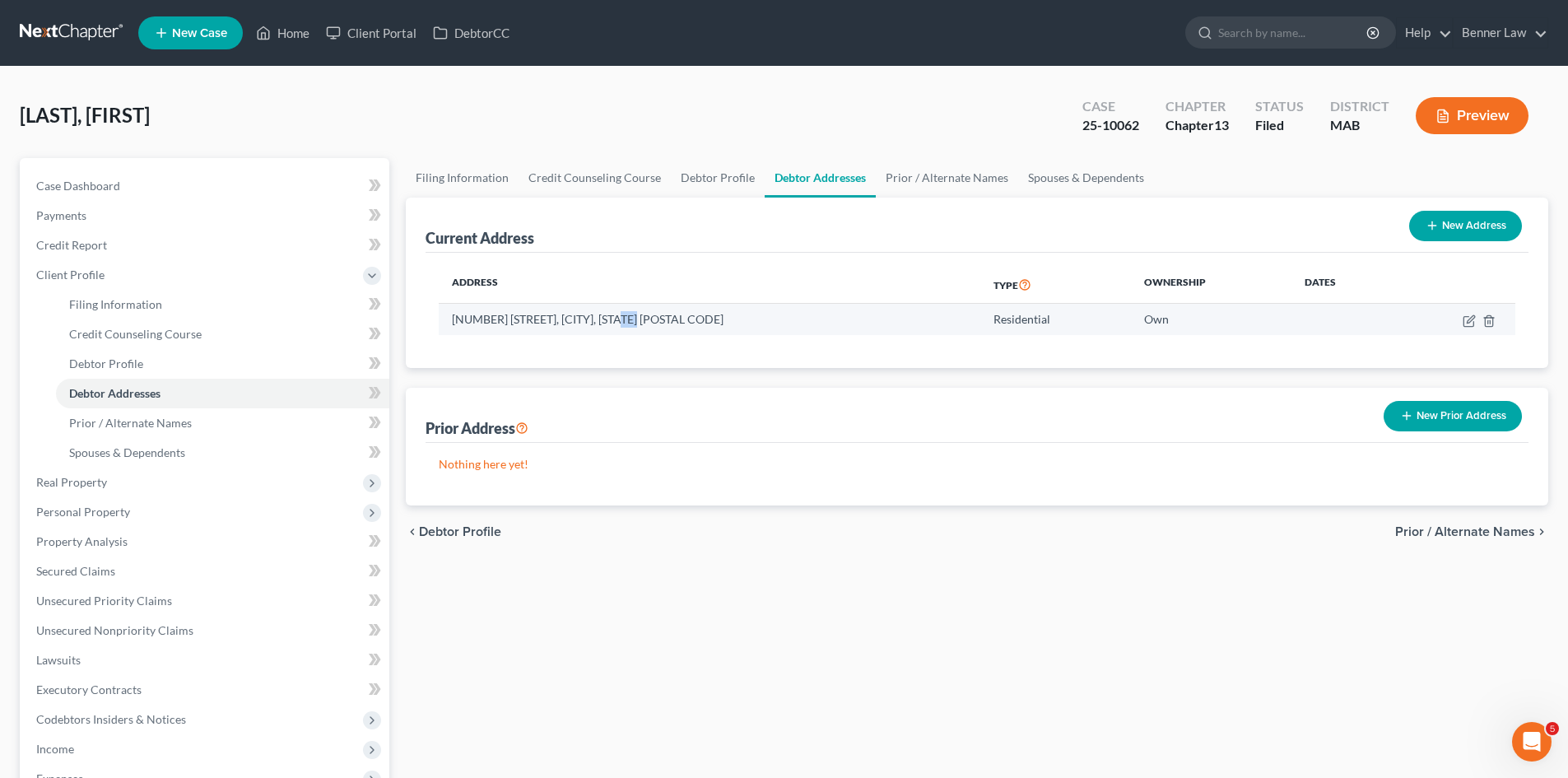 click on "2496 Pleasant Street, Dighton, MA 02715" at bounding box center [710, 319] 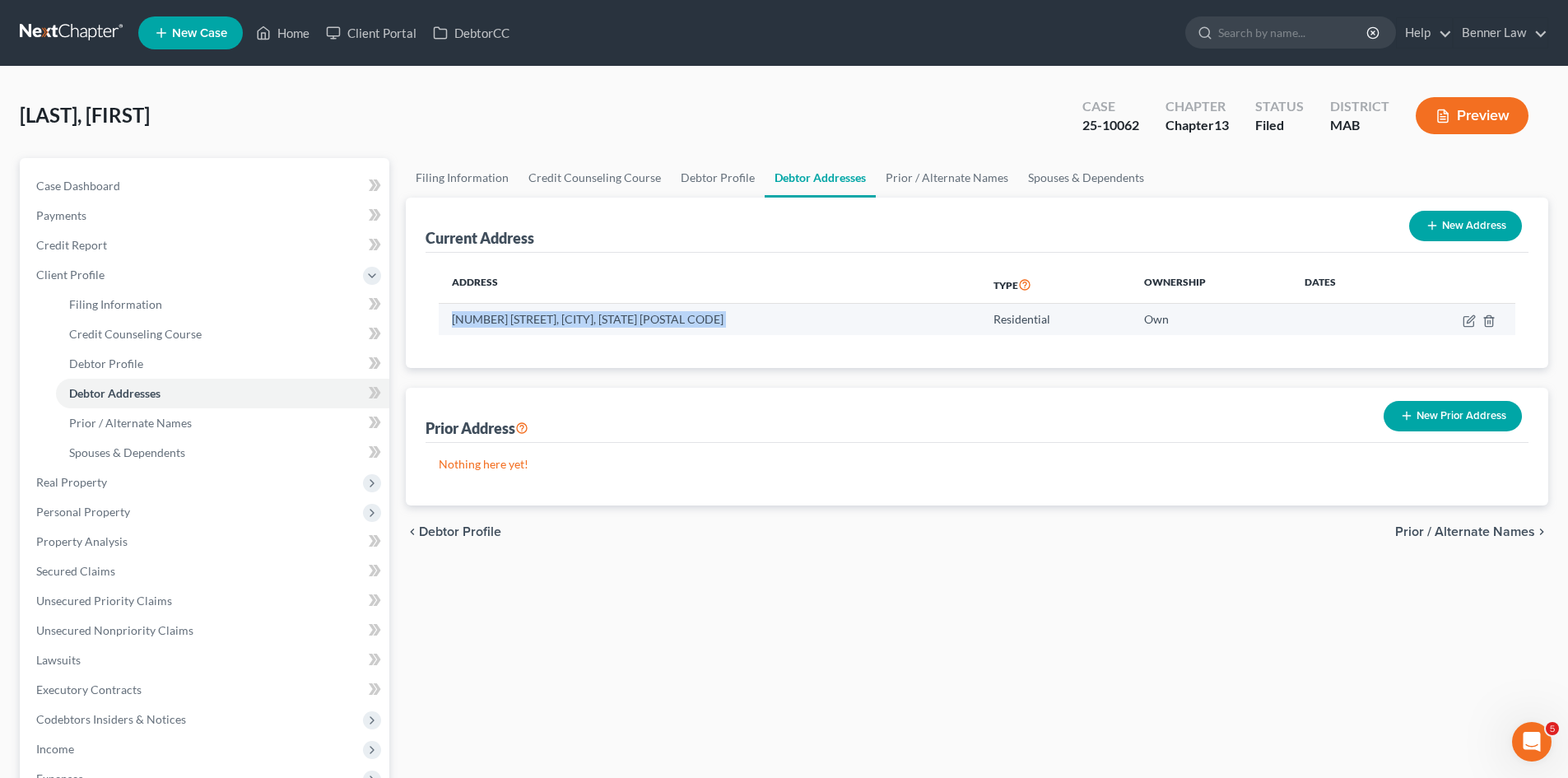 click on "2496 Pleasant Street, Dighton, MA 02715" at bounding box center [710, 319] 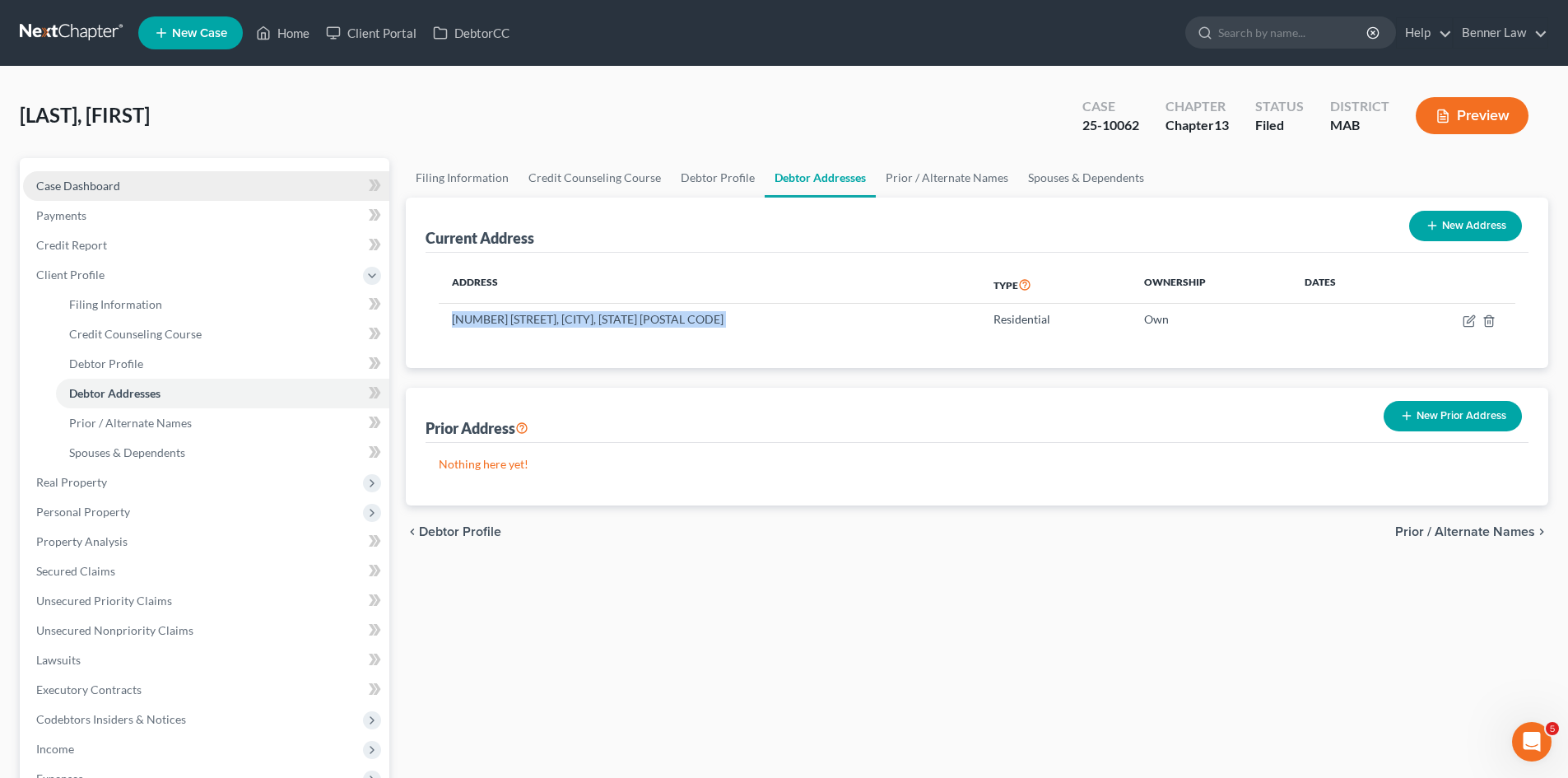 click on "Case Dashboard" at bounding box center (78, 185) 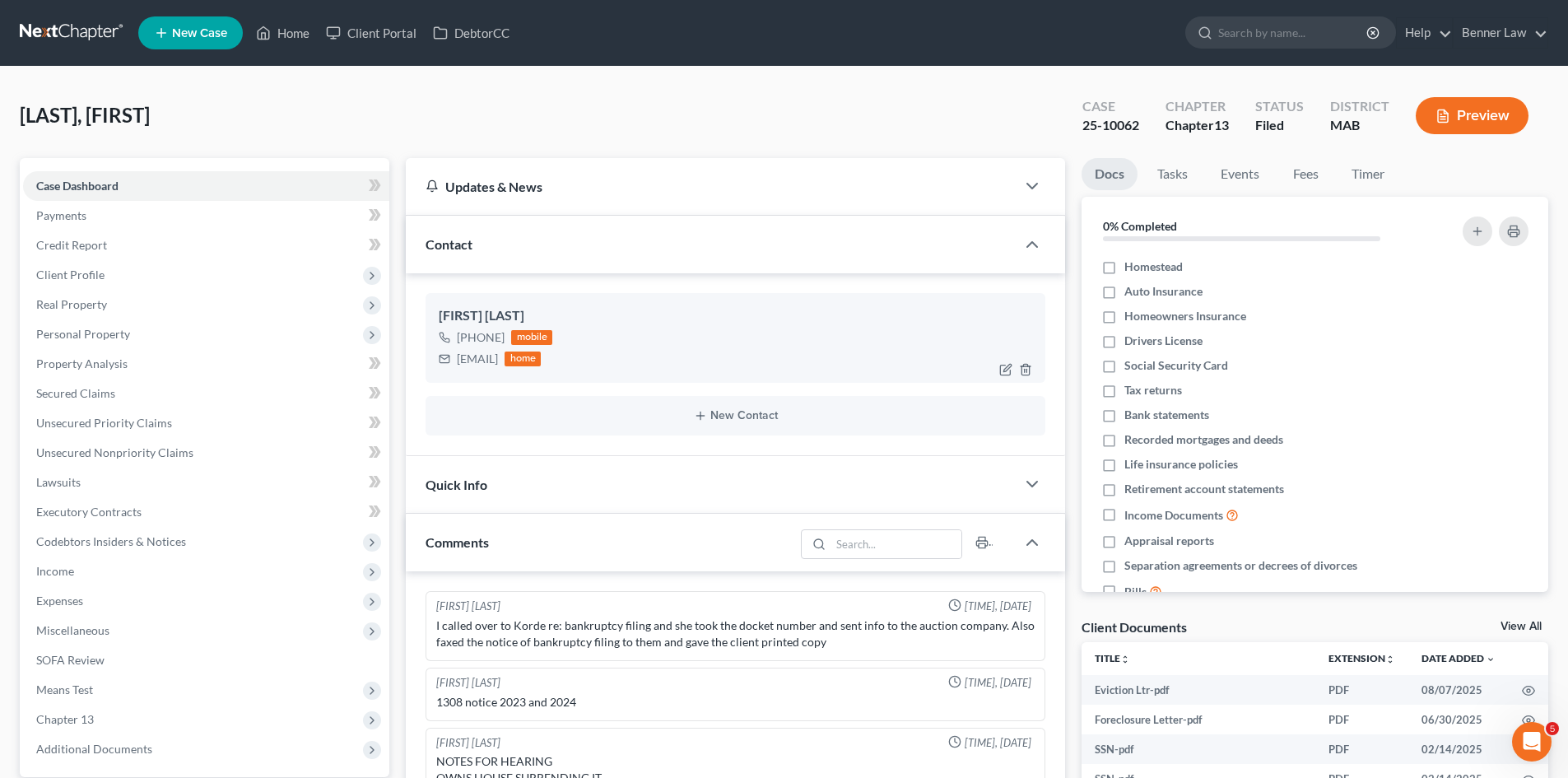 scroll, scrollTop: 84, scrollLeft: 0, axis: vertical 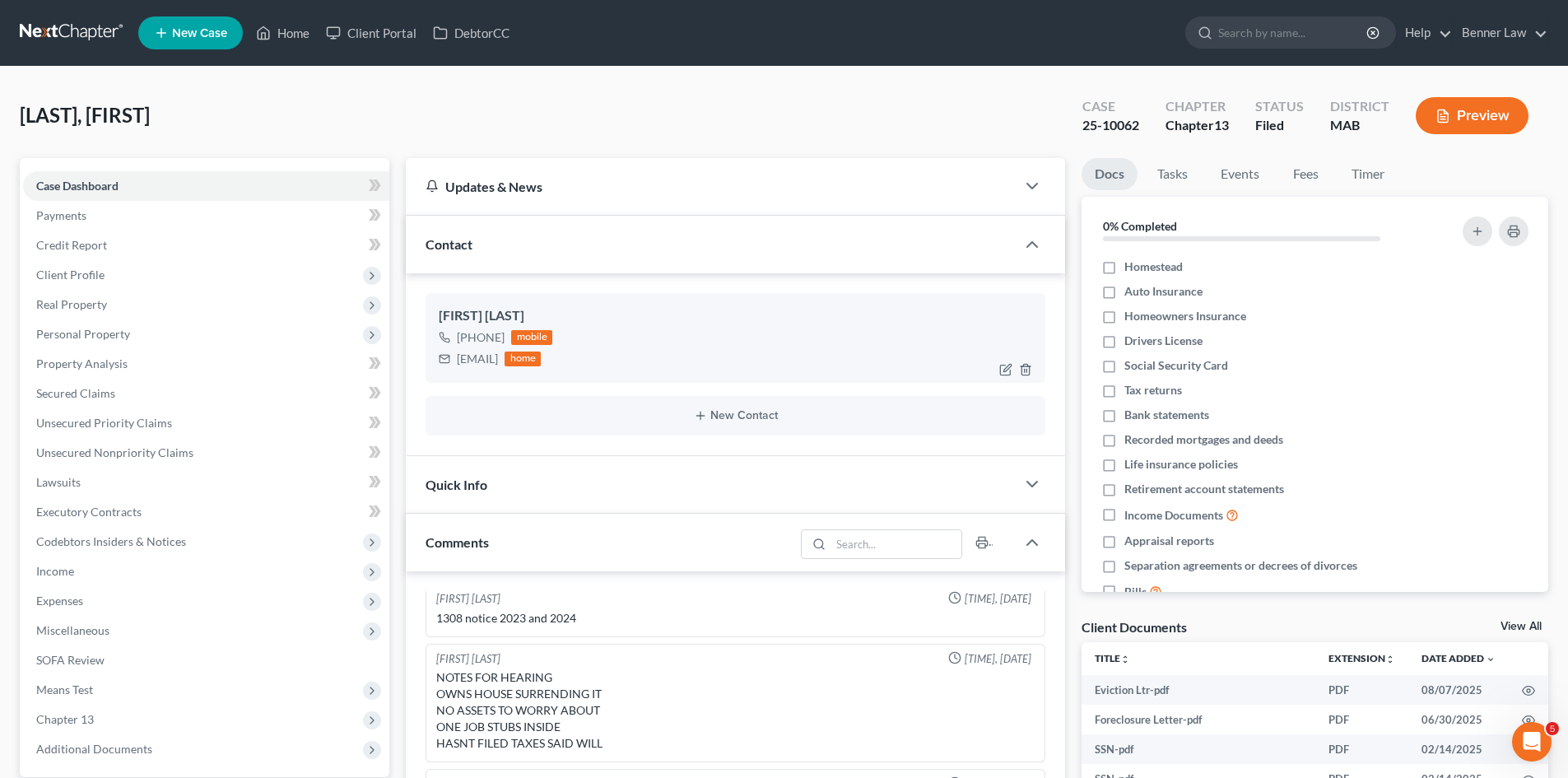 click on "[FIRST] [LAST]" at bounding box center (735, 316) 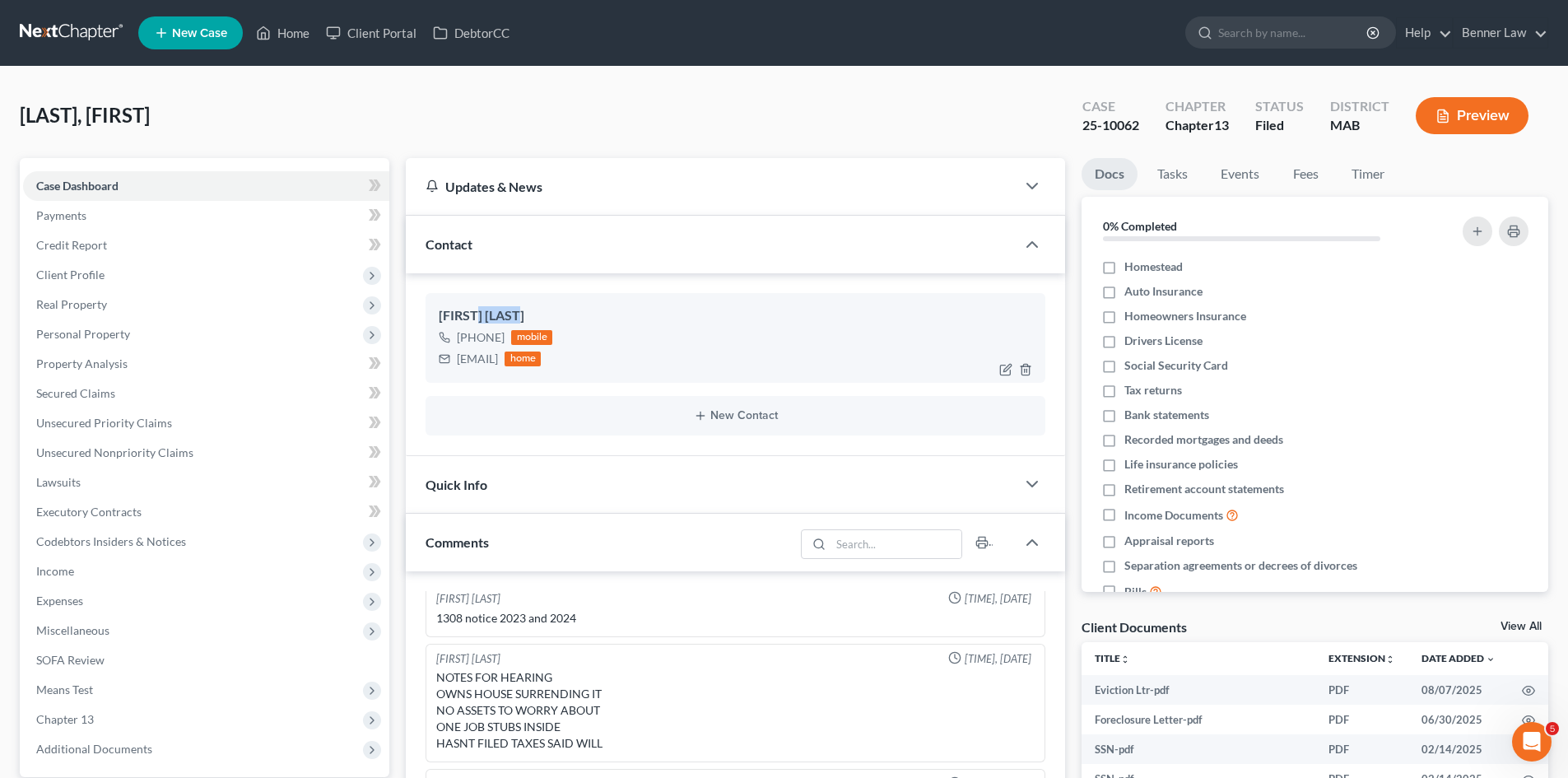 click on "[FIRST] [LAST]" at bounding box center (735, 316) 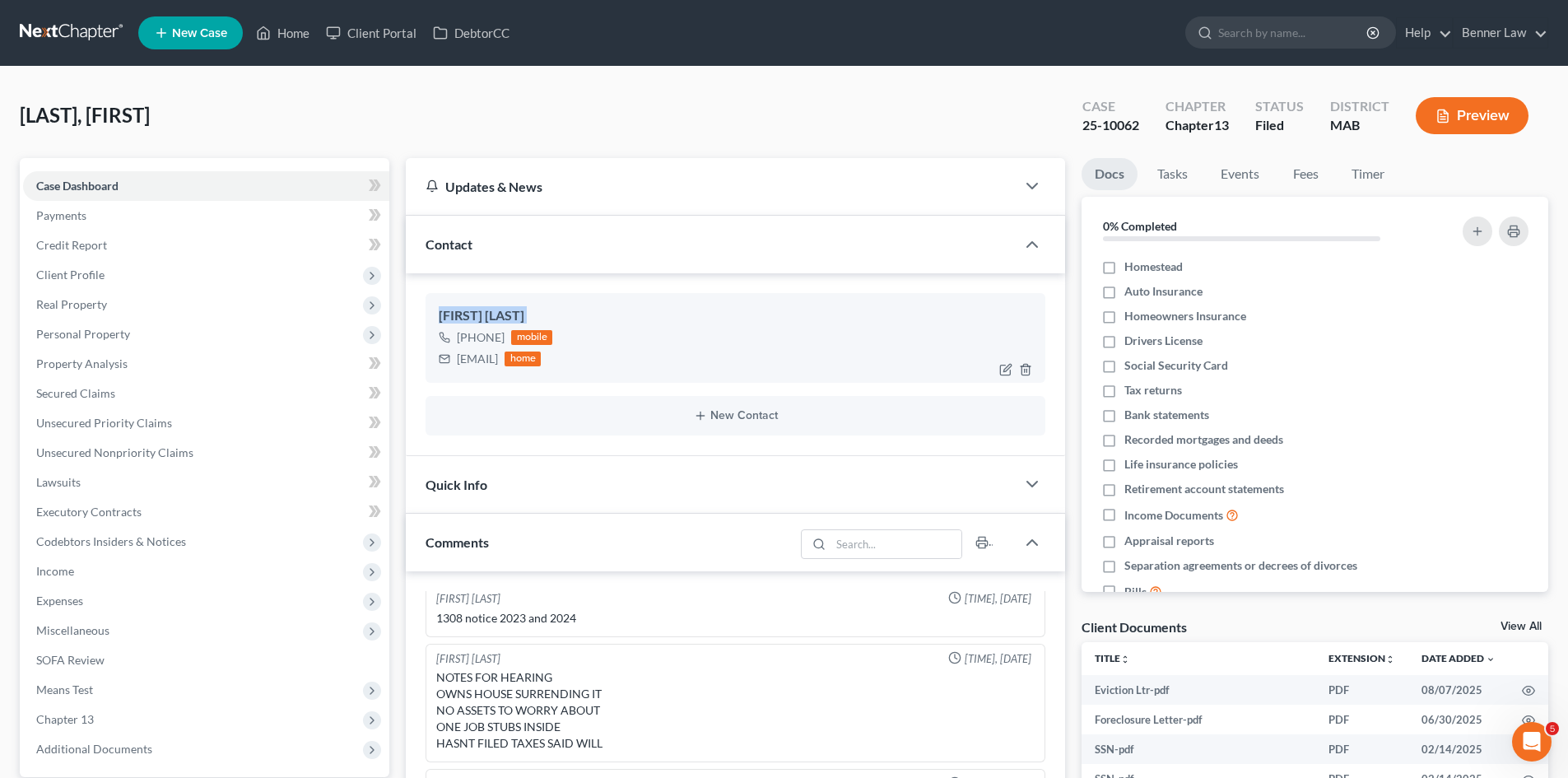 click on "[FIRST] [LAST]" at bounding box center [735, 316] 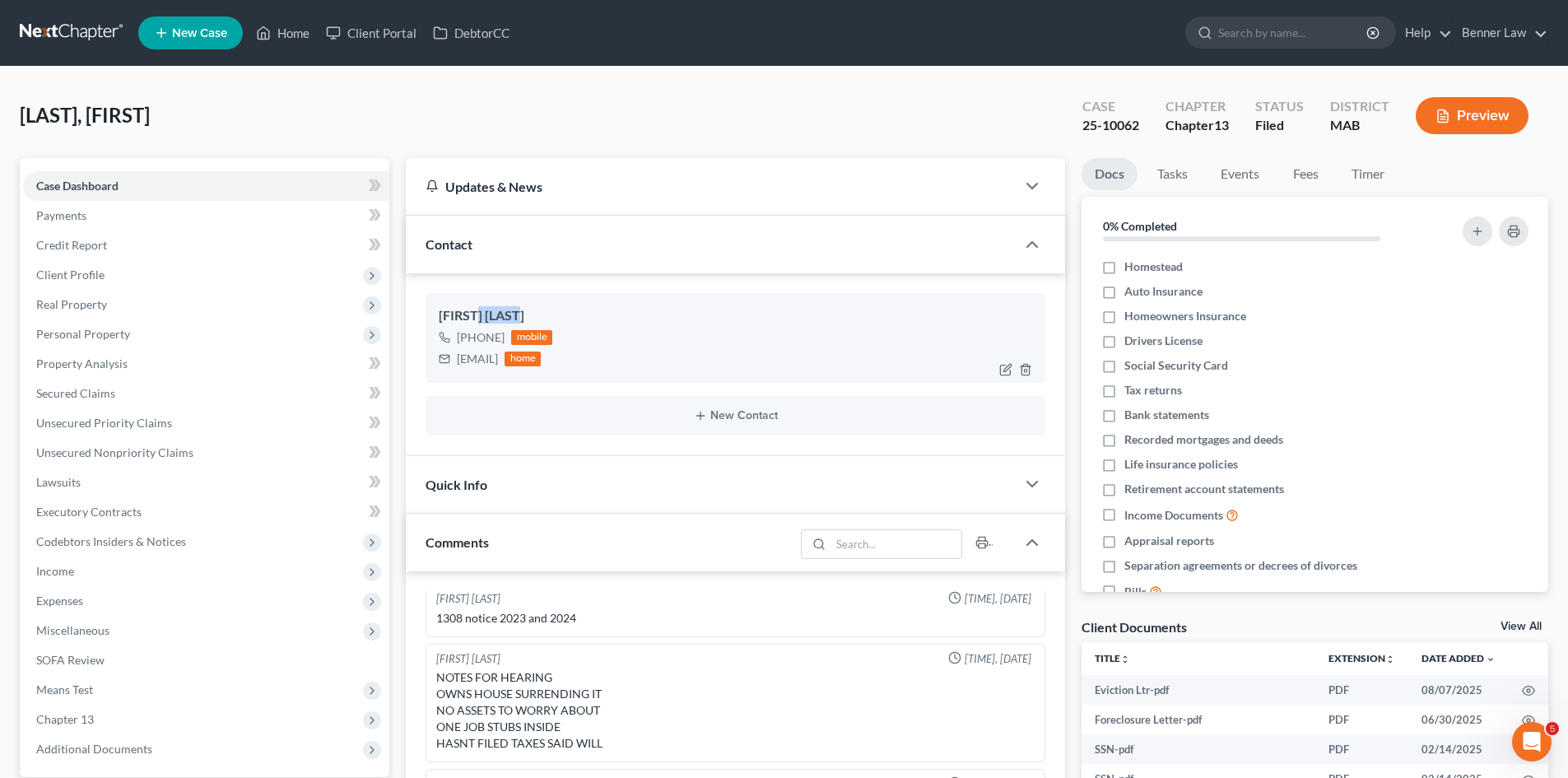 click on "[FIRST] [LAST]" at bounding box center [735, 316] 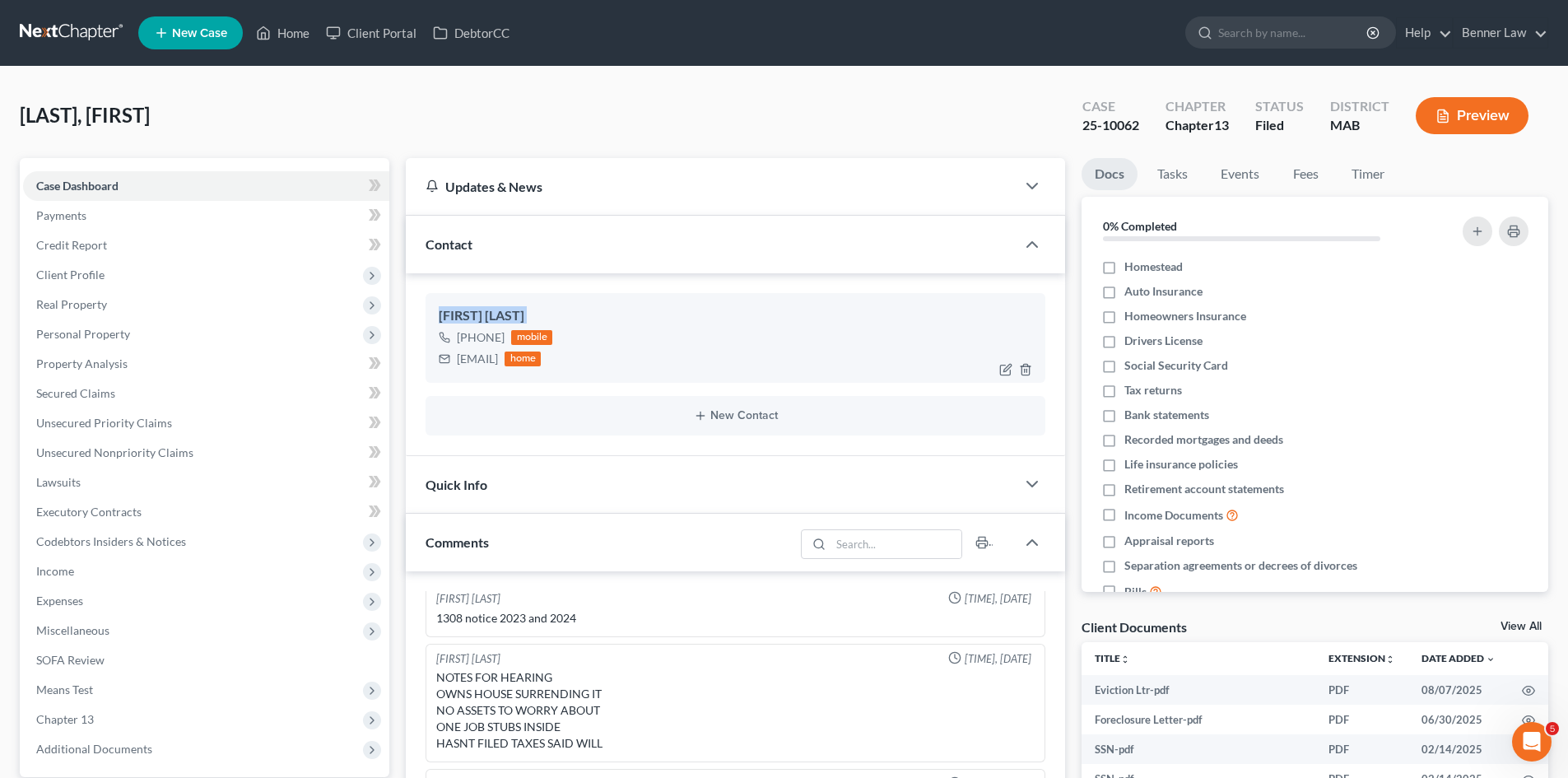 click on "[FIRST] [LAST]" at bounding box center (735, 316) 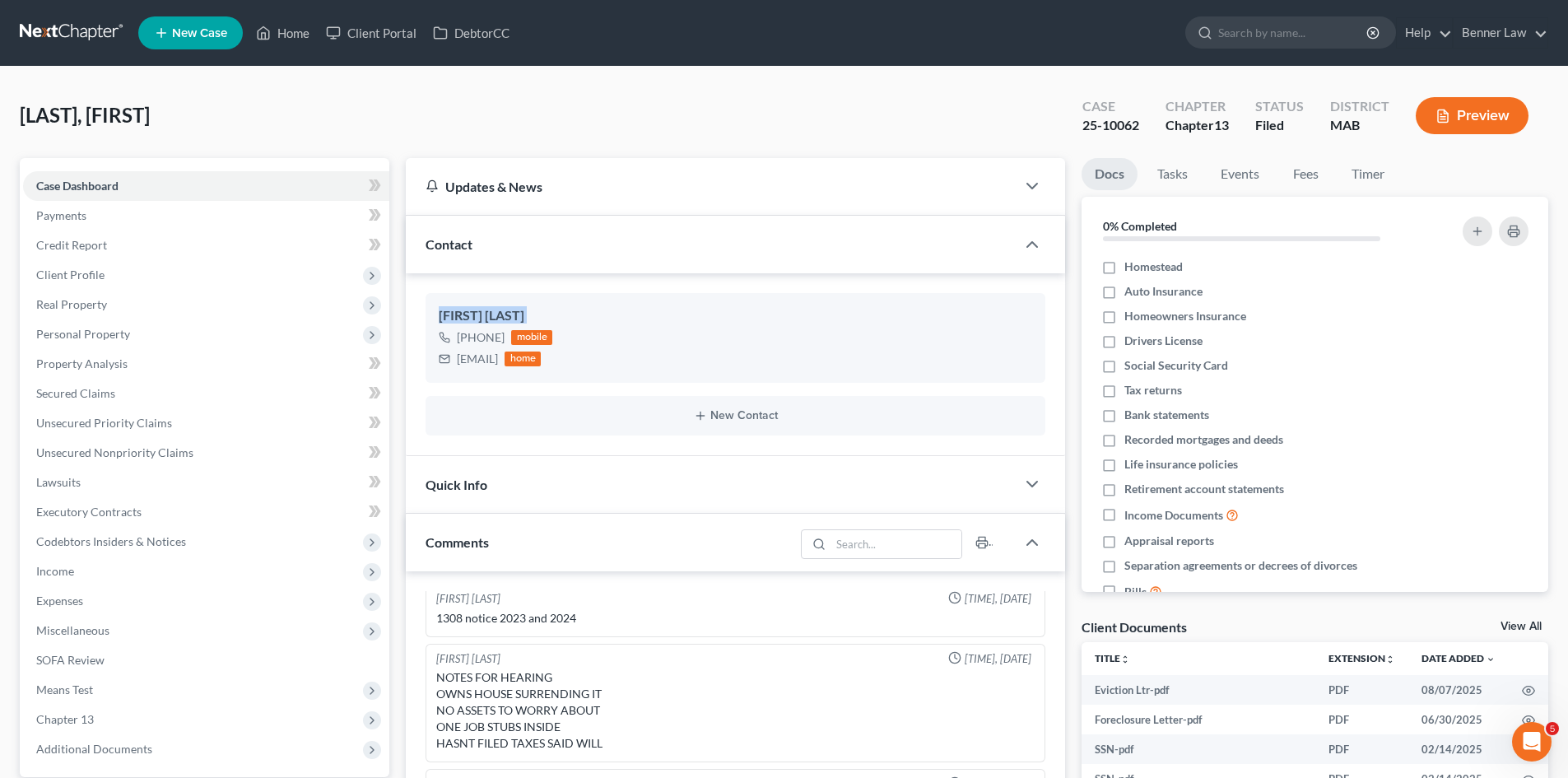 click at bounding box center [72, 33] 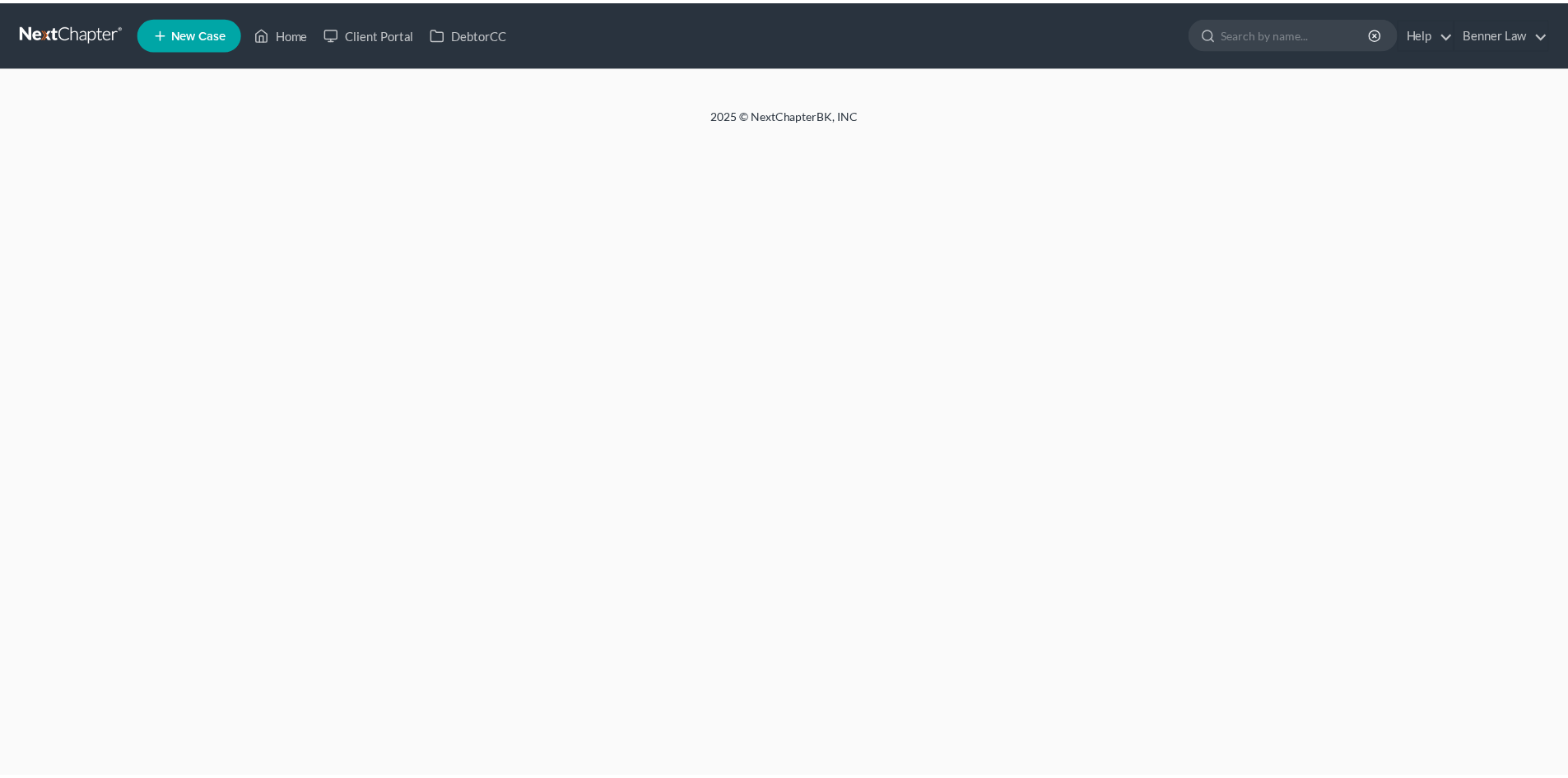 scroll, scrollTop: 0, scrollLeft: 0, axis: both 